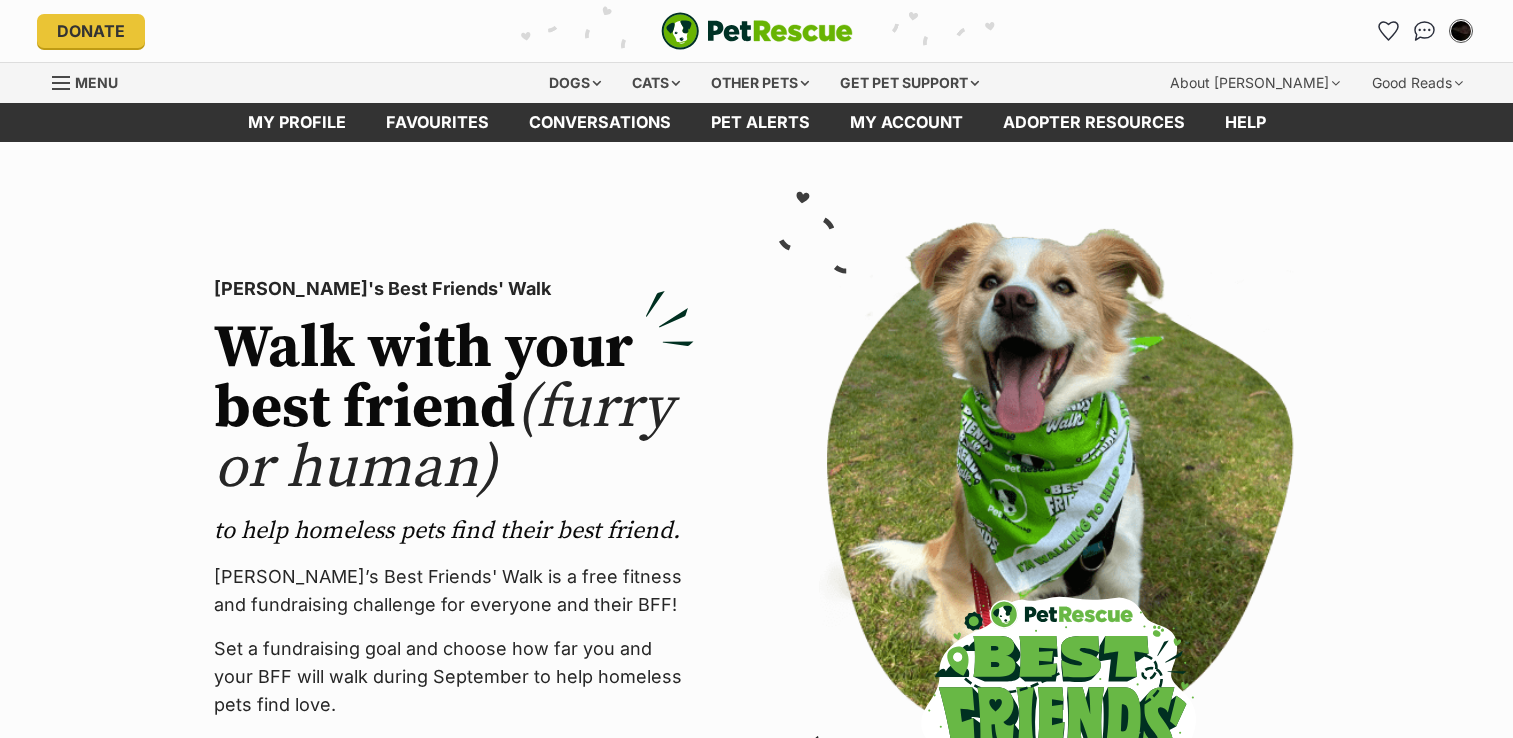 scroll, scrollTop: 0, scrollLeft: 0, axis: both 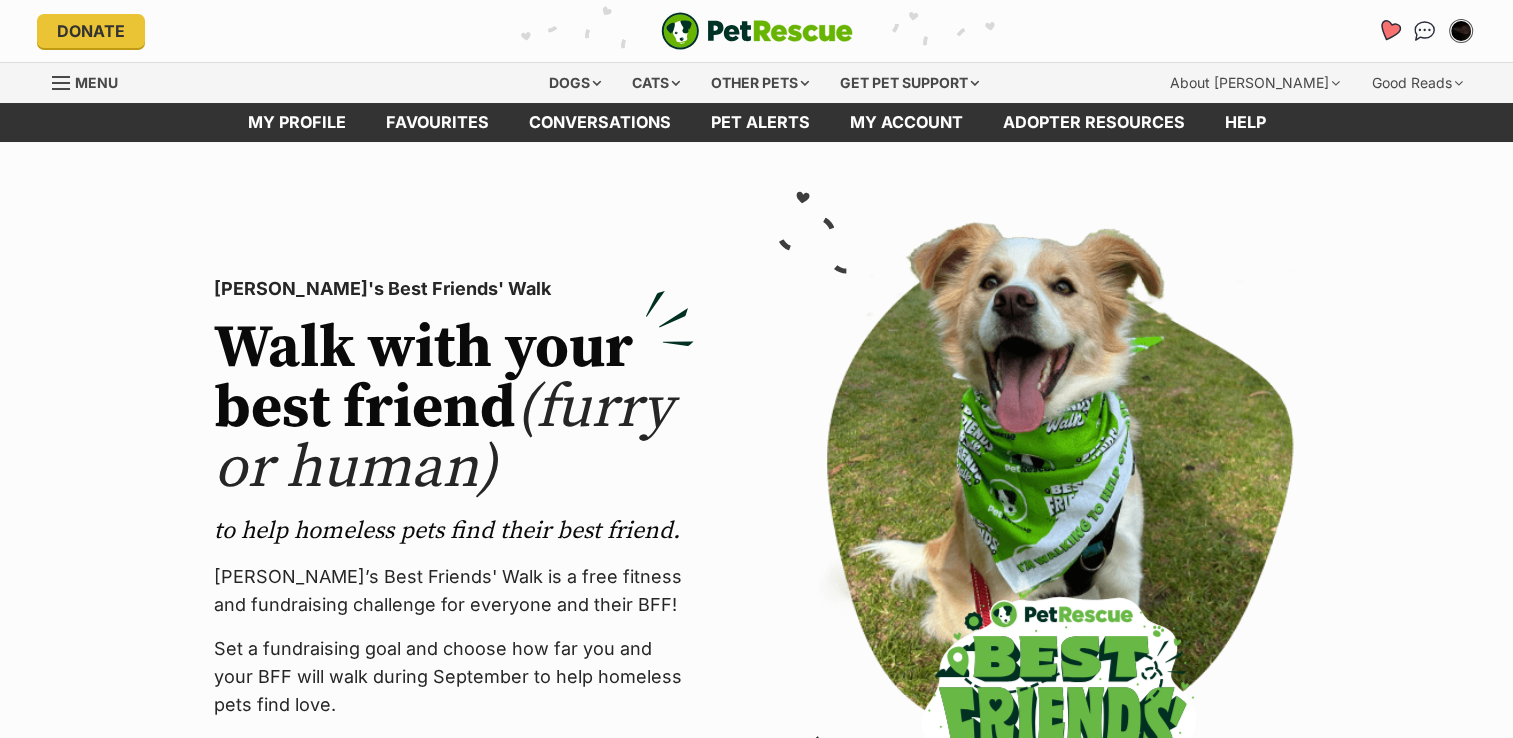 click 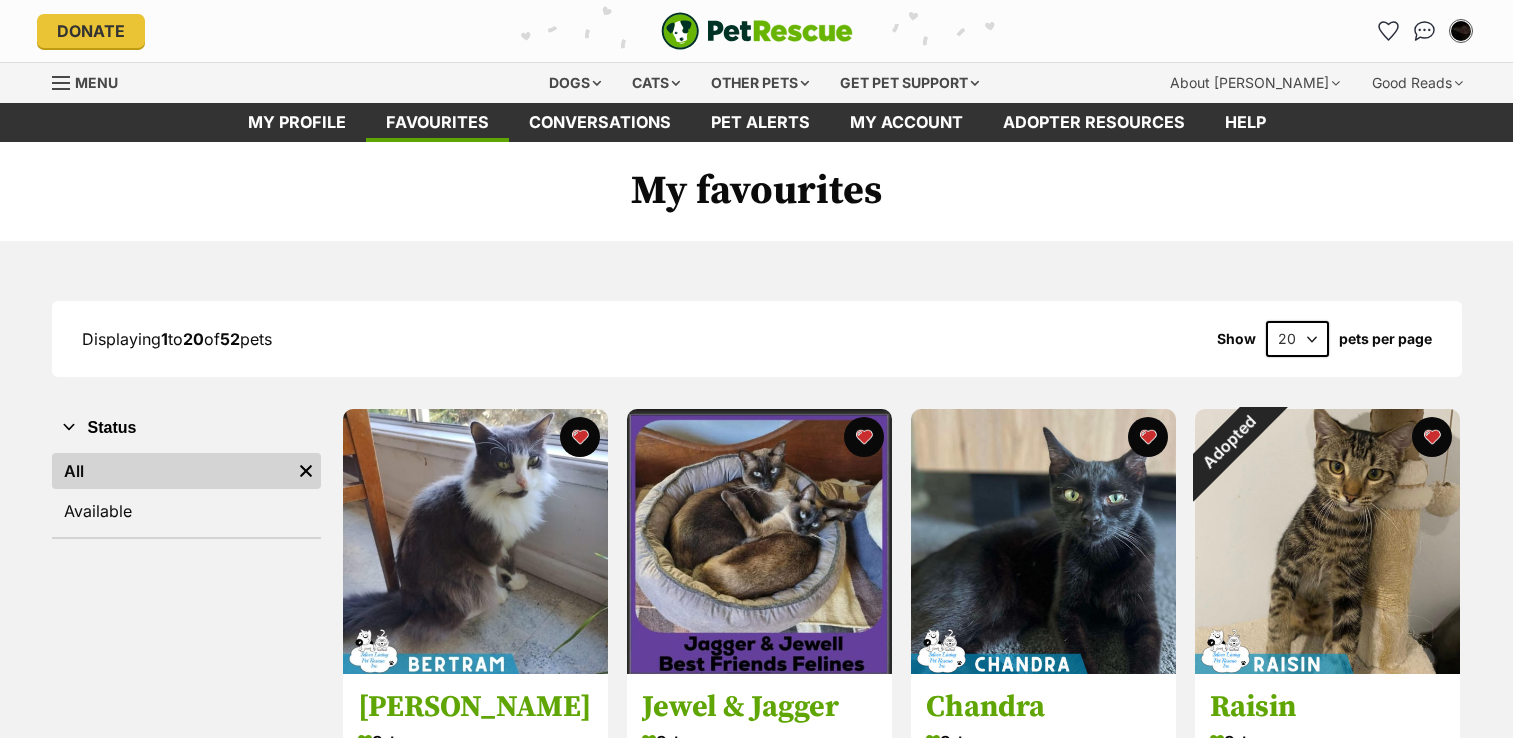 scroll, scrollTop: 0, scrollLeft: 0, axis: both 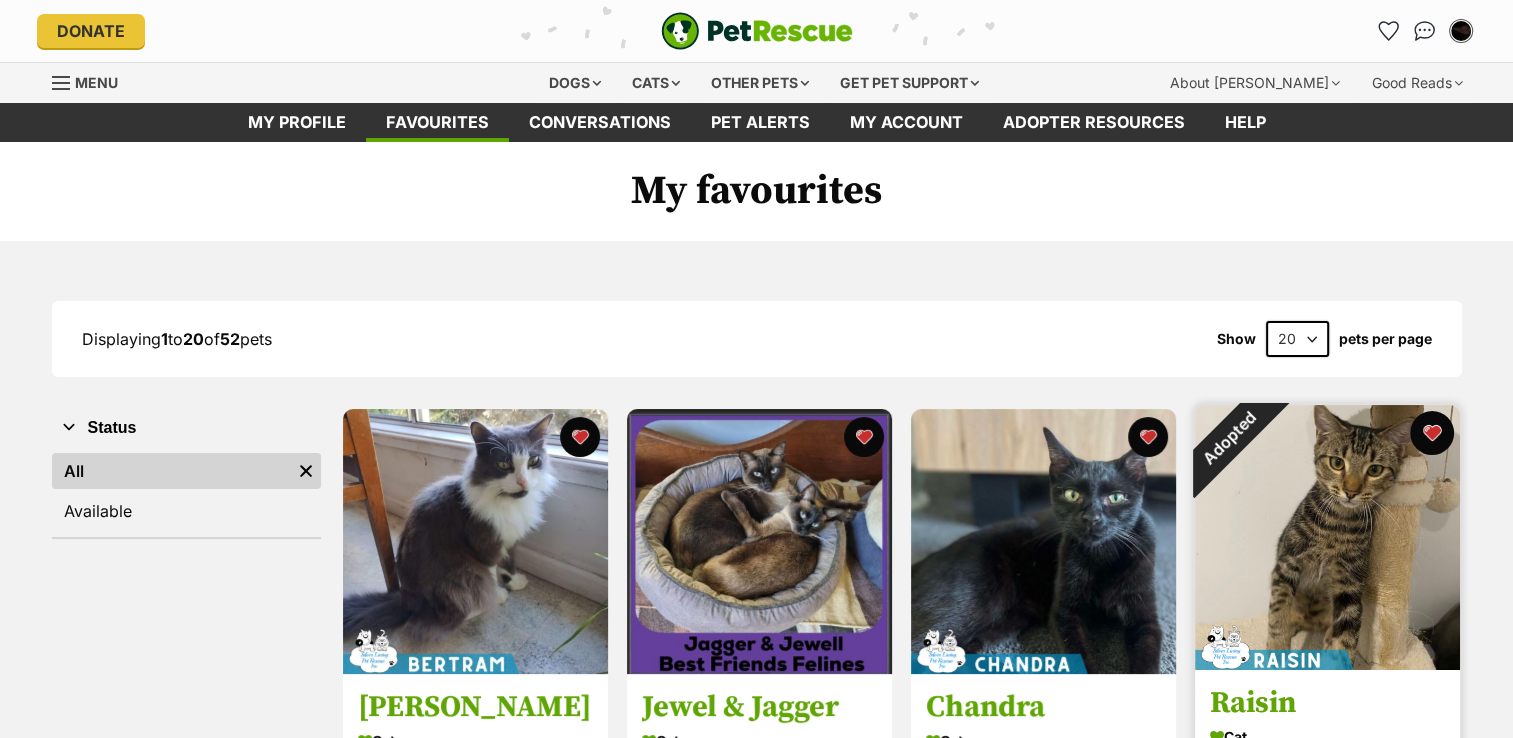 click at bounding box center [1432, 433] 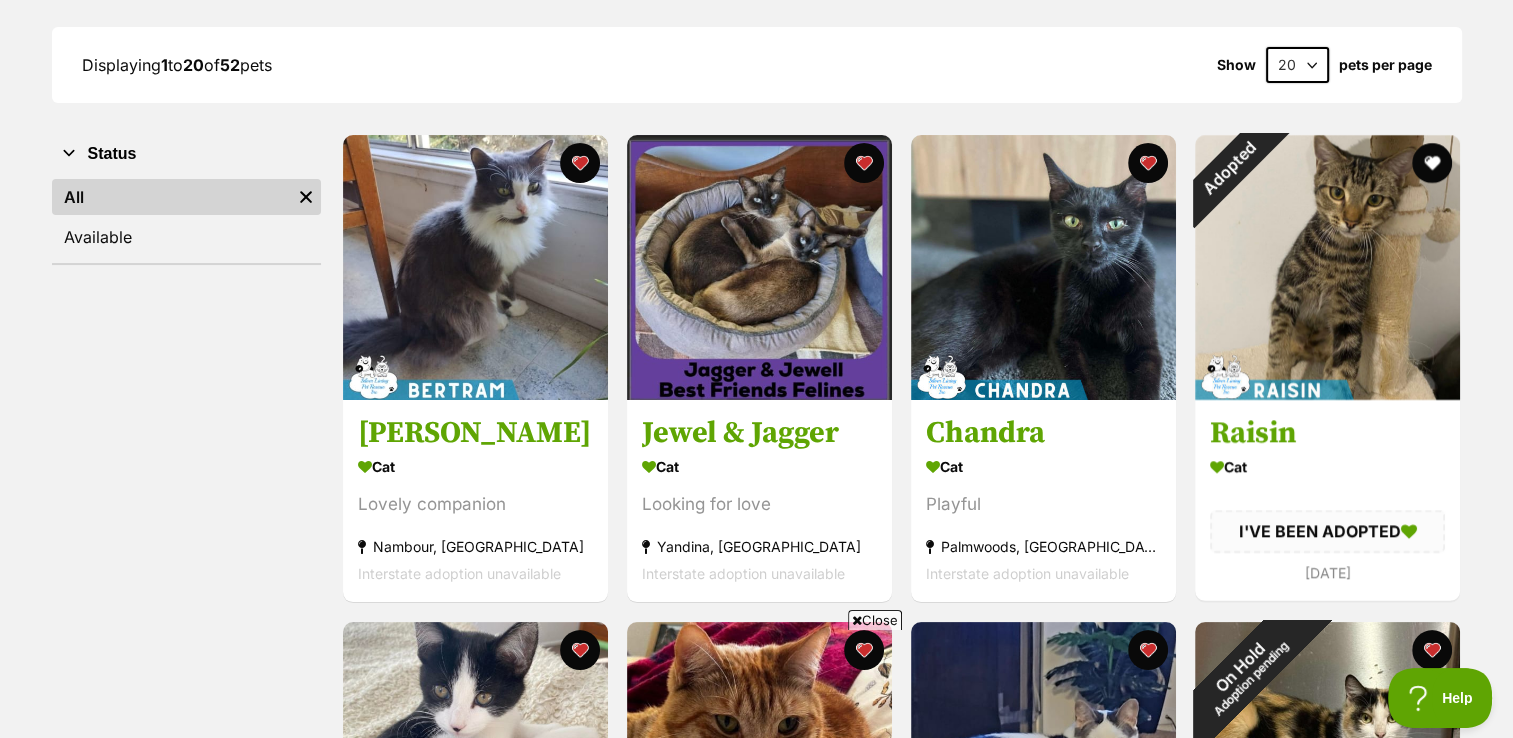 scroll, scrollTop: 268, scrollLeft: 0, axis: vertical 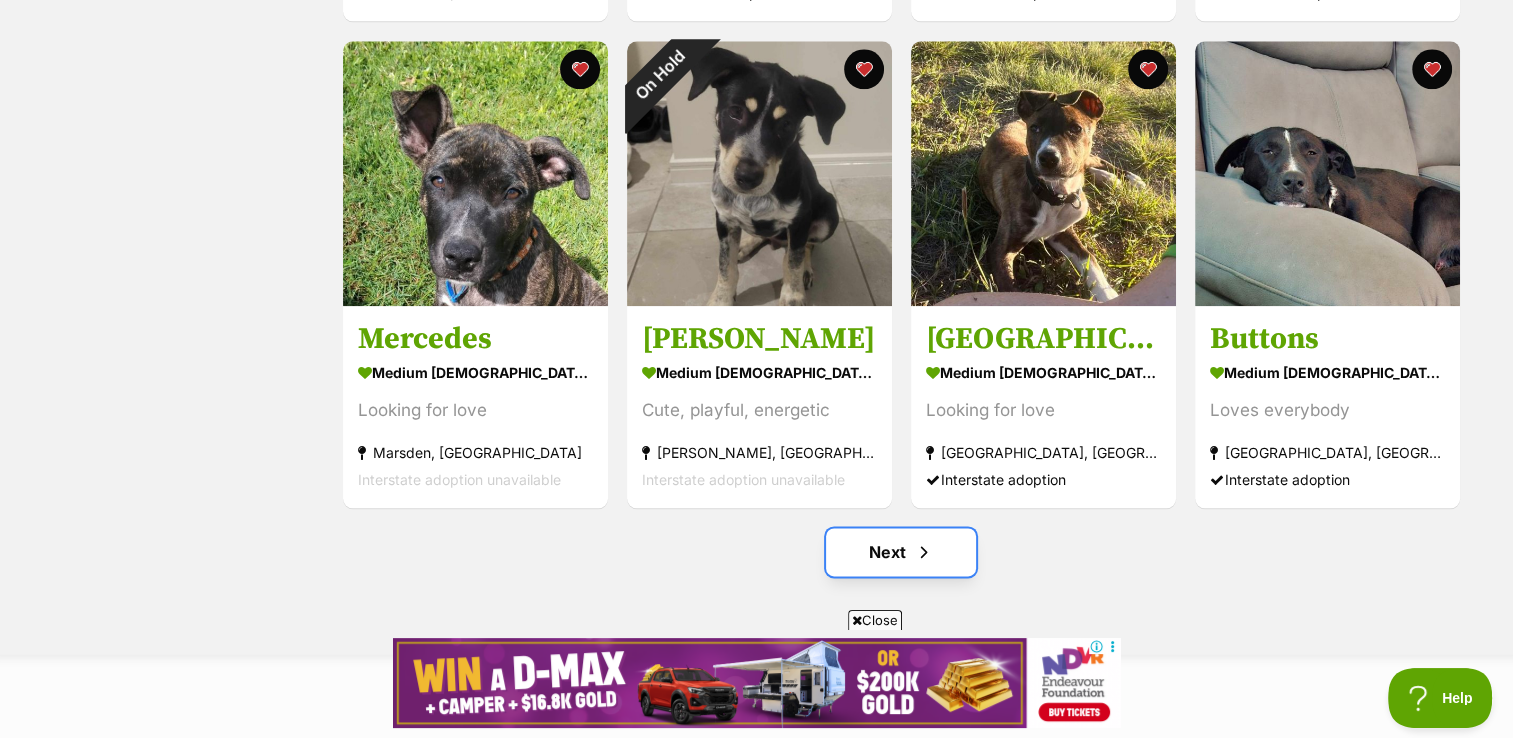 click on "Next" at bounding box center (901, 552) 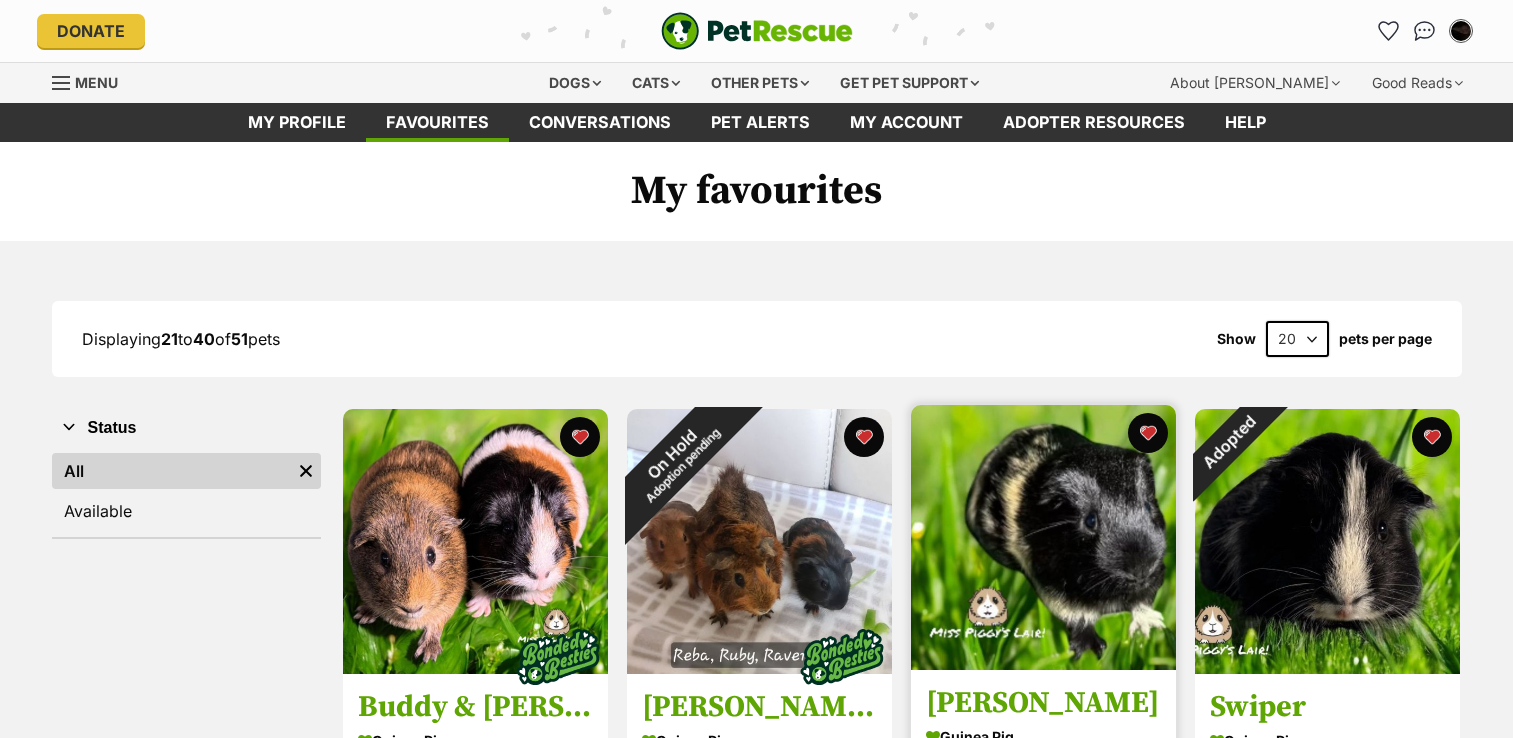 scroll, scrollTop: 0, scrollLeft: 0, axis: both 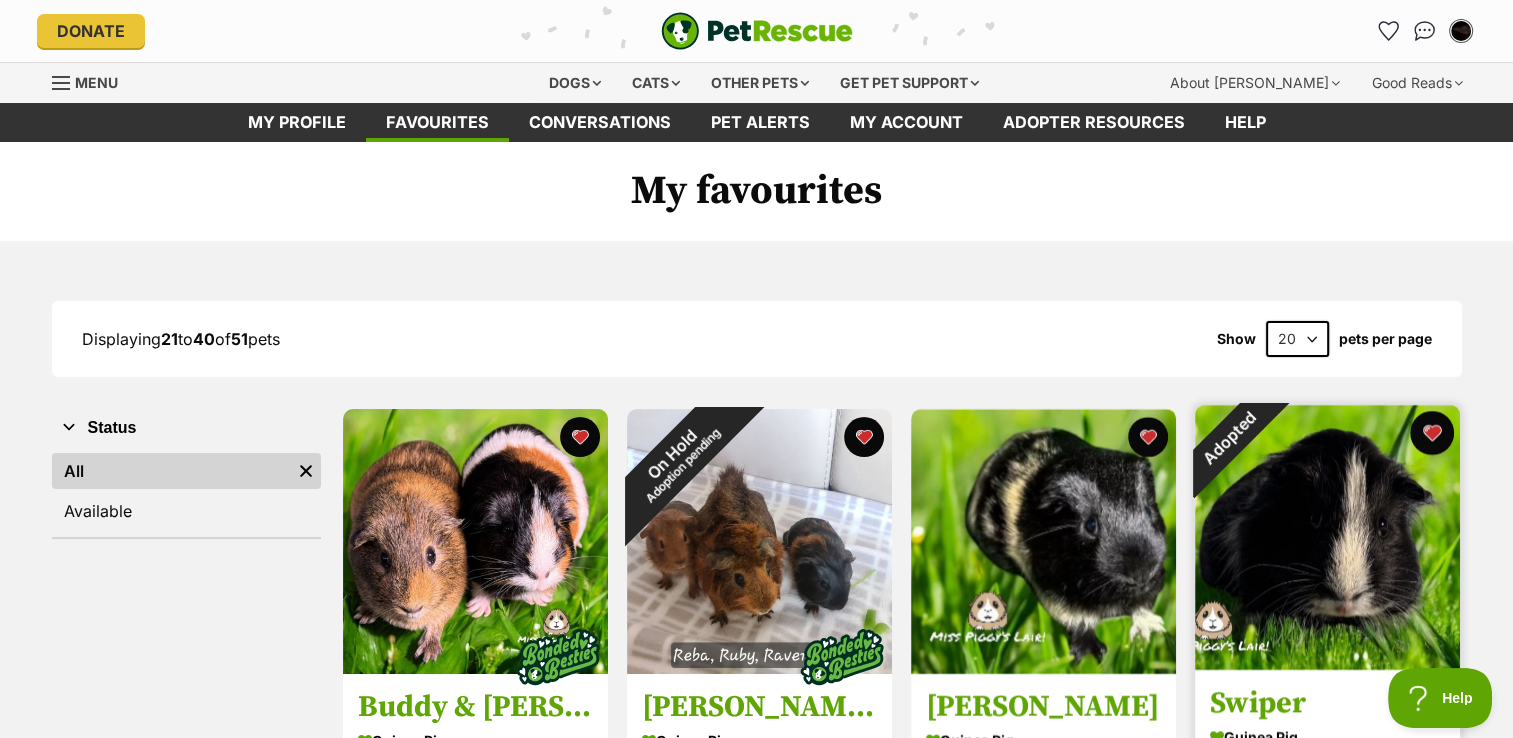 click at bounding box center [1432, 433] 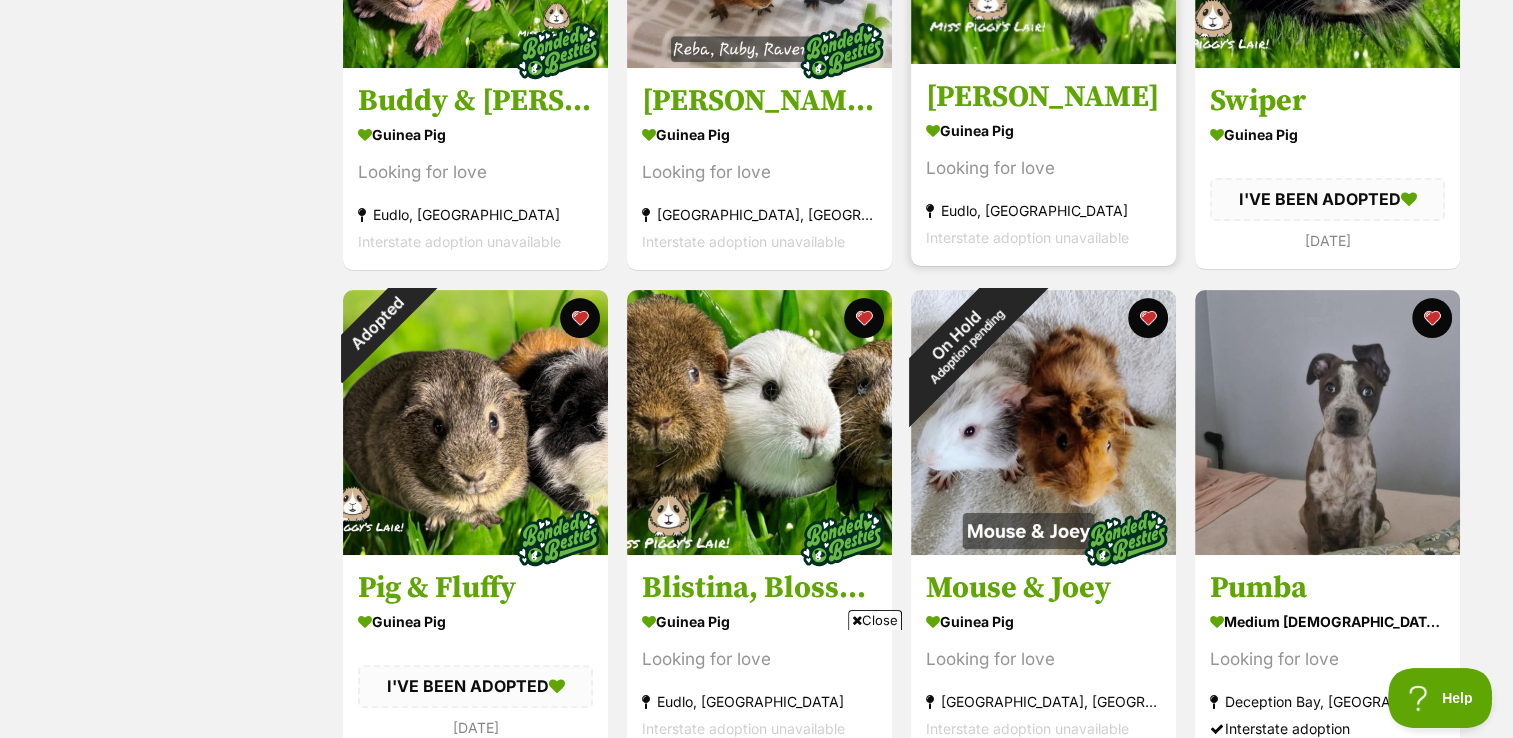 scroll, scrollTop: 619, scrollLeft: 0, axis: vertical 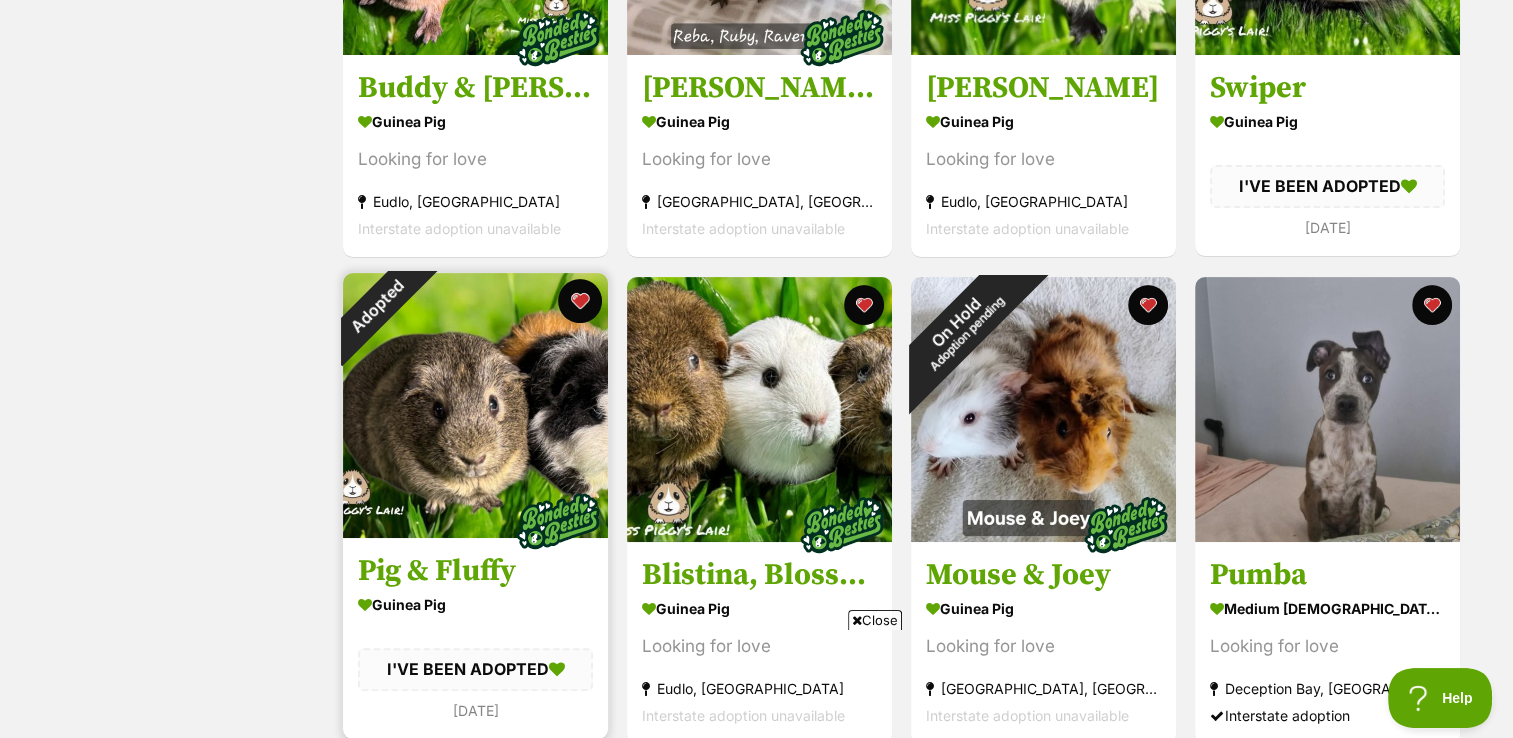 click at bounding box center (580, 301) 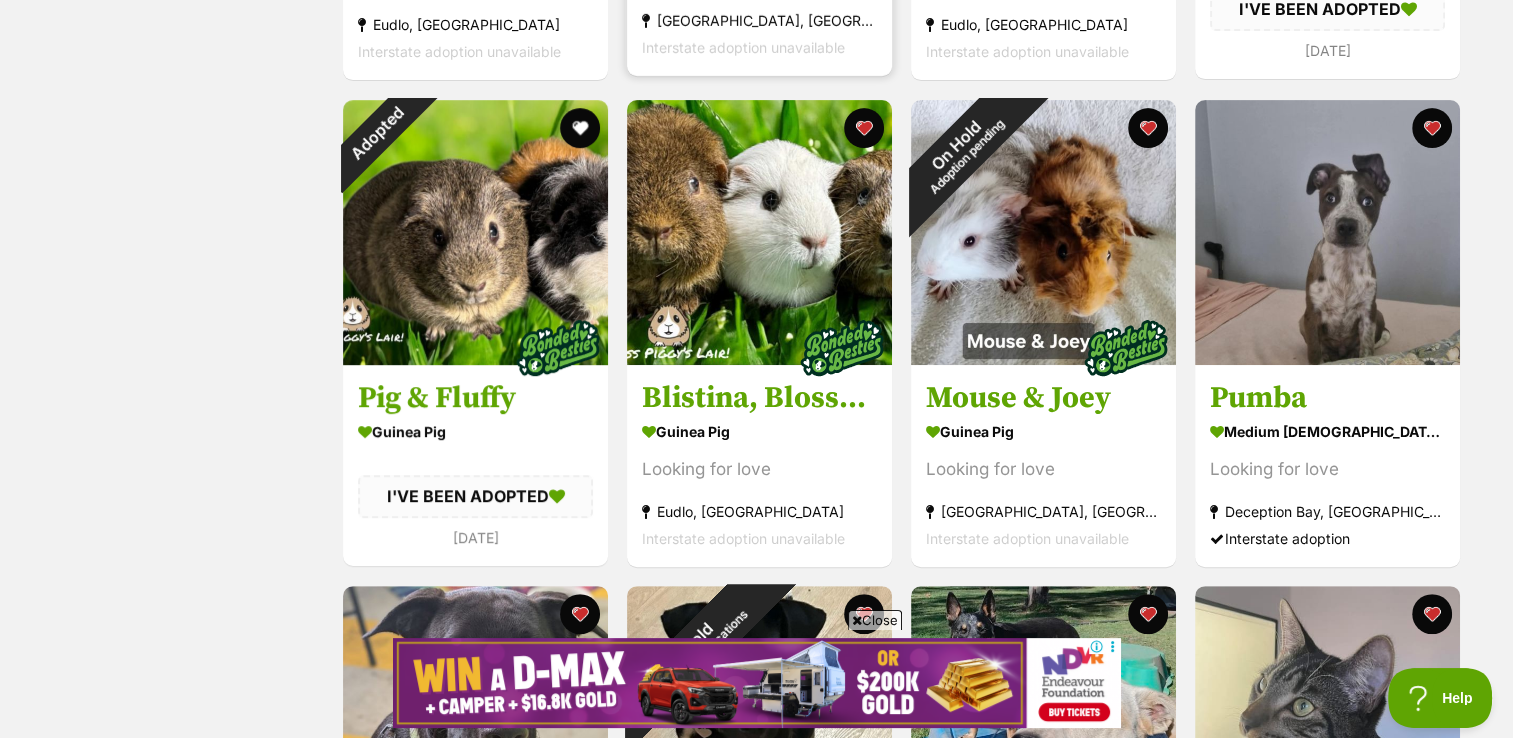scroll, scrollTop: 796, scrollLeft: 0, axis: vertical 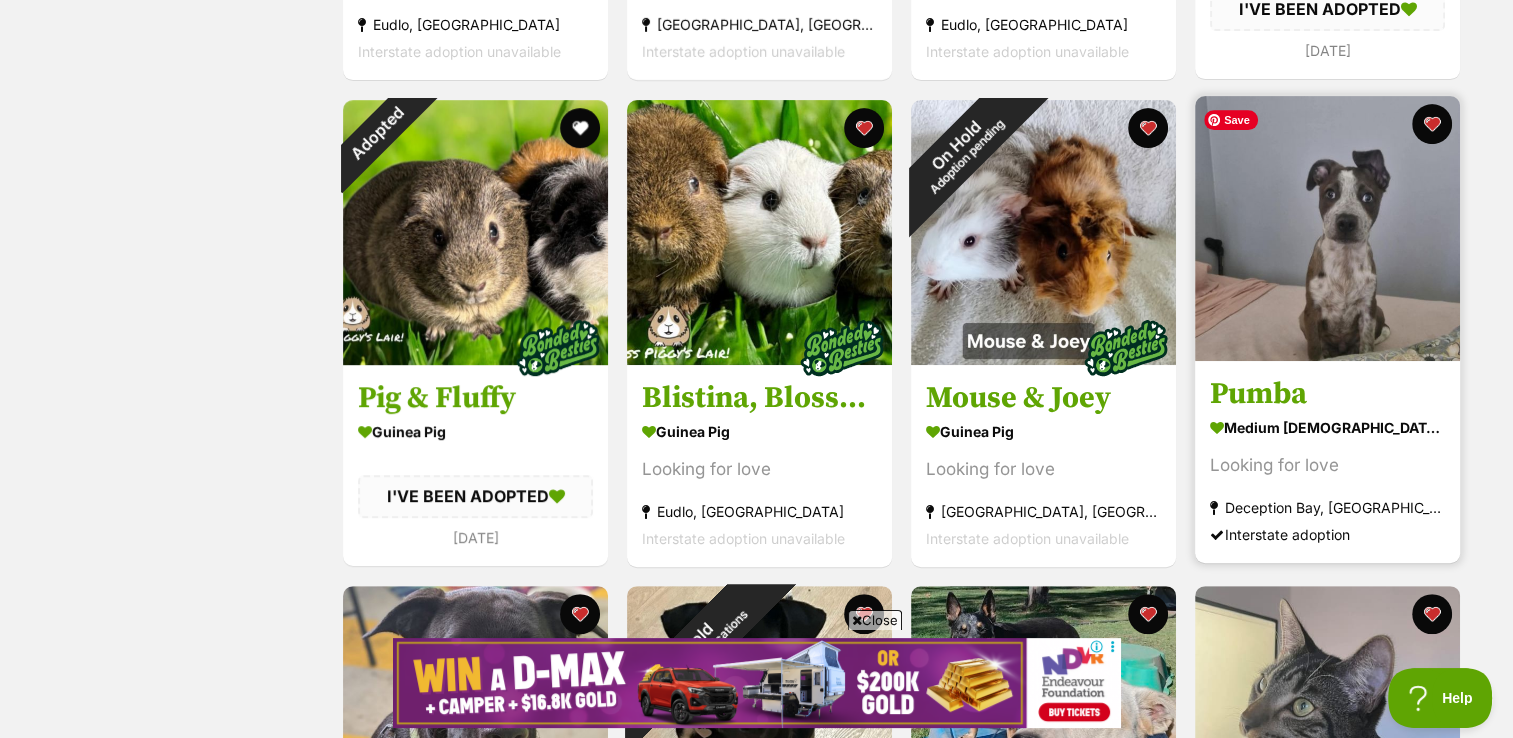 click at bounding box center (1327, 228) 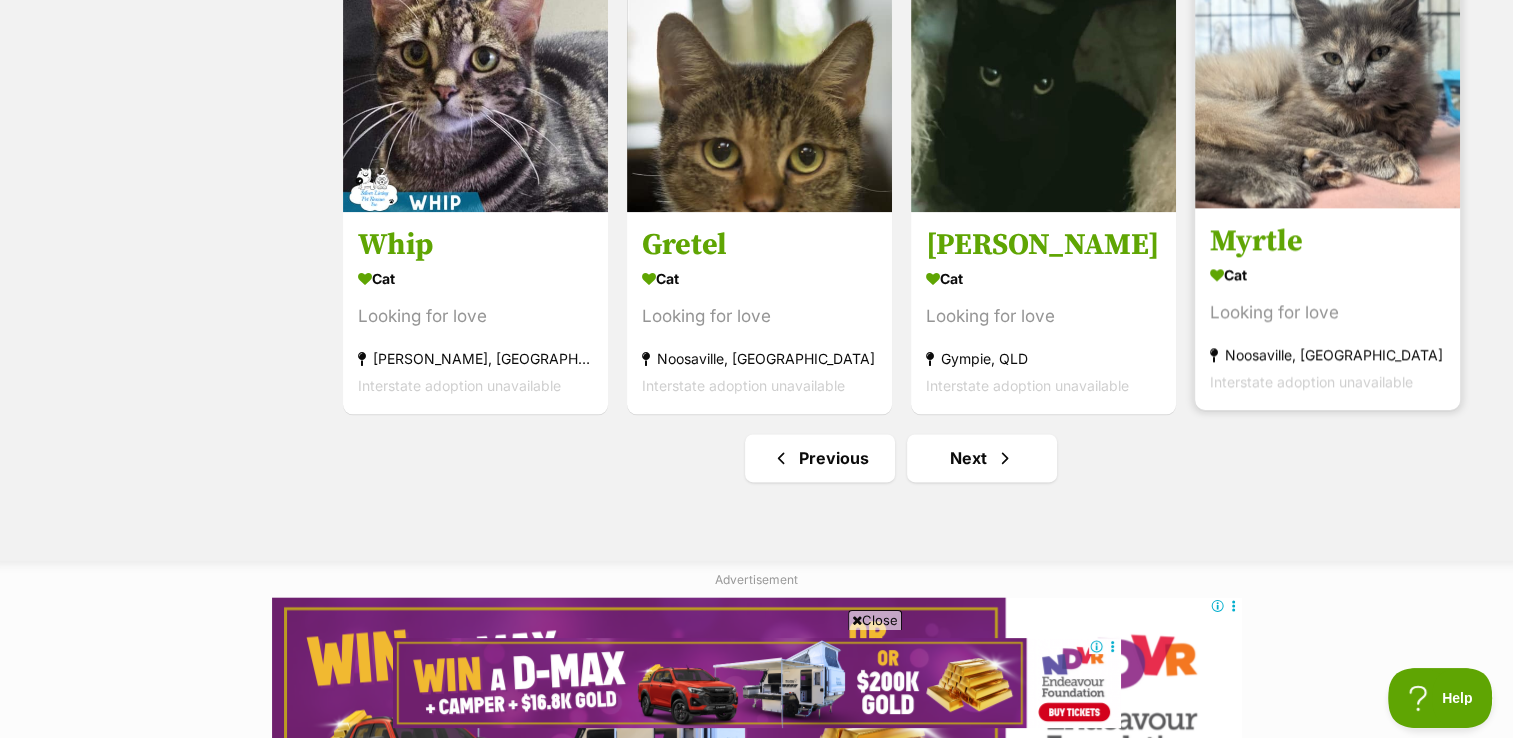 scroll, scrollTop: 2435, scrollLeft: 0, axis: vertical 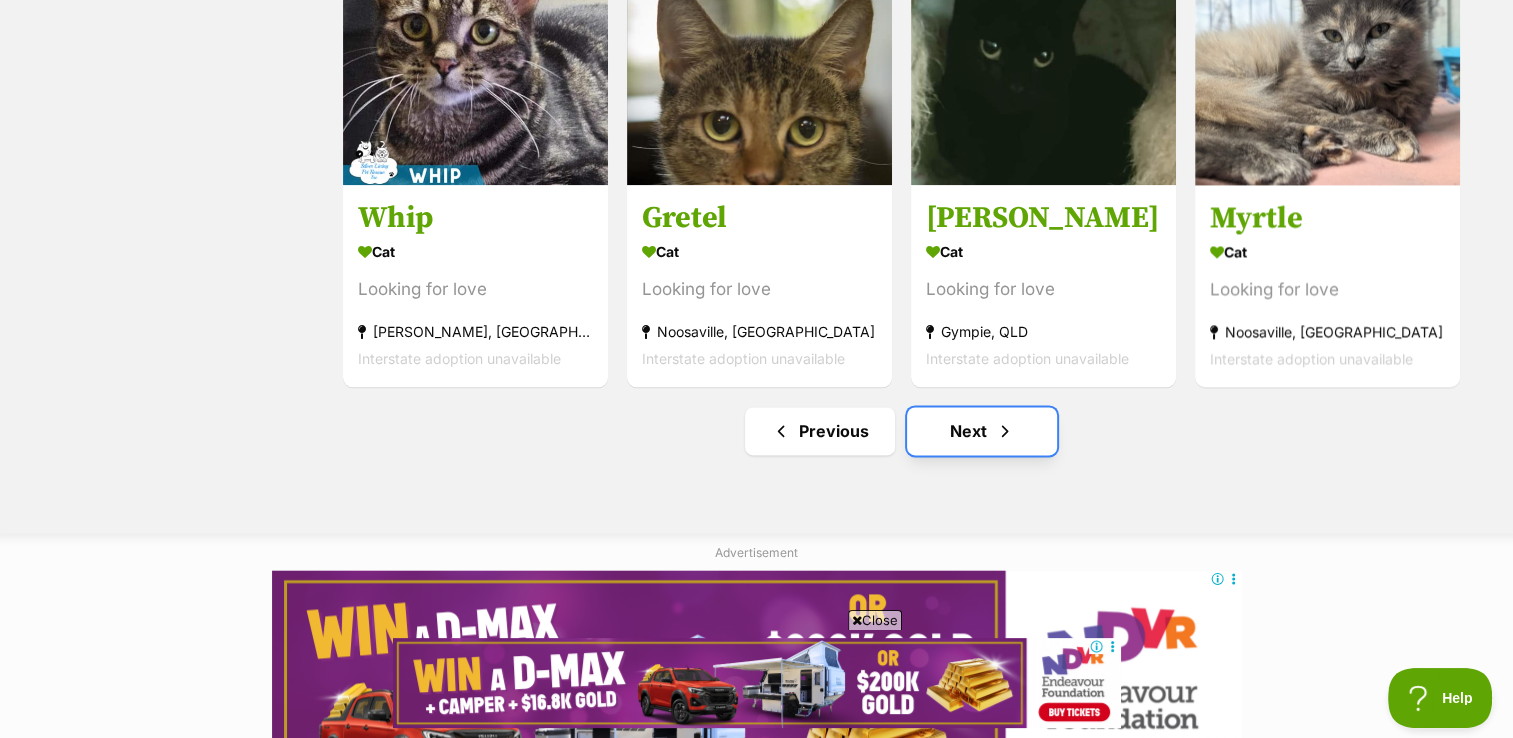 click on "Next" at bounding box center [982, 431] 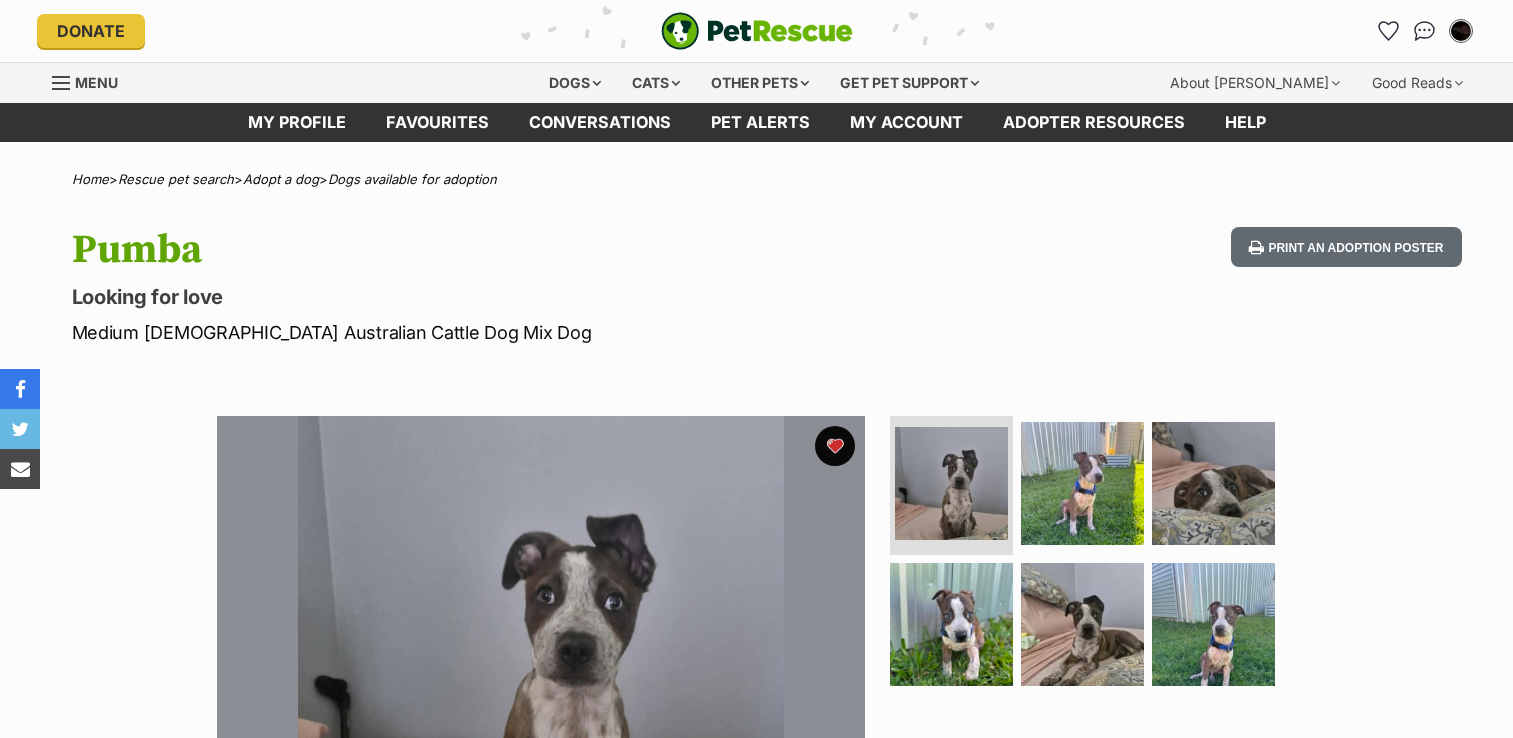 scroll, scrollTop: 0, scrollLeft: 0, axis: both 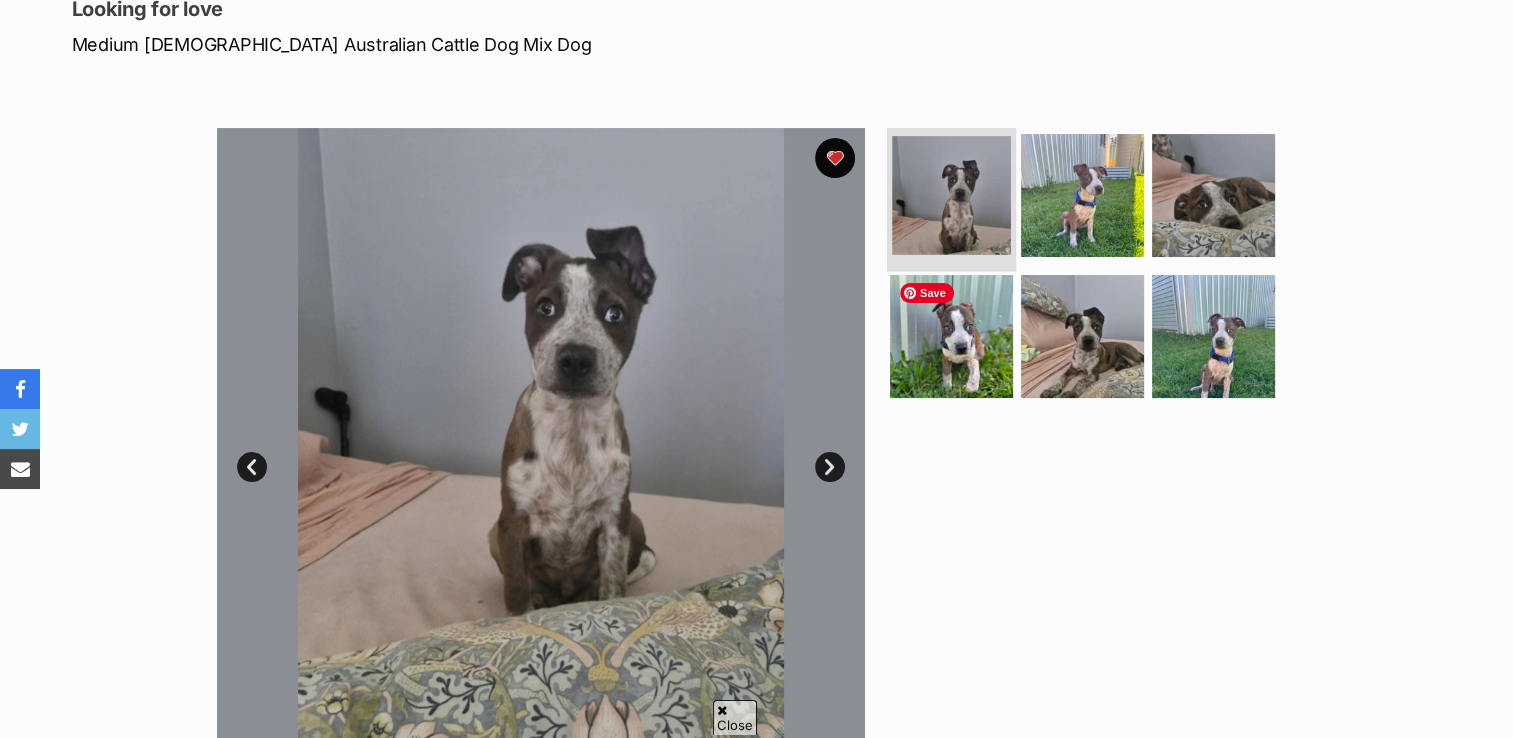 click at bounding box center (951, 195) 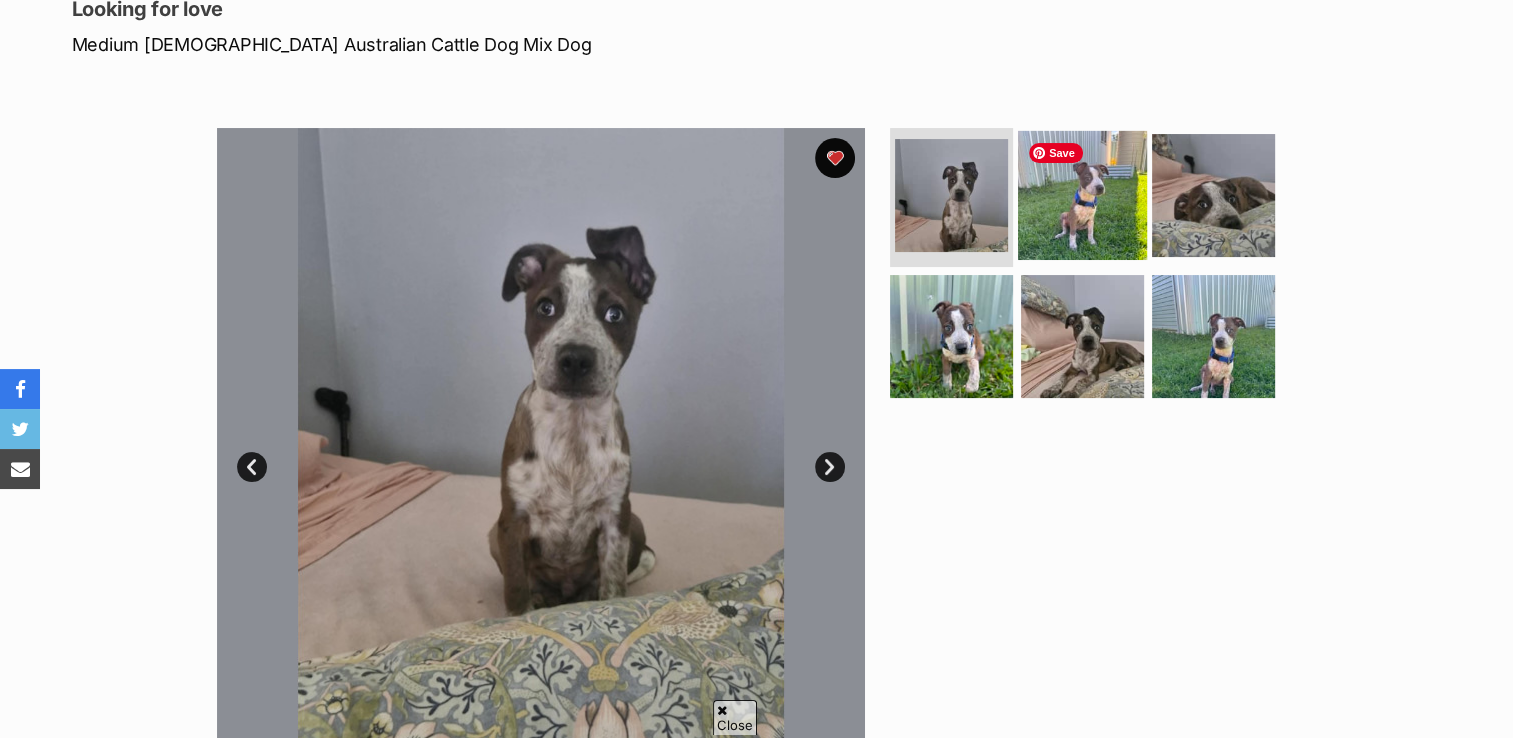 click at bounding box center [1082, 194] 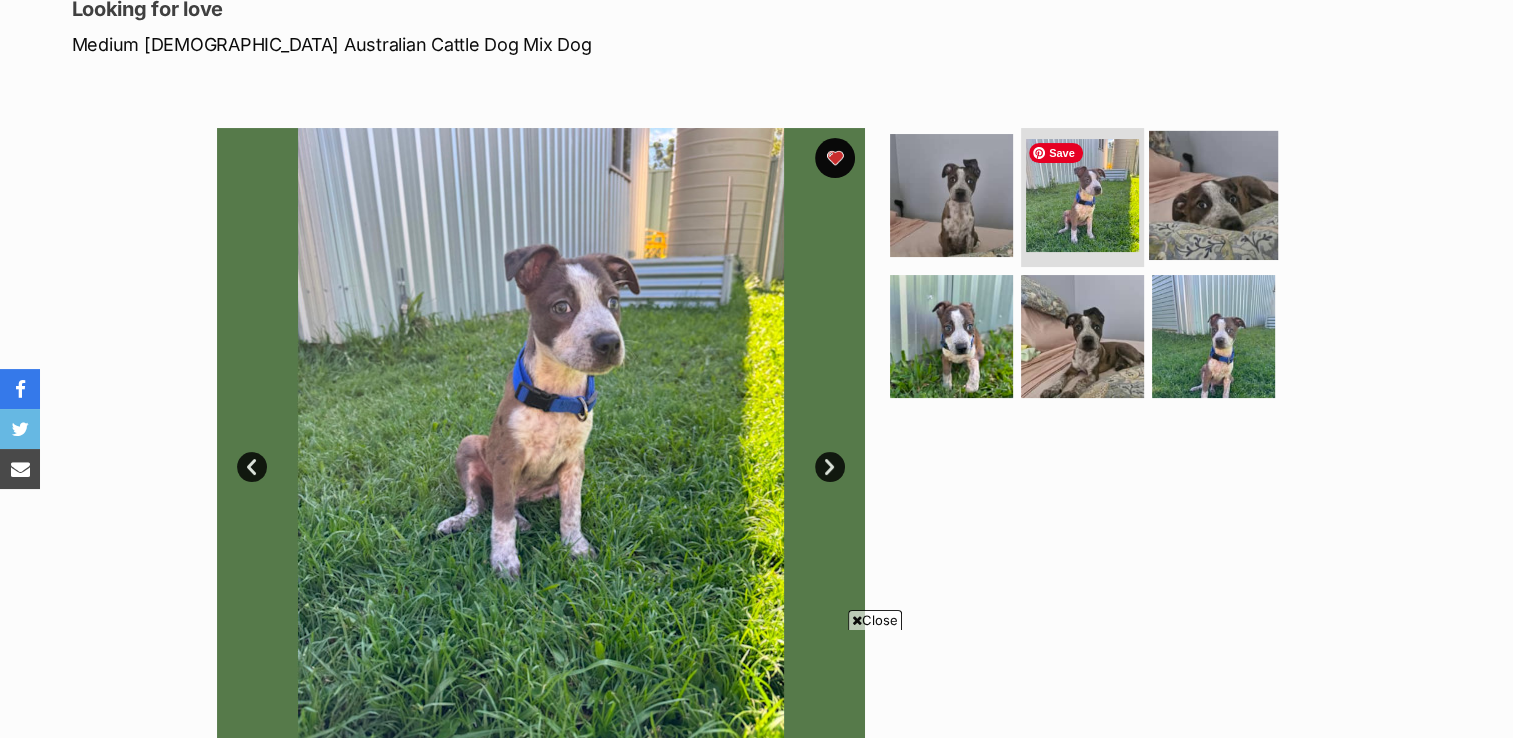 scroll, scrollTop: 0, scrollLeft: 0, axis: both 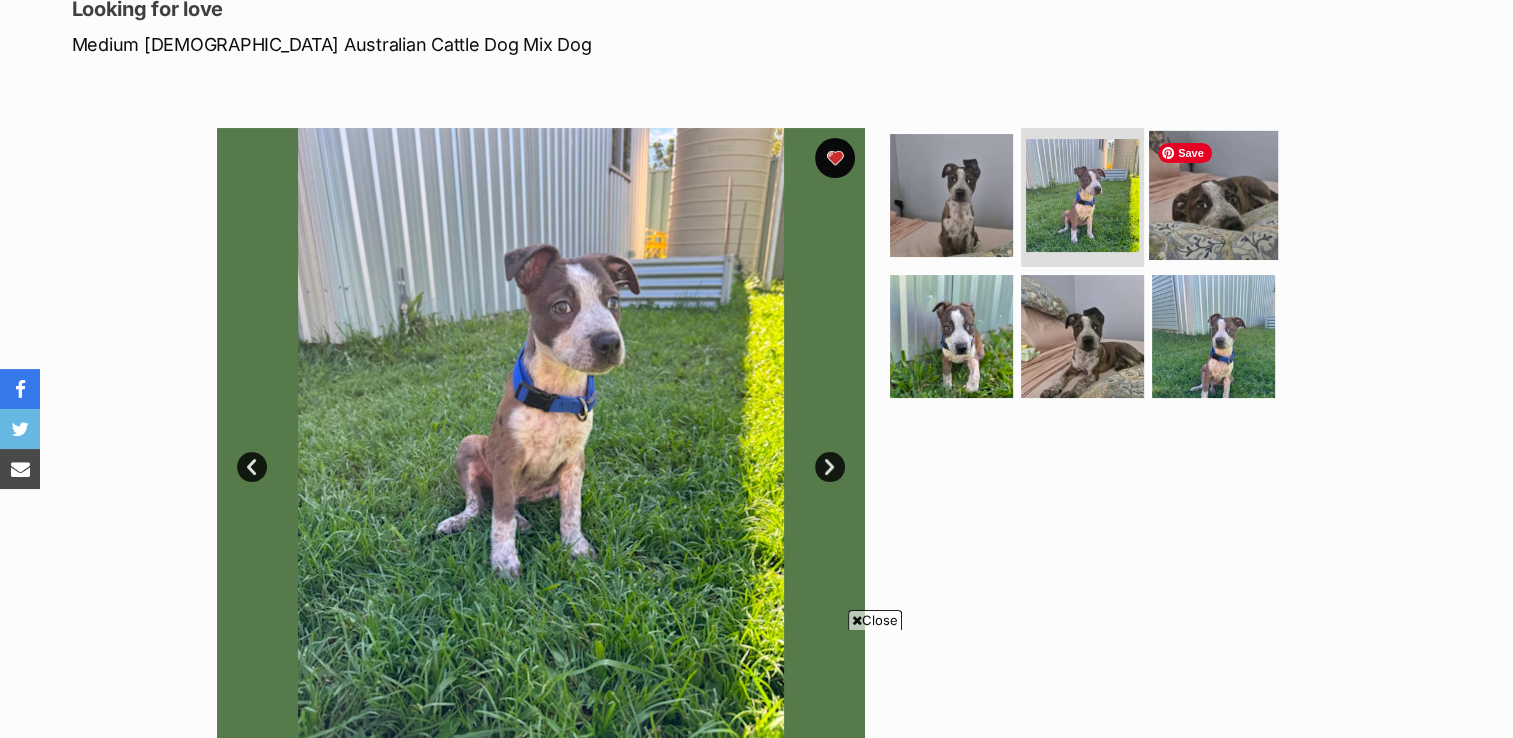 click at bounding box center [1213, 194] 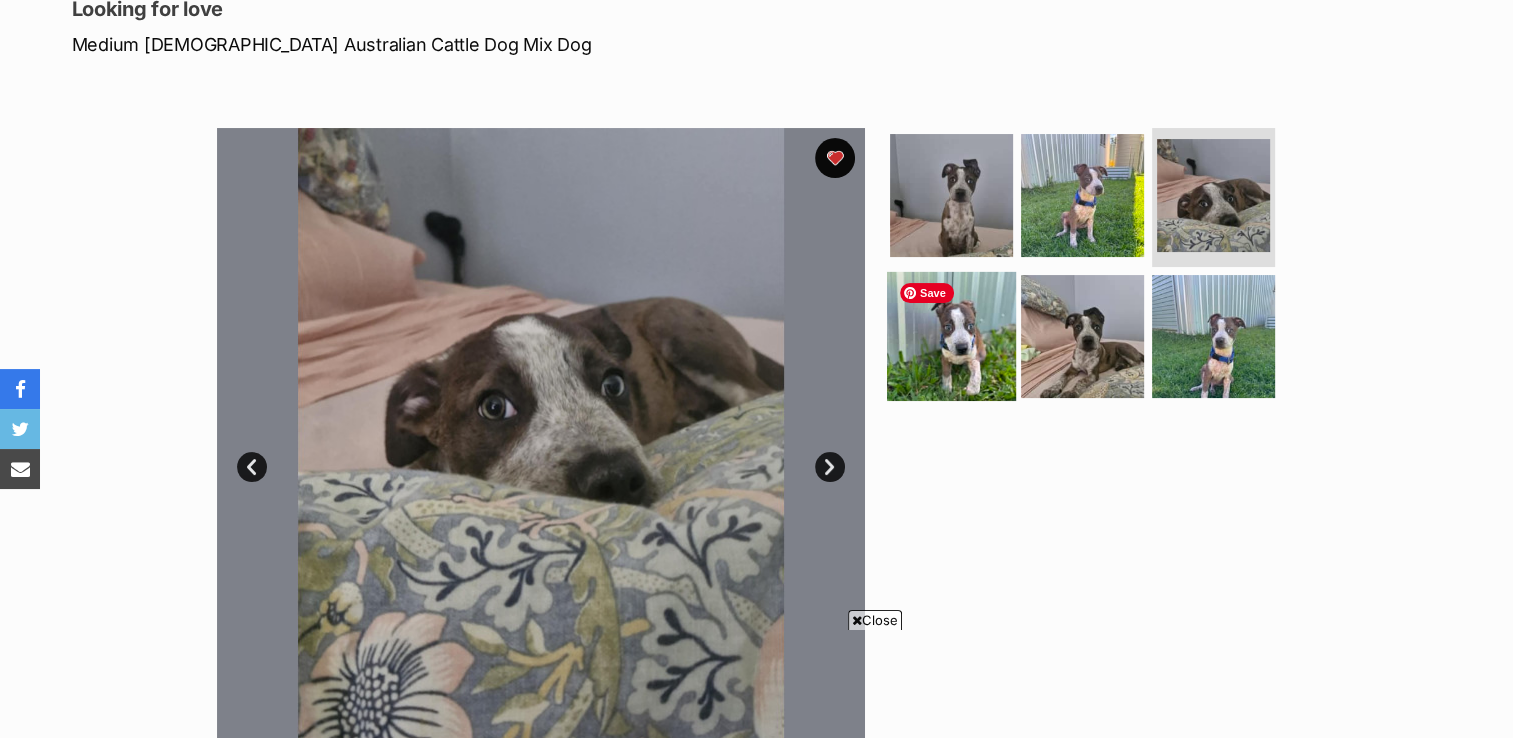 scroll, scrollTop: 0, scrollLeft: 0, axis: both 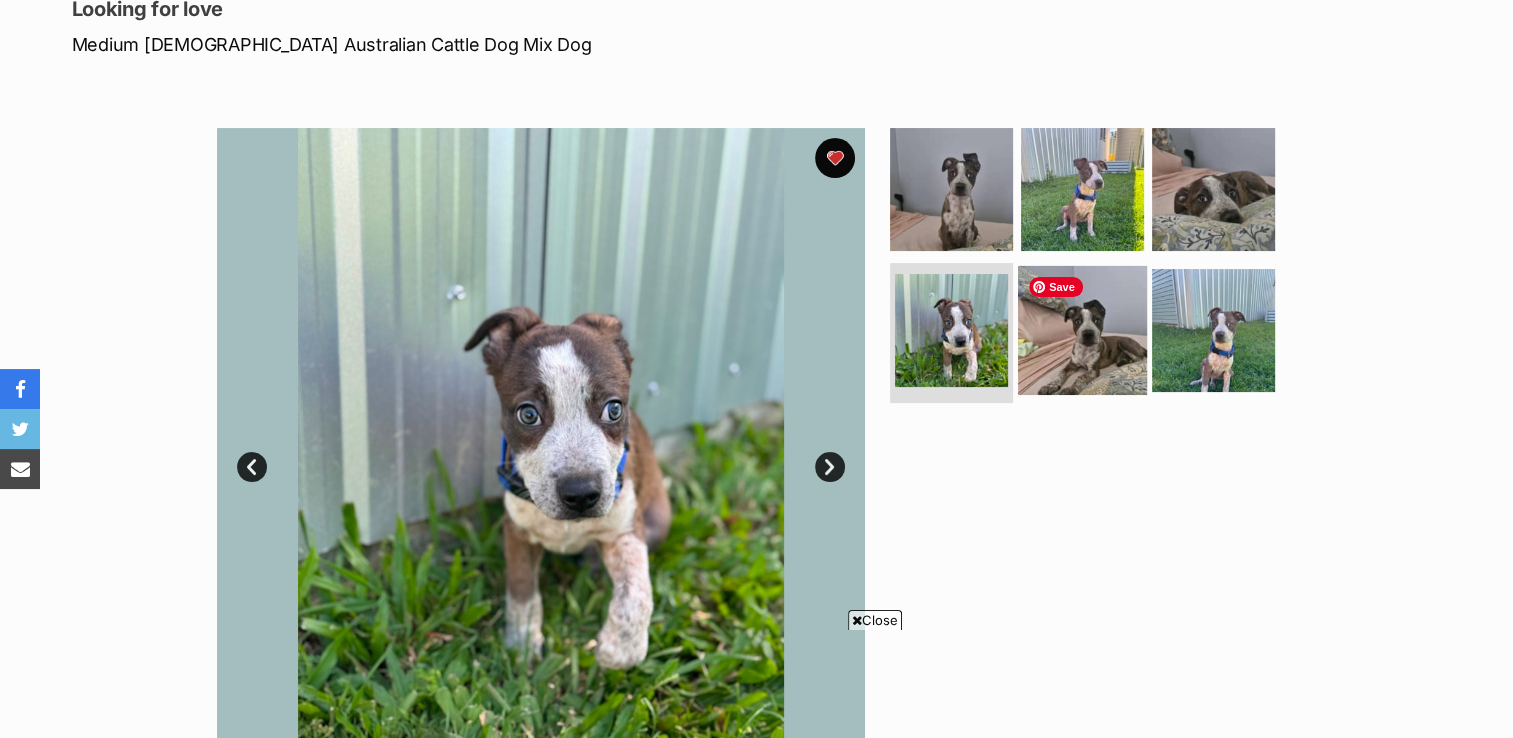 click at bounding box center (1082, 330) 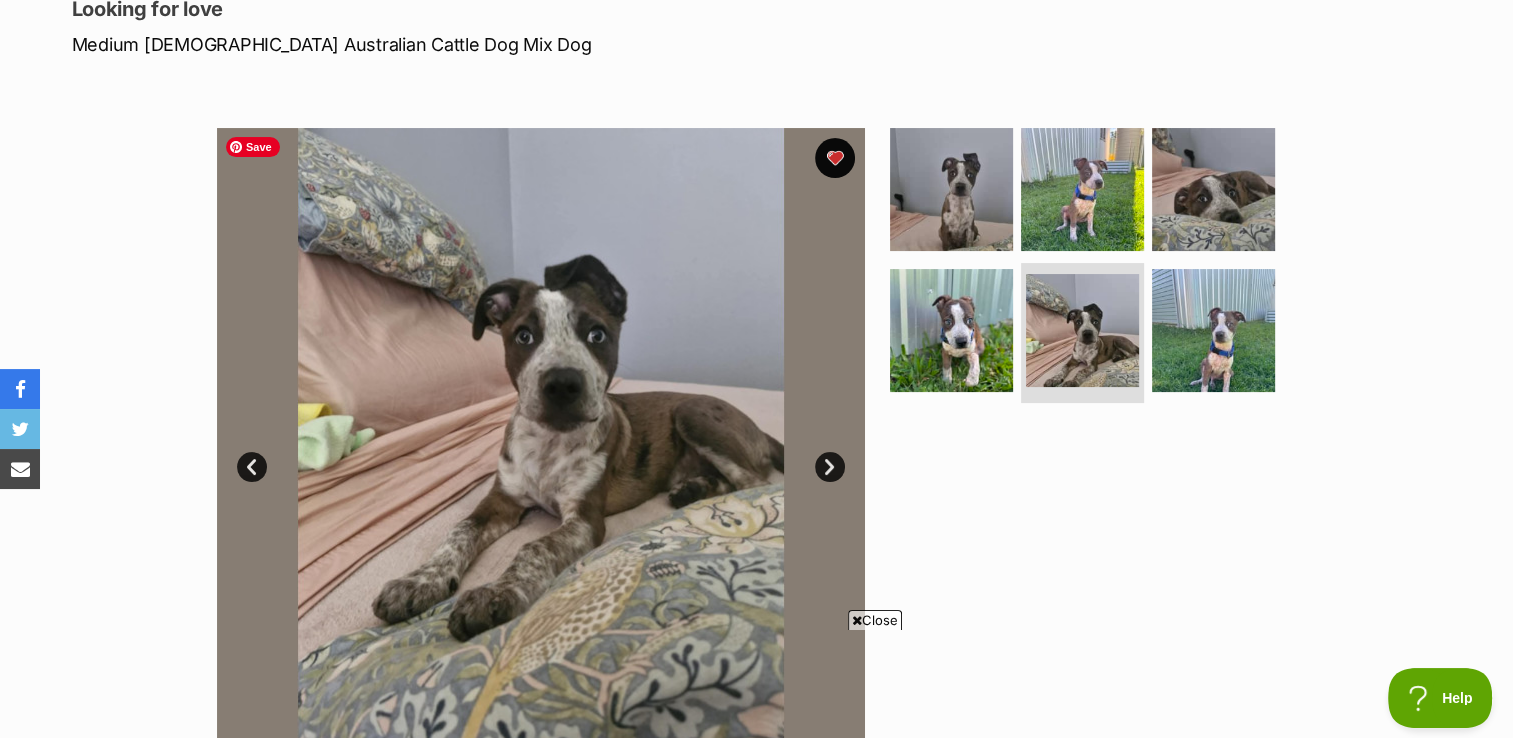 scroll, scrollTop: 0, scrollLeft: 0, axis: both 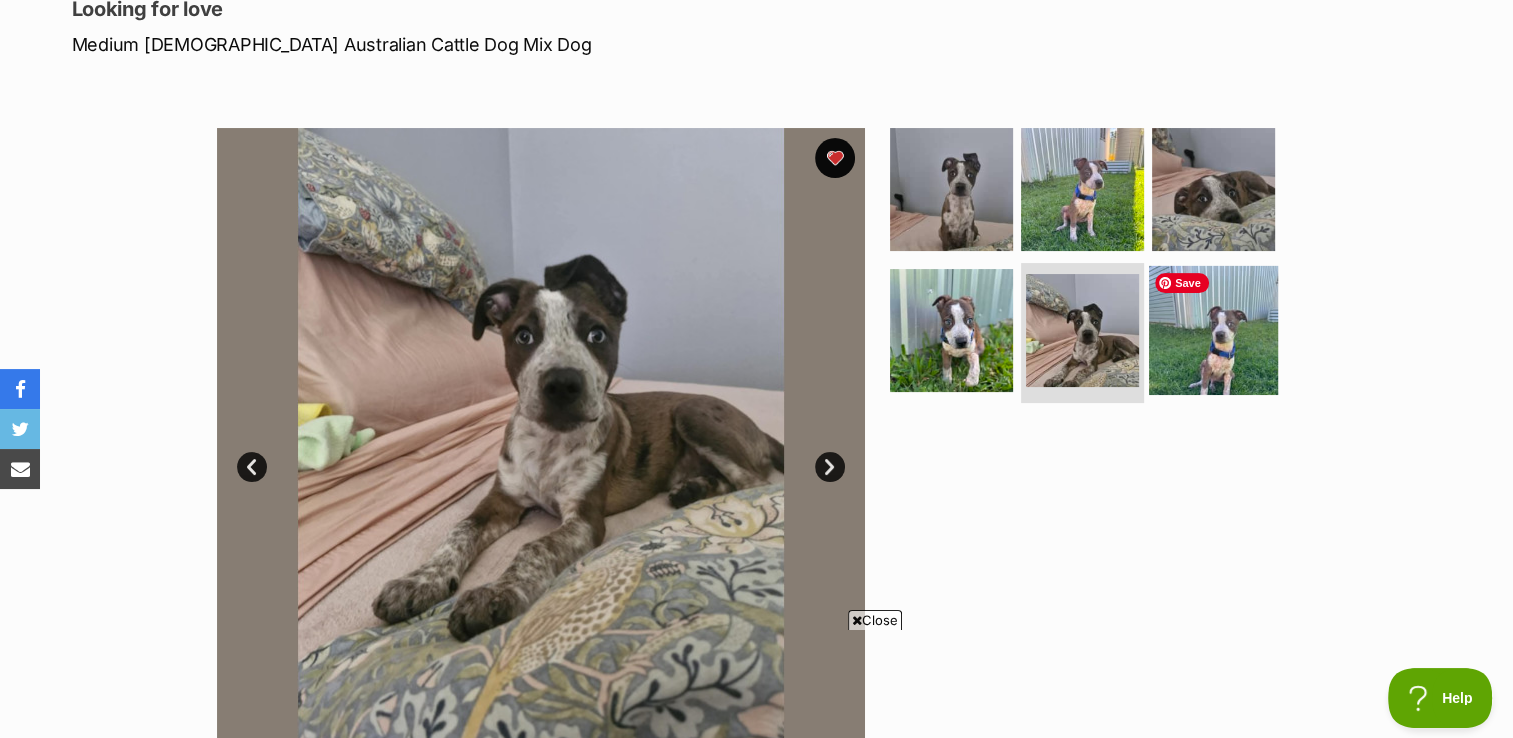 click at bounding box center [1213, 330] 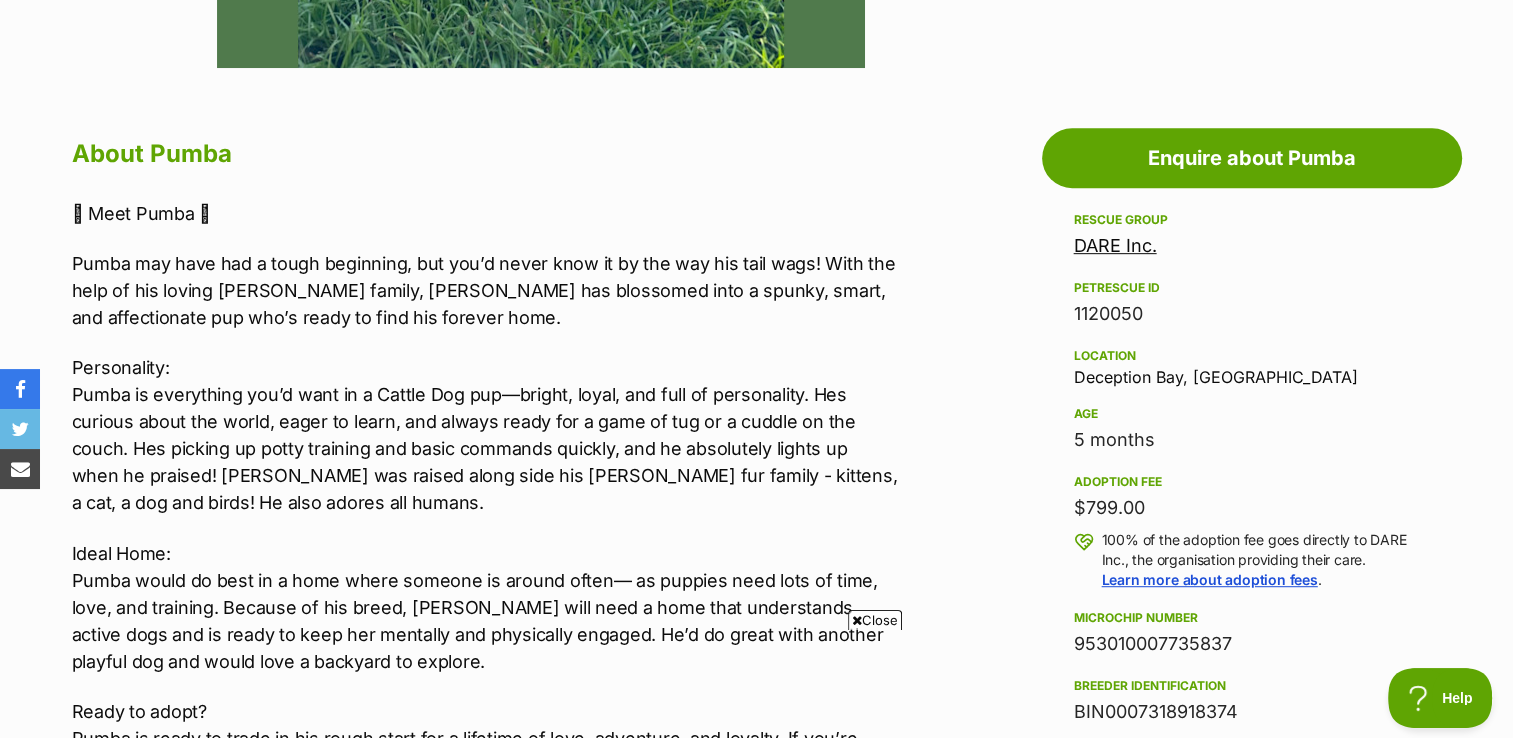 scroll, scrollTop: 996, scrollLeft: 0, axis: vertical 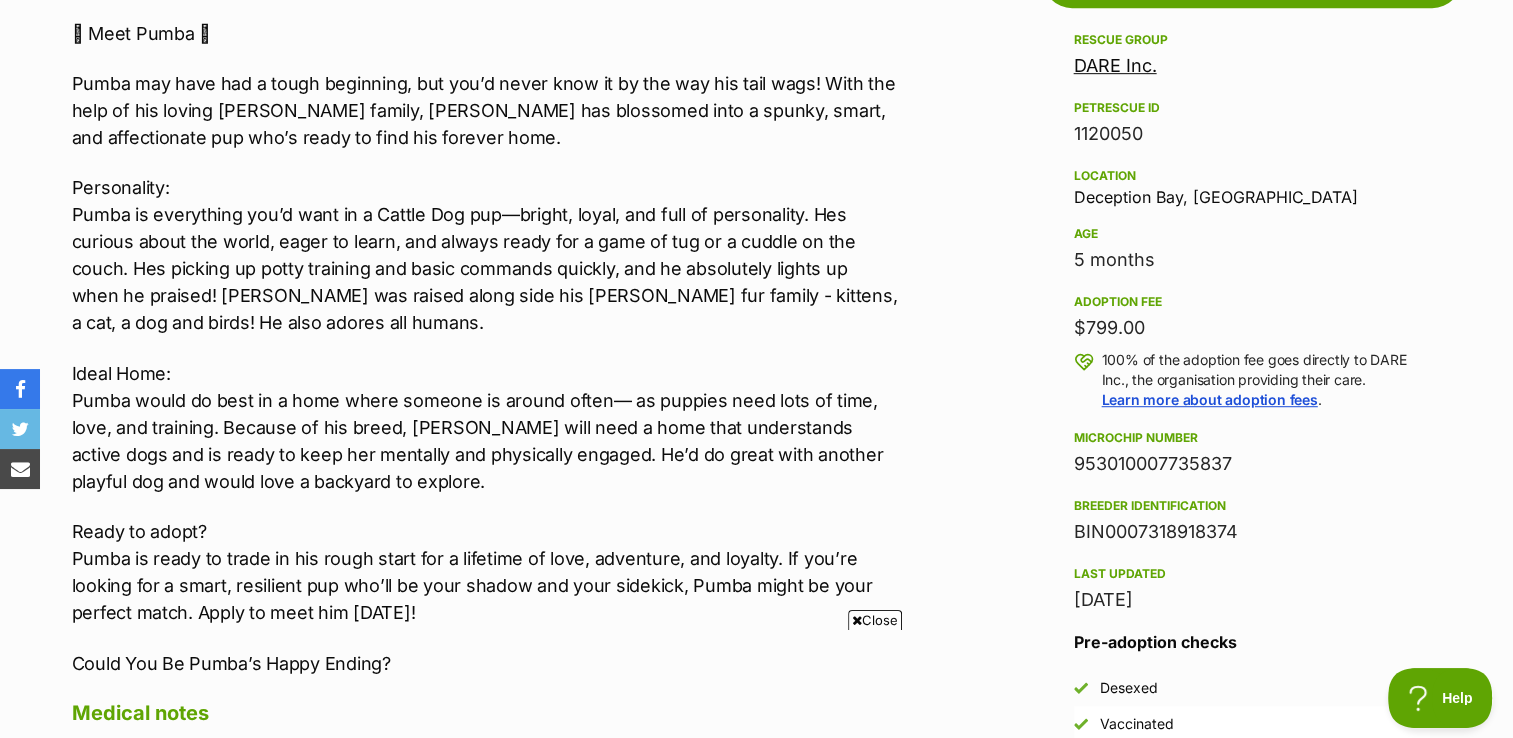 drag, startPoint x: 1069, startPoint y: 327, endPoint x: 1160, endPoint y: 330, distance: 91.04944 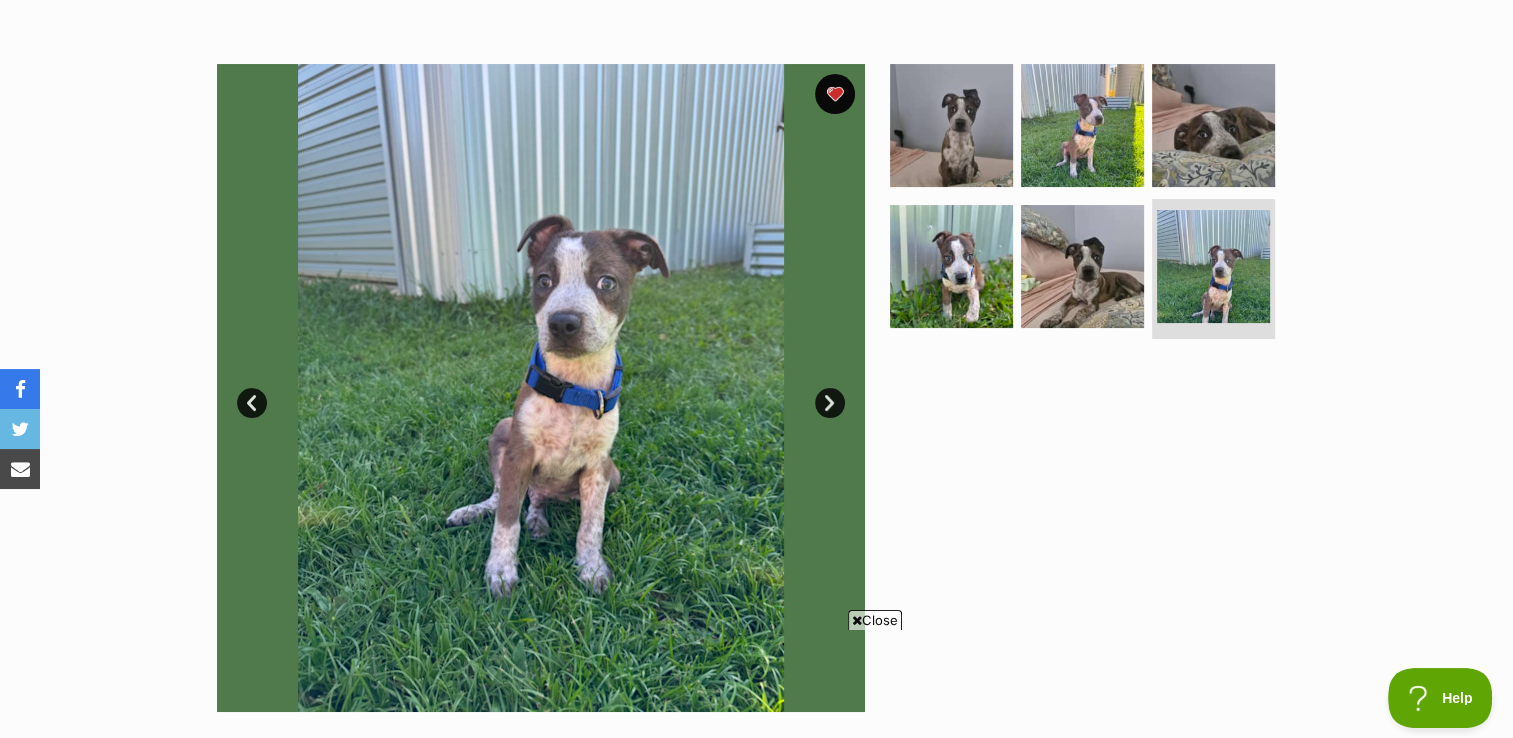scroll, scrollTop: 0, scrollLeft: 0, axis: both 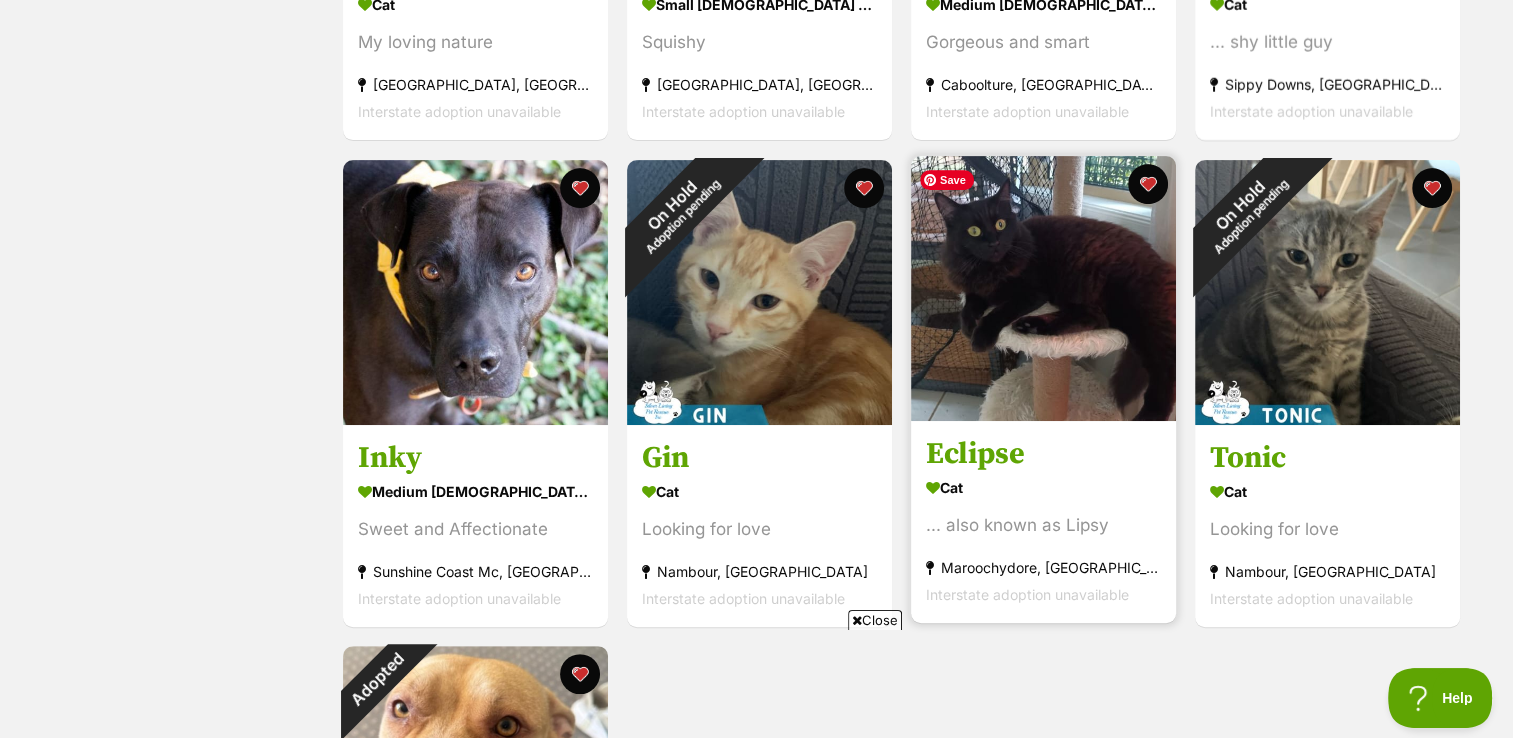 click at bounding box center (1043, 288) 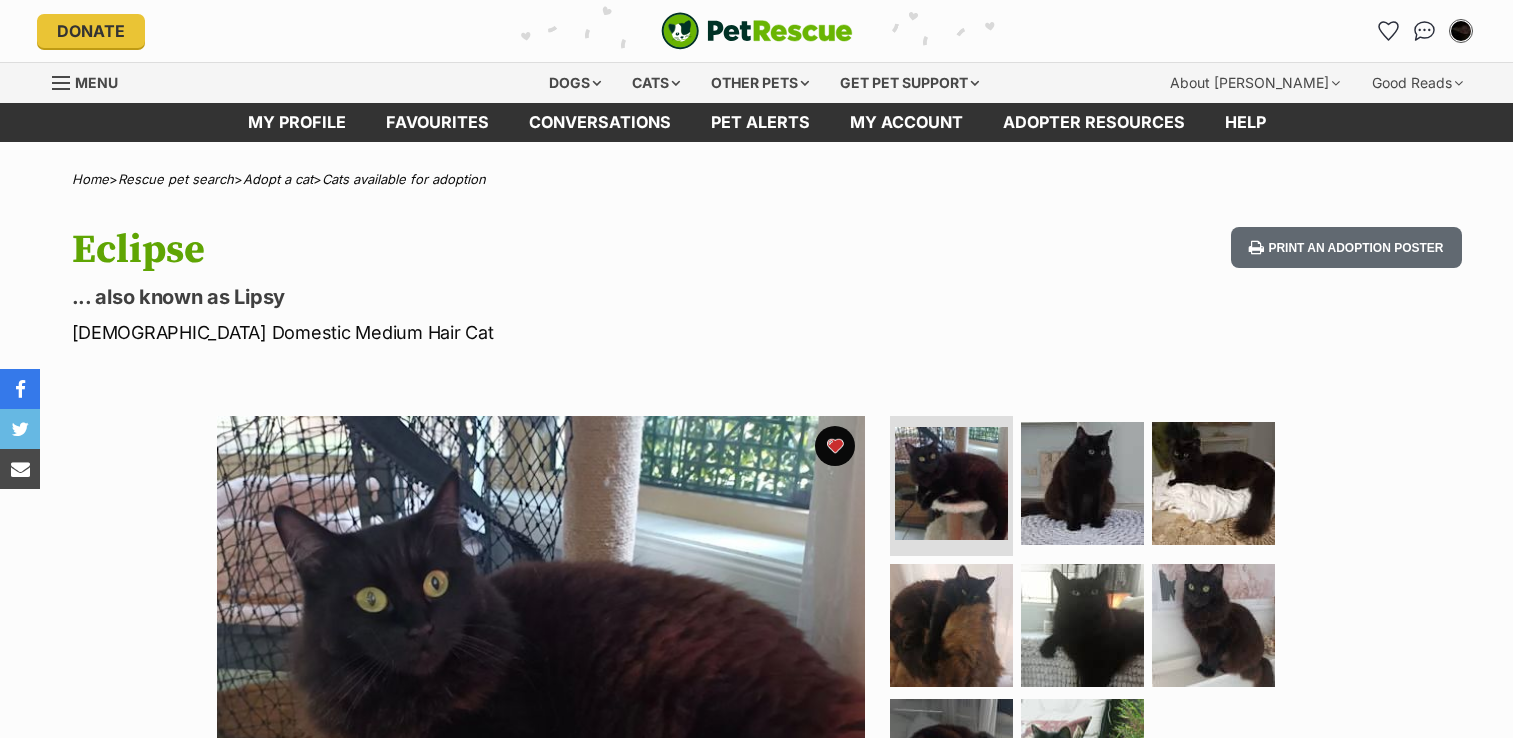 scroll, scrollTop: 0, scrollLeft: 0, axis: both 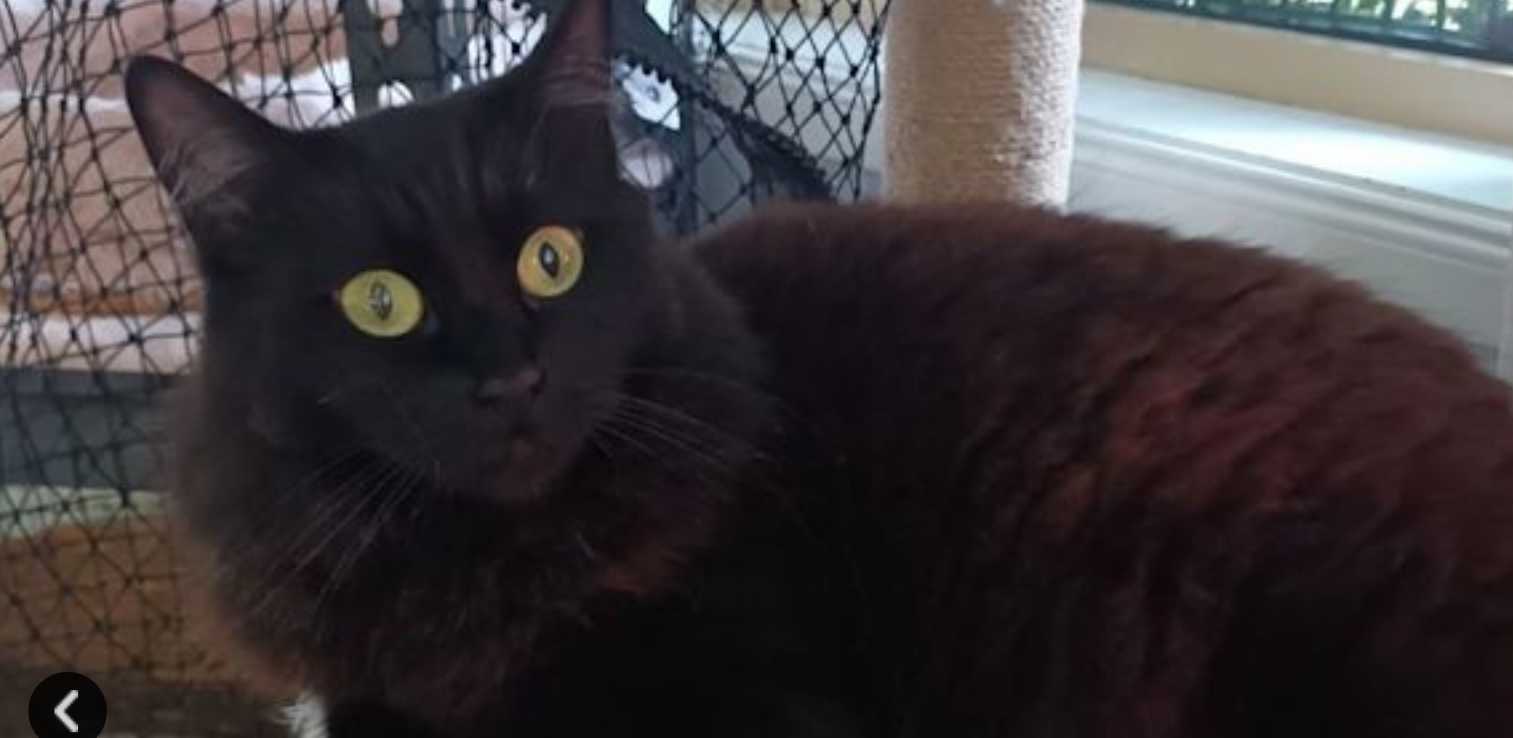 drag, startPoint x: 0, startPoint y: 0, endPoint x: 339, endPoint y: 471, distance: 580.312 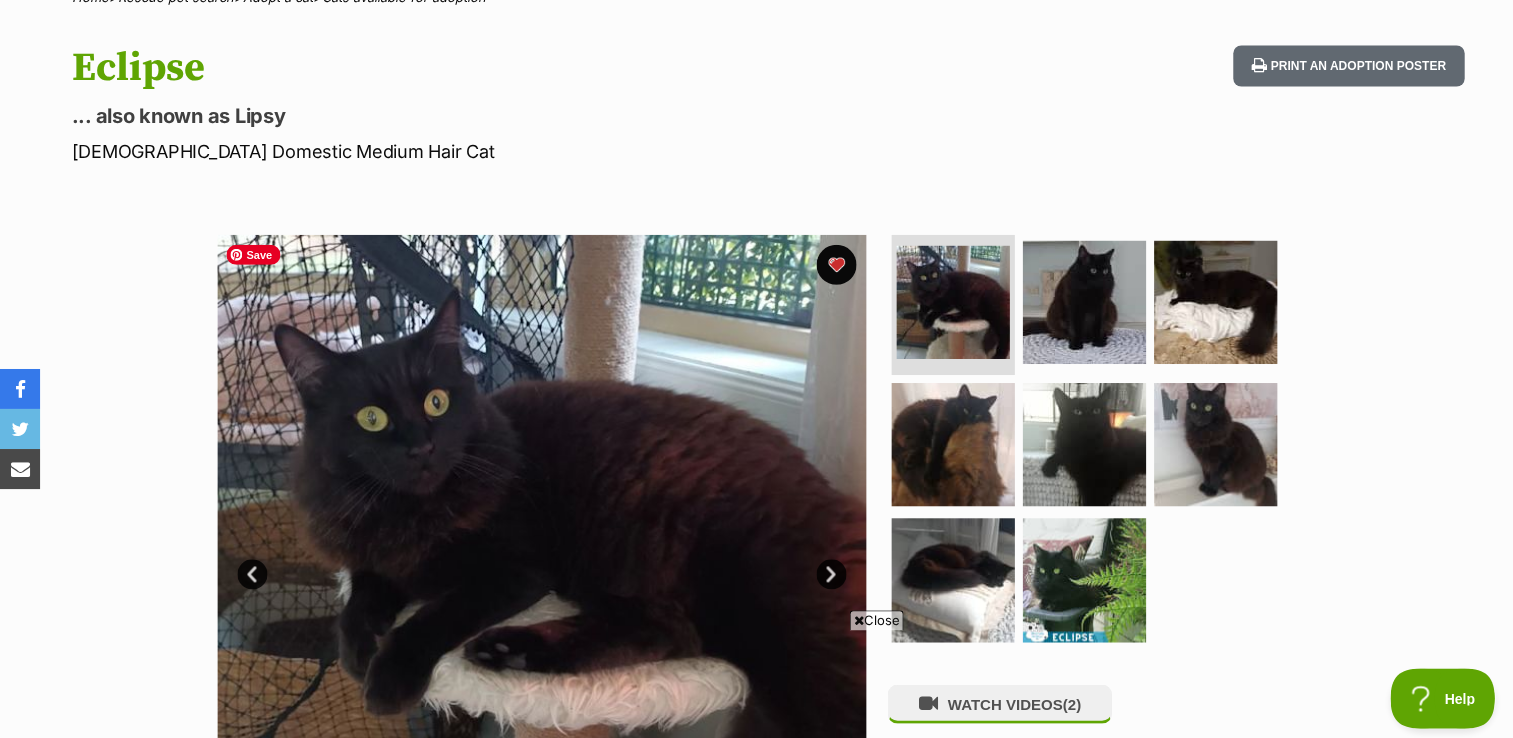 scroll, scrollTop: 182, scrollLeft: 0, axis: vertical 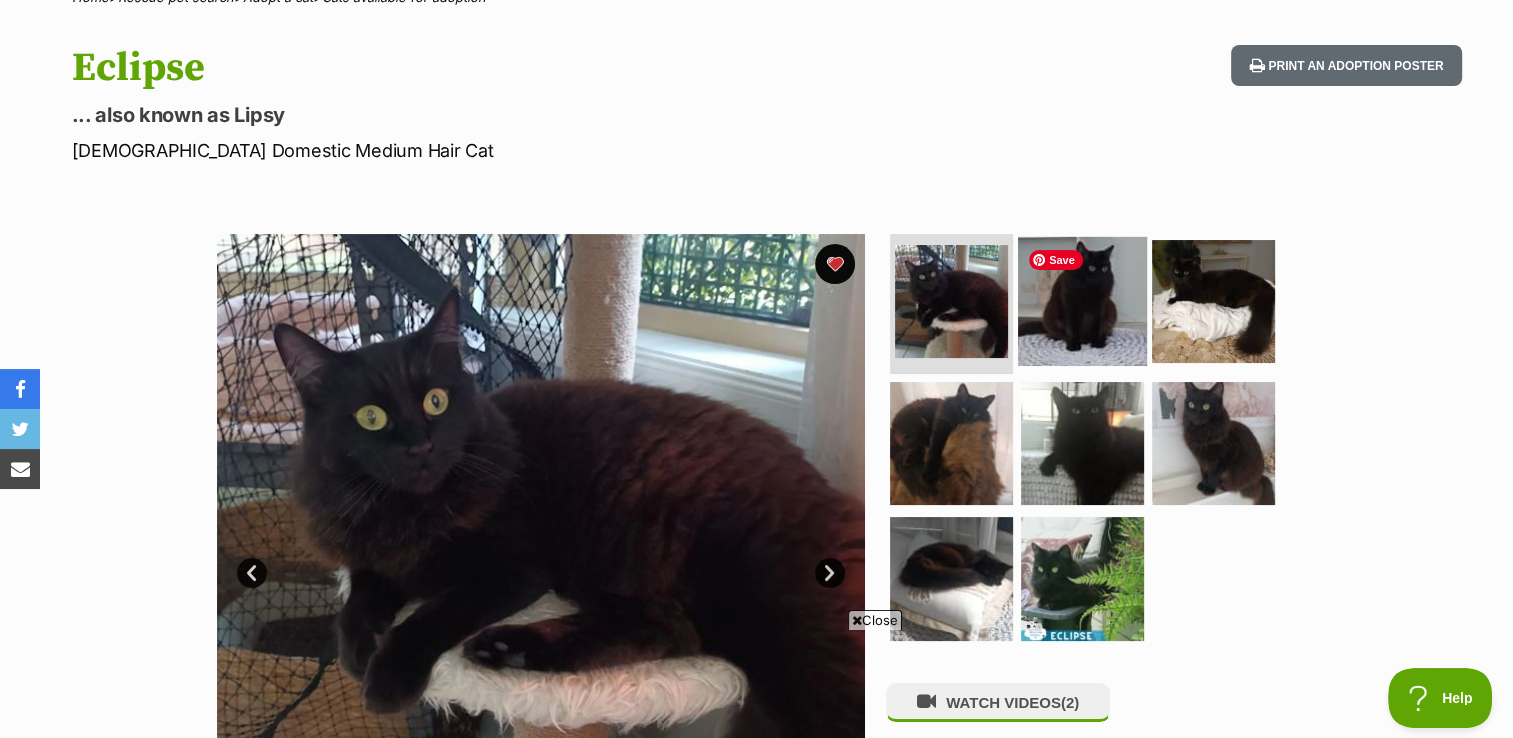 click at bounding box center (1082, 301) 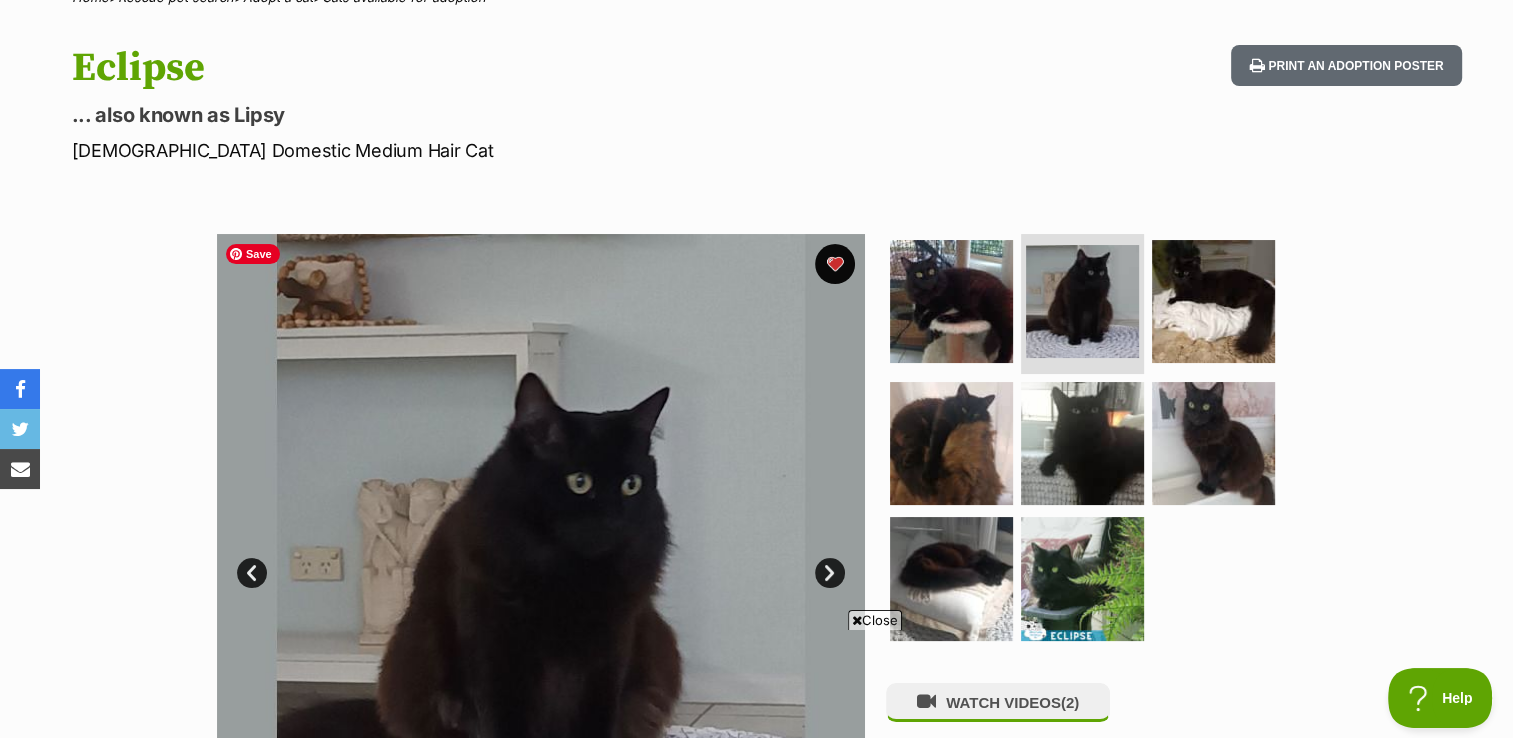 scroll, scrollTop: 269, scrollLeft: 0, axis: vertical 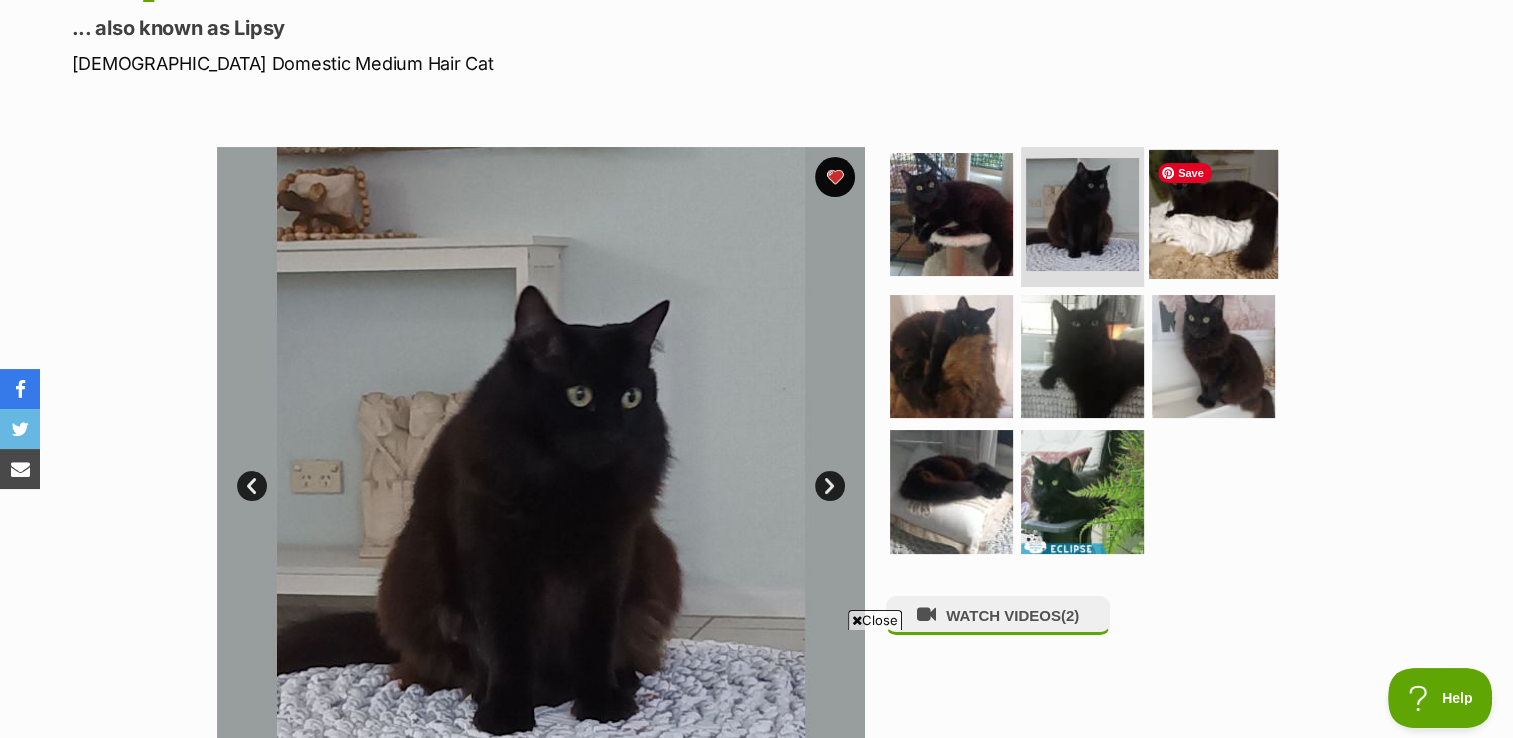 click at bounding box center (1213, 214) 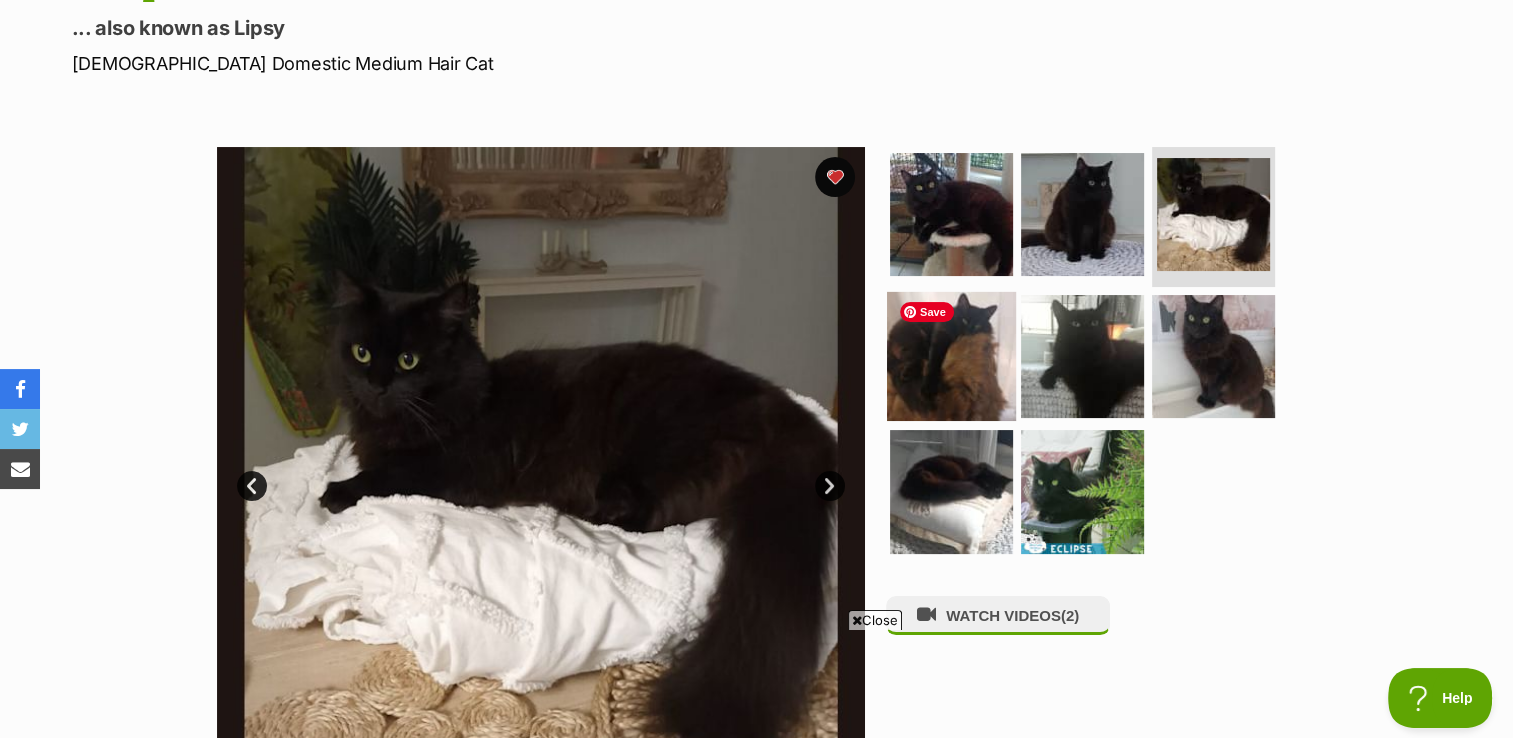 click at bounding box center (951, 355) 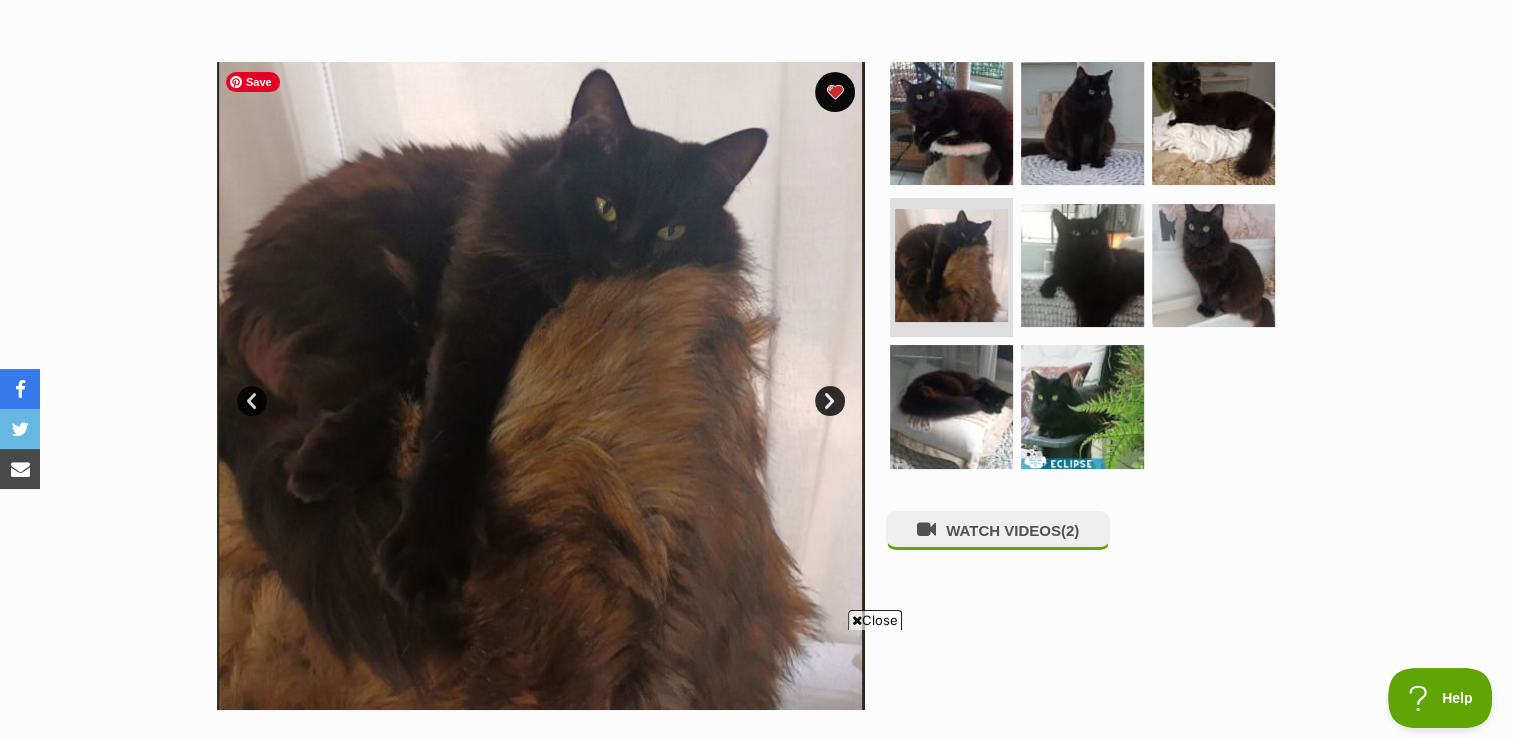 scroll, scrollTop: 356, scrollLeft: 0, axis: vertical 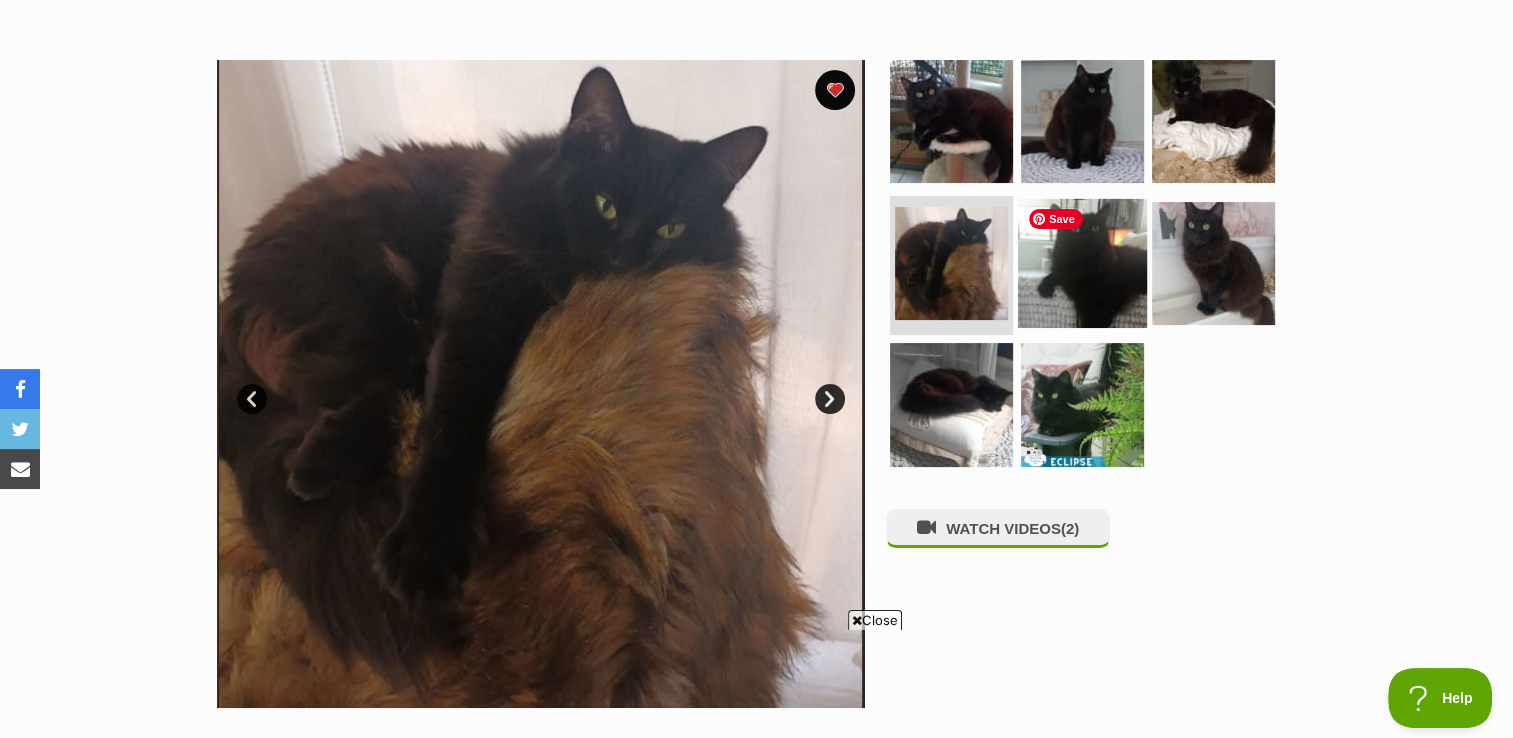 click at bounding box center [1082, 262] 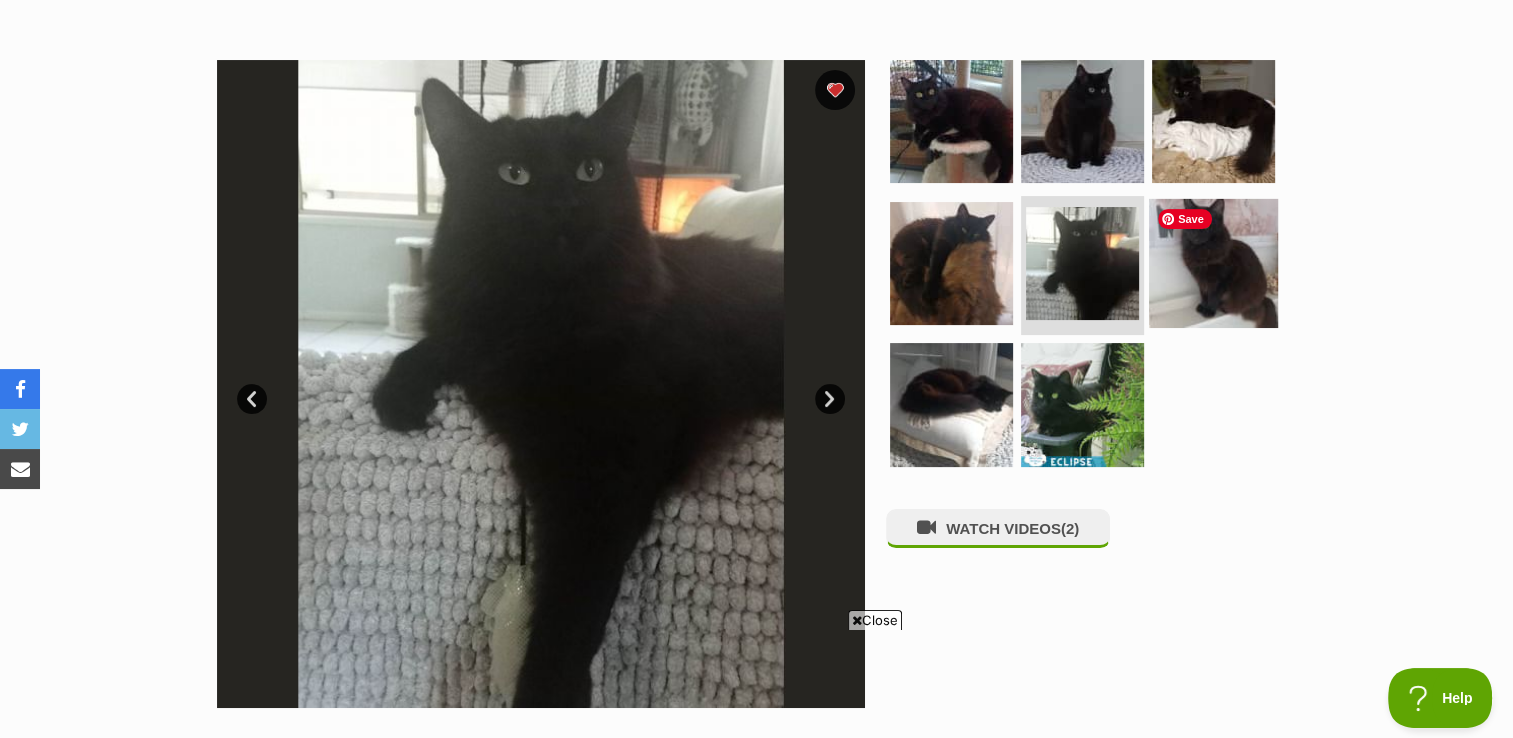 click at bounding box center [1213, 262] 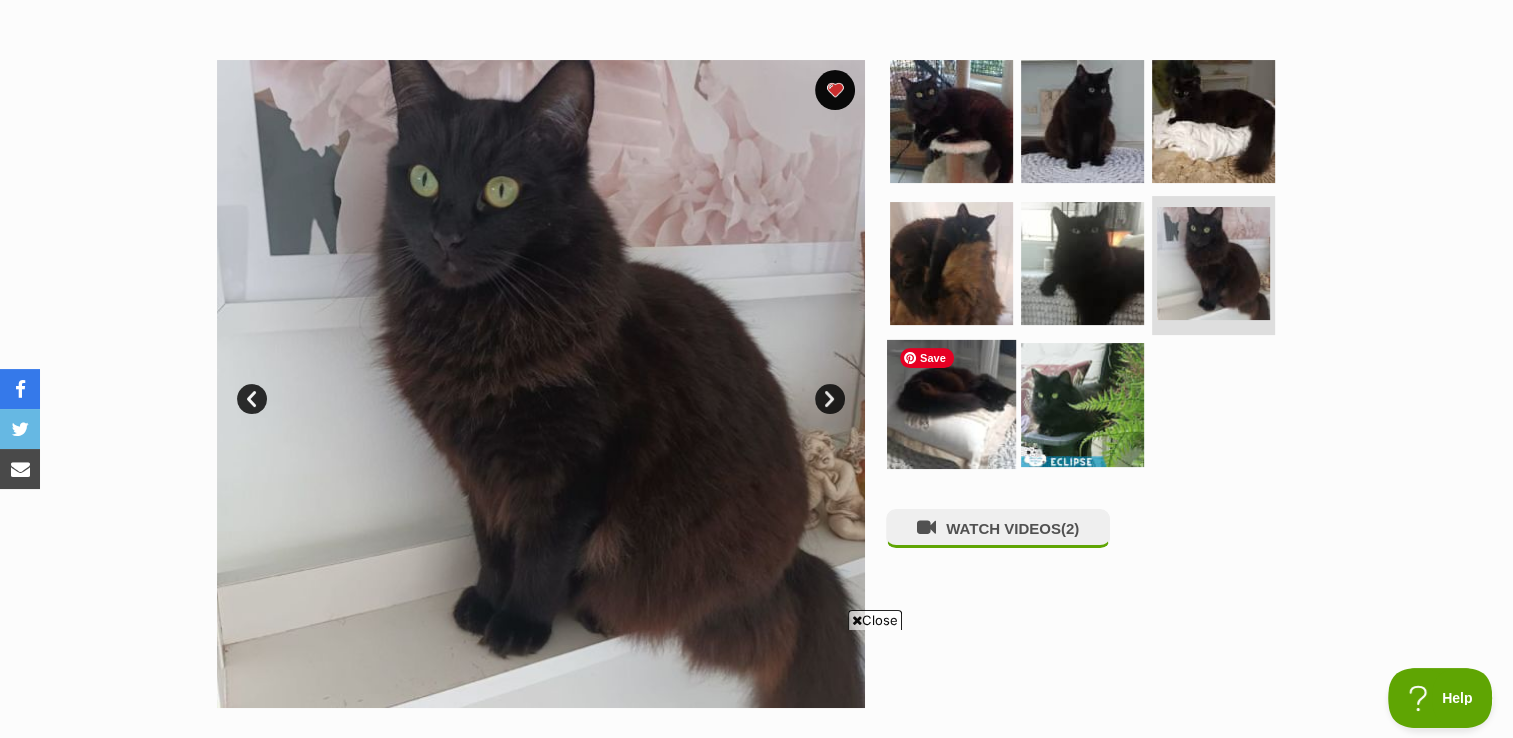 click at bounding box center (951, 404) 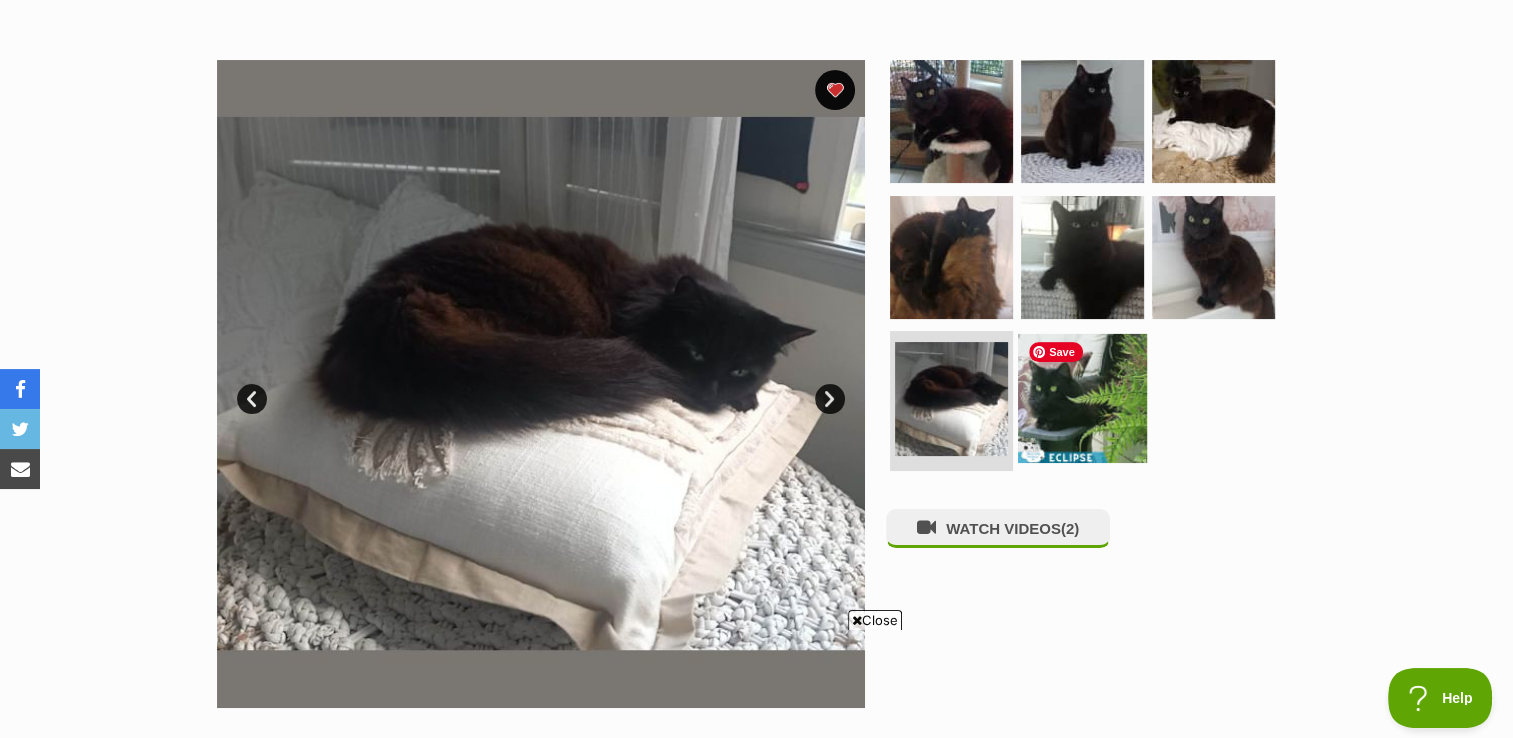 click at bounding box center (1082, 398) 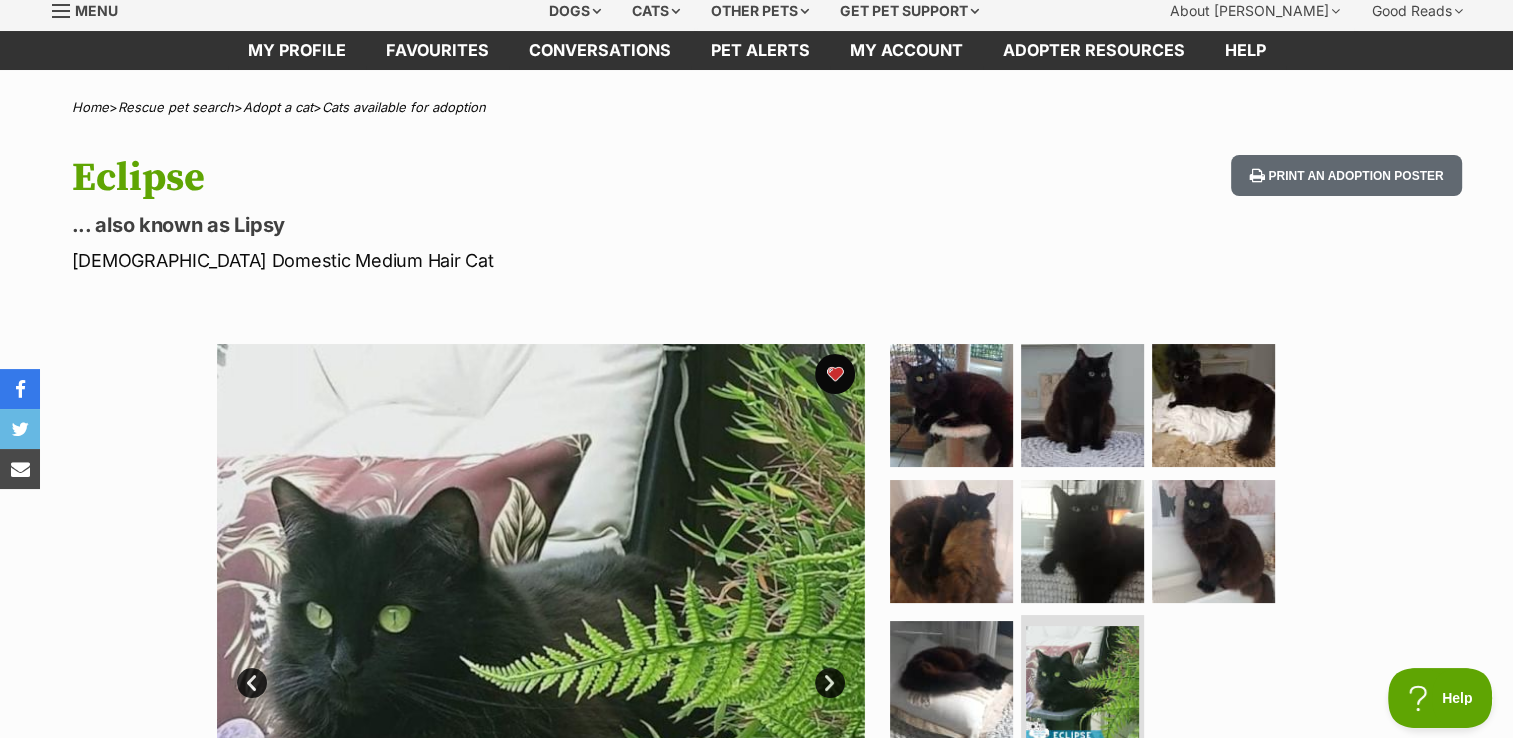 scroll, scrollTop: 0, scrollLeft: 0, axis: both 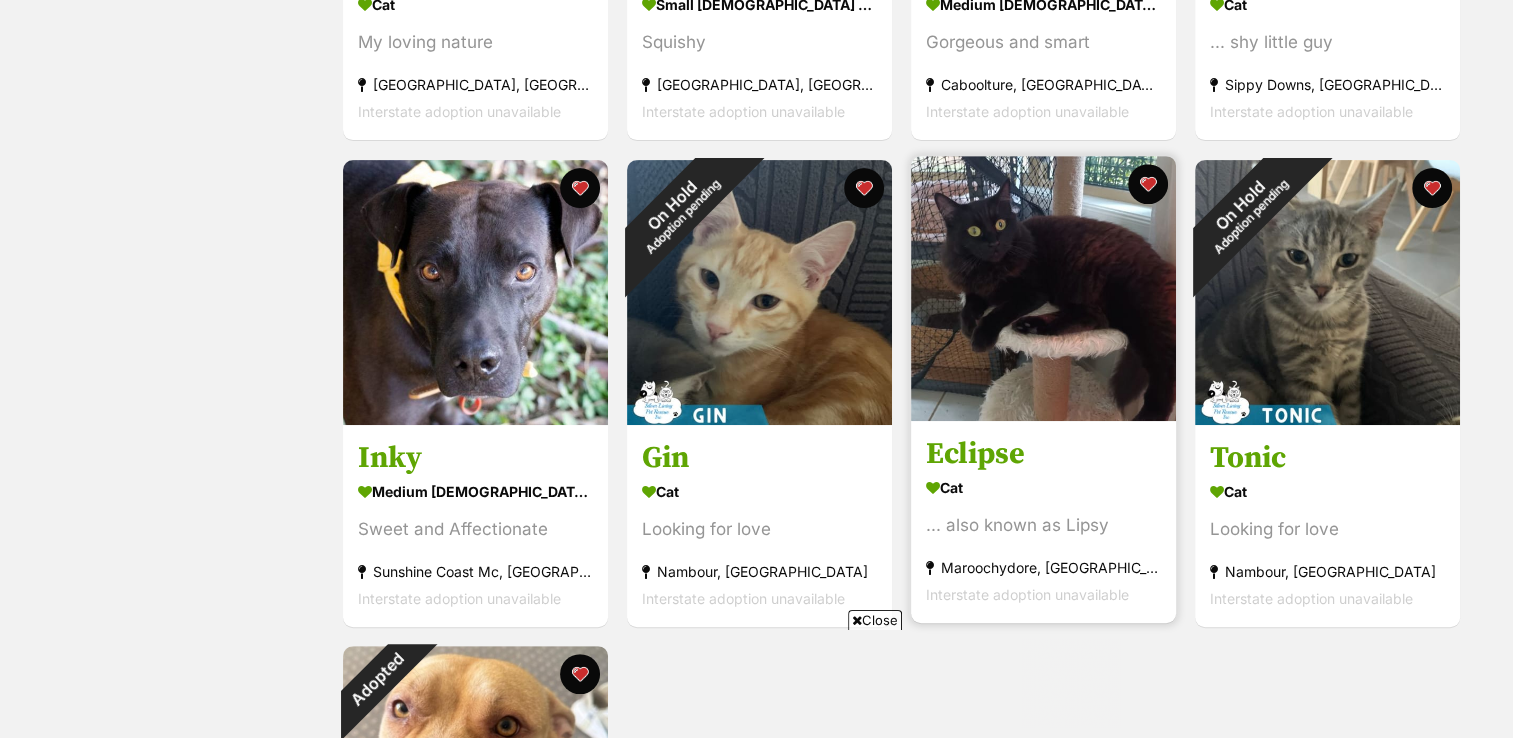 click on "Eclipse" at bounding box center [1043, 454] 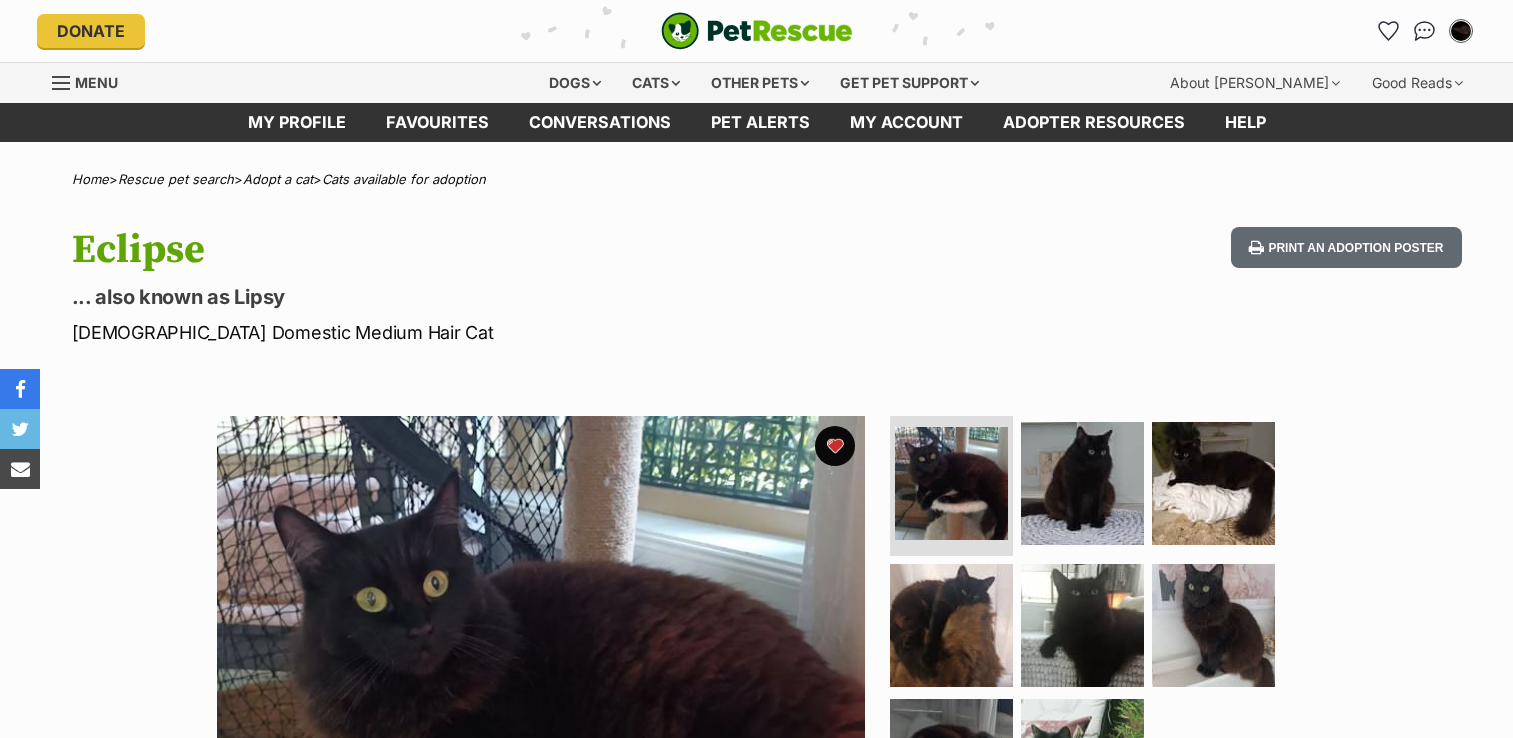 scroll, scrollTop: 0, scrollLeft: 0, axis: both 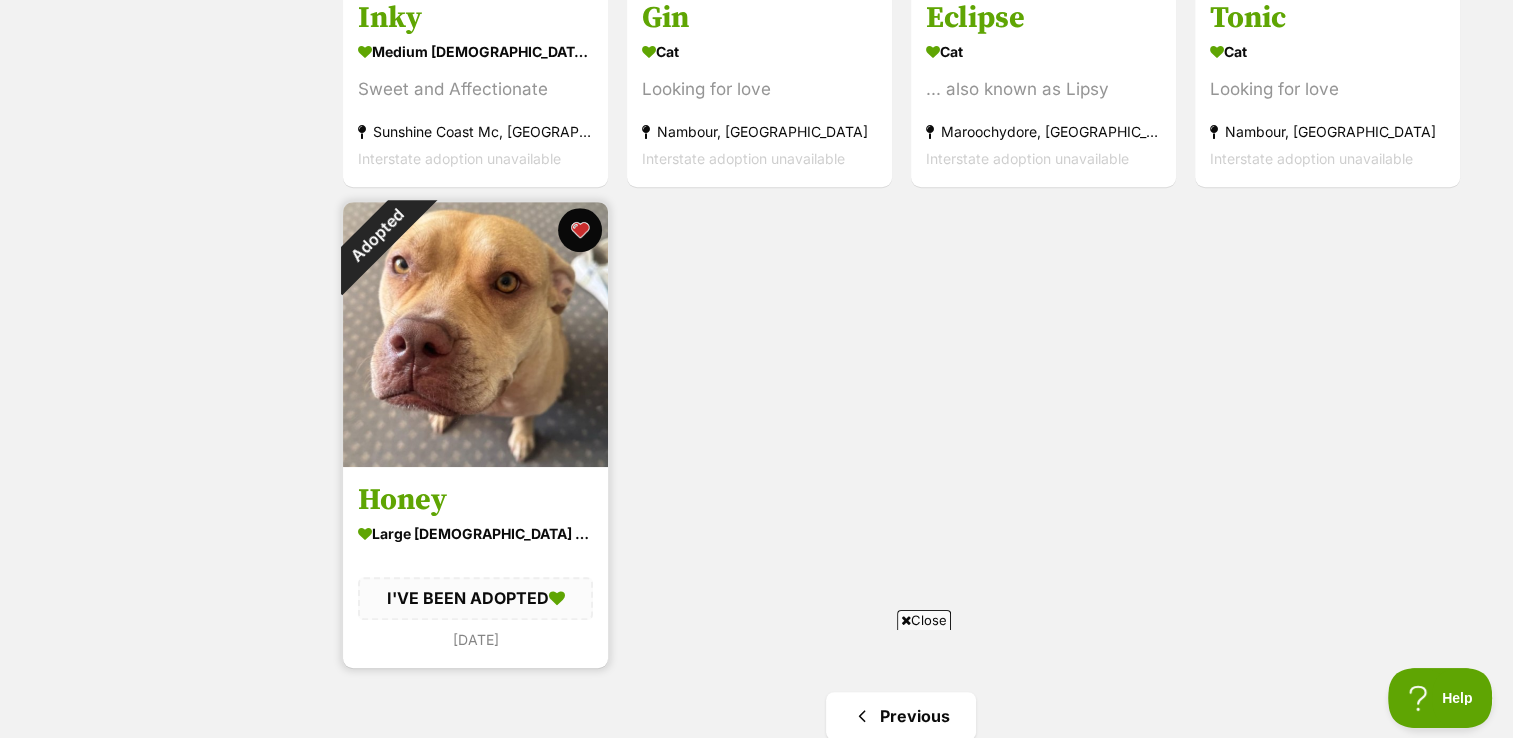 click at bounding box center (580, 230) 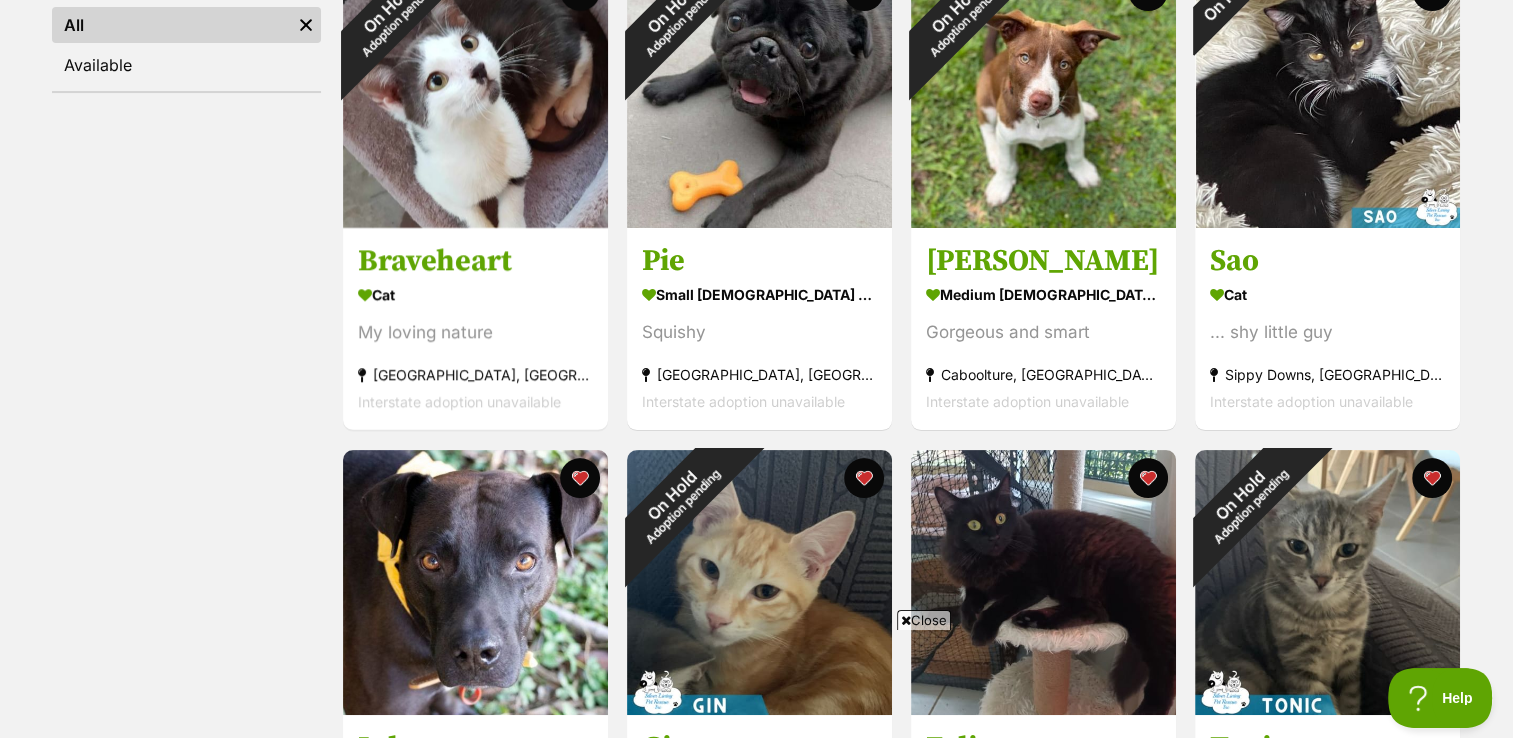 scroll, scrollTop: 0, scrollLeft: 0, axis: both 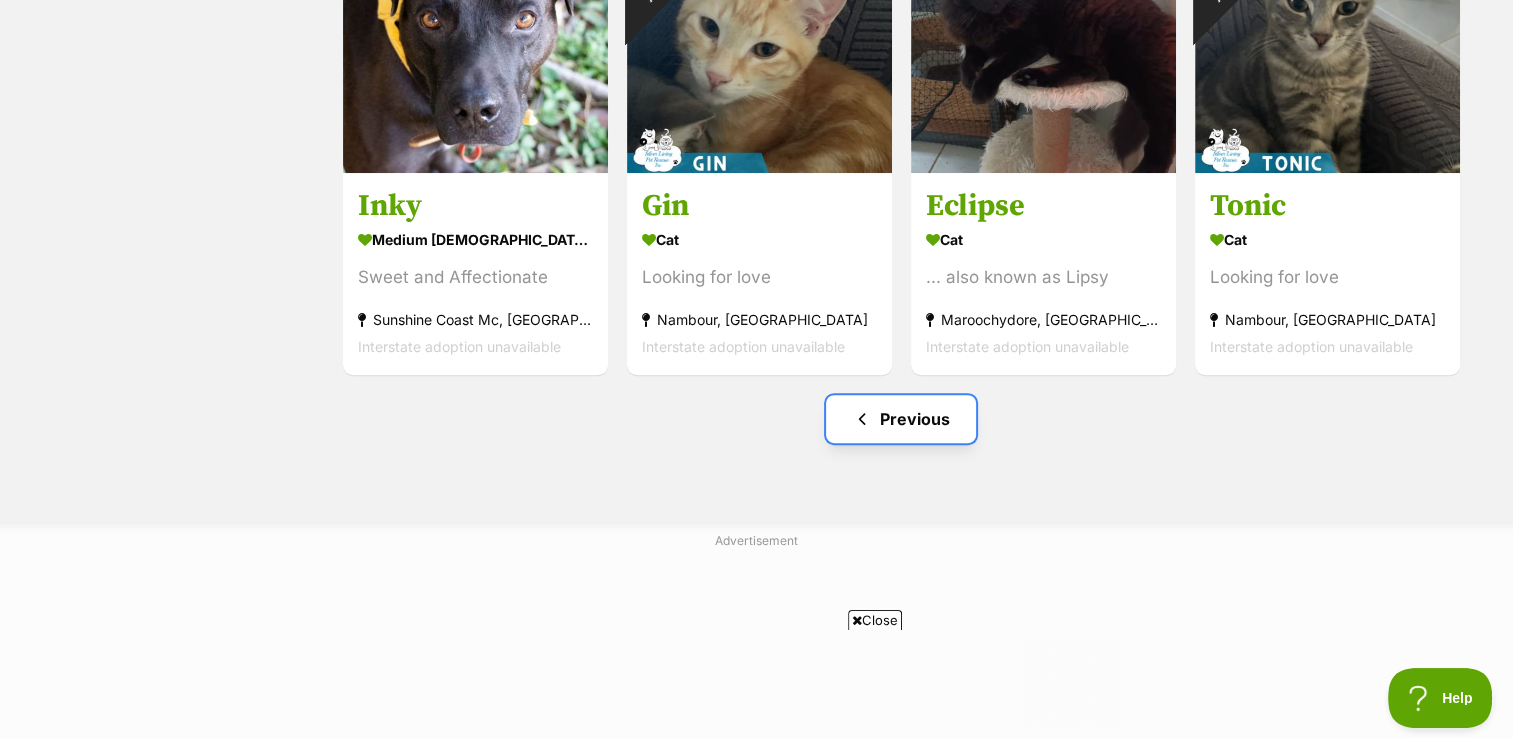 click on "Previous" at bounding box center (901, 419) 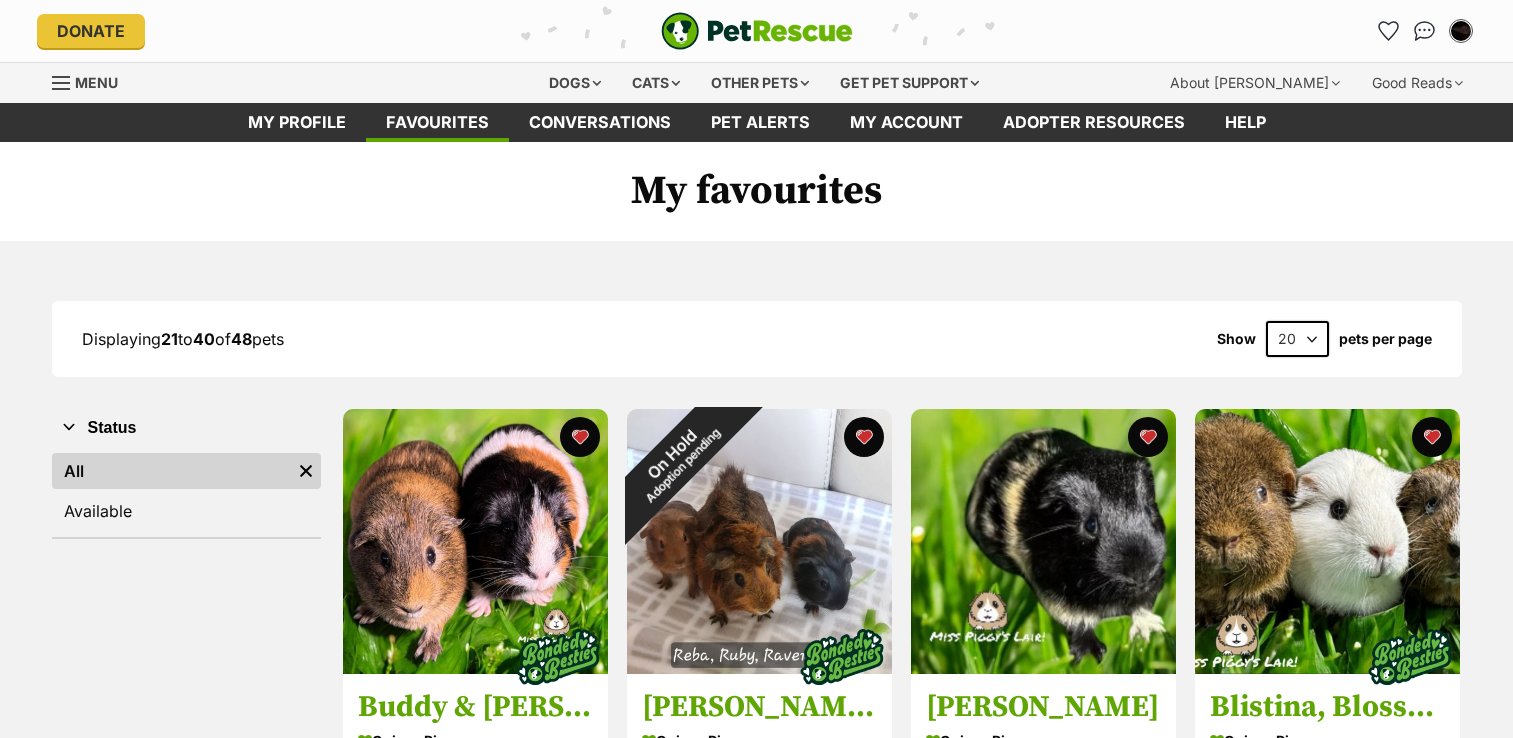scroll, scrollTop: 0, scrollLeft: 0, axis: both 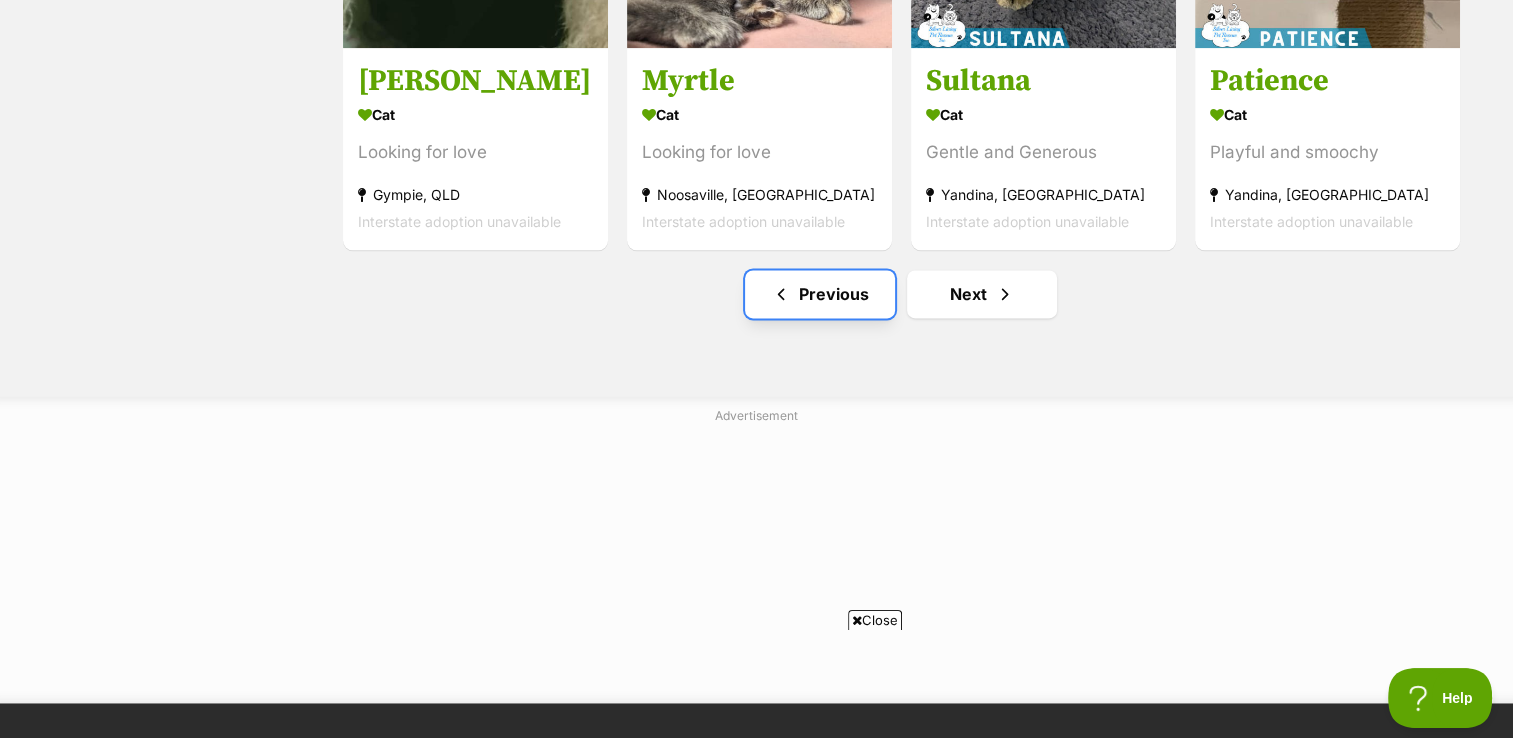 click on "Previous" at bounding box center (820, 294) 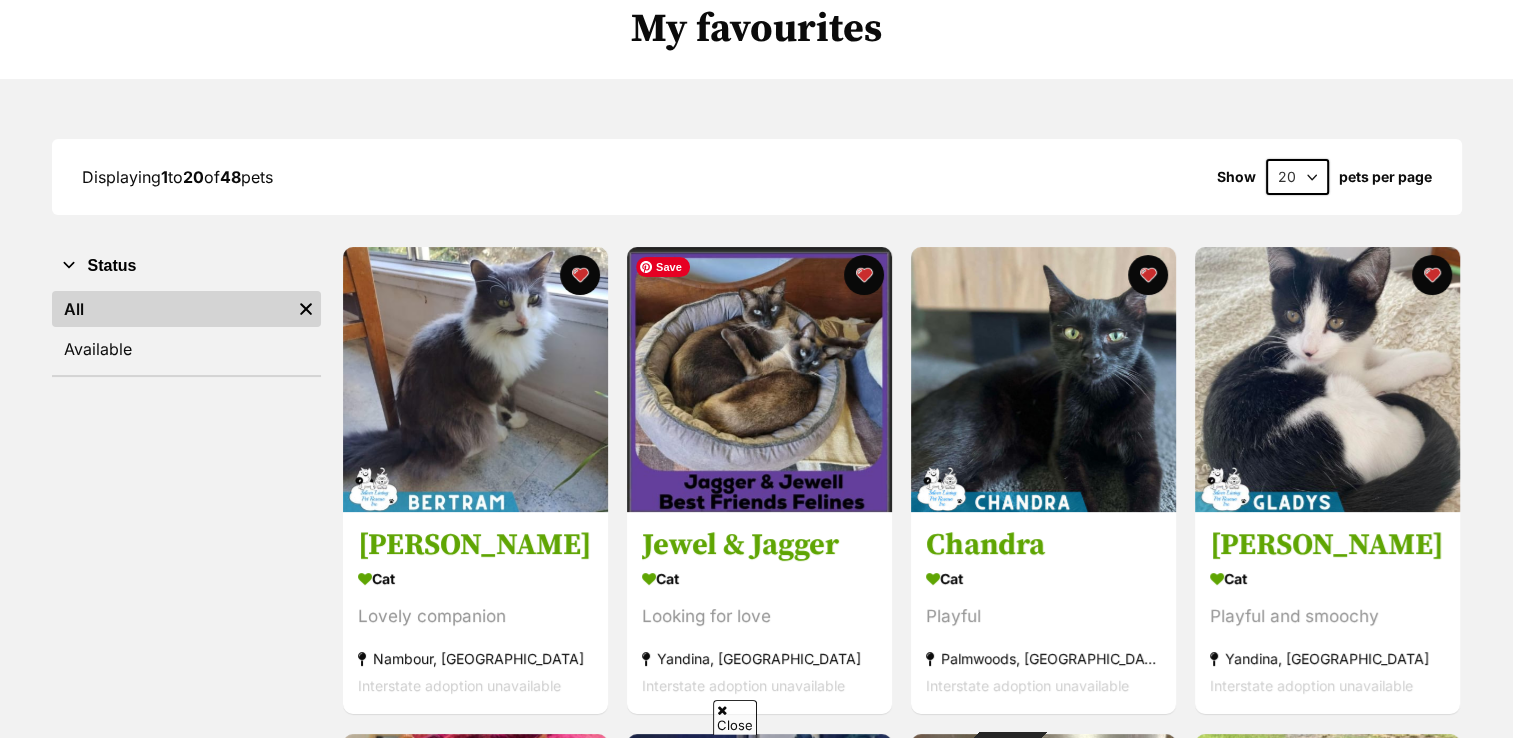 scroll, scrollTop: 0, scrollLeft: 0, axis: both 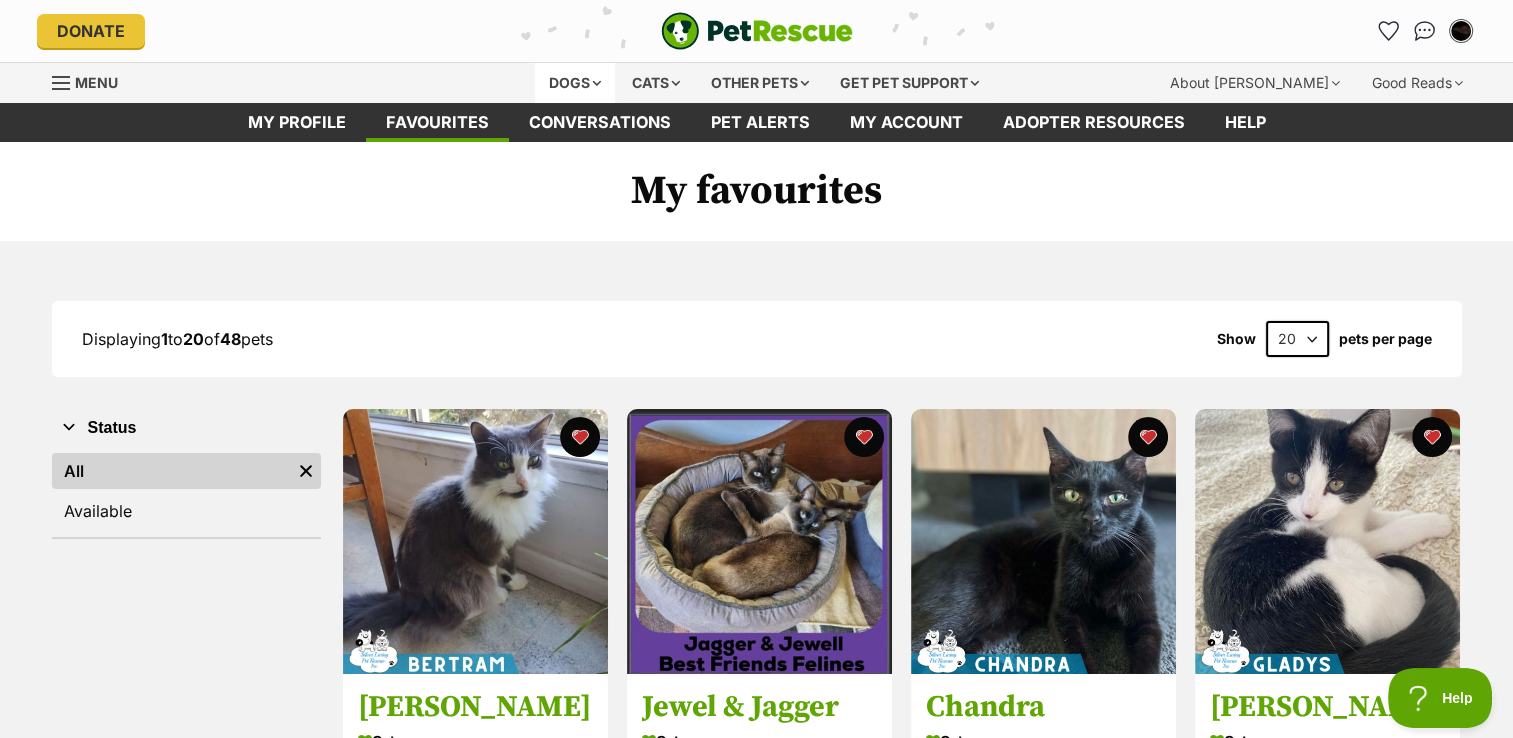click on "Dogs" at bounding box center [575, 83] 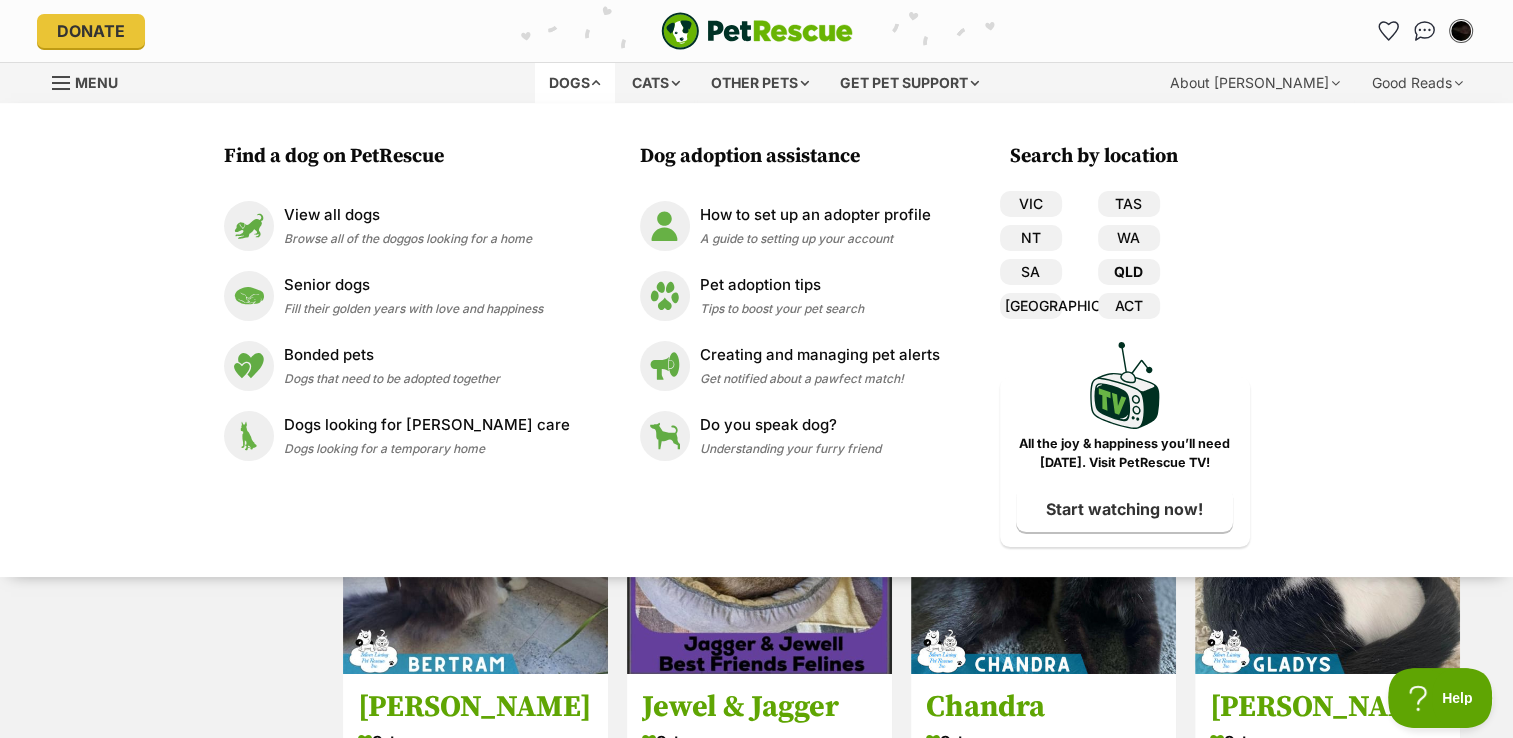 click on "QLD" at bounding box center [1129, 272] 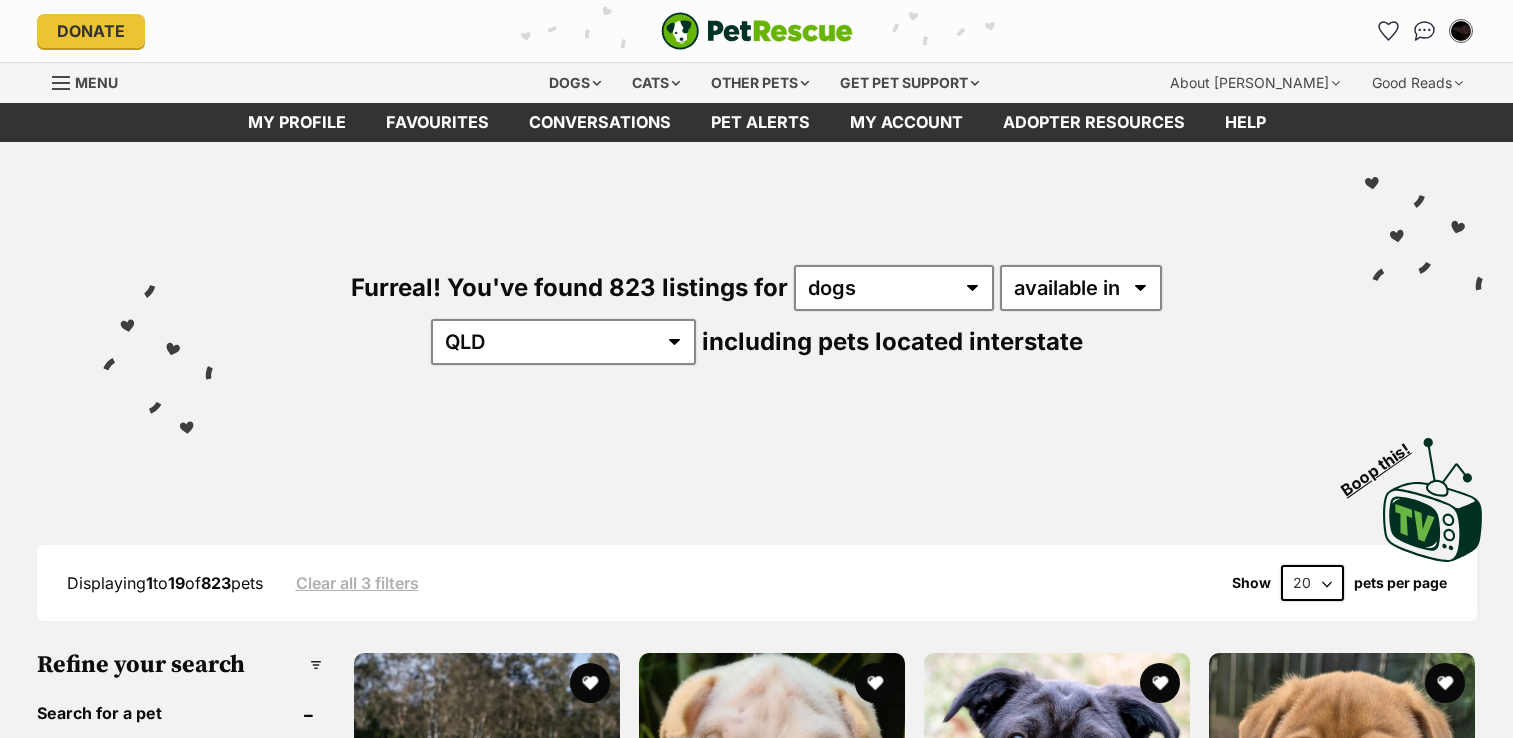 scroll, scrollTop: 0, scrollLeft: 0, axis: both 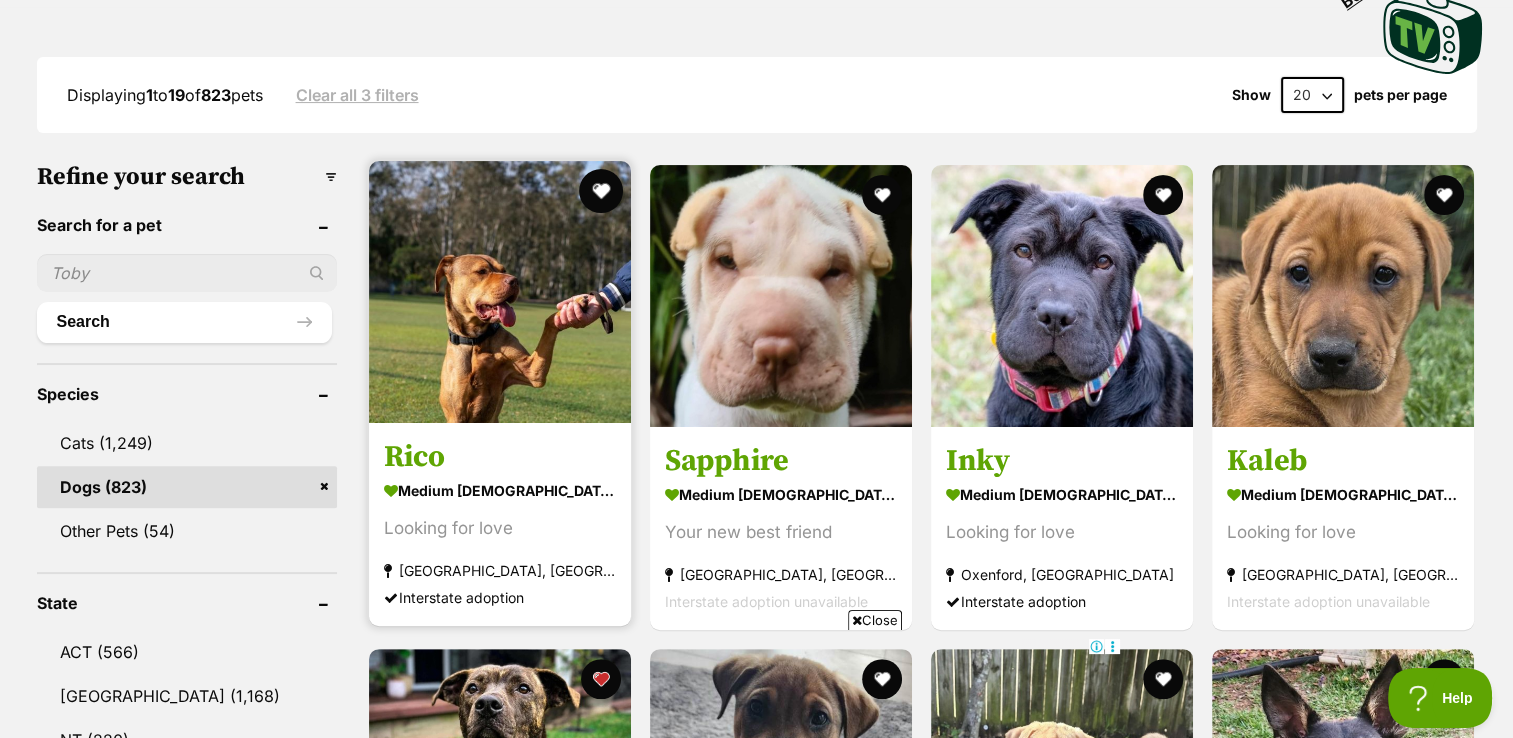 click at bounding box center (601, 191) 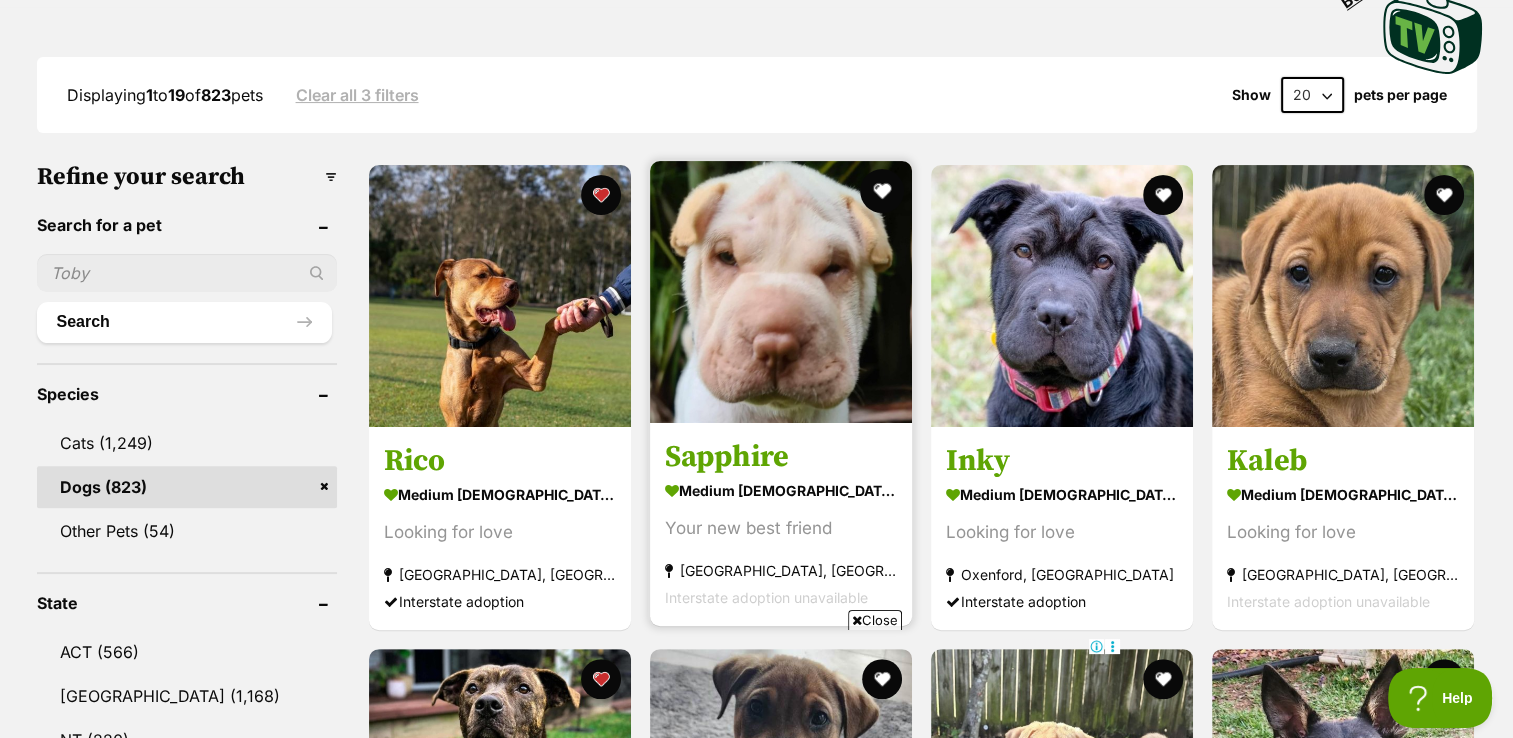click at bounding box center (882, 191) 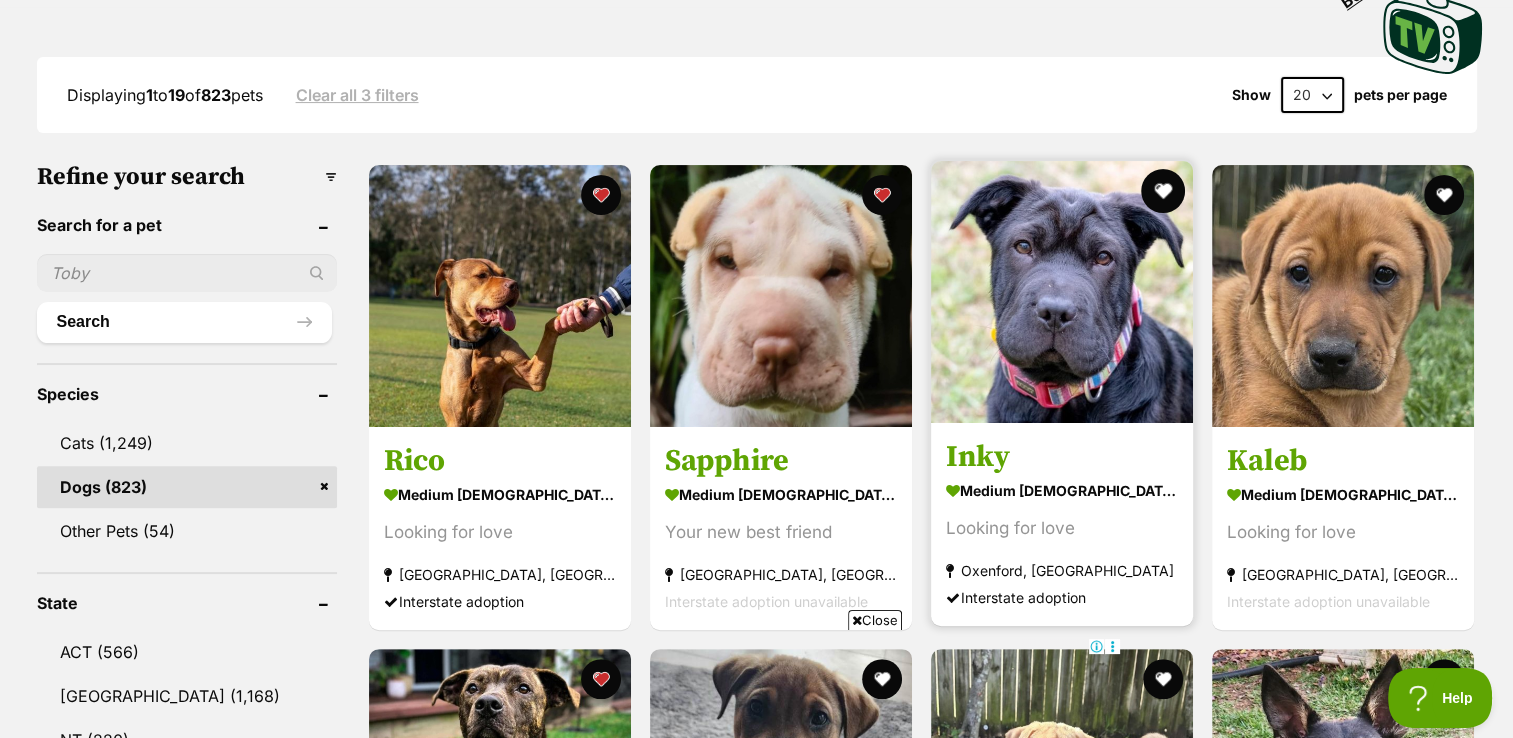 click at bounding box center (1163, 191) 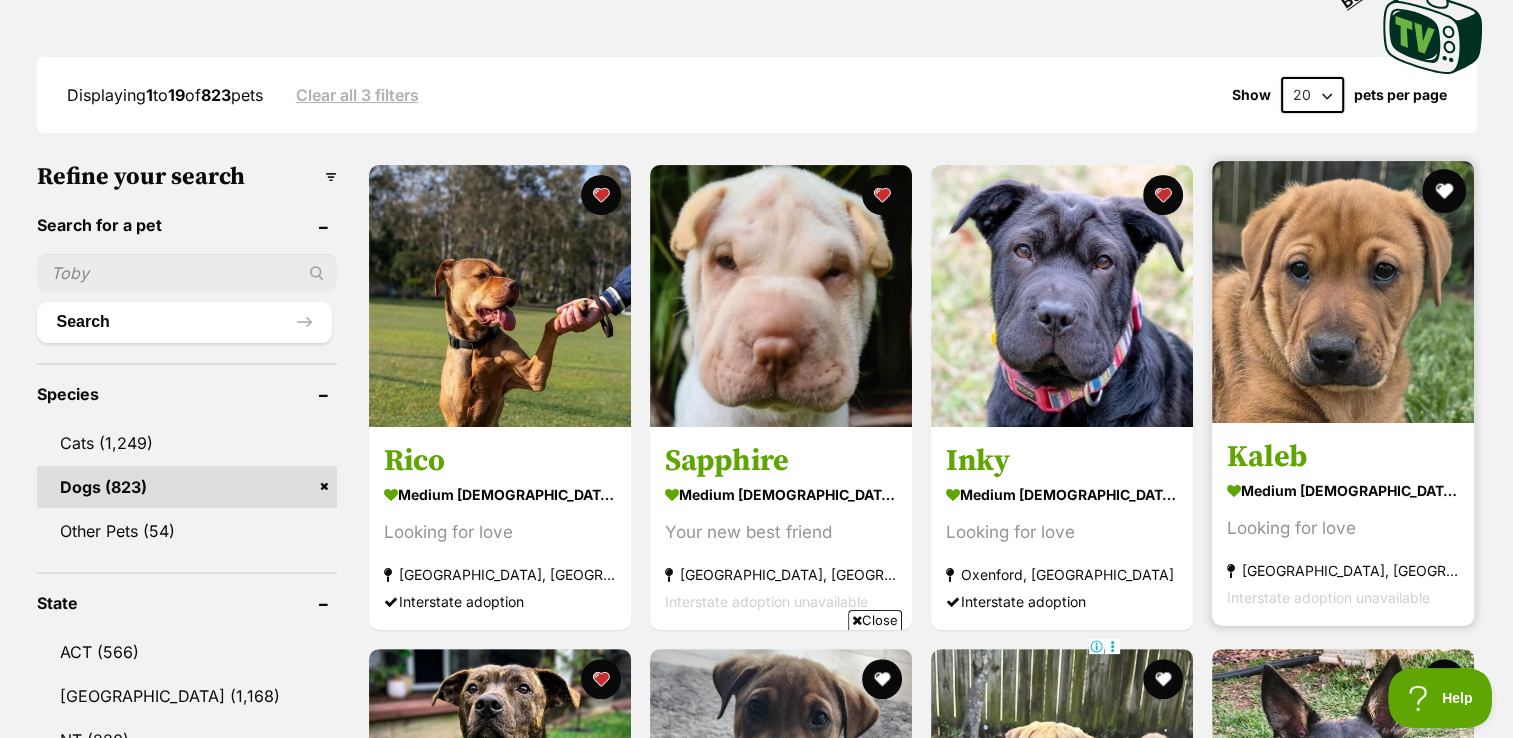 click at bounding box center [1445, 191] 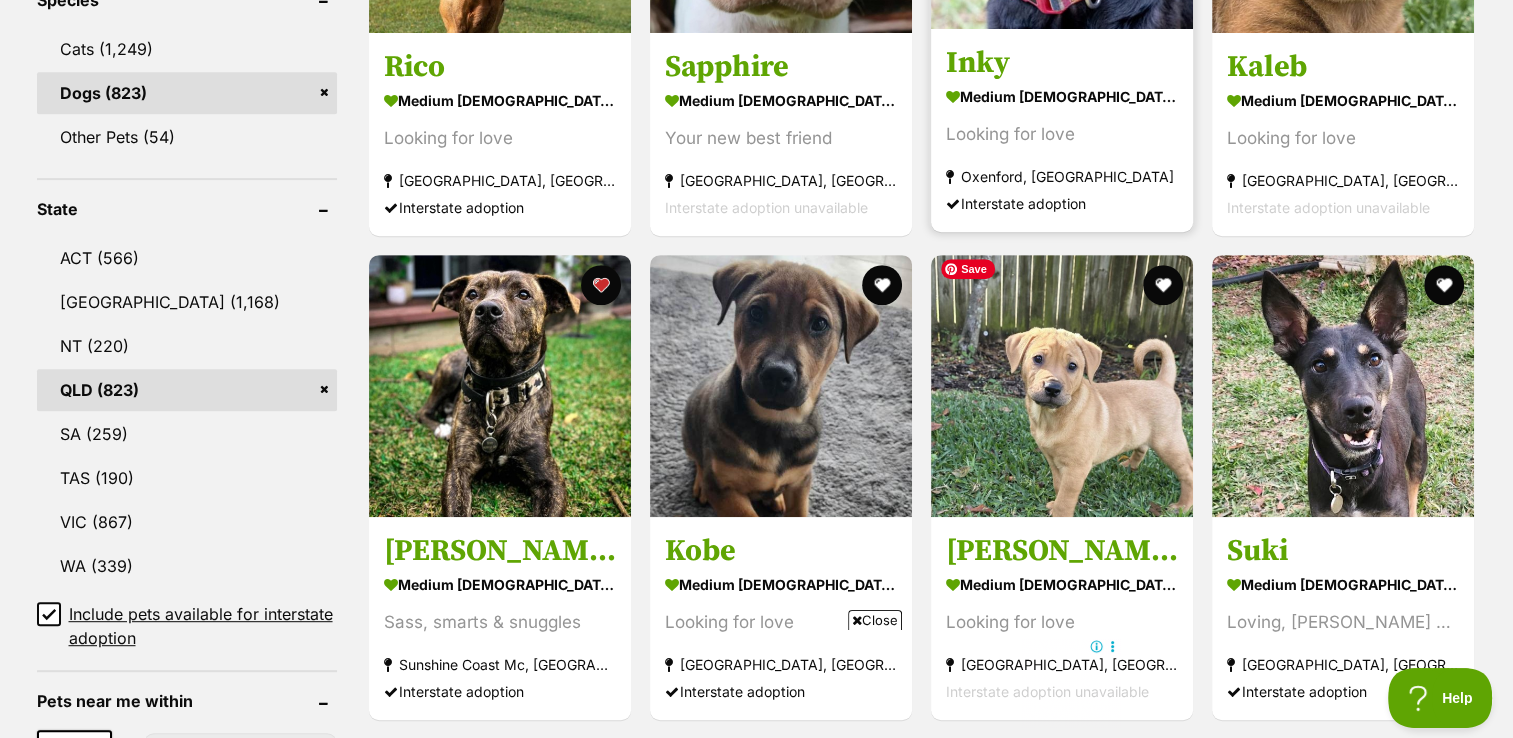 scroll, scrollTop: 887, scrollLeft: 0, axis: vertical 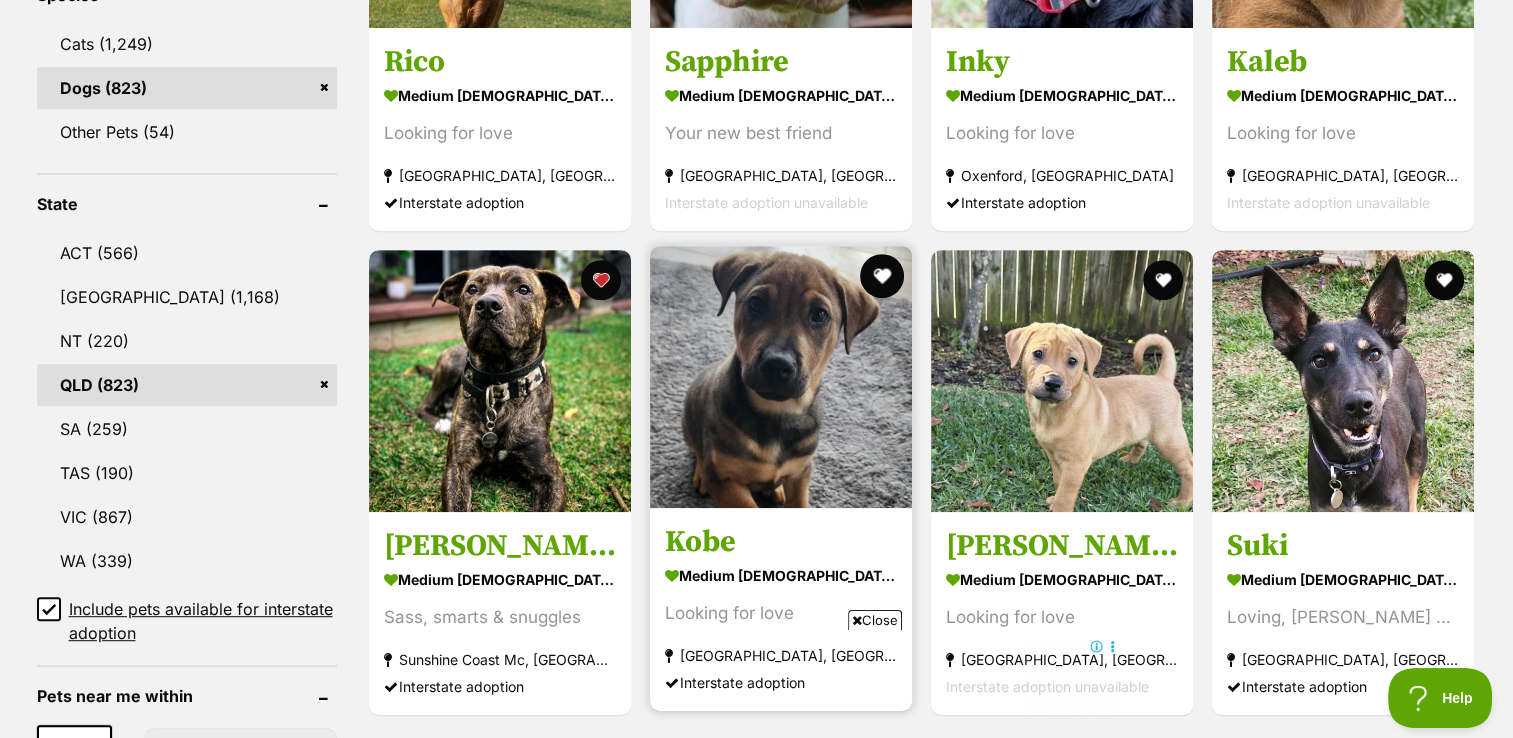 click at bounding box center (882, 276) 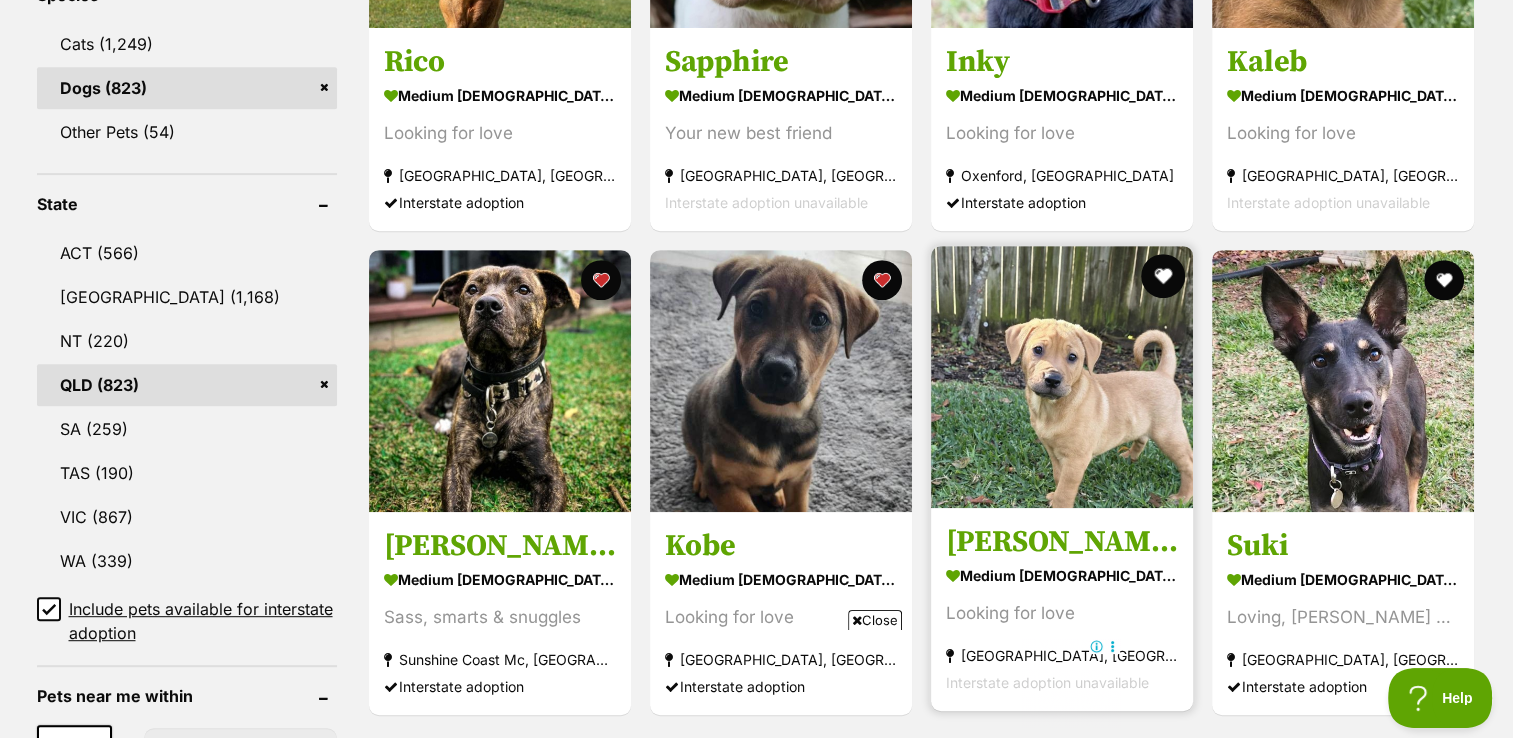 click at bounding box center (1163, 276) 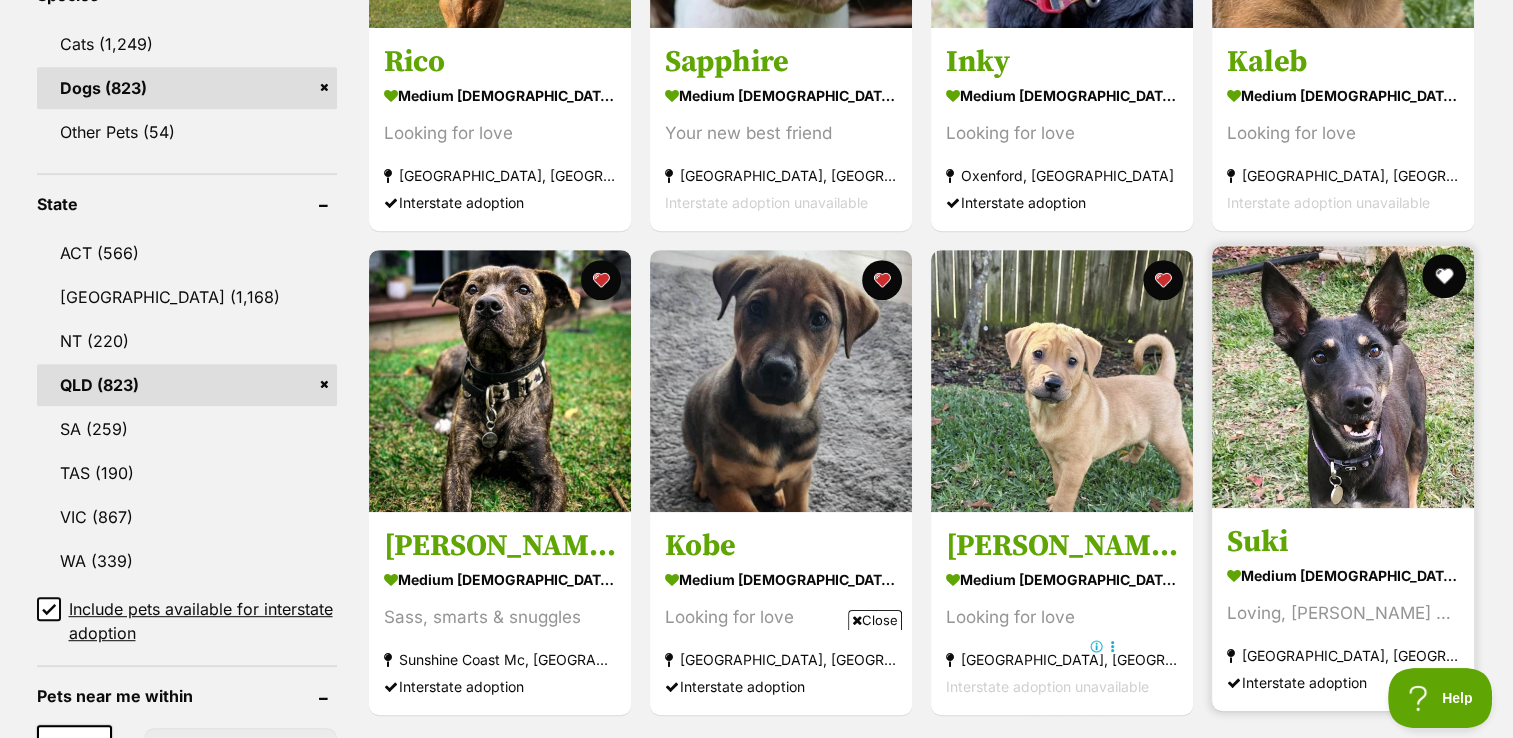 click at bounding box center (1445, 276) 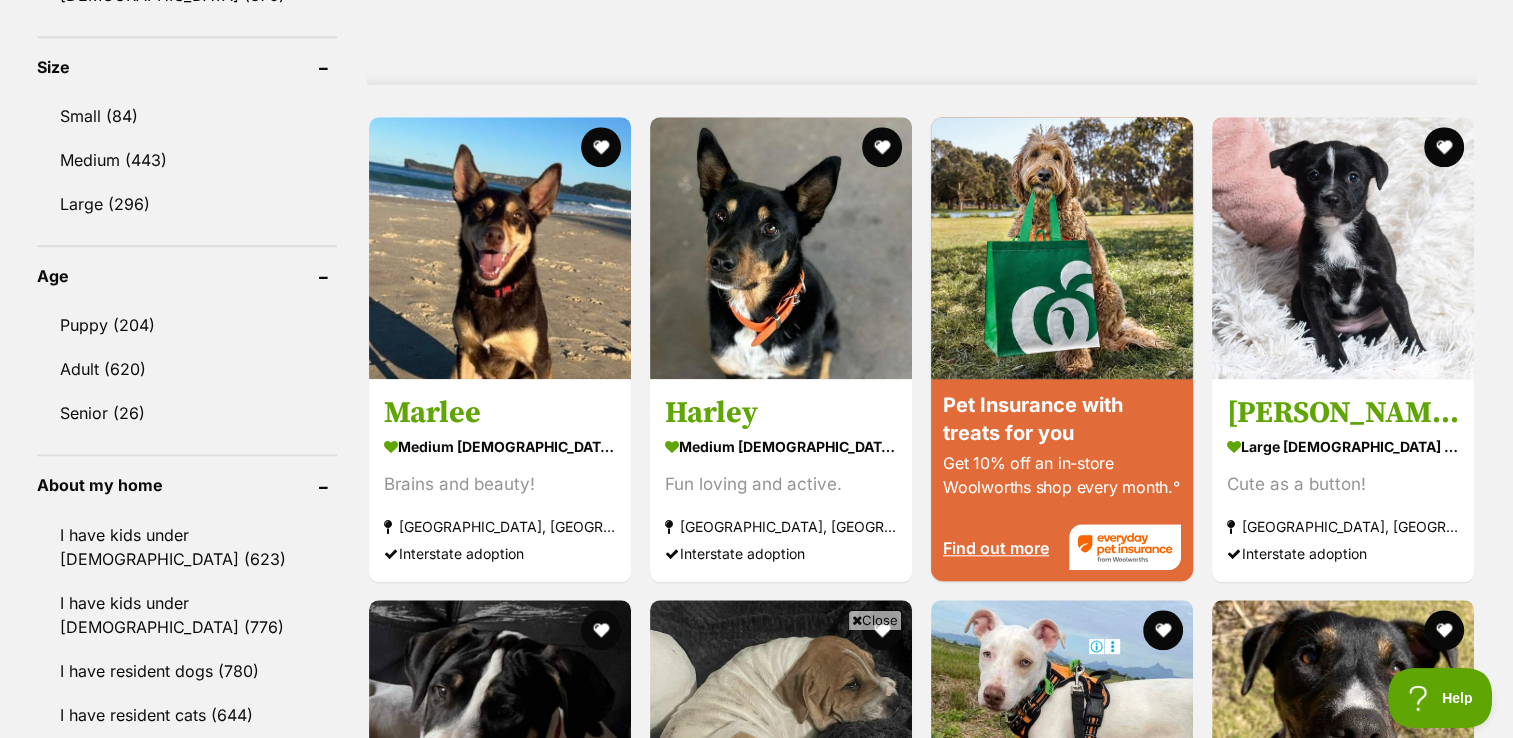 scroll, scrollTop: 1748, scrollLeft: 0, axis: vertical 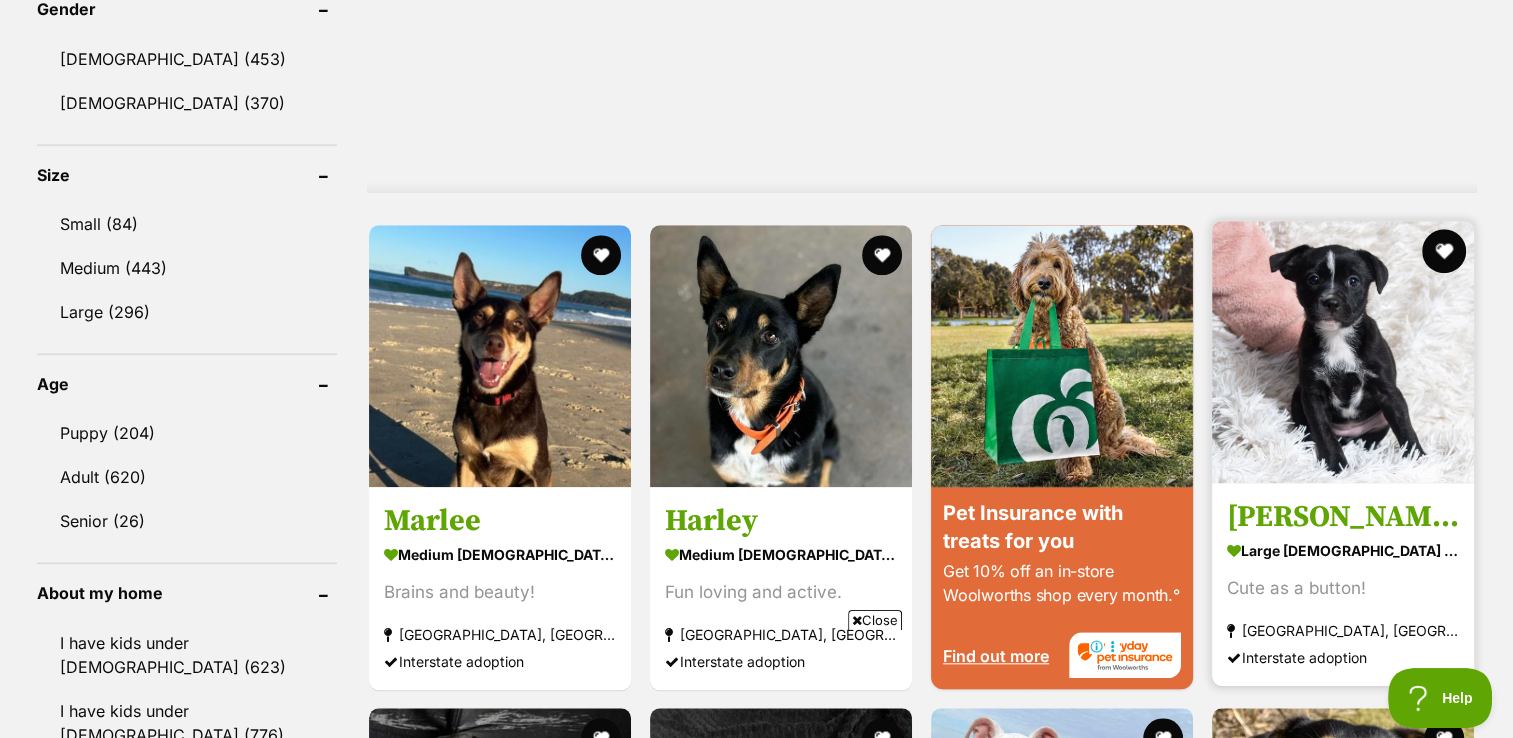 click at bounding box center (1445, 251) 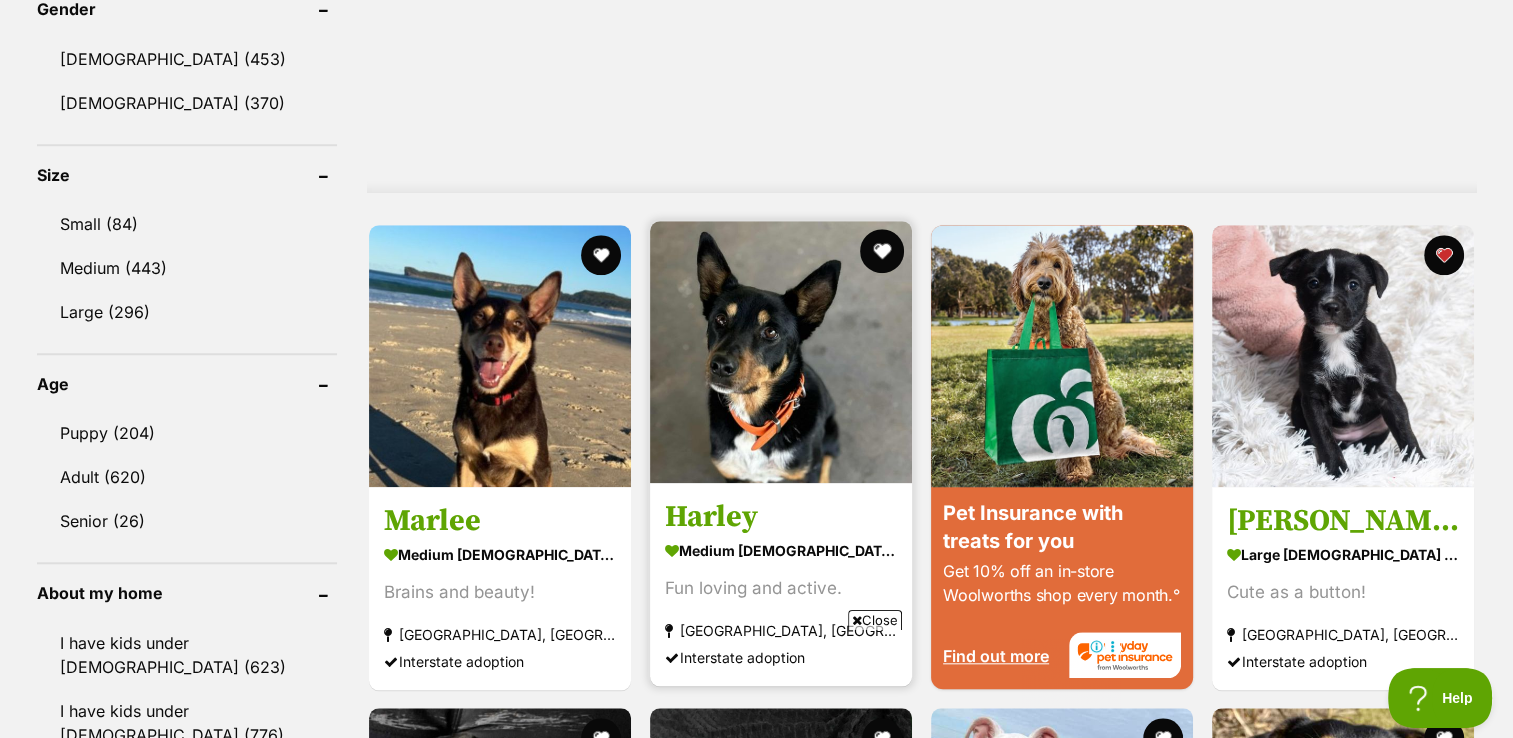click at bounding box center [882, 251] 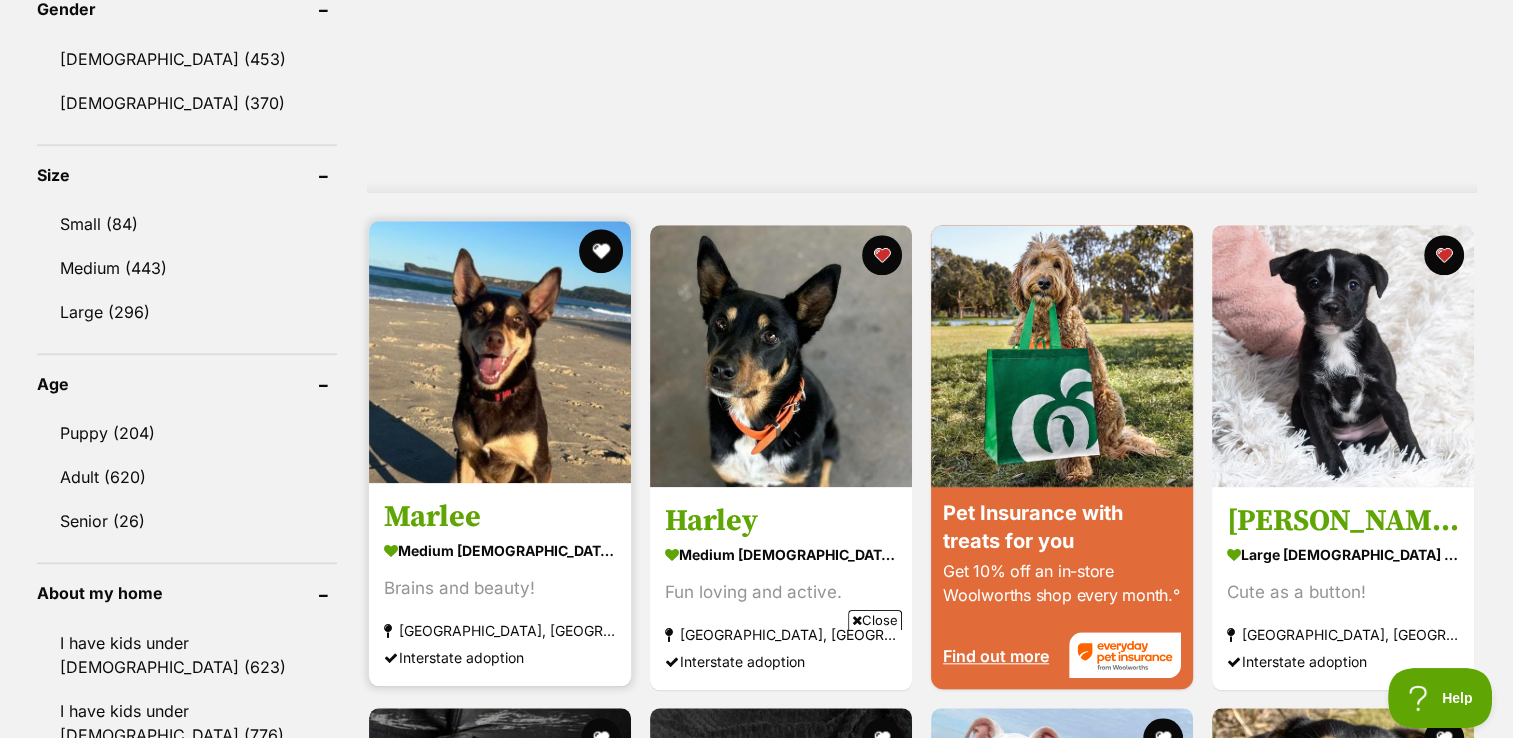 click at bounding box center (601, 251) 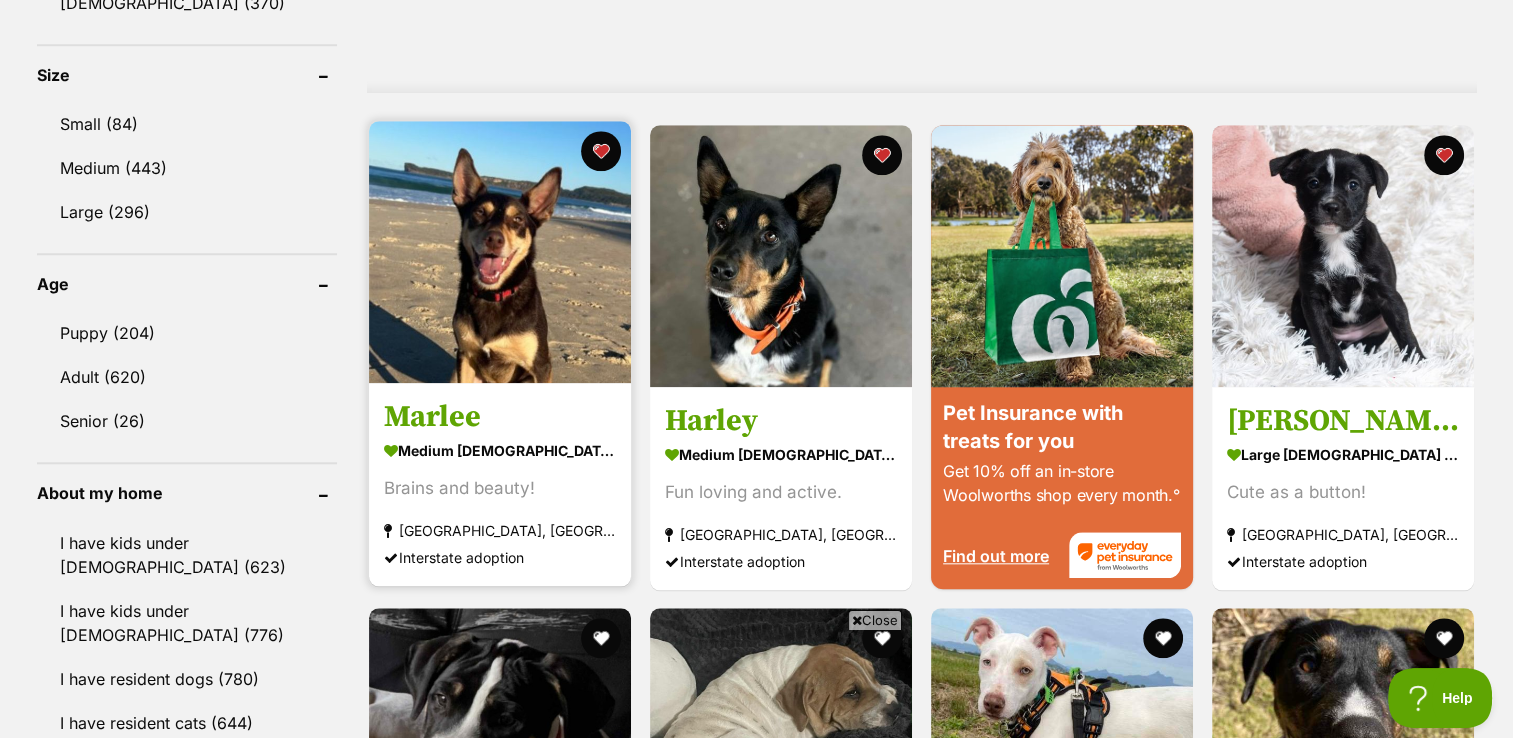scroll, scrollTop: 1842, scrollLeft: 0, axis: vertical 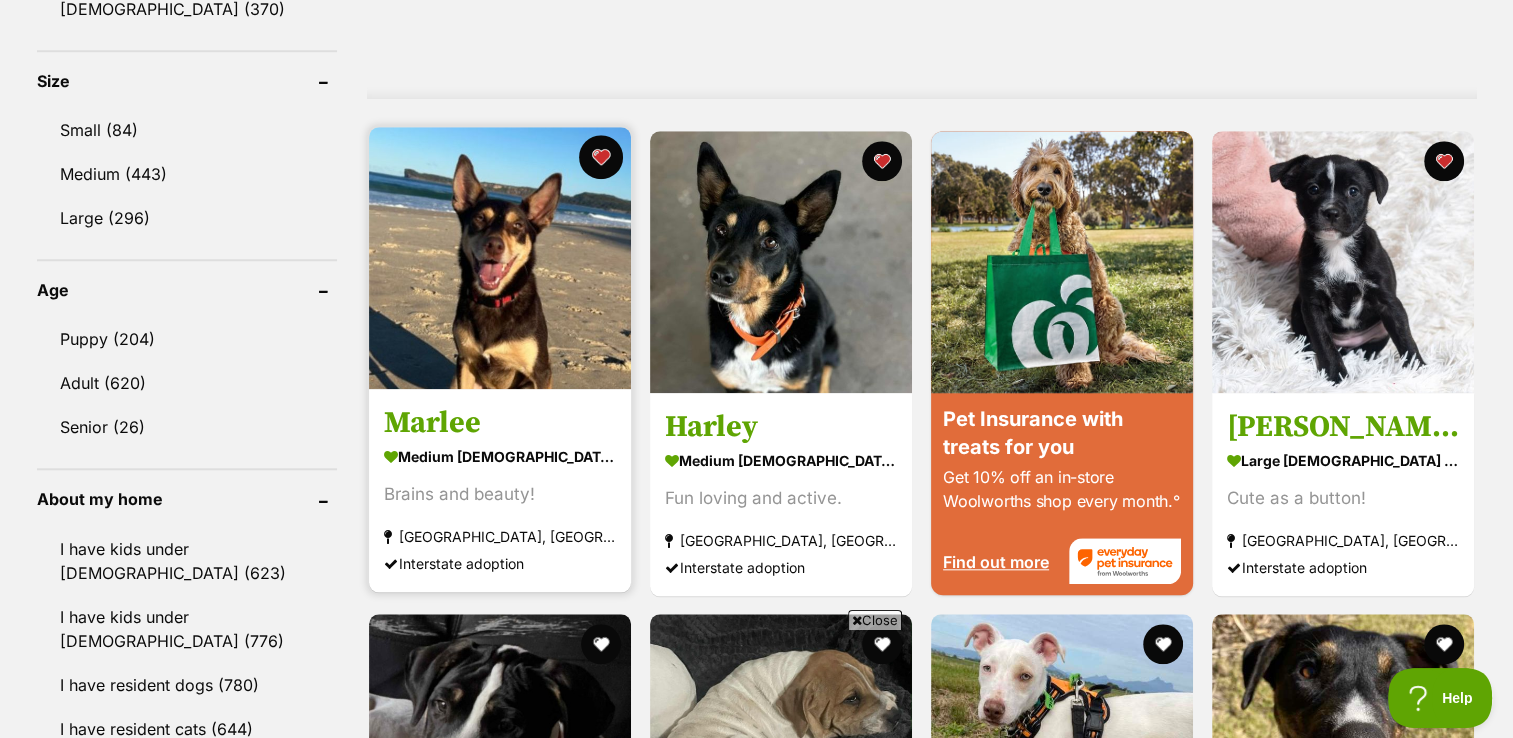 click at bounding box center (601, 157) 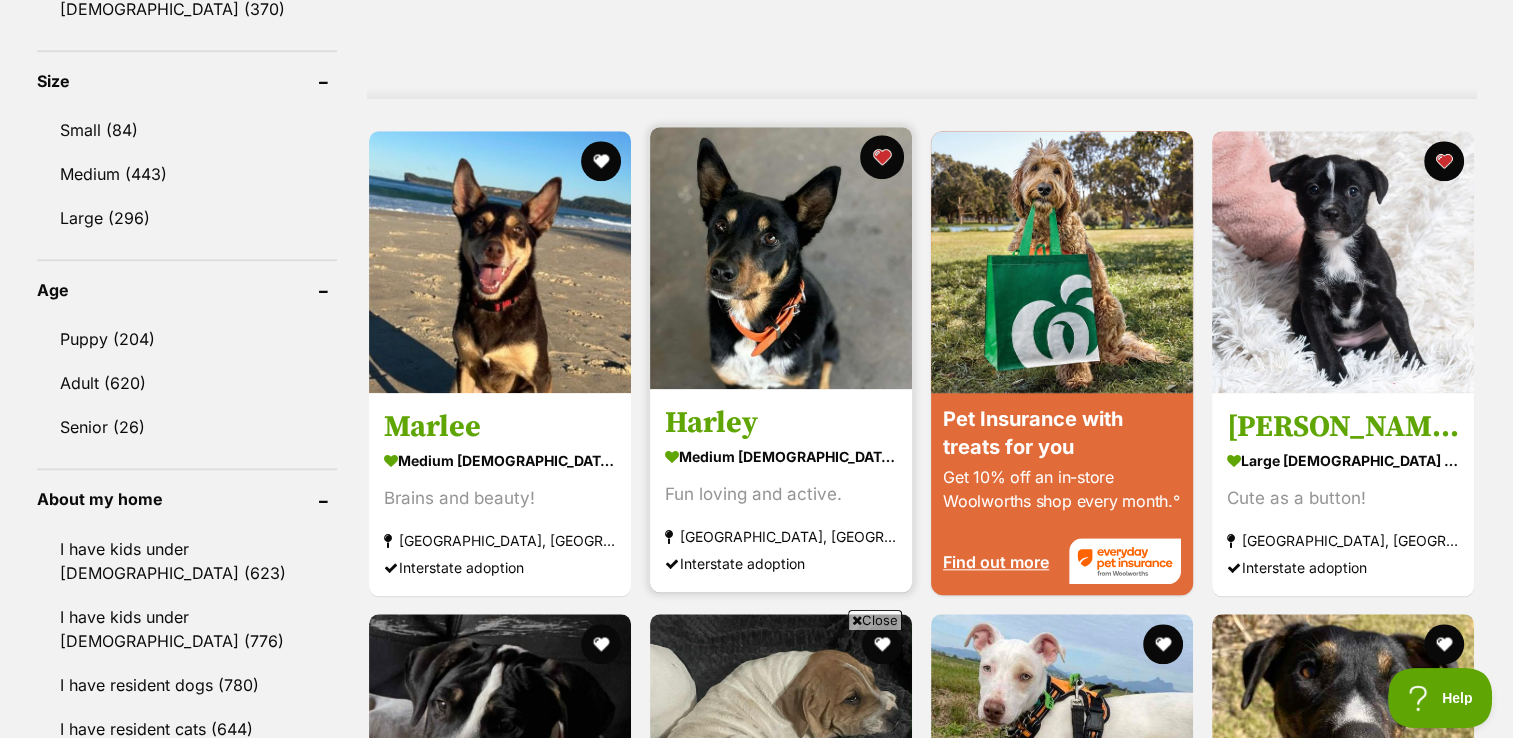 click at bounding box center (882, 157) 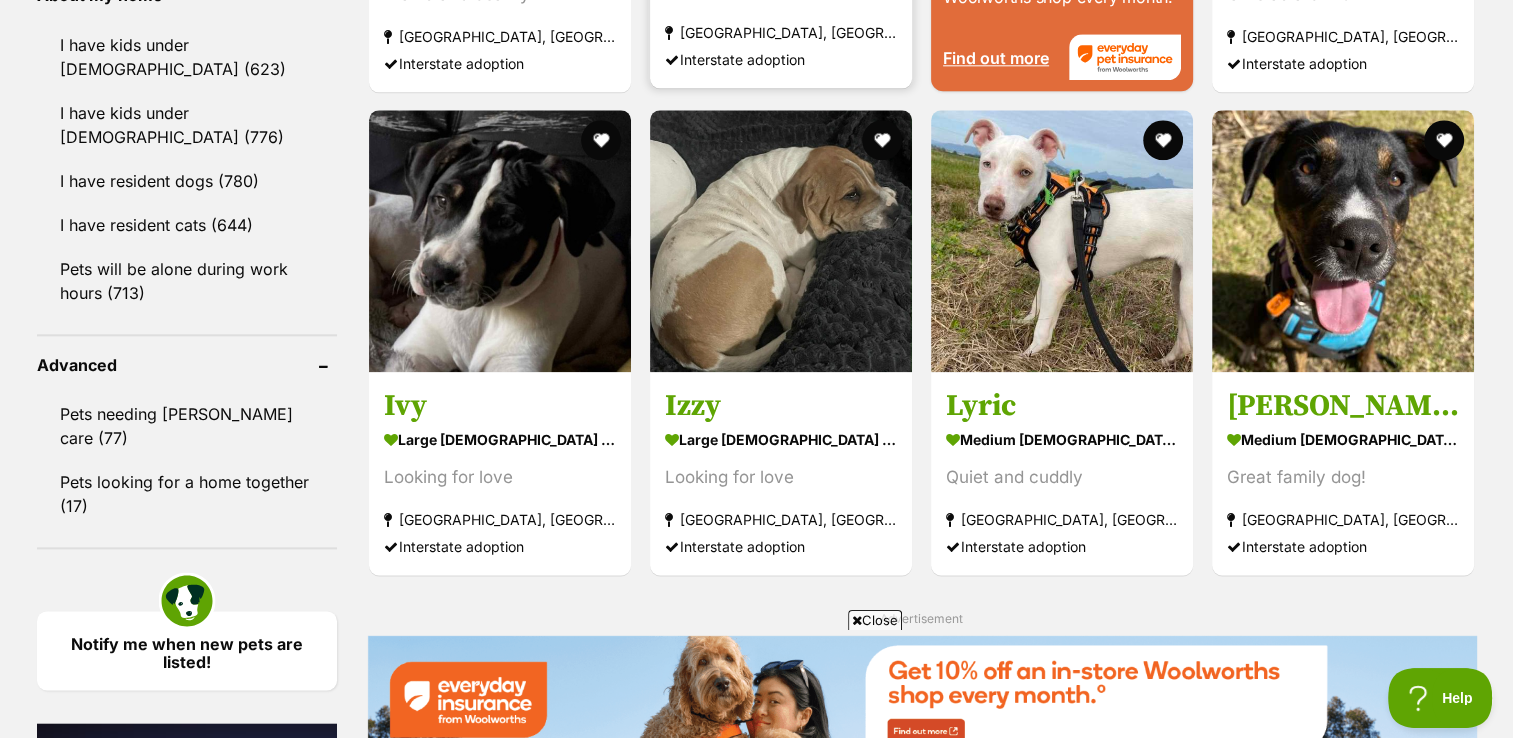 scroll, scrollTop: 2344, scrollLeft: 0, axis: vertical 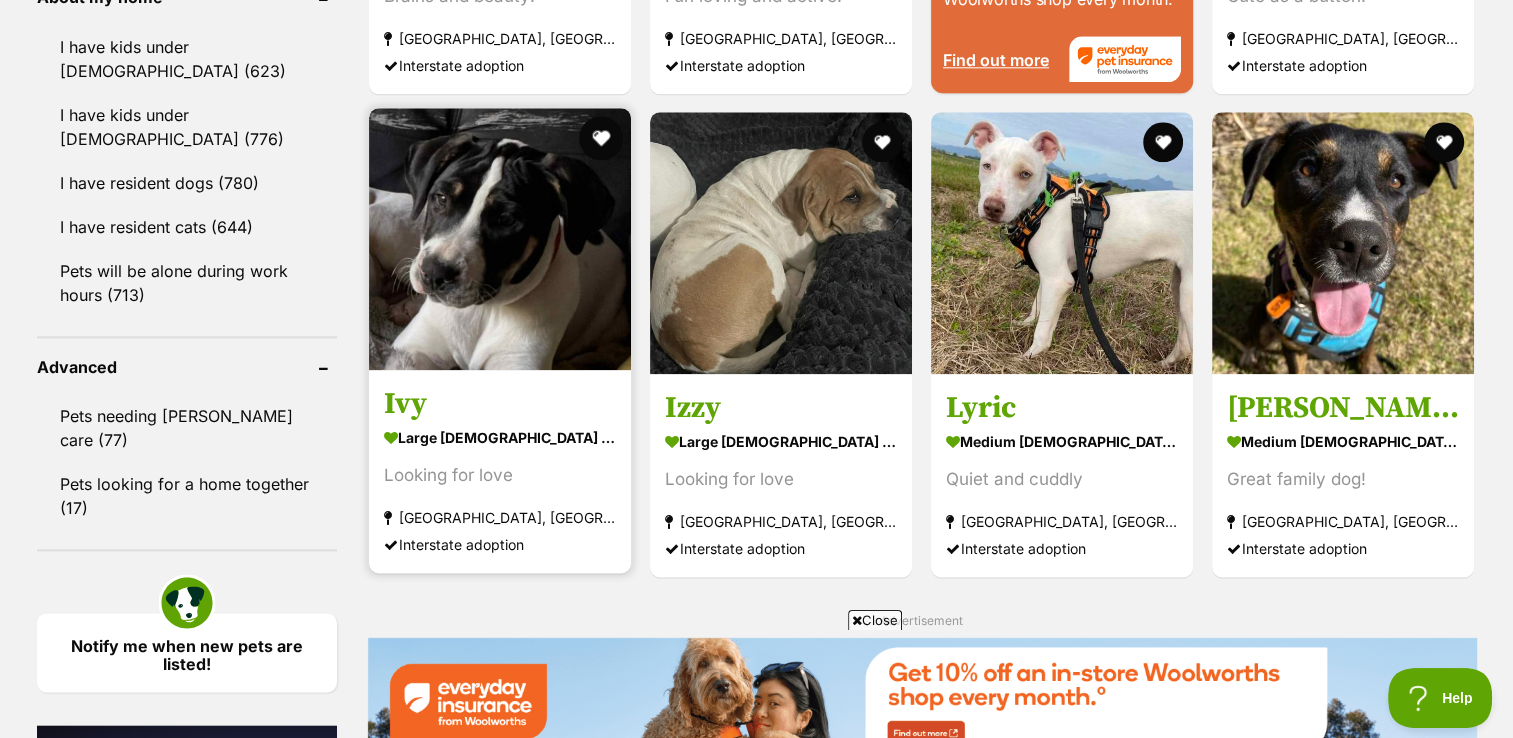 click at bounding box center [601, 138] 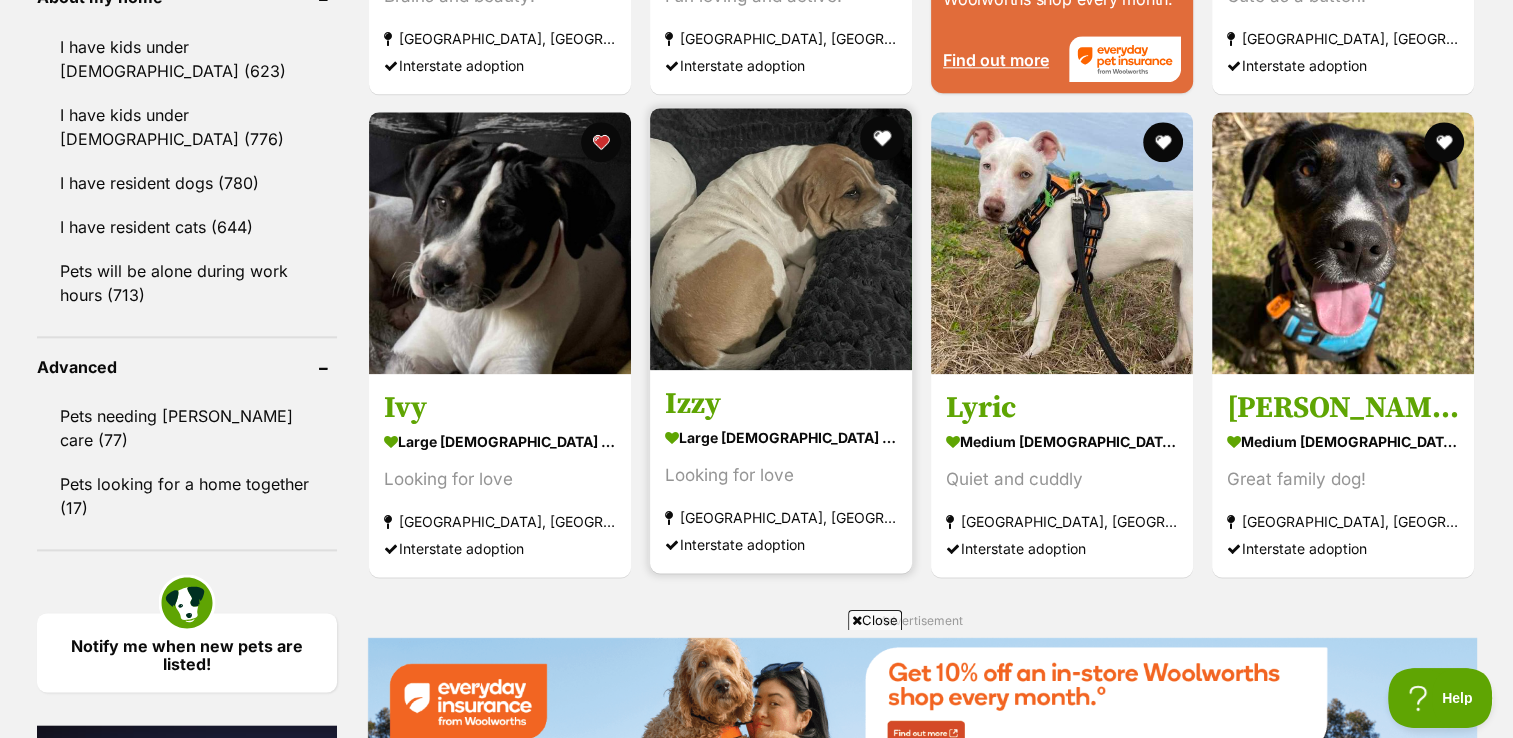 click at bounding box center [882, 138] 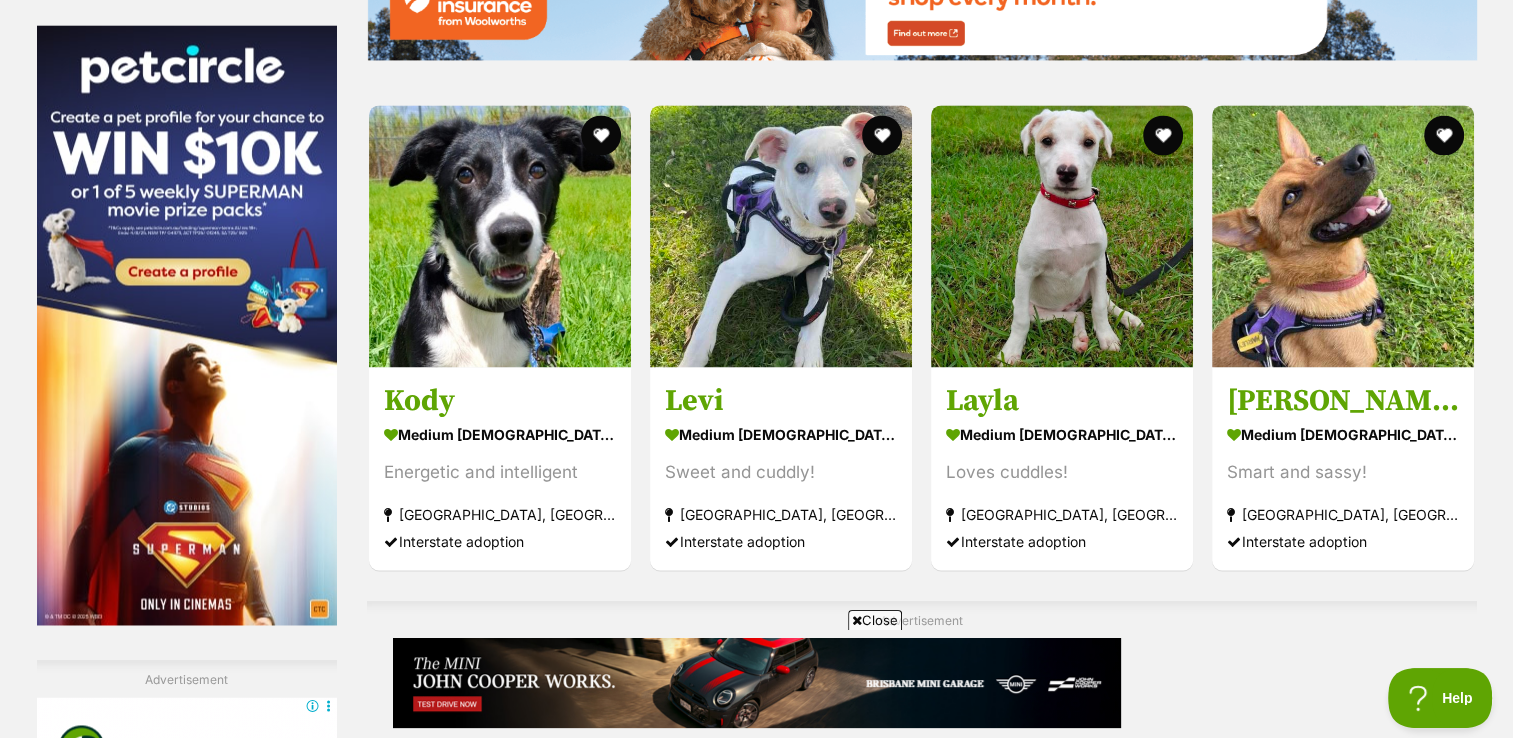 scroll, scrollTop: 3046, scrollLeft: 0, axis: vertical 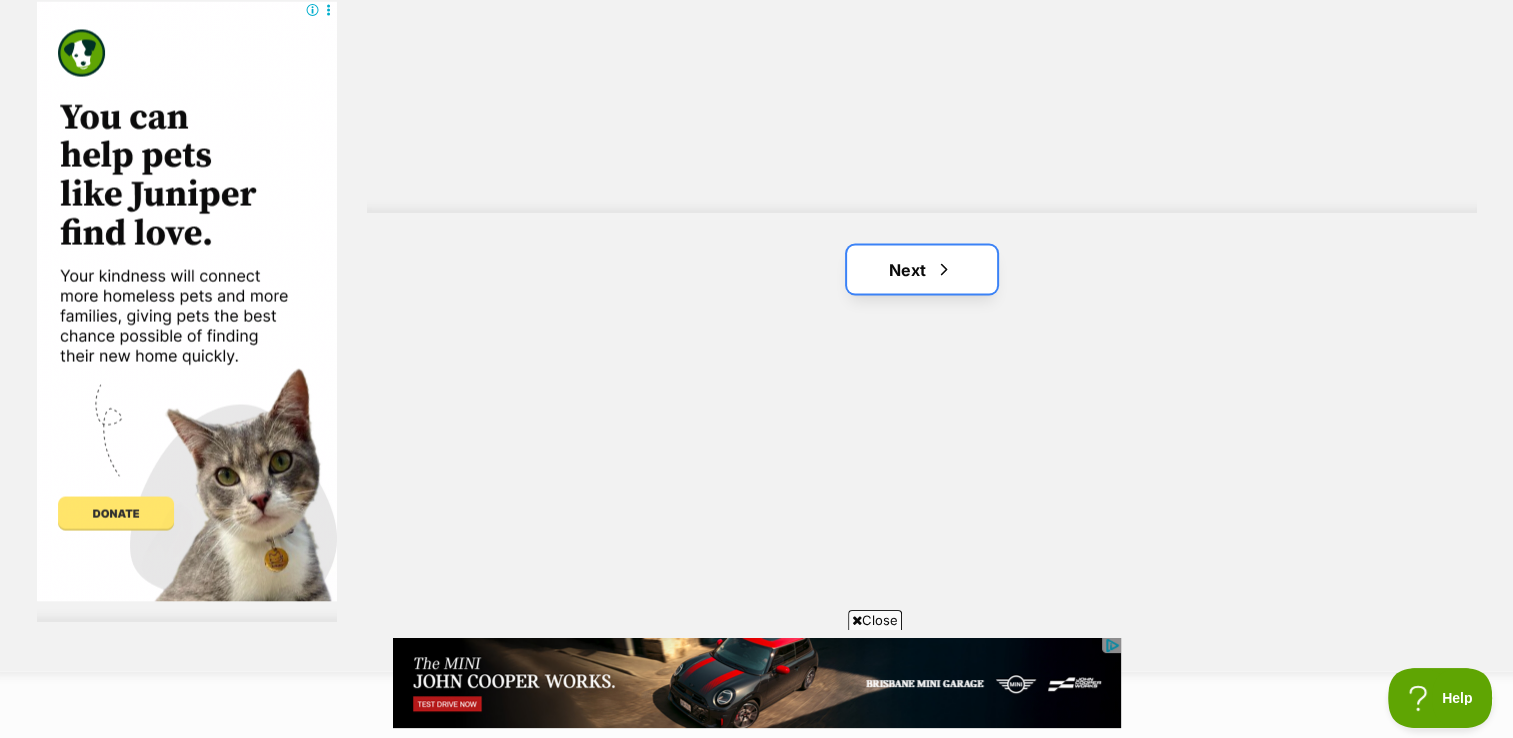 click on "Next" at bounding box center (922, 269) 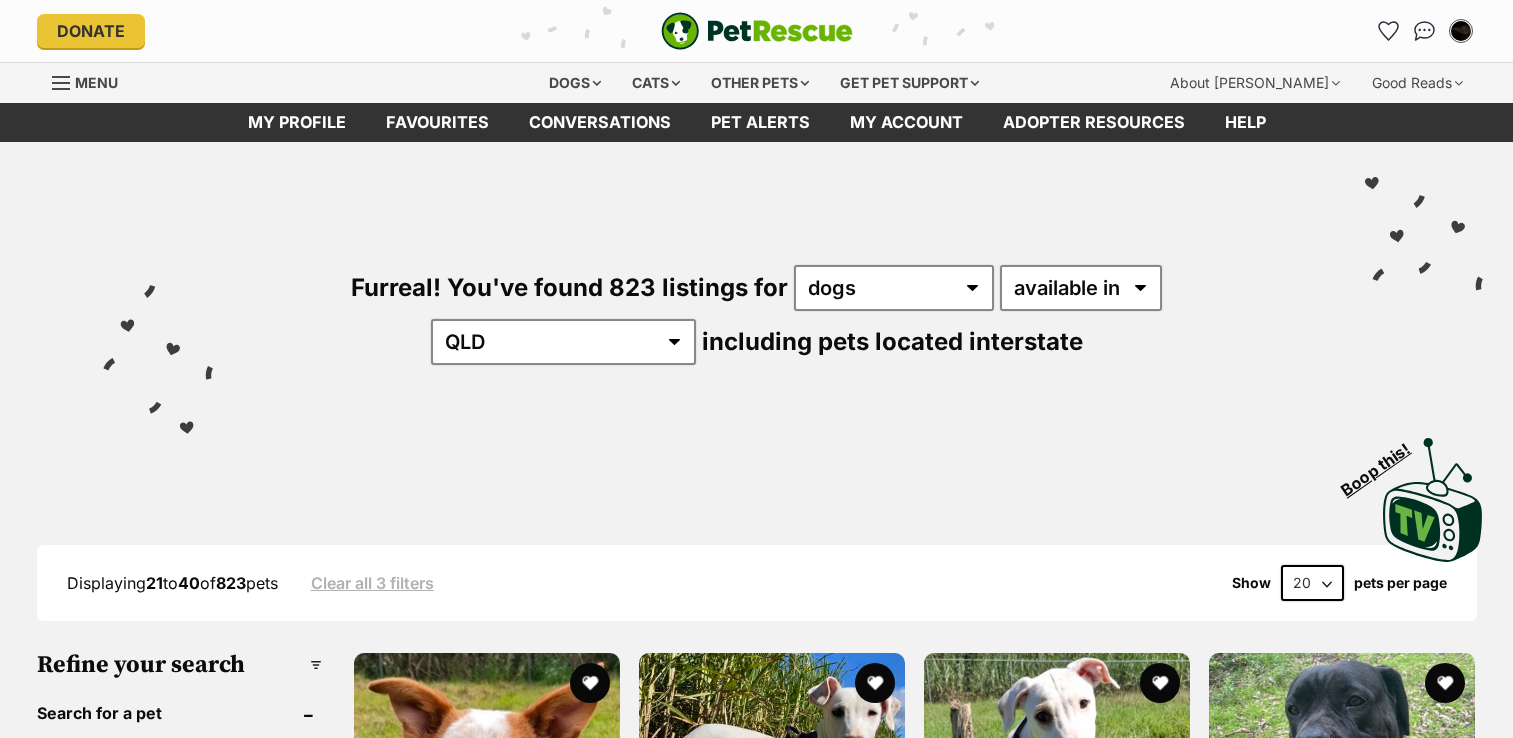 scroll, scrollTop: 0, scrollLeft: 0, axis: both 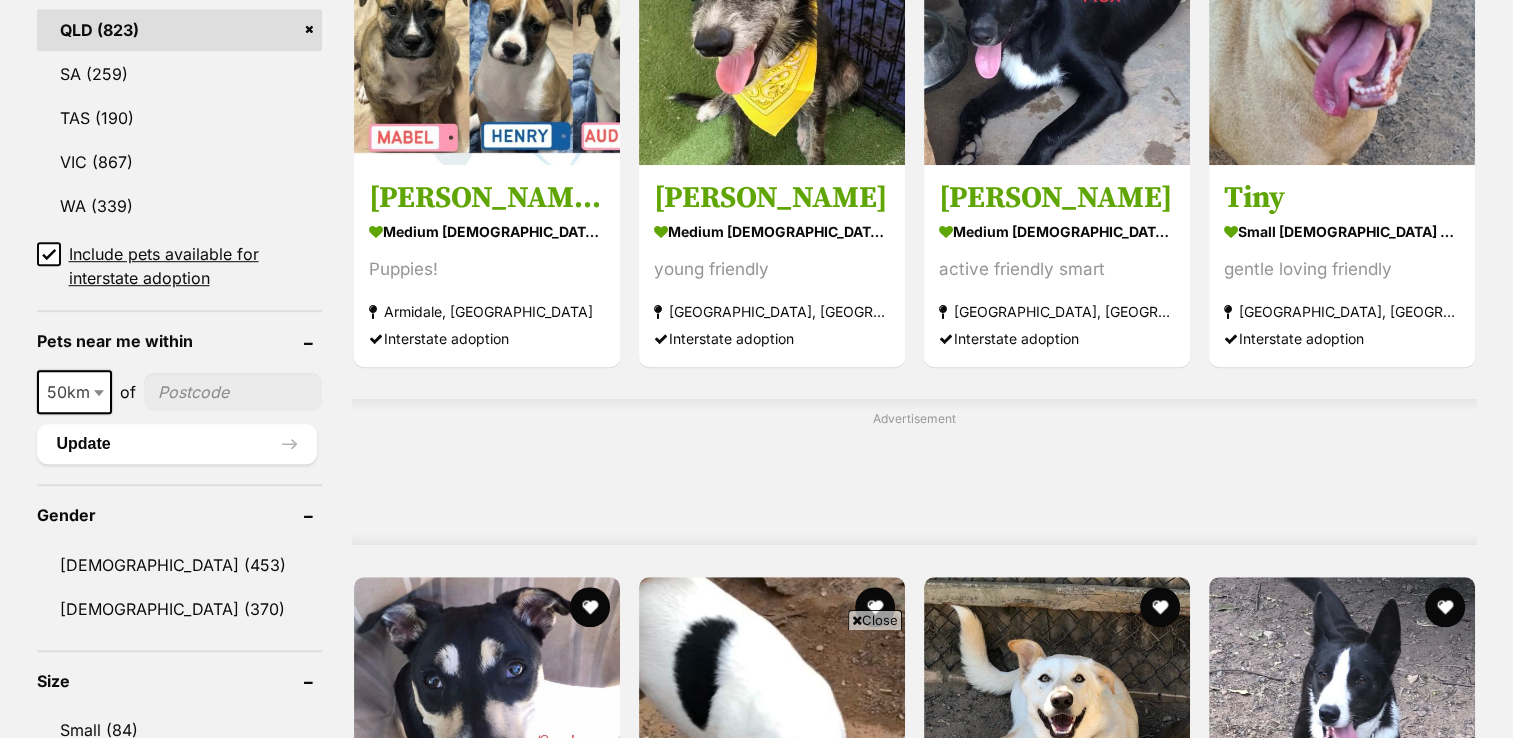 click at bounding box center (233, 392) 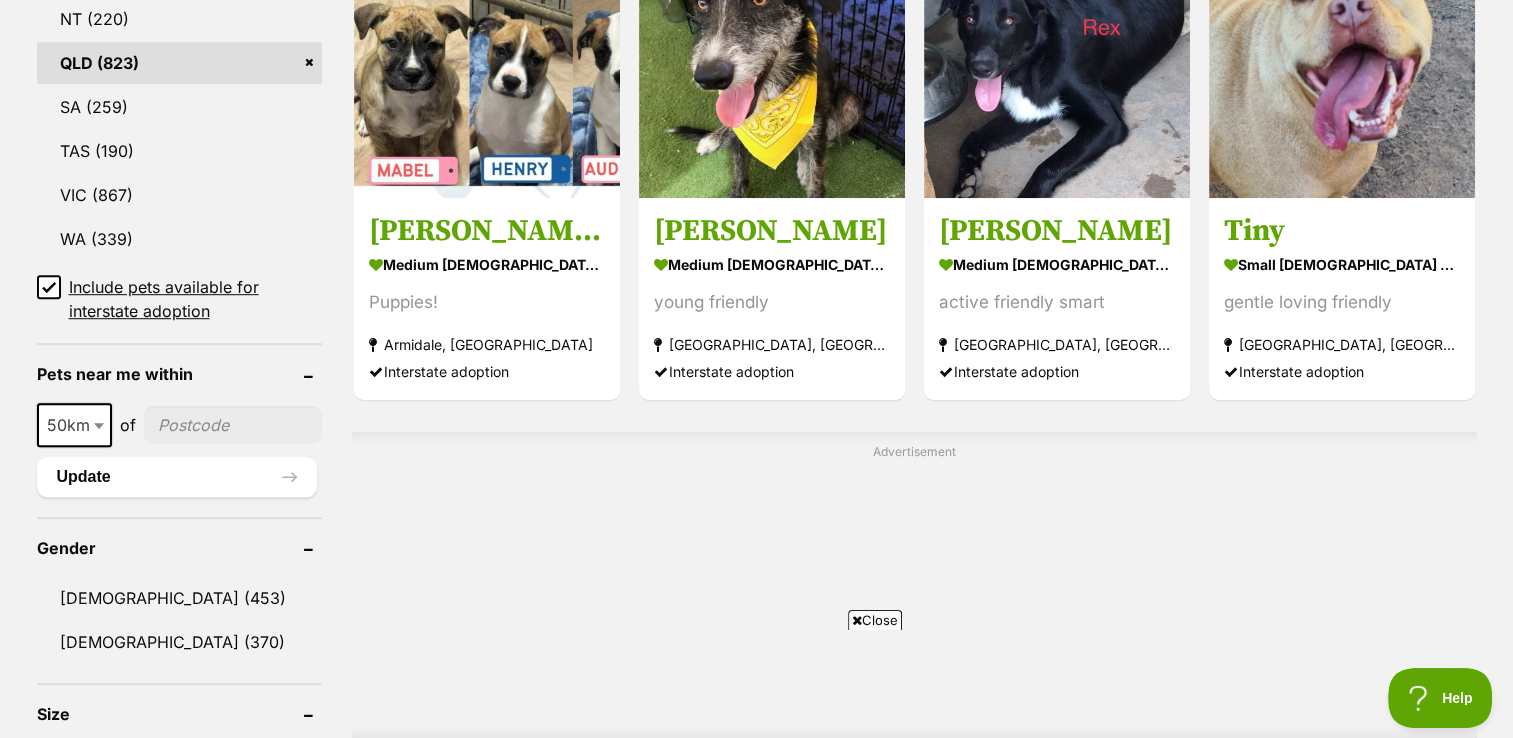 scroll, scrollTop: 0, scrollLeft: 0, axis: both 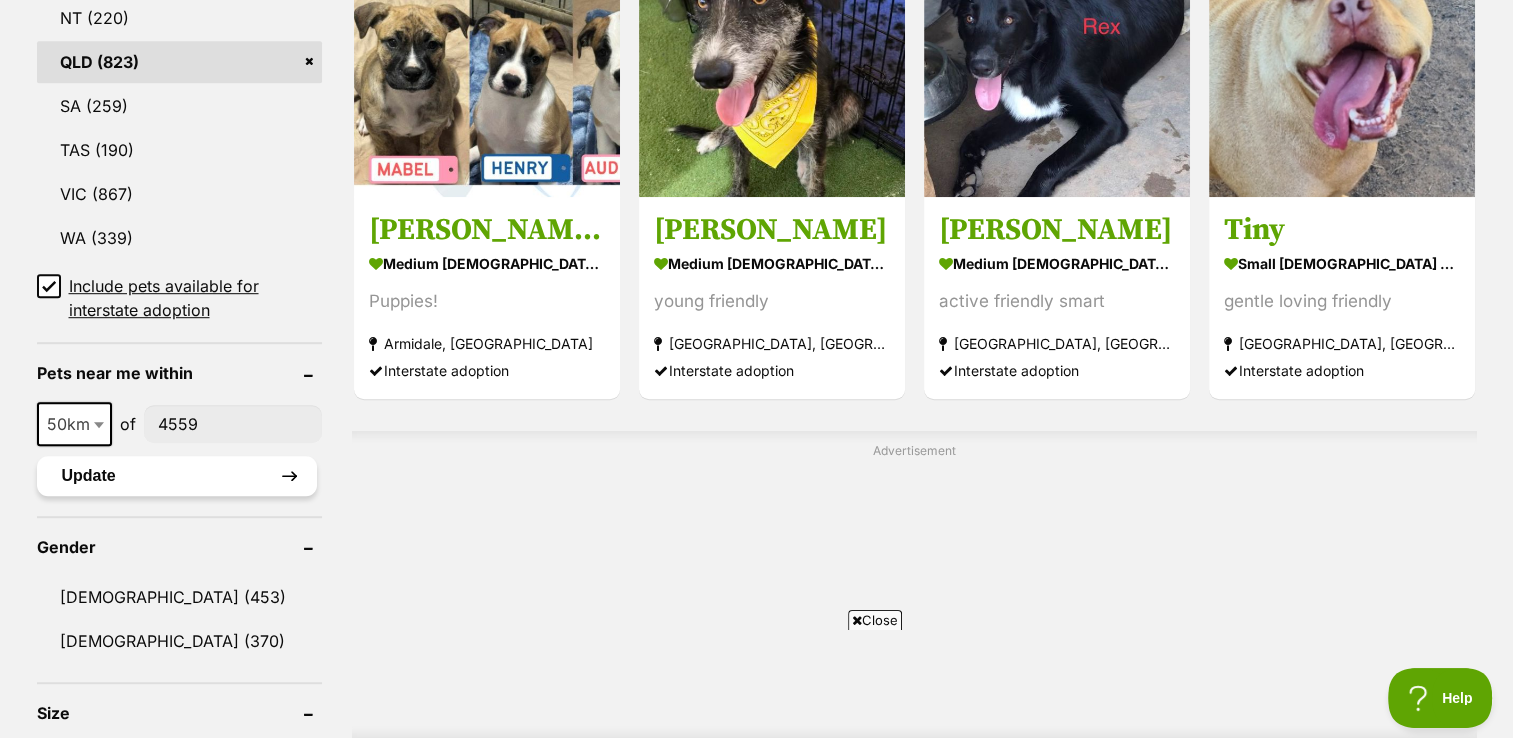 type on "4559" 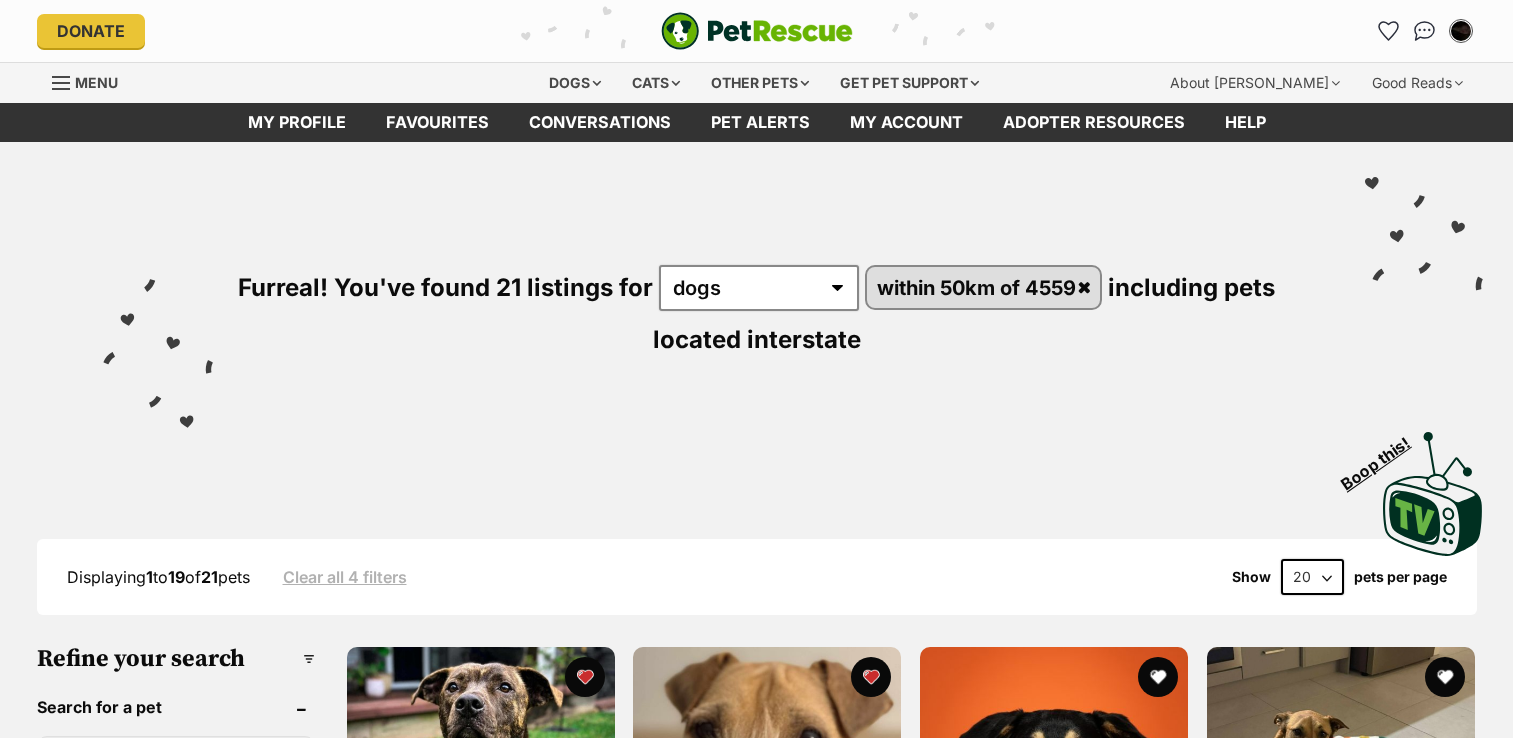 scroll, scrollTop: 0, scrollLeft: 0, axis: both 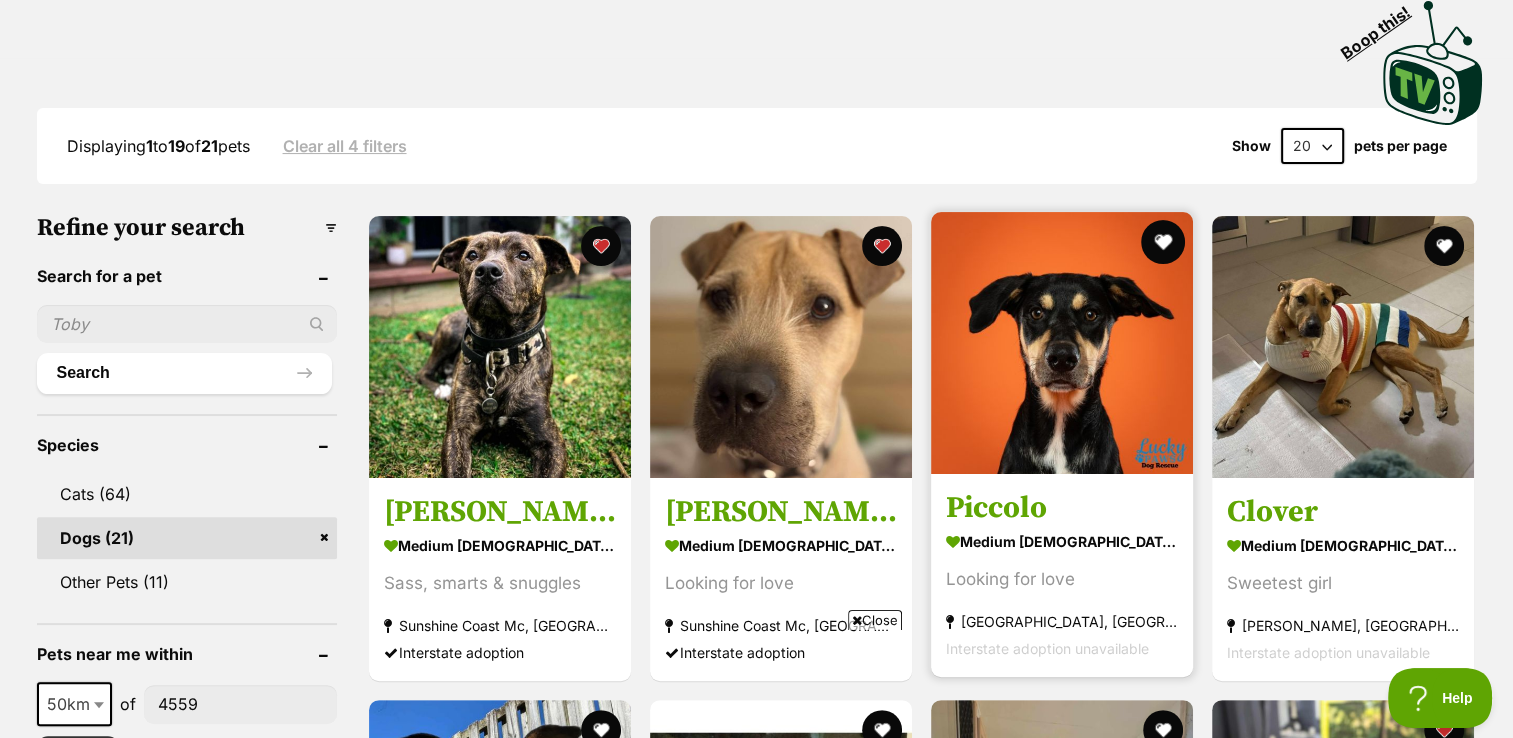 click at bounding box center (1163, 242) 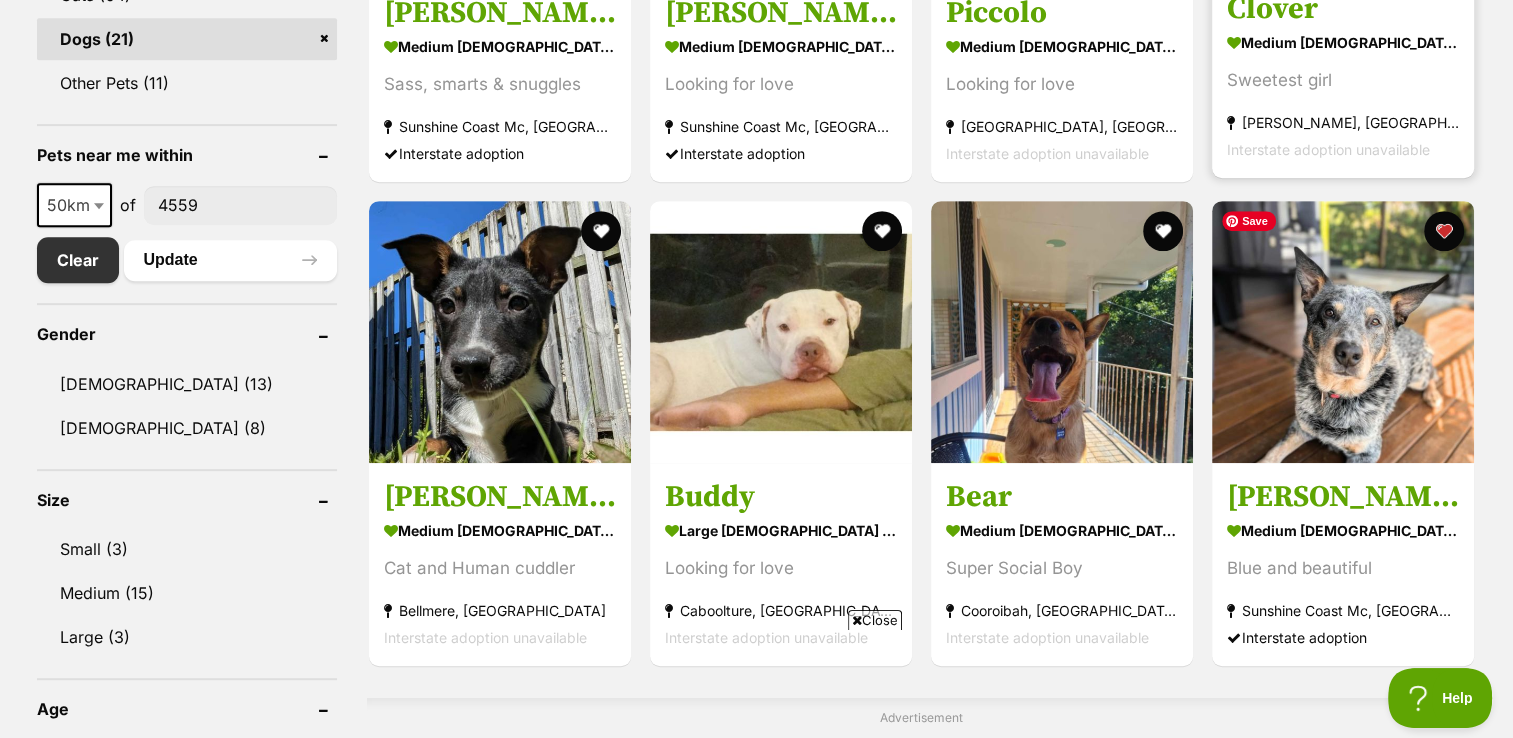 scroll, scrollTop: 931, scrollLeft: 0, axis: vertical 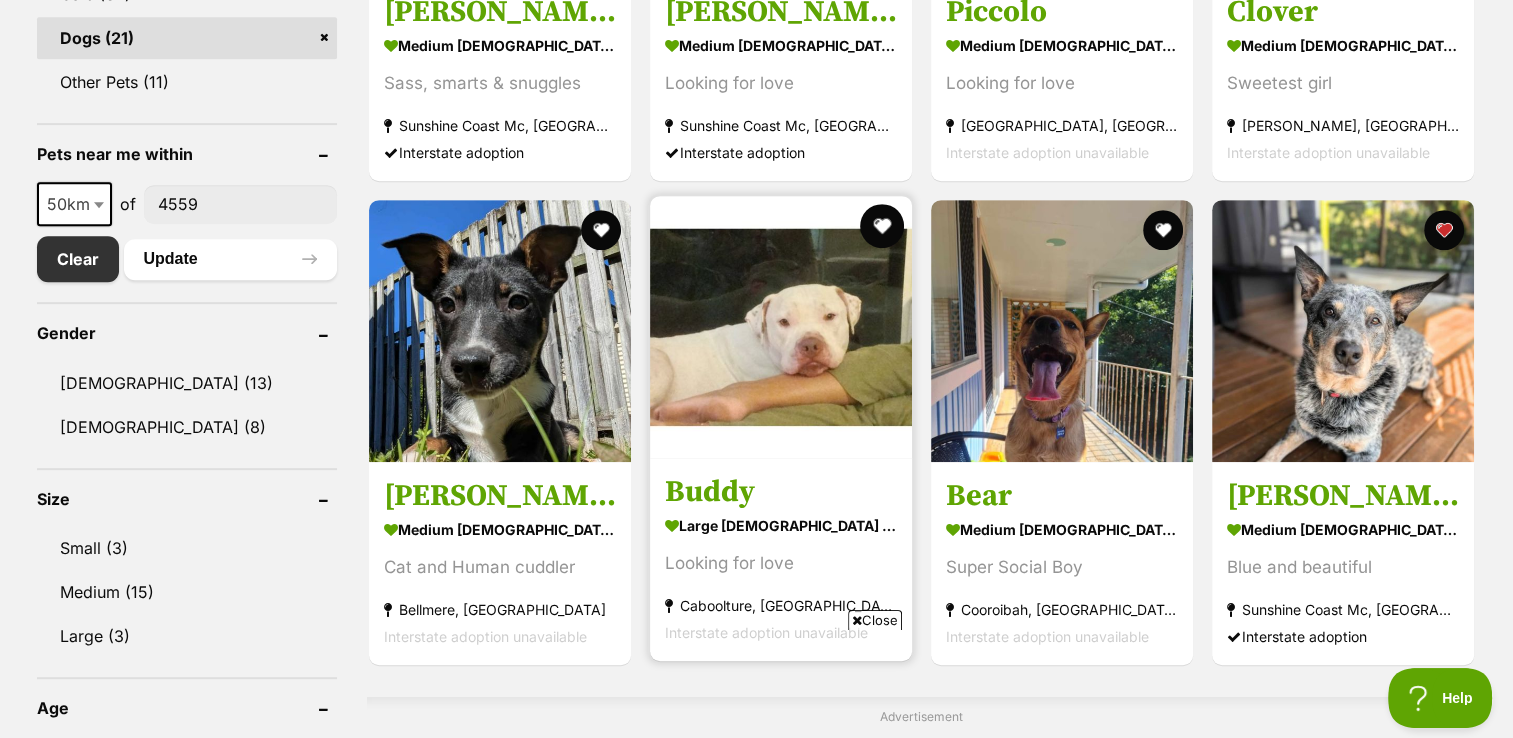click at bounding box center [882, 226] 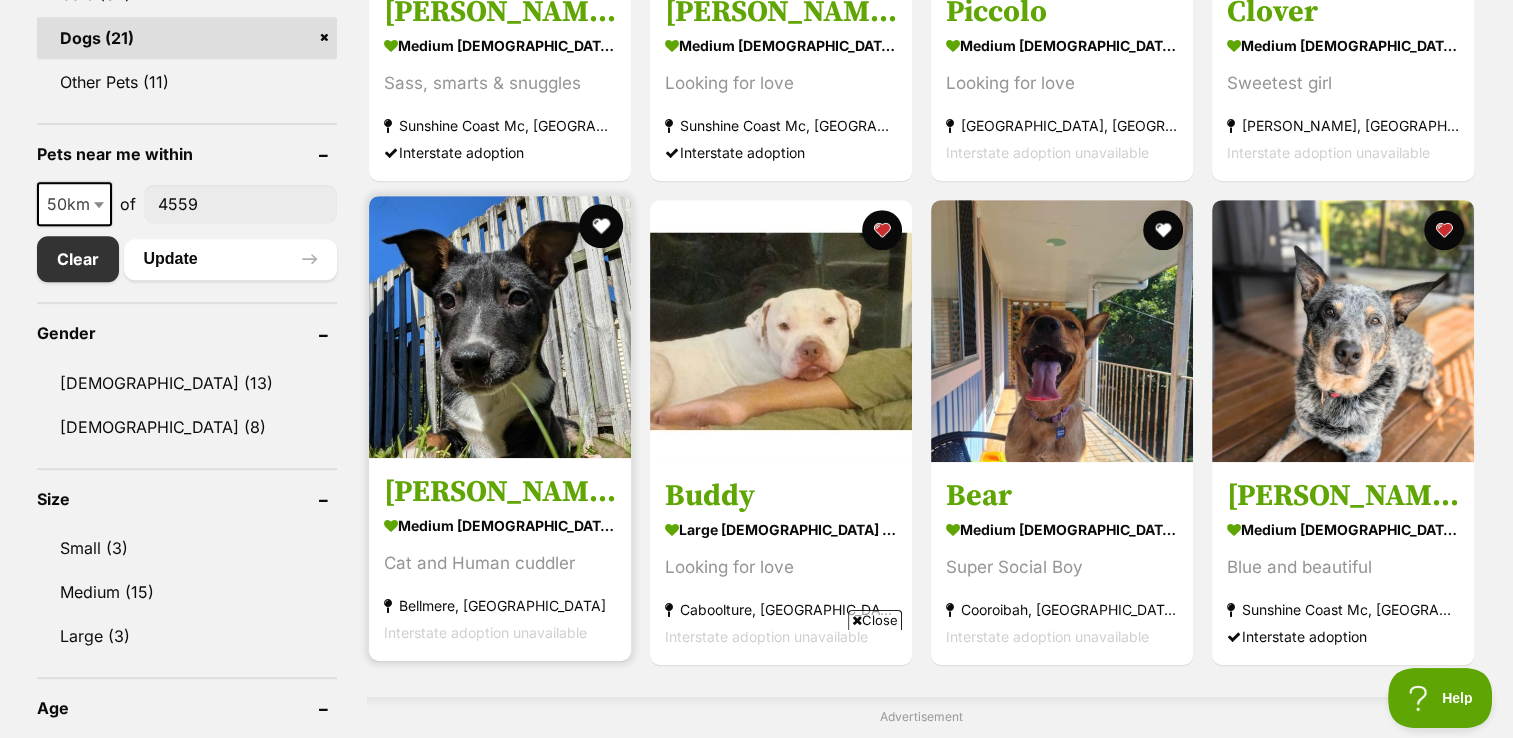 click at bounding box center [601, 226] 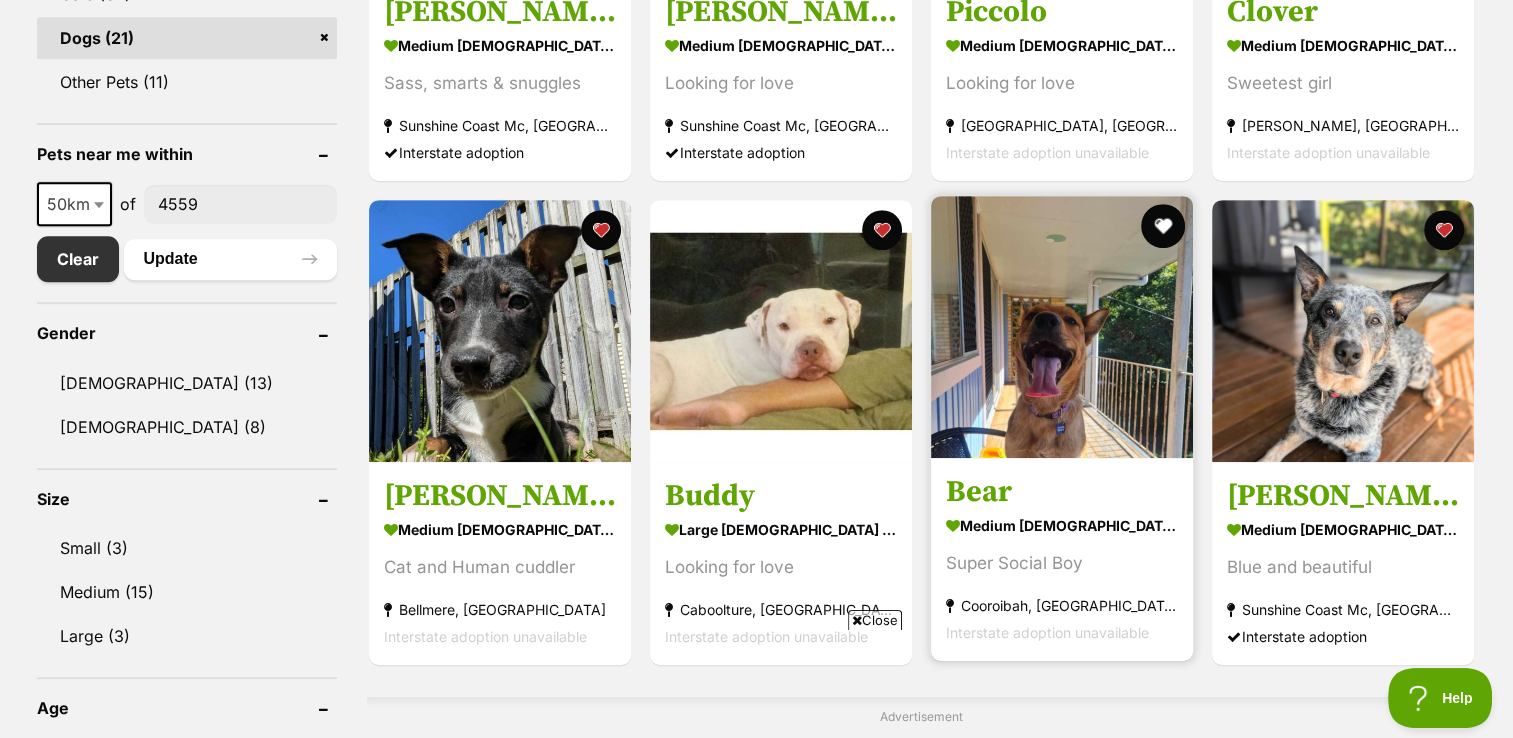 click at bounding box center [1163, 226] 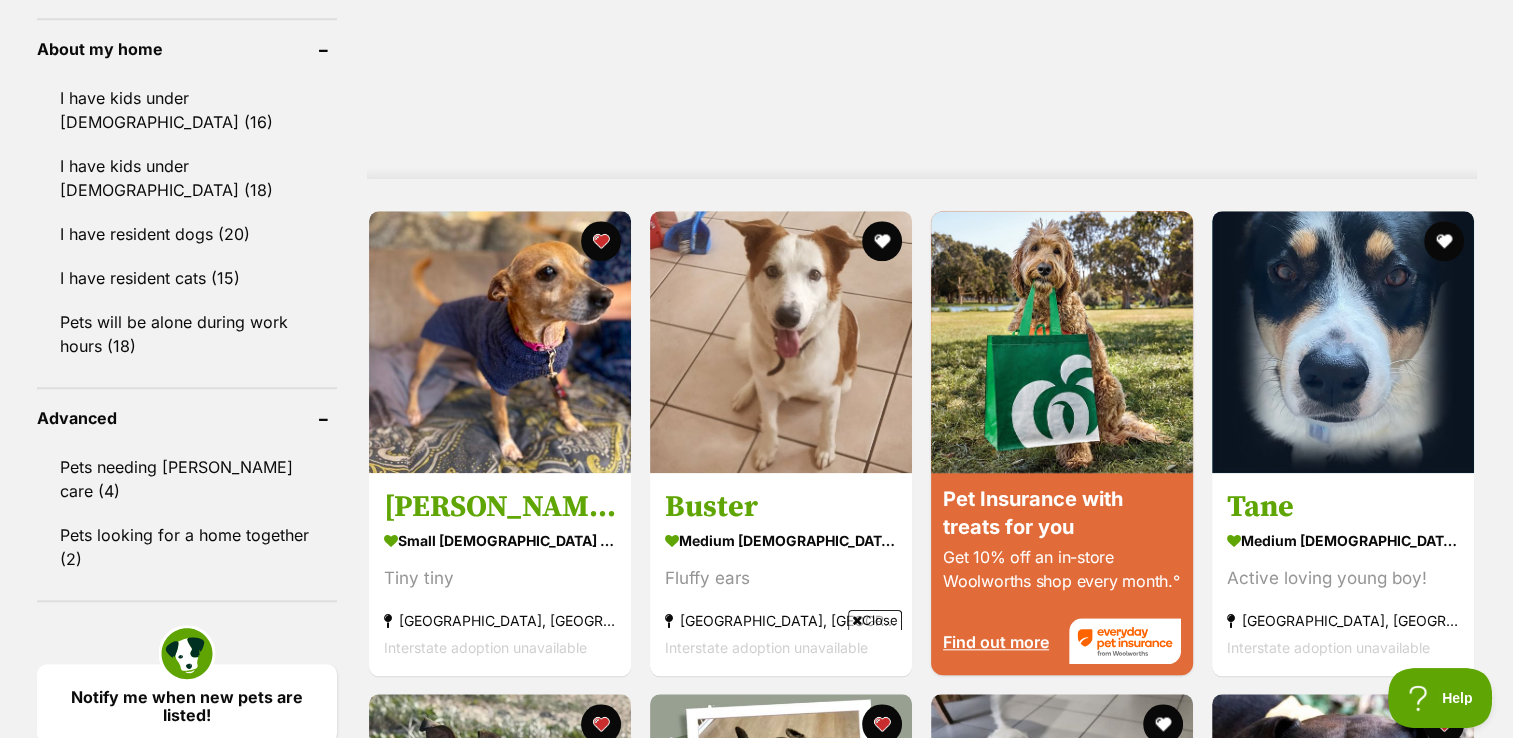 scroll, scrollTop: 1784, scrollLeft: 0, axis: vertical 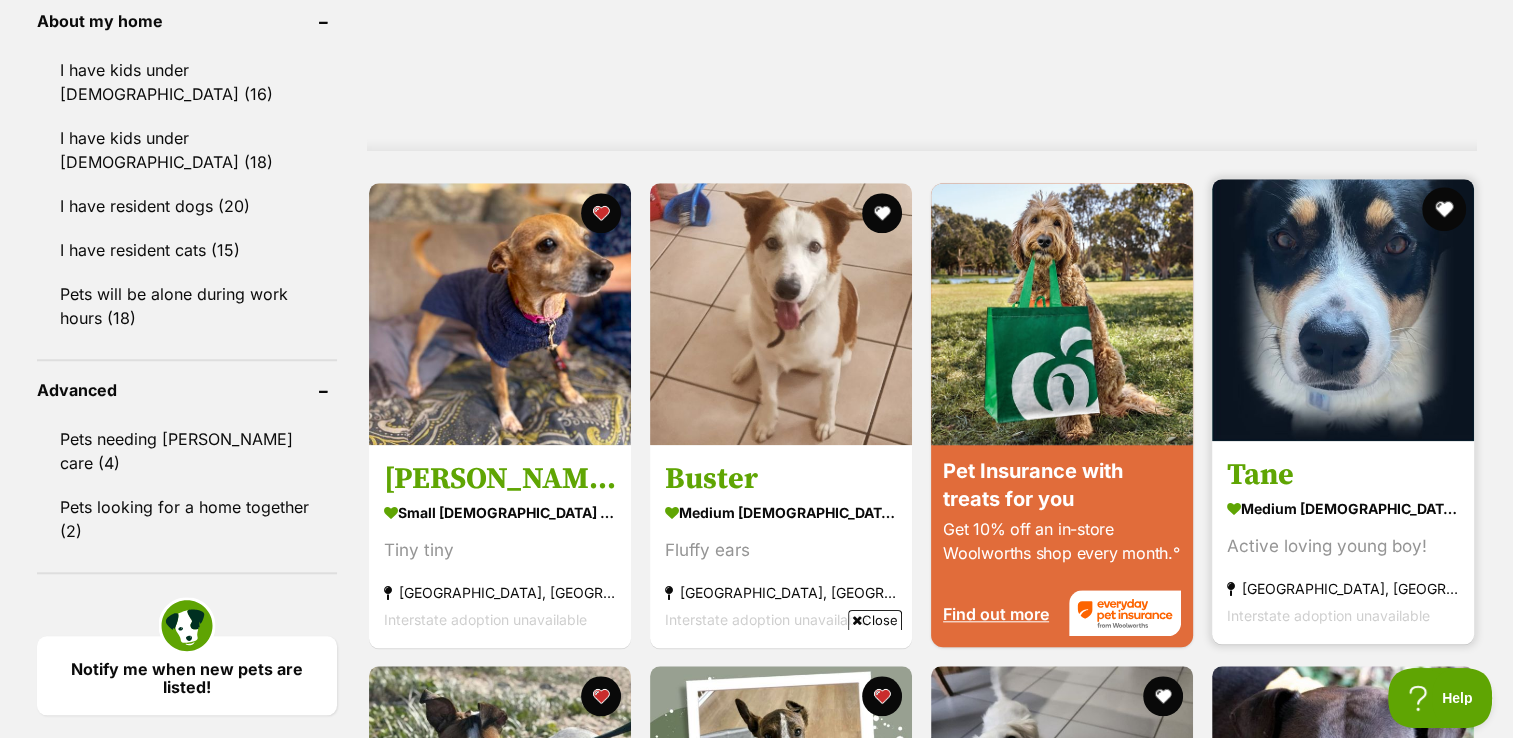 click at bounding box center [1445, 209] 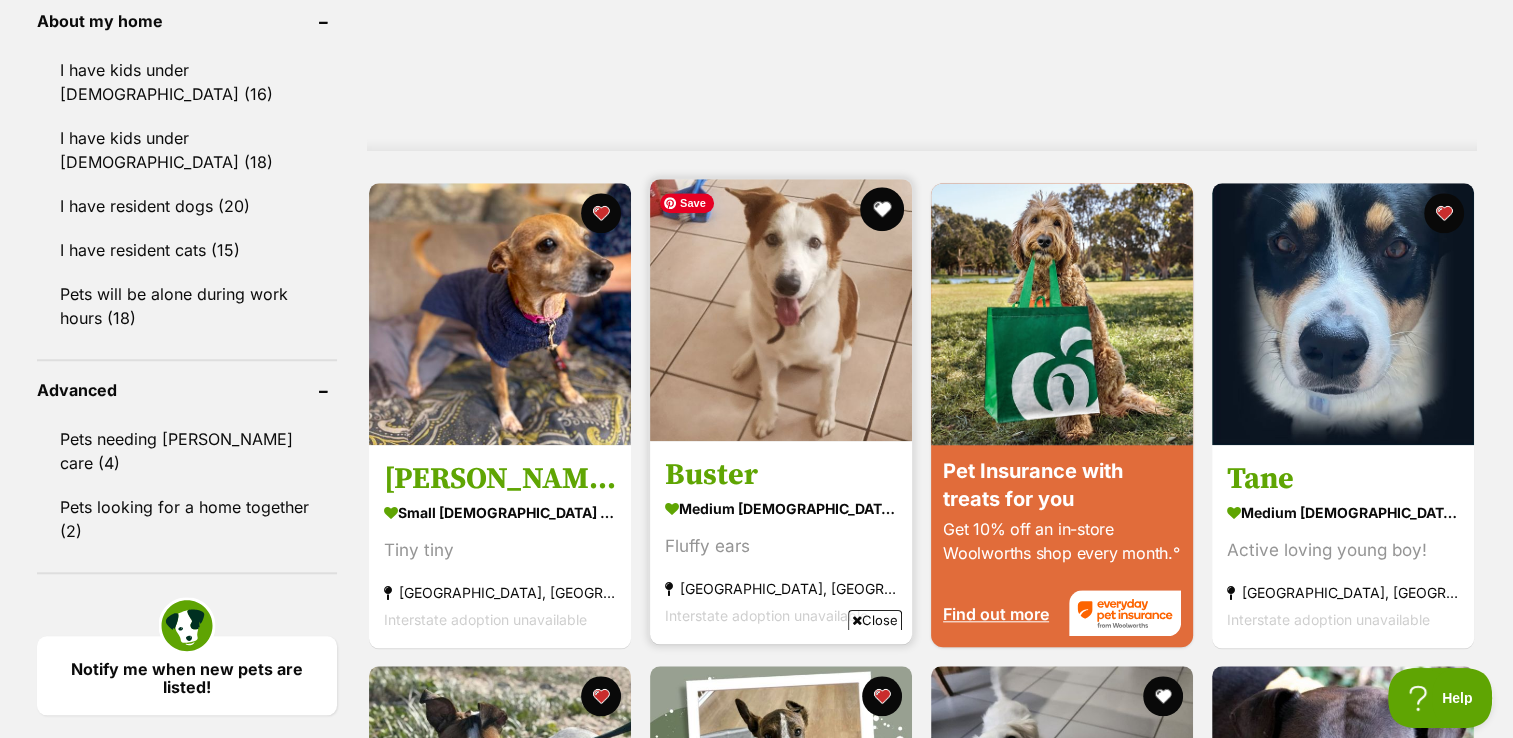 click at bounding box center (882, 209) 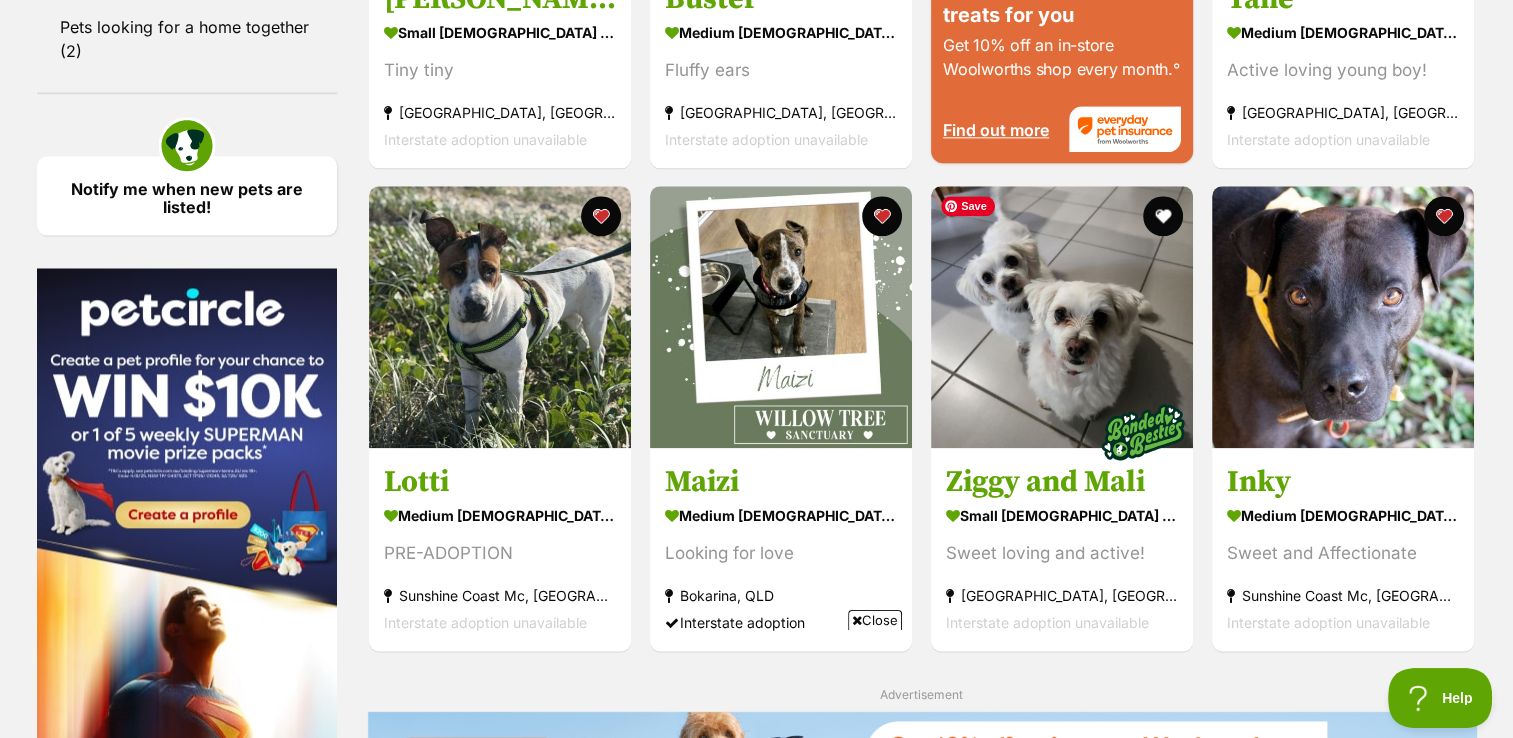 scroll, scrollTop: 2332, scrollLeft: 0, axis: vertical 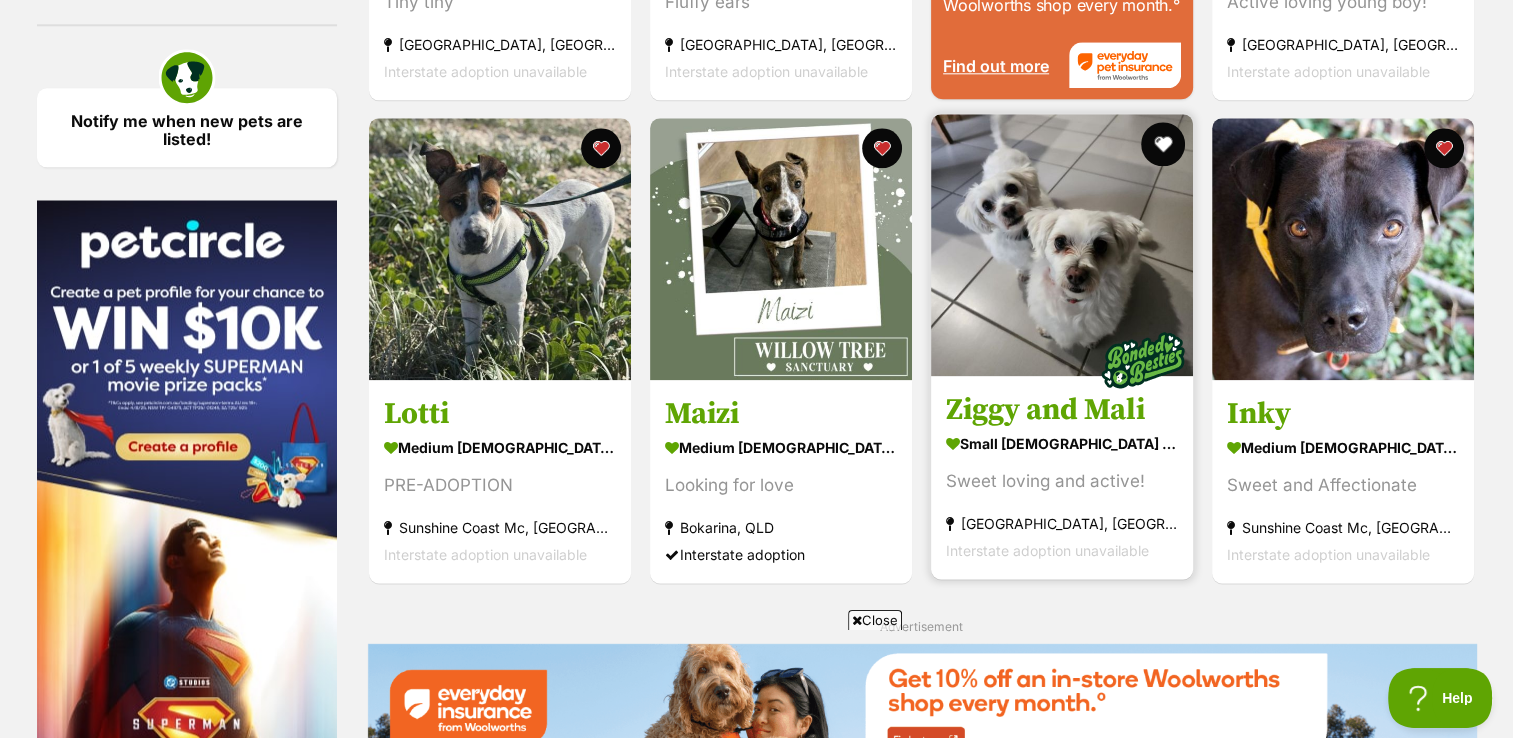 click at bounding box center [1163, 144] 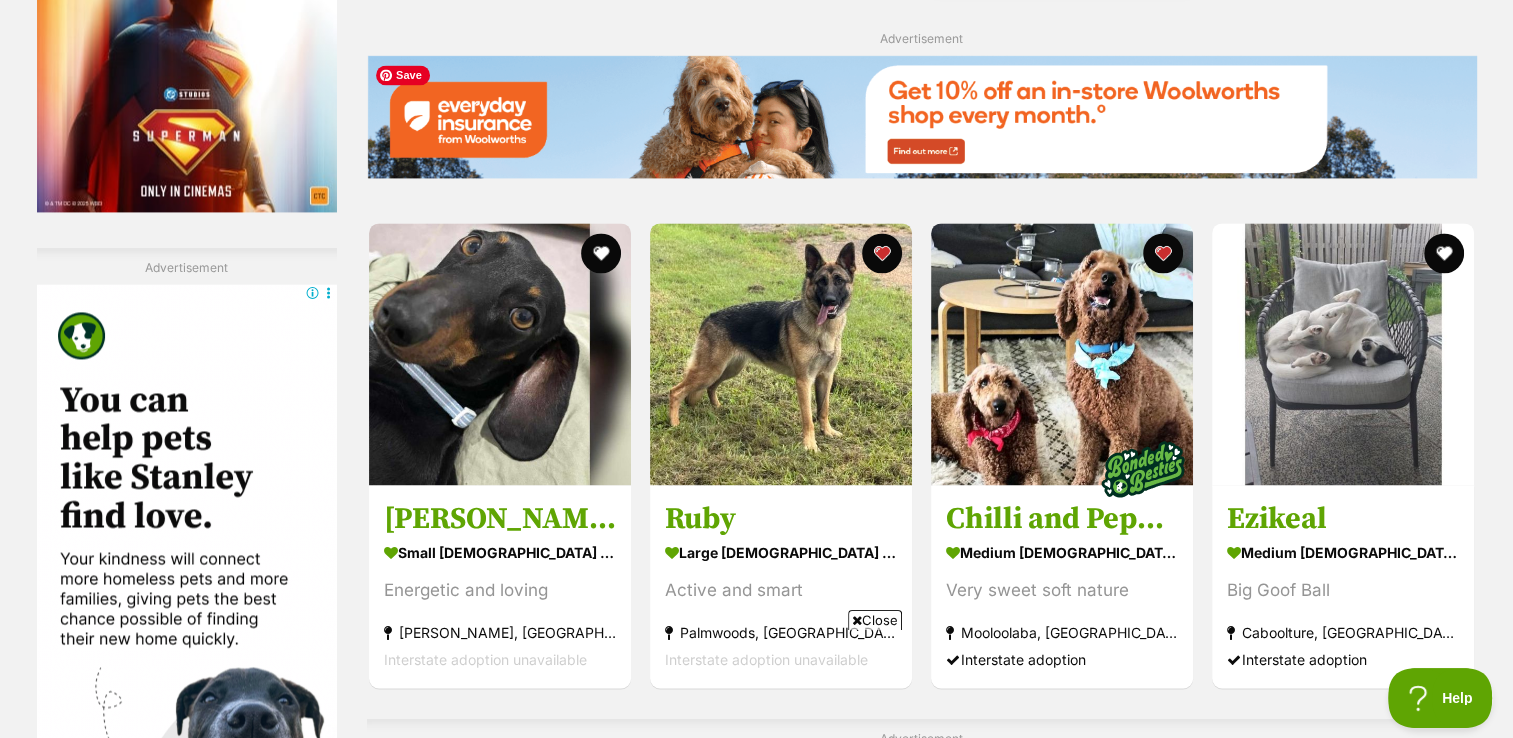 scroll, scrollTop: 2936, scrollLeft: 0, axis: vertical 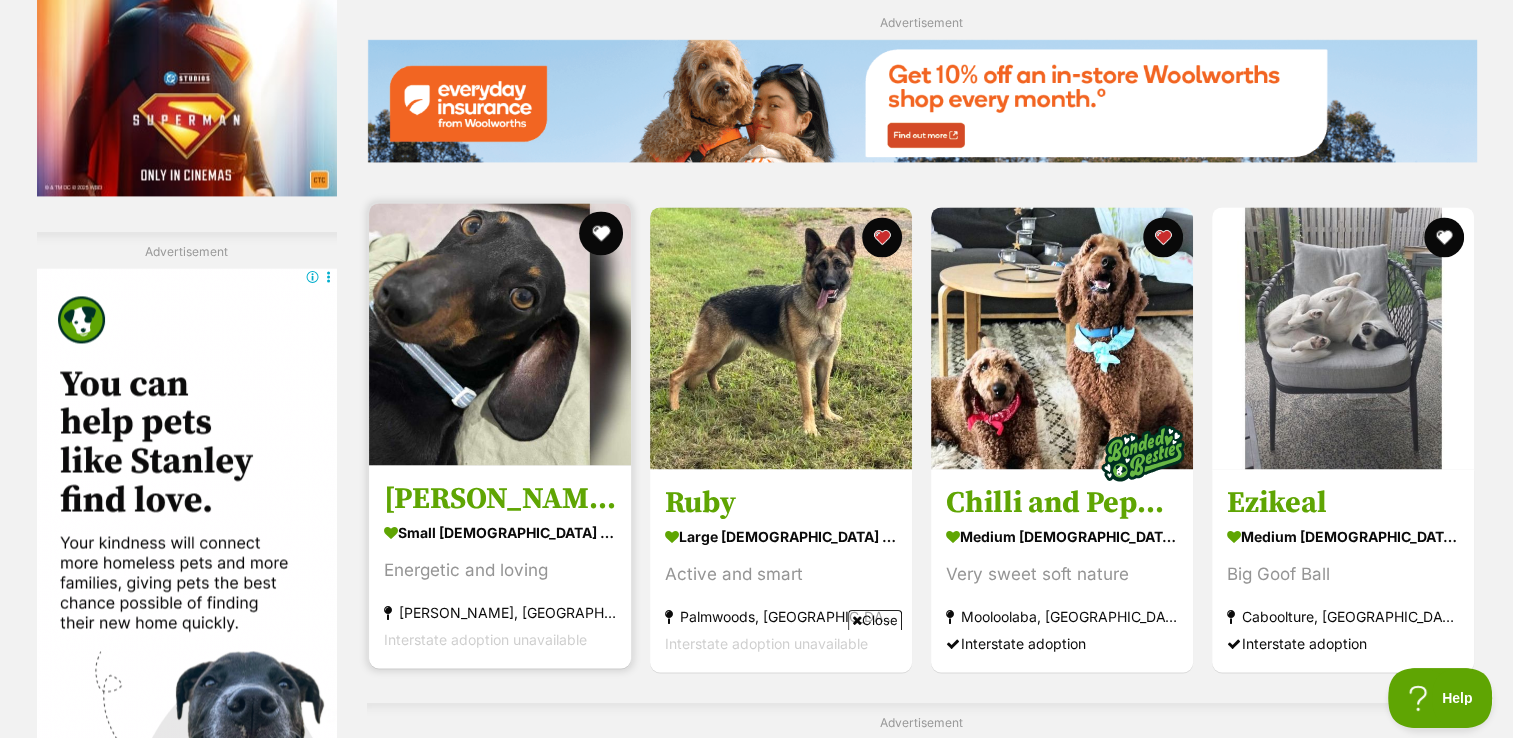 click at bounding box center (601, 233) 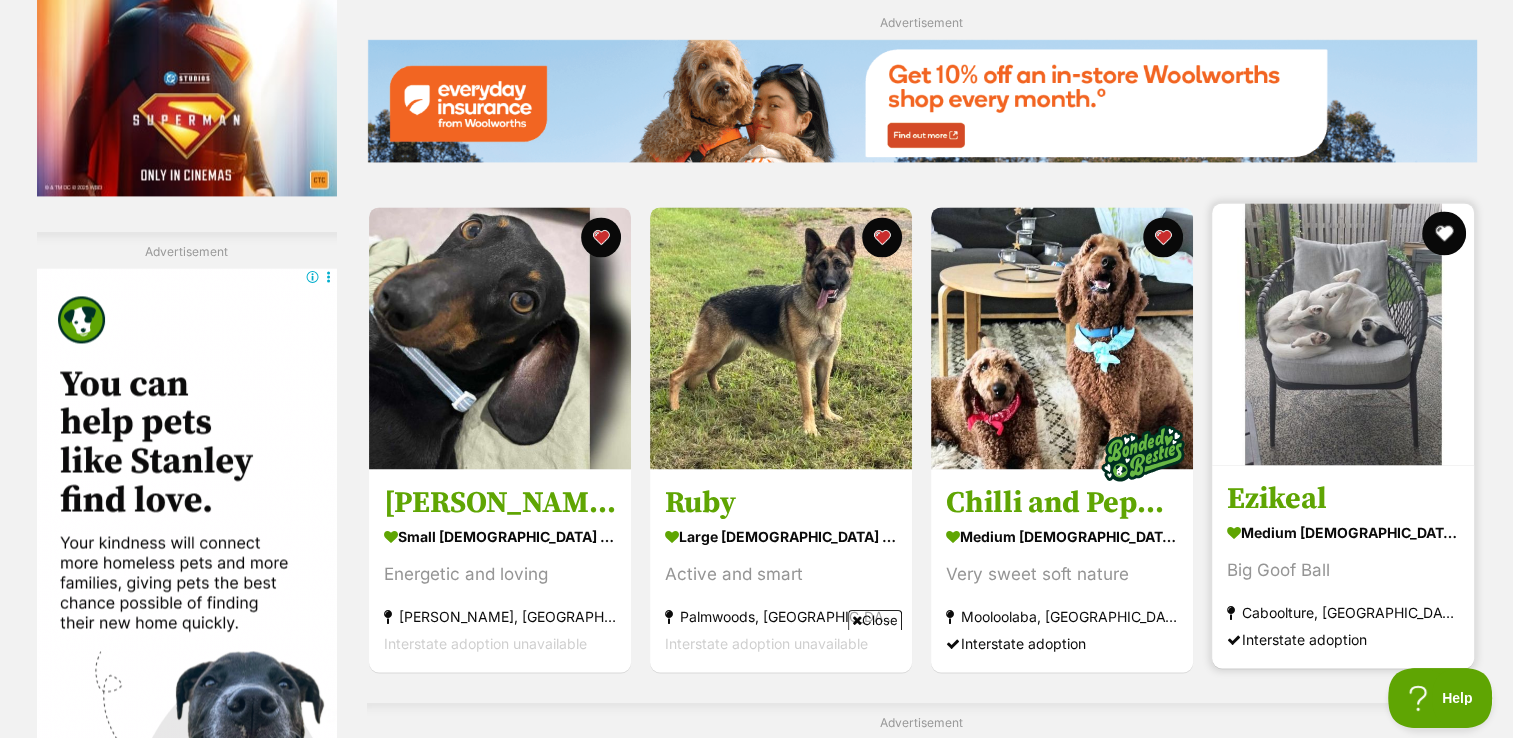 click at bounding box center (1445, 233) 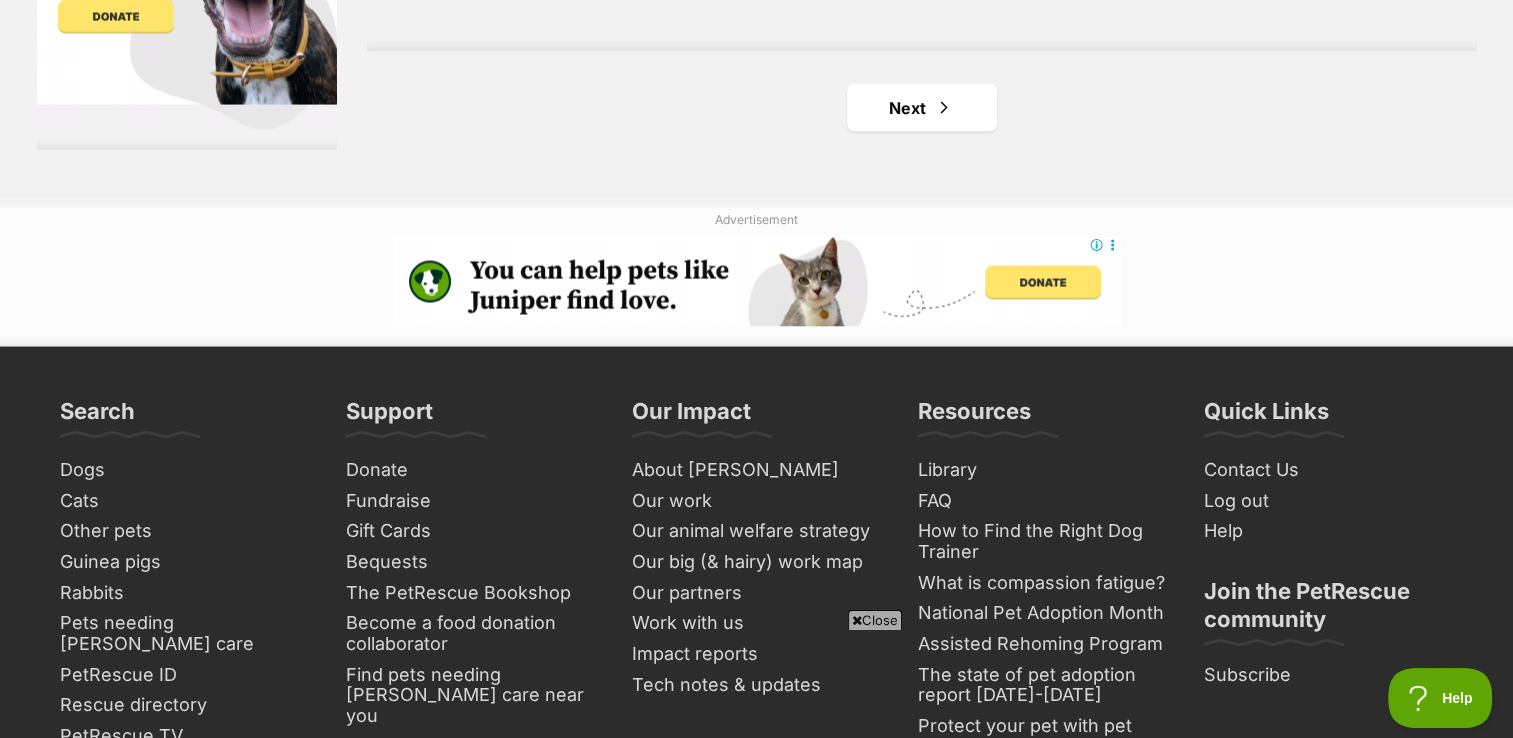 scroll, scrollTop: 3896, scrollLeft: 0, axis: vertical 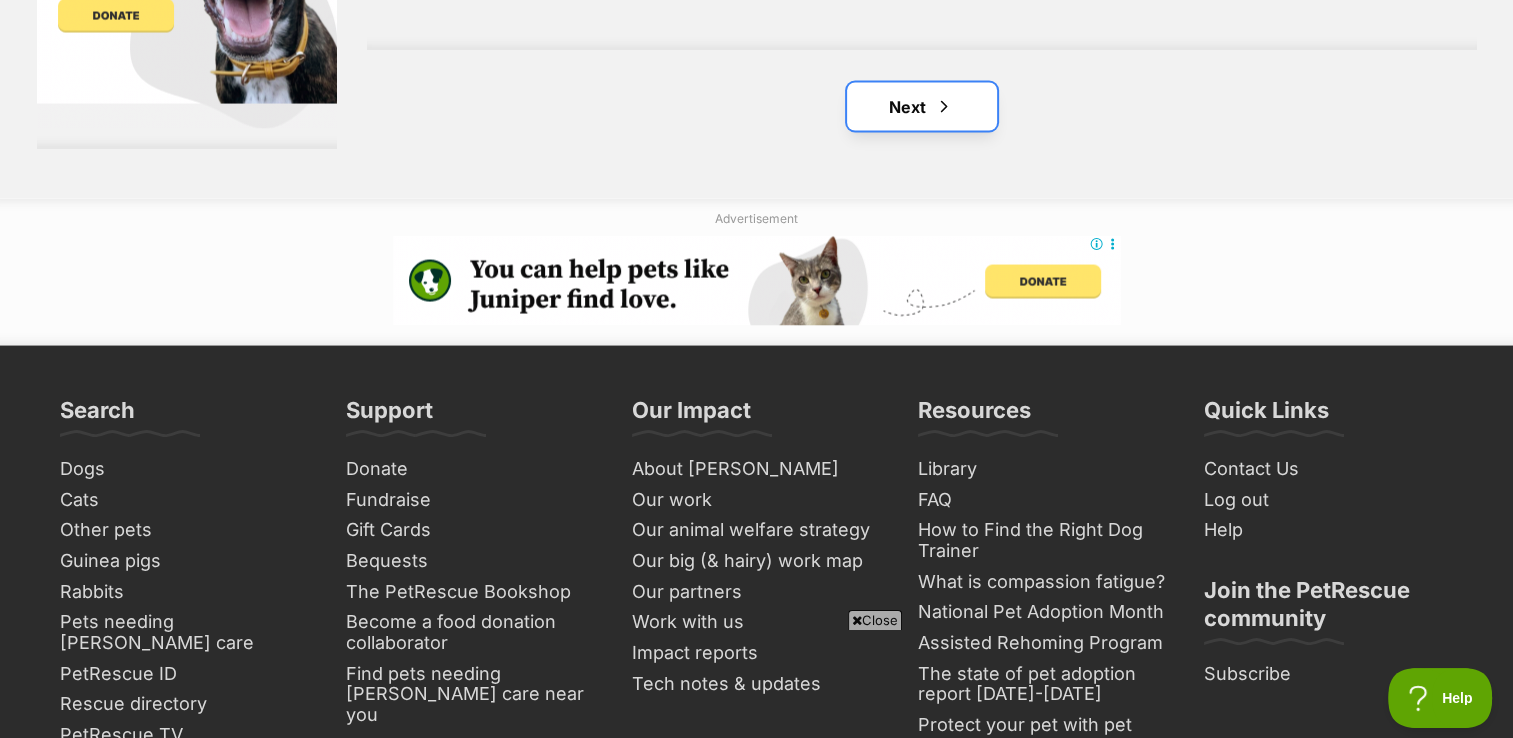 click at bounding box center [944, 107] 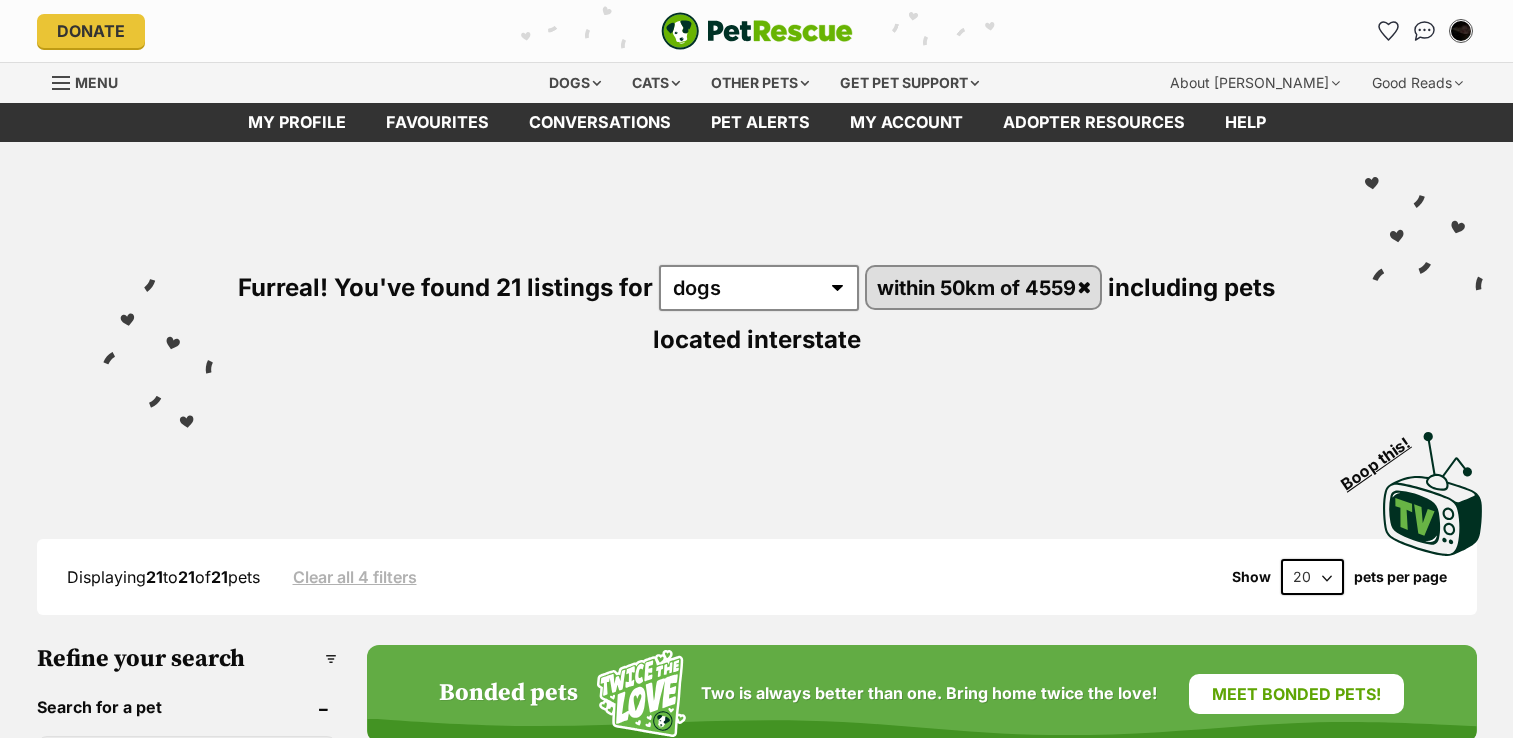 scroll, scrollTop: 0, scrollLeft: 0, axis: both 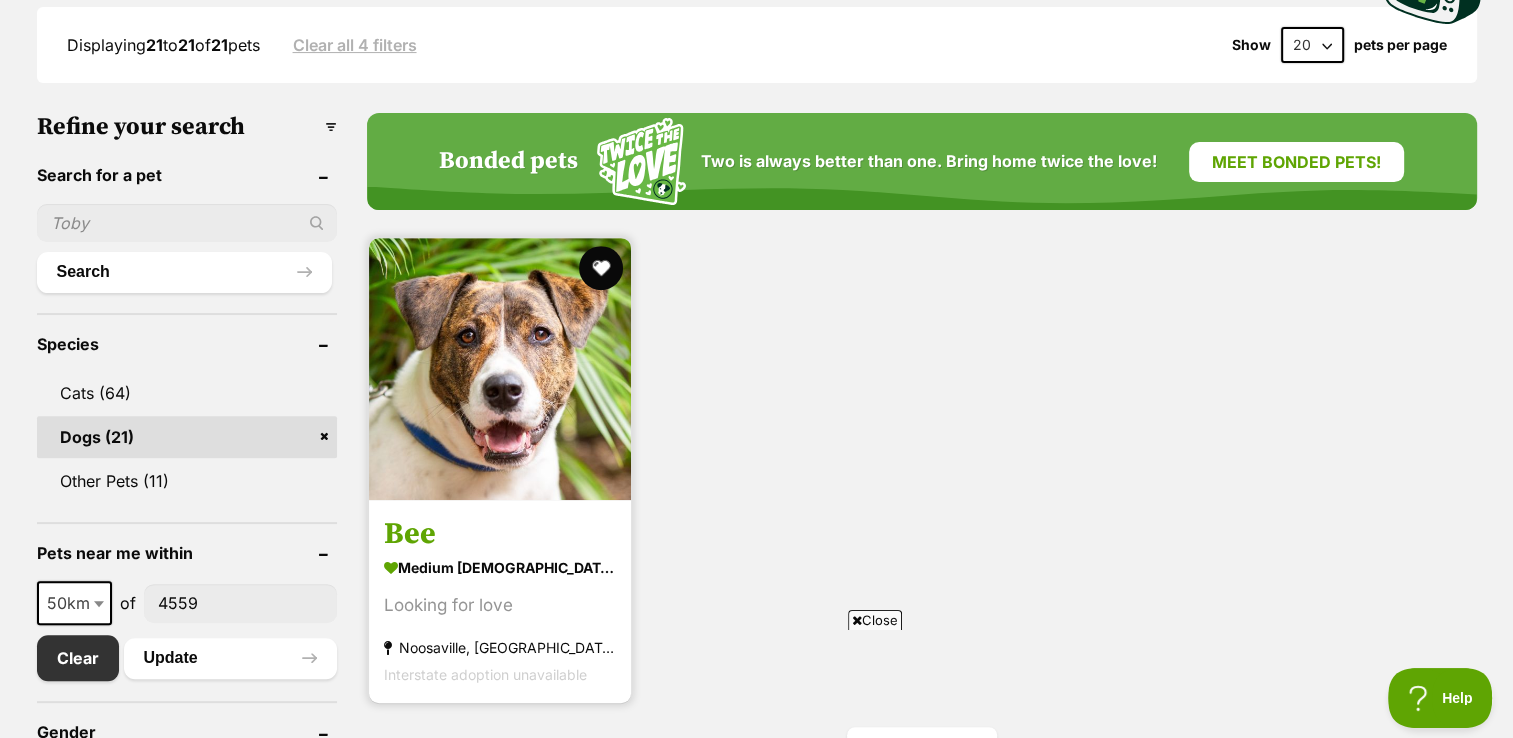 click at bounding box center [601, 268] 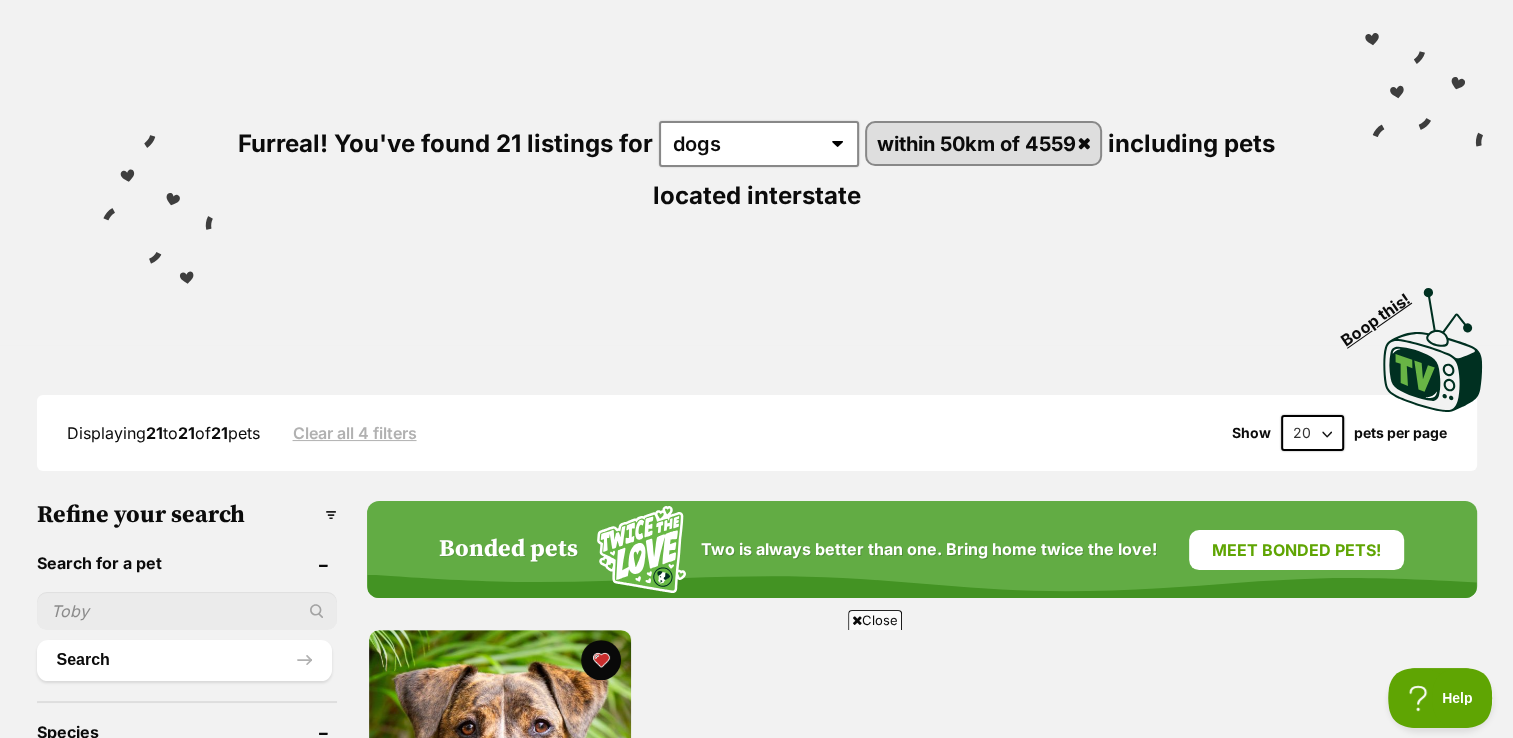 scroll, scrollTop: 110, scrollLeft: 0, axis: vertical 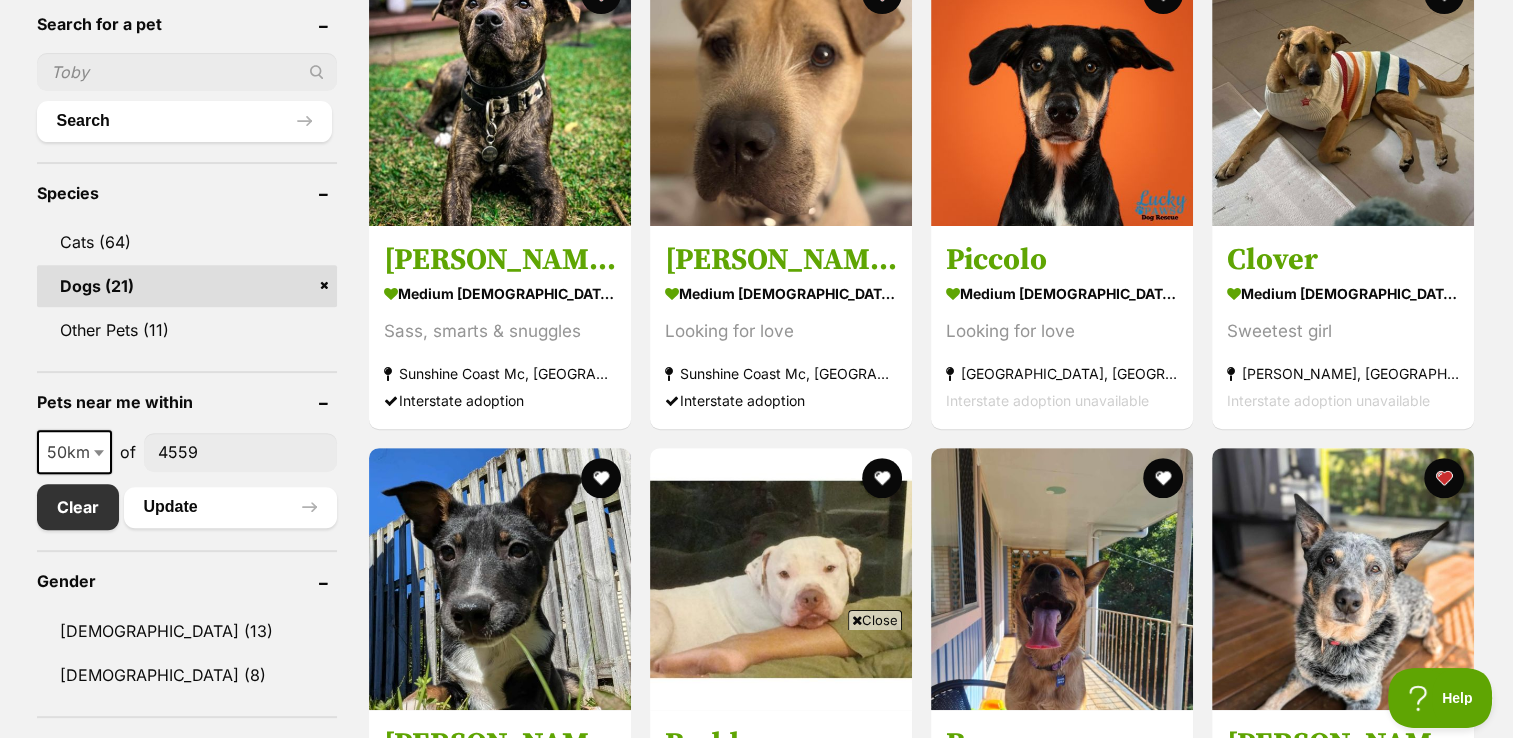 click on "Henry
medium male Dog
Sass, smarts & snuggles
Sunshine Coast Mc, QLD
Interstate adoption
Cindy
medium female Dog
Looking for love
Sunshine Coast Mc, QLD
Interstate adoption
Piccolo
medium male Dog
Looking for love
Balmoral Ridge, QLD
Interstate adoption unavailable
Clover
medium female Dog
Sweetest girl
Morayfield, QLD
Interstate adoption unavailable
Tatum
medium male Dog
Cat and Human cuddler
Bellmere, QLD
Interstate adoption unavailable
Buddy
large male Dog
Looking for love
Caboolture, QLD
Interstate adoption unavailable
Advertisement
Bear
medium male Dog
Super Social Boy
Cooroibah, QLD" at bounding box center (922, 1460) 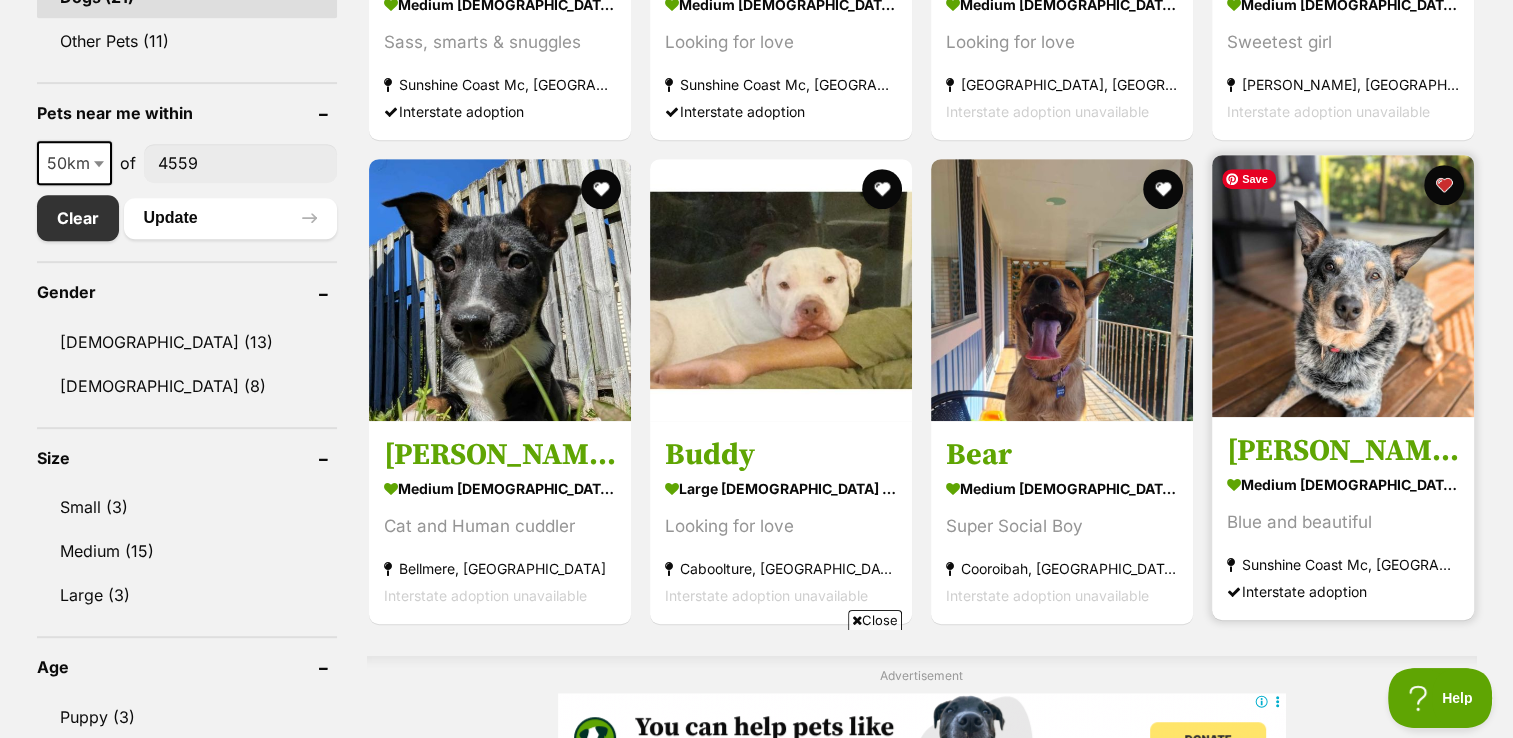 click at bounding box center (1343, 286) 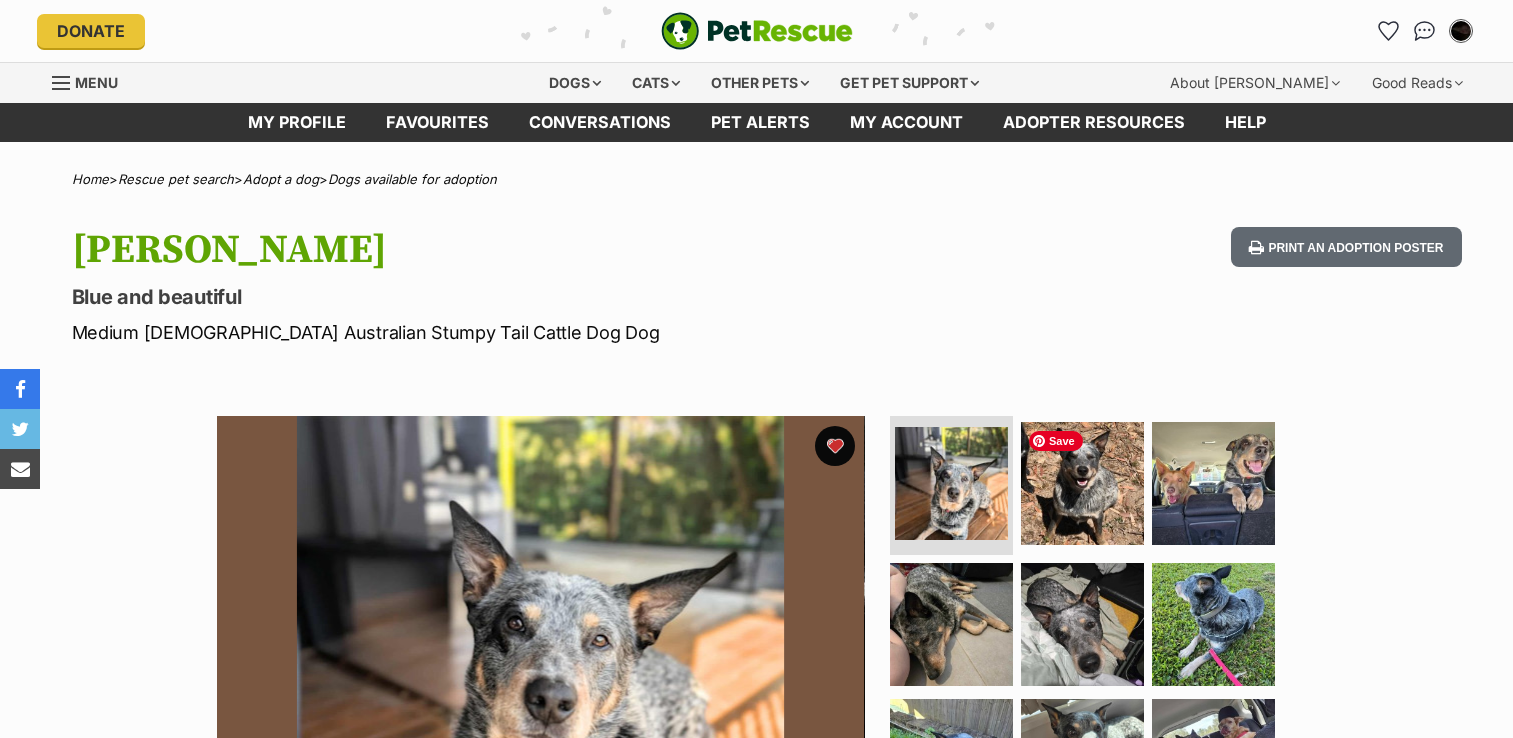 scroll, scrollTop: 0, scrollLeft: 0, axis: both 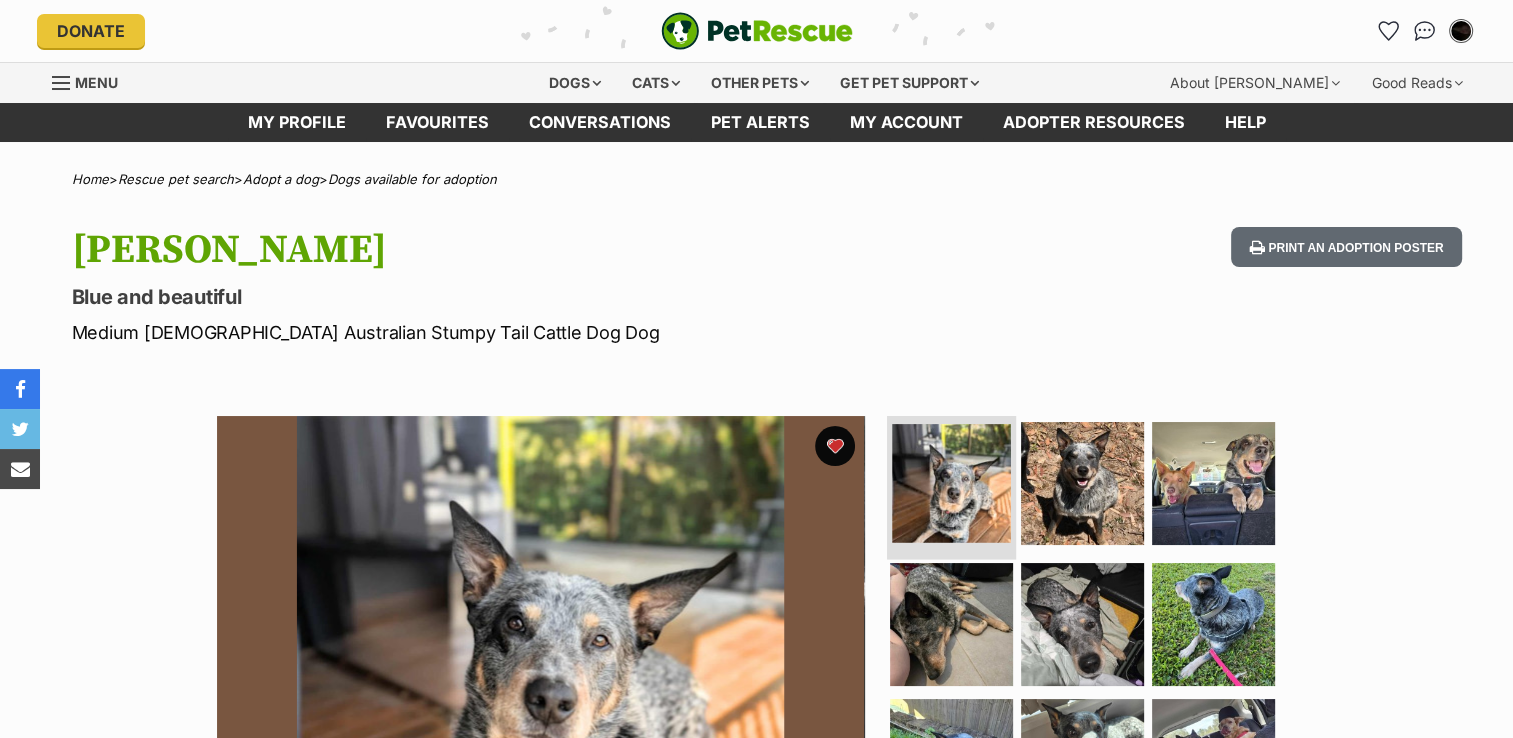click at bounding box center [951, 483] 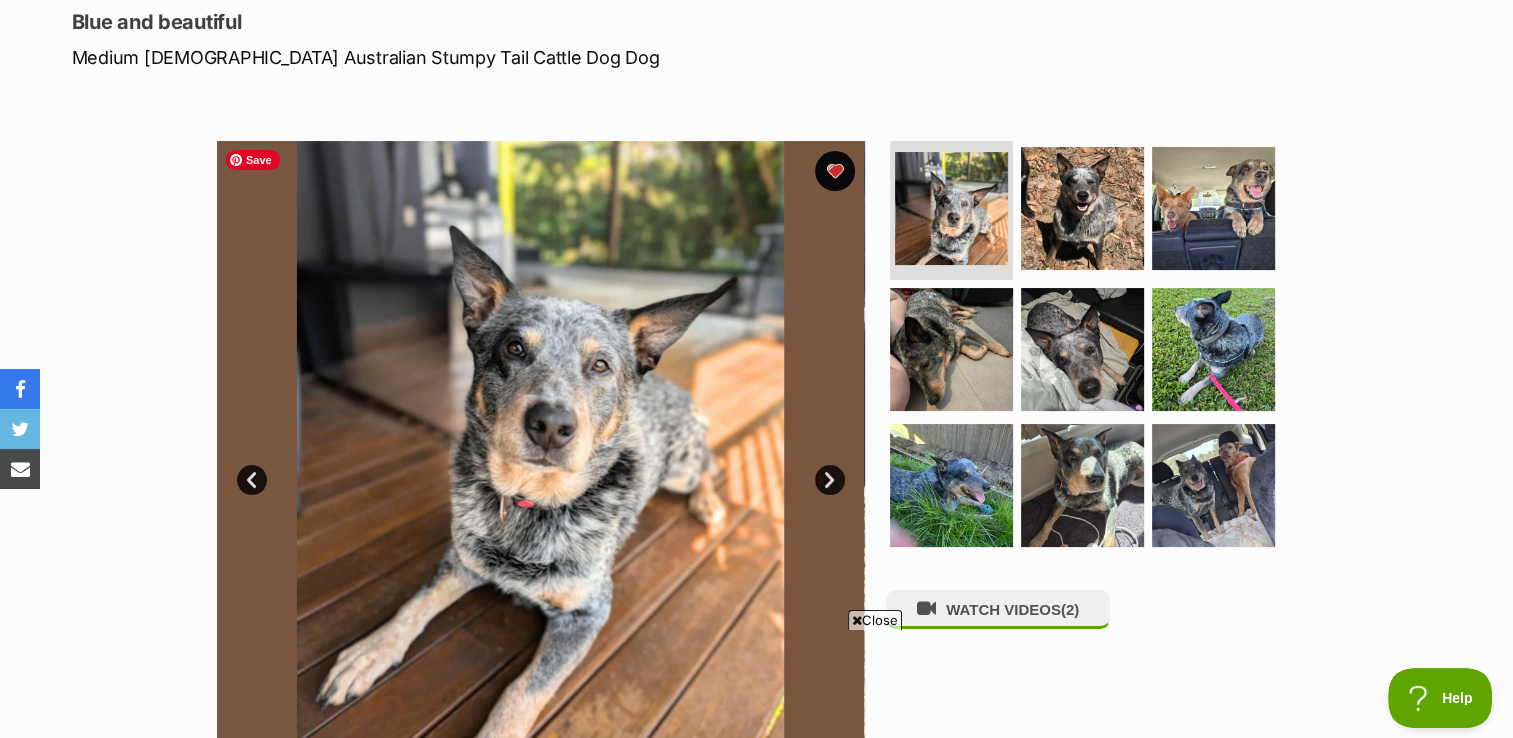 scroll, scrollTop: 0, scrollLeft: 0, axis: both 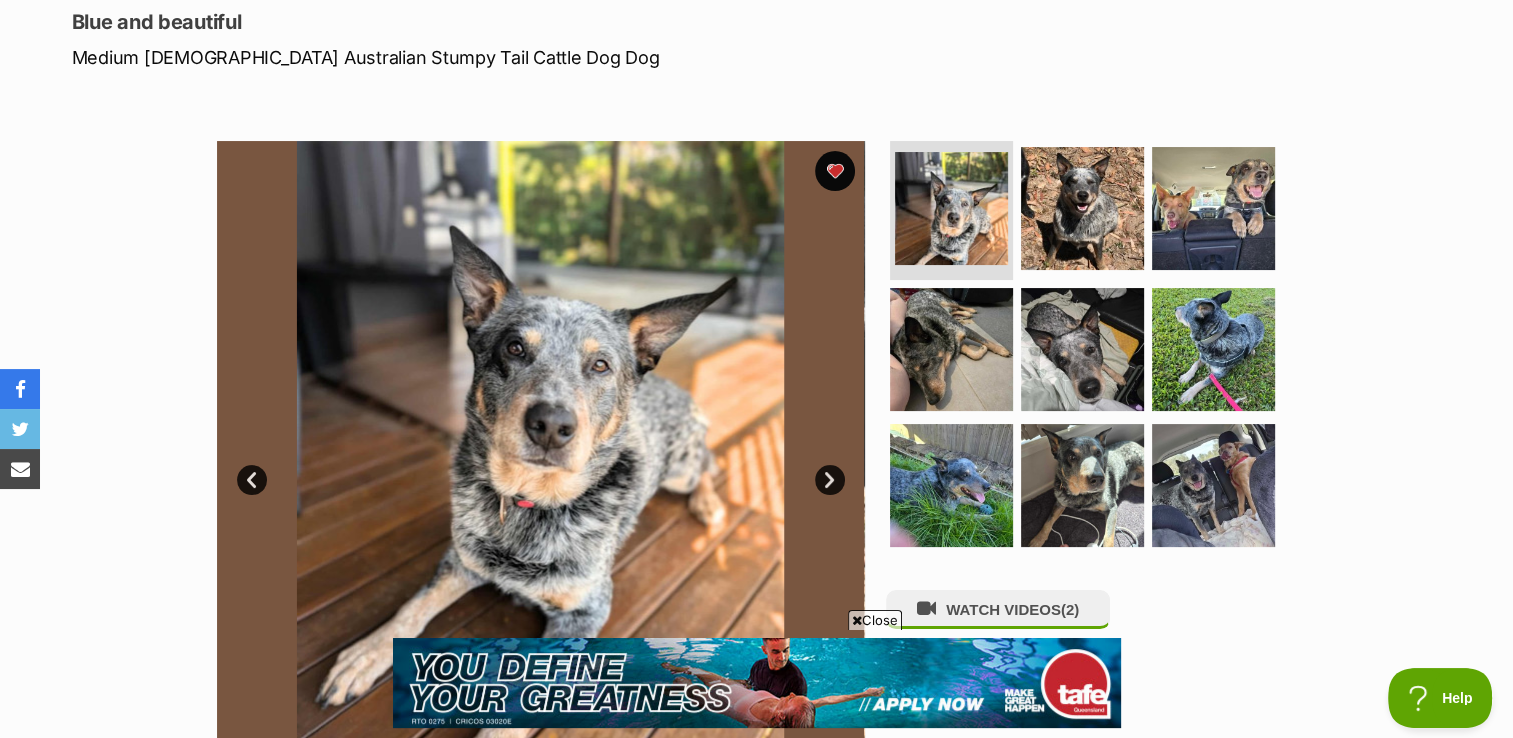 click on "Next" at bounding box center [830, 480] 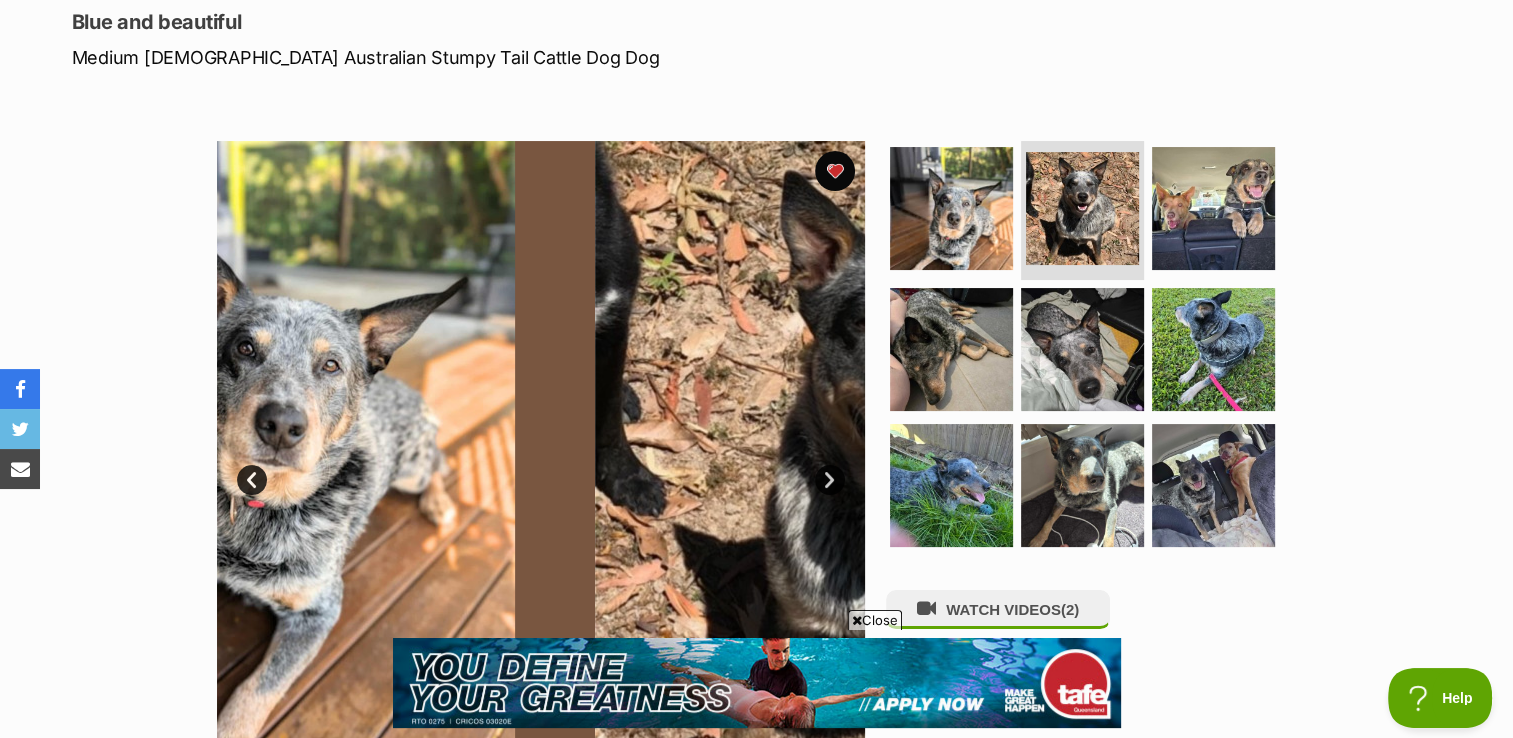 scroll, scrollTop: 0, scrollLeft: 0, axis: both 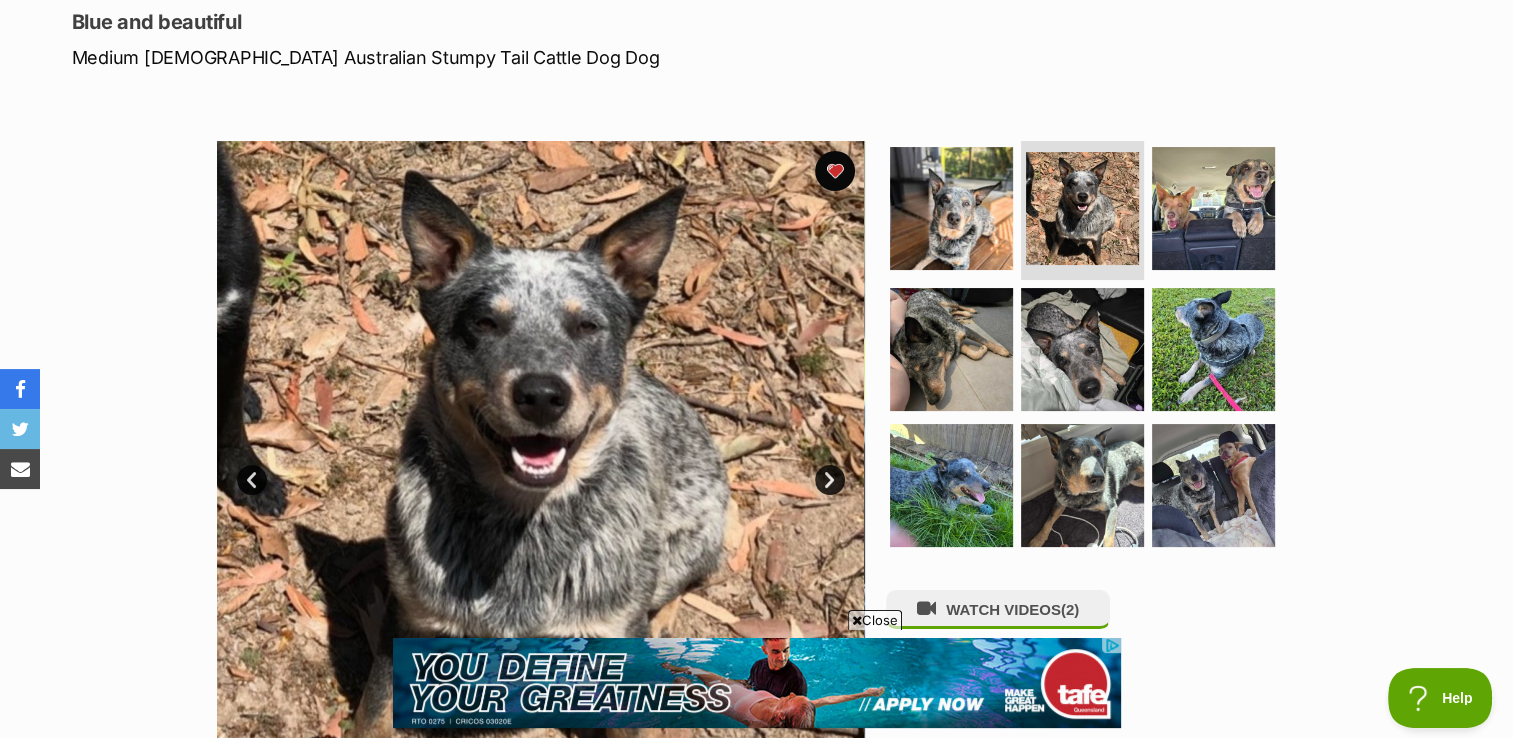click on "Next" at bounding box center [830, 480] 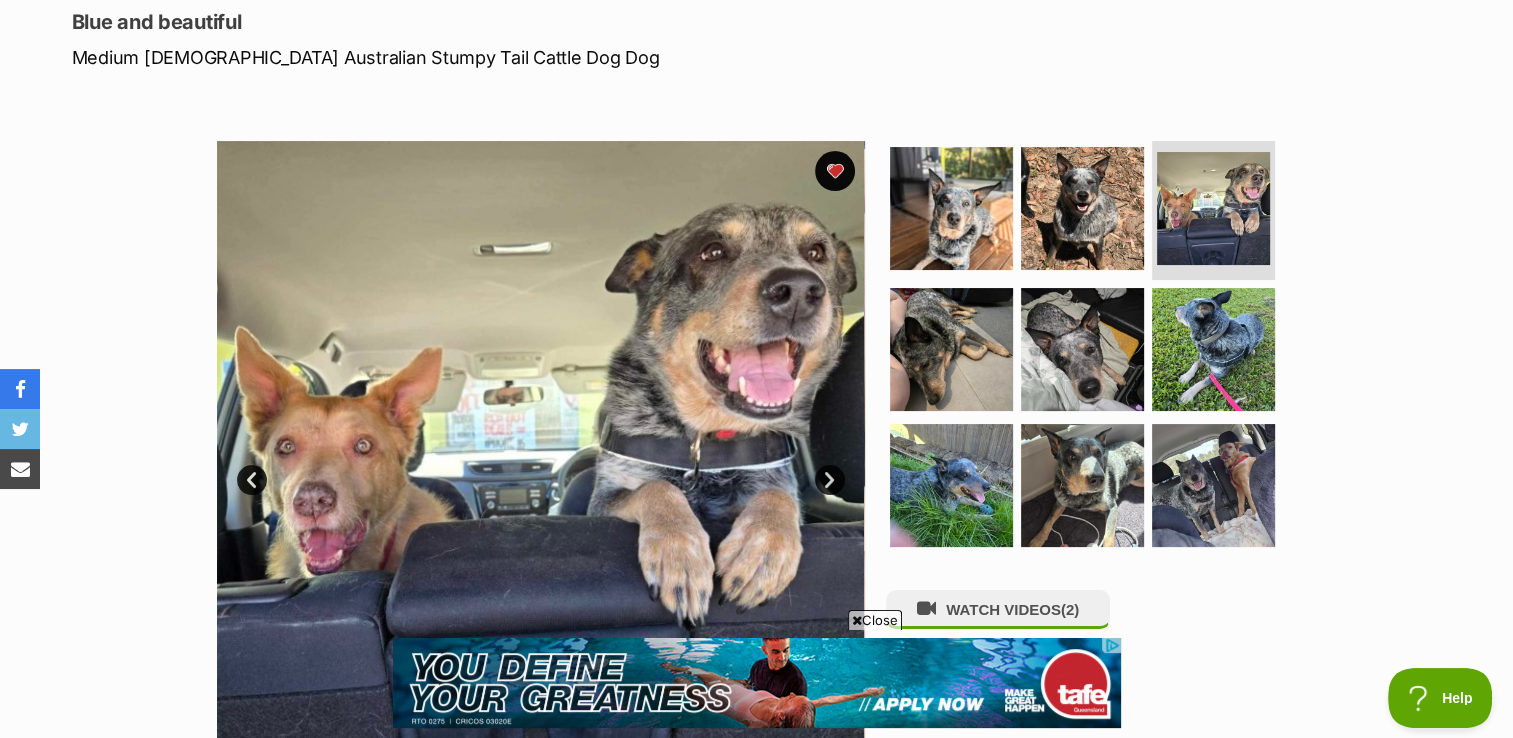 click on "Next" at bounding box center [830, 480] 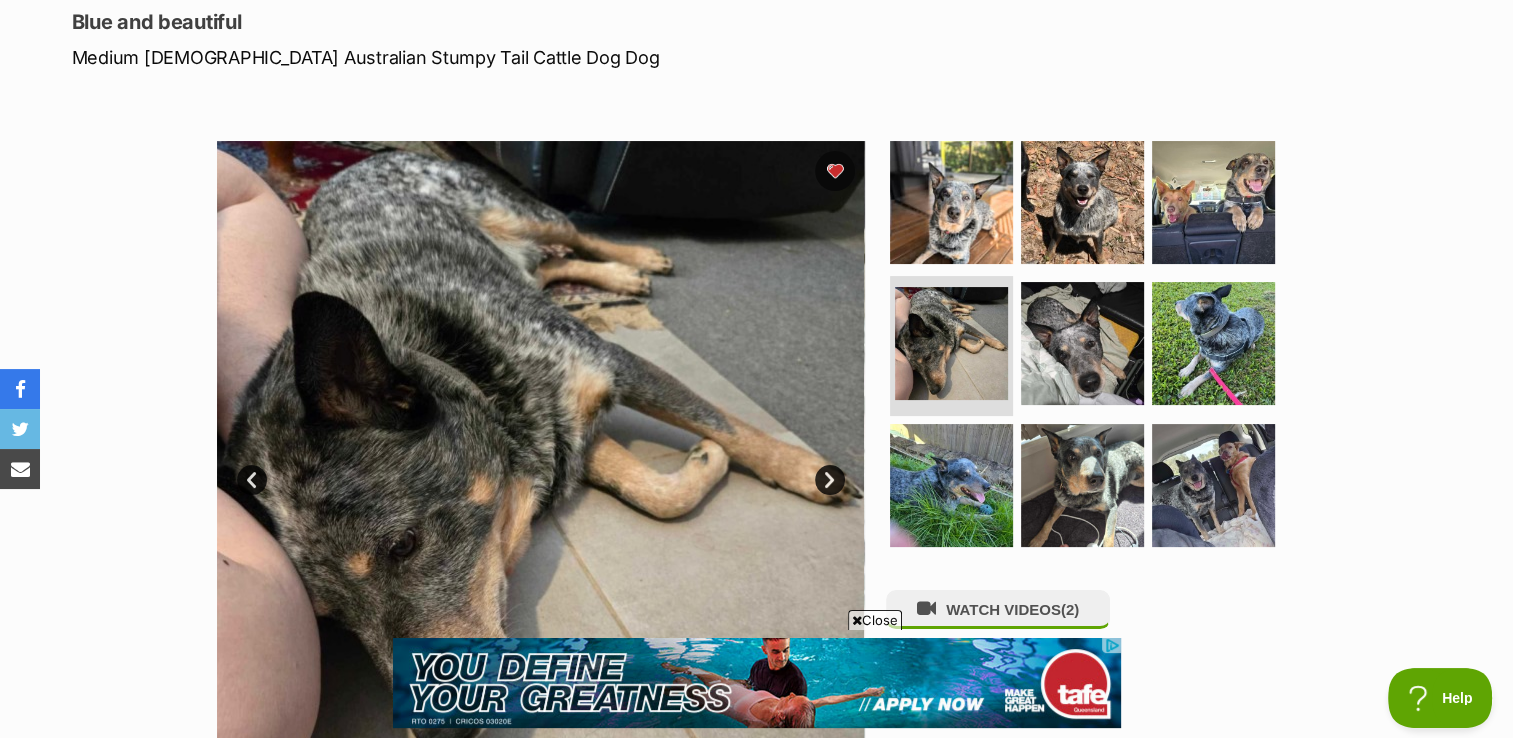 click on "Next" at bounding box center (830, 480) 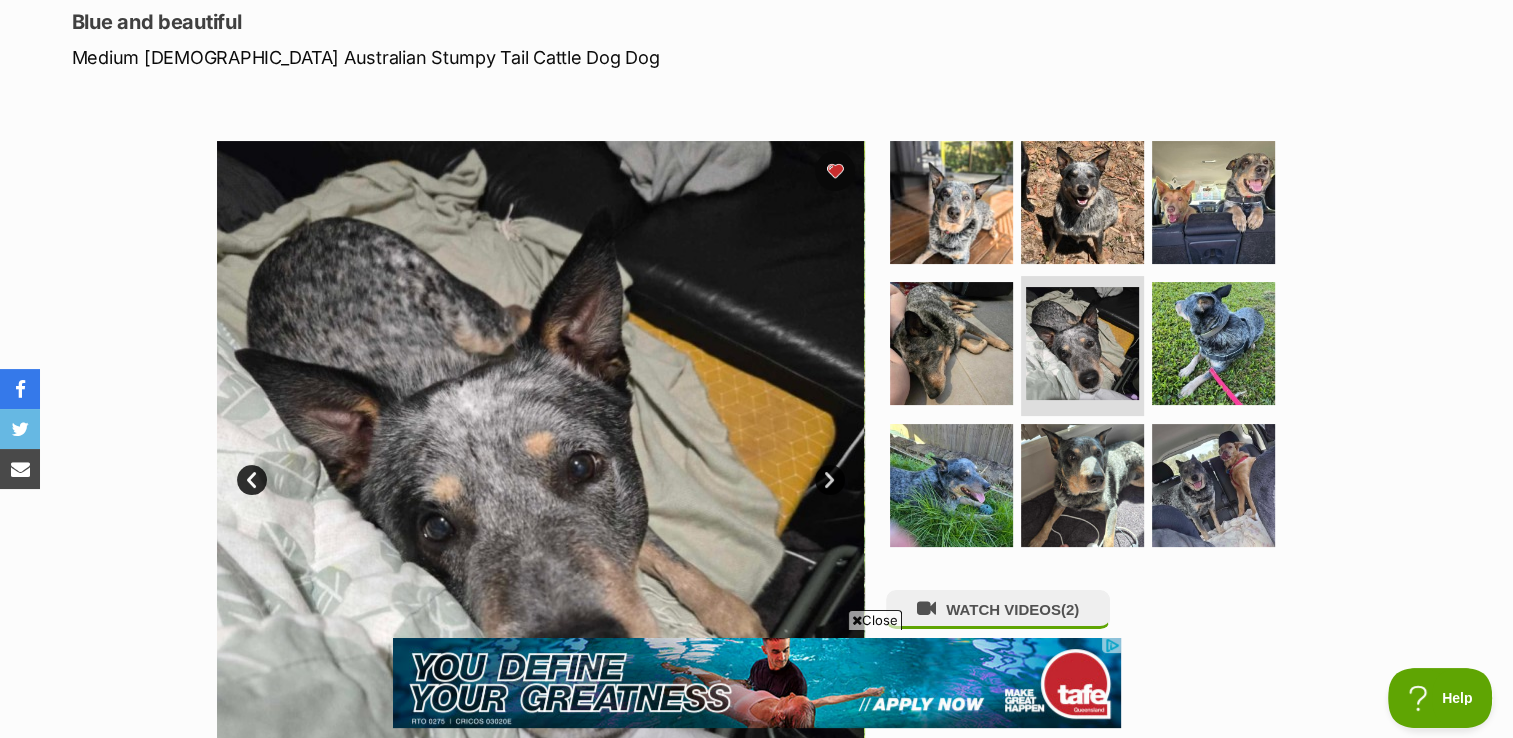 click on "Next" at bounding box center [830, 480] 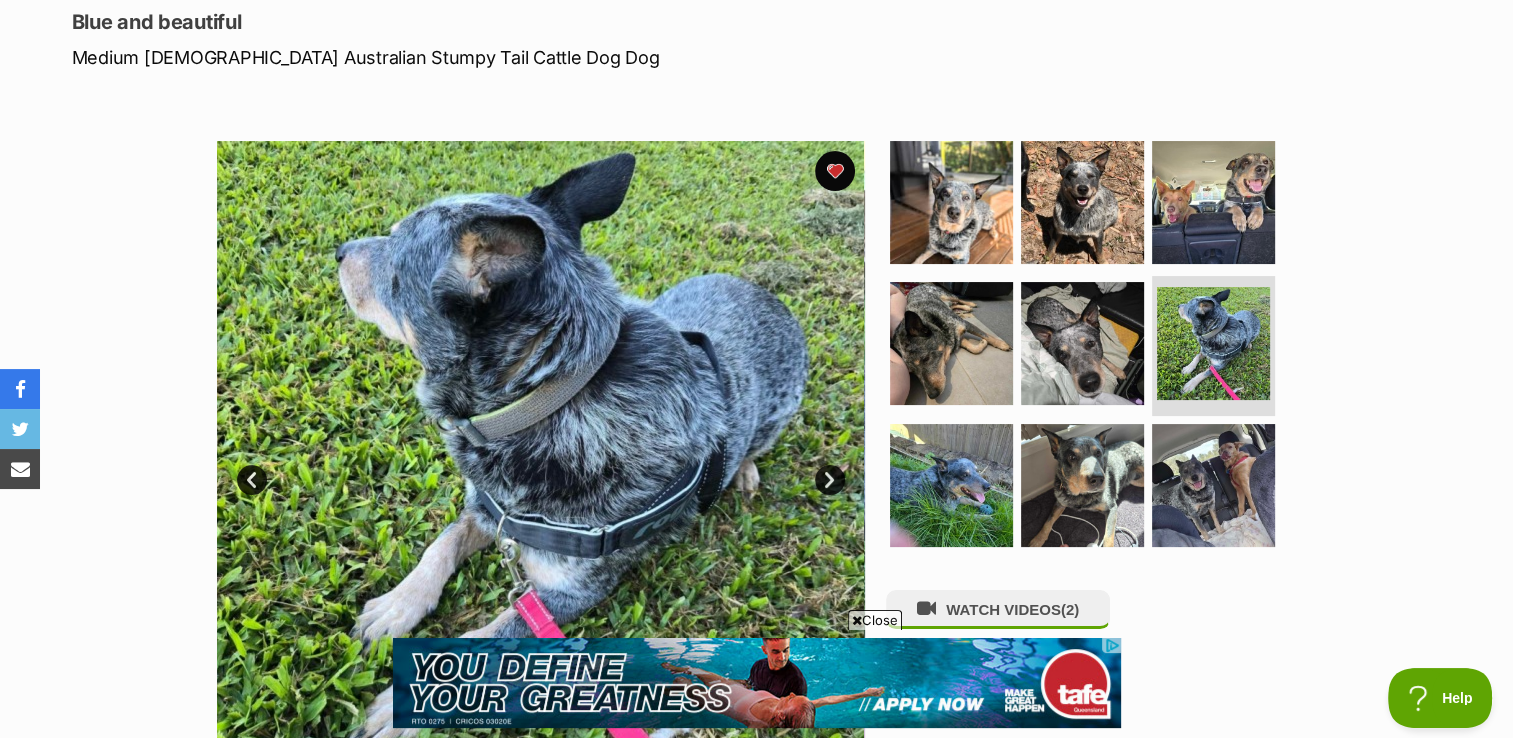 click on "Next" at bounding box center (830, 480) 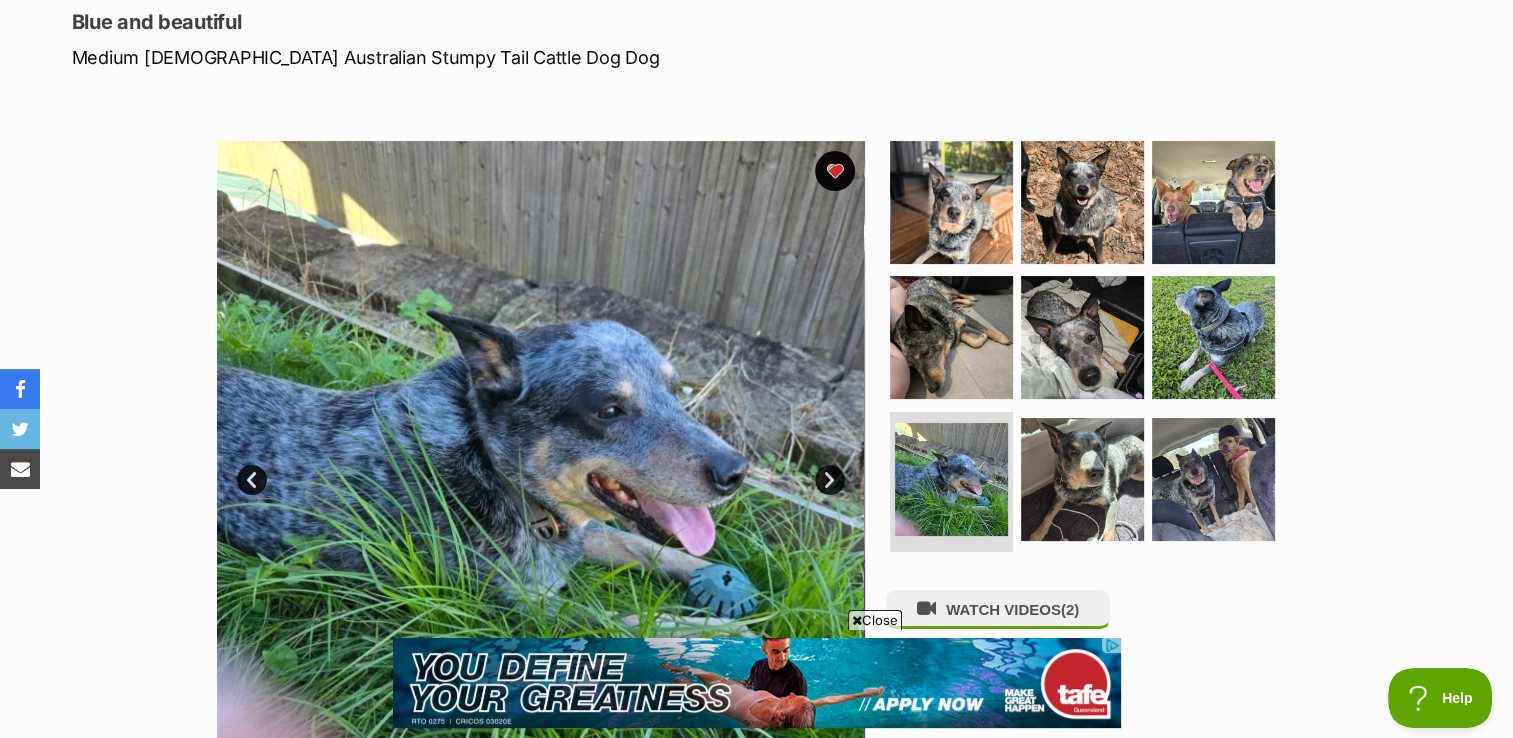 click on "Next" at bounding box center (830, 480) 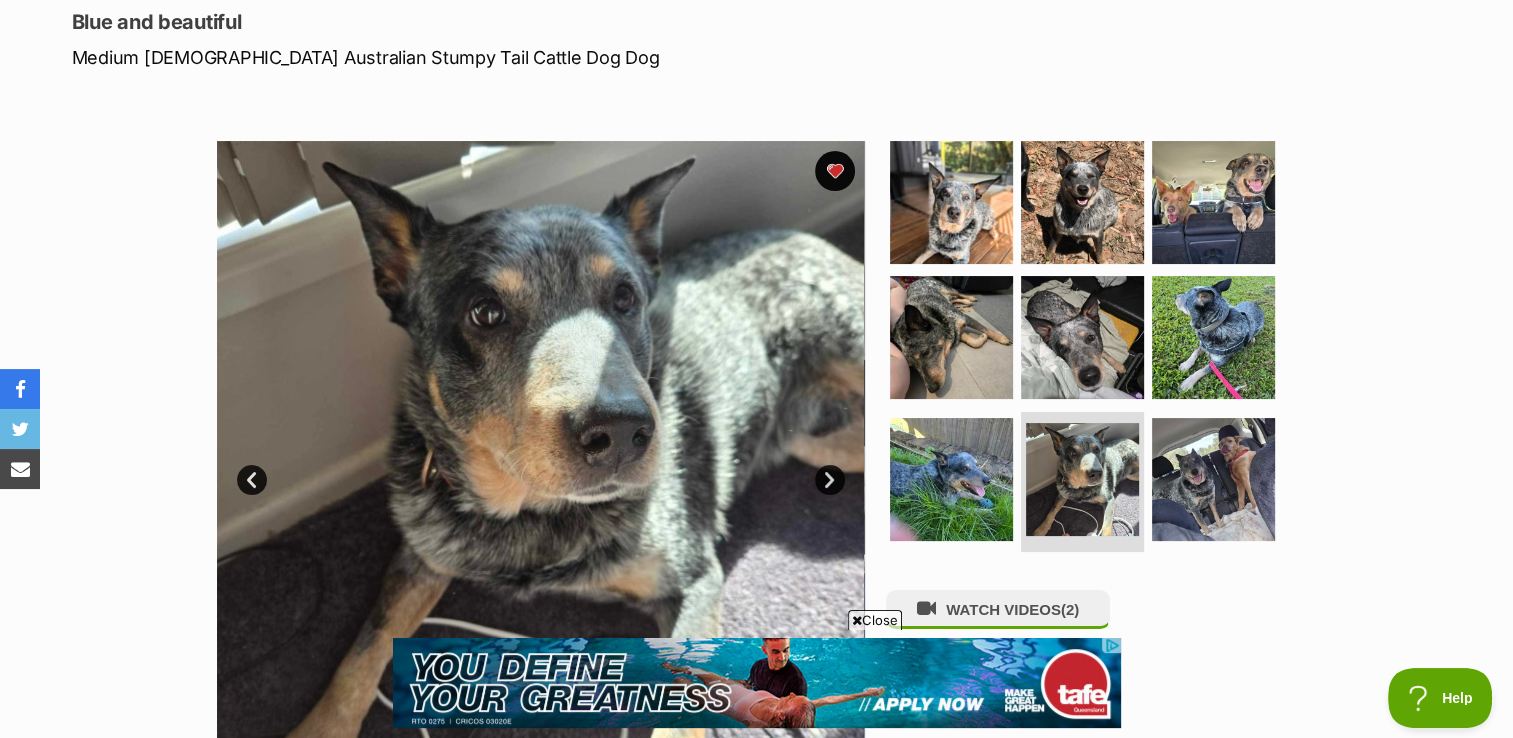 click on "Next" at bounding box center [830, 480] 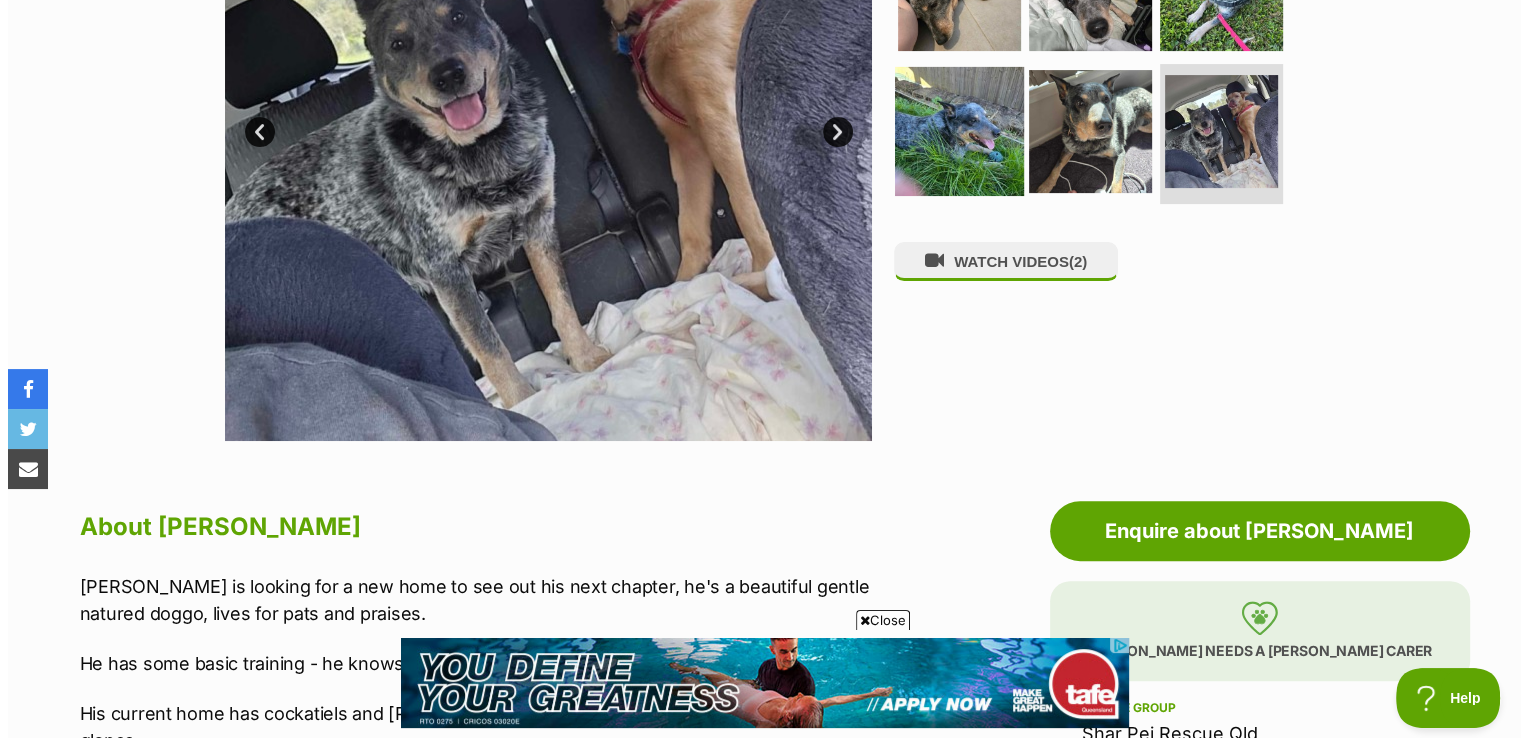 scroll, scrollTop: 719, scrollLeft: 0, axis: vertical 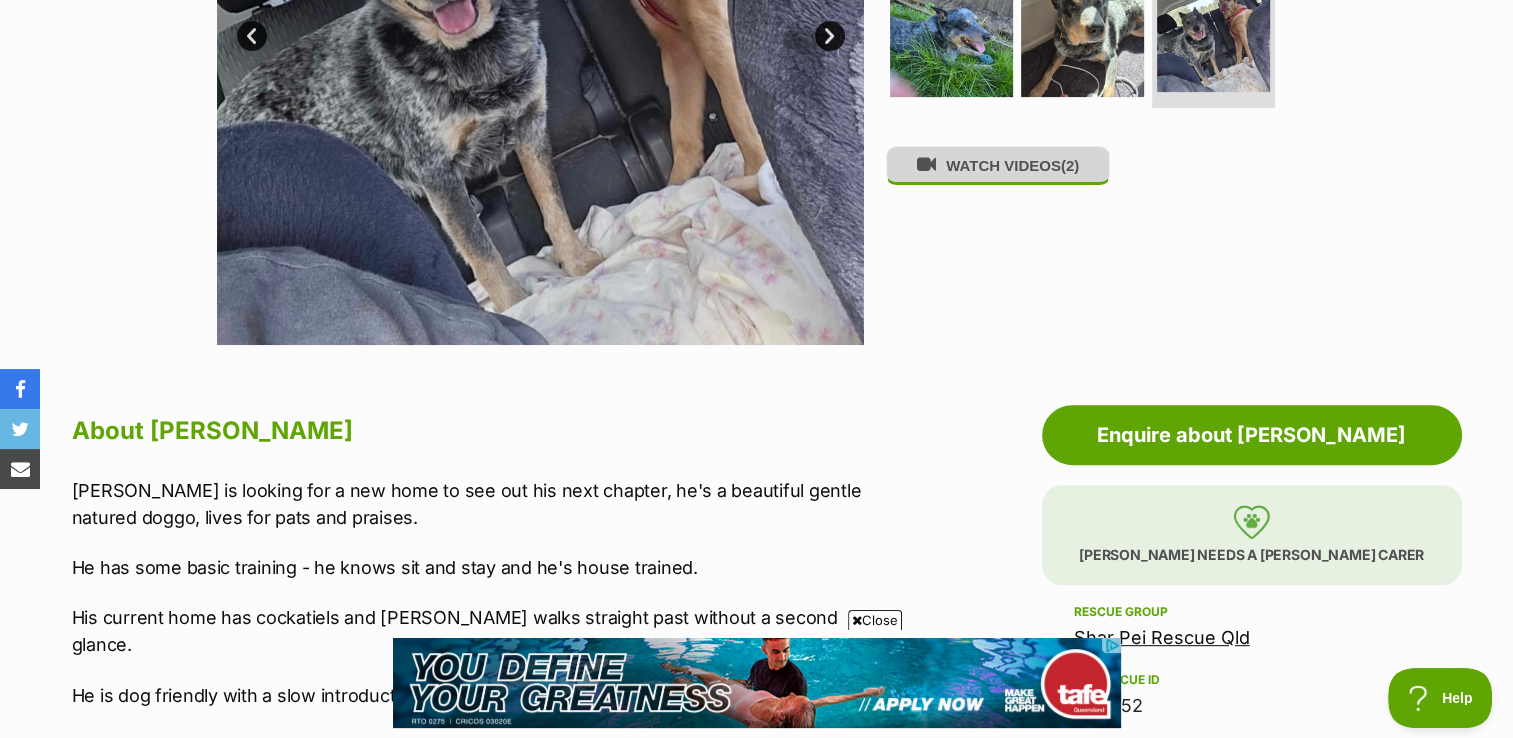 click on "WATCH VIDEOS
(2)" at bounding box center [998, 165] 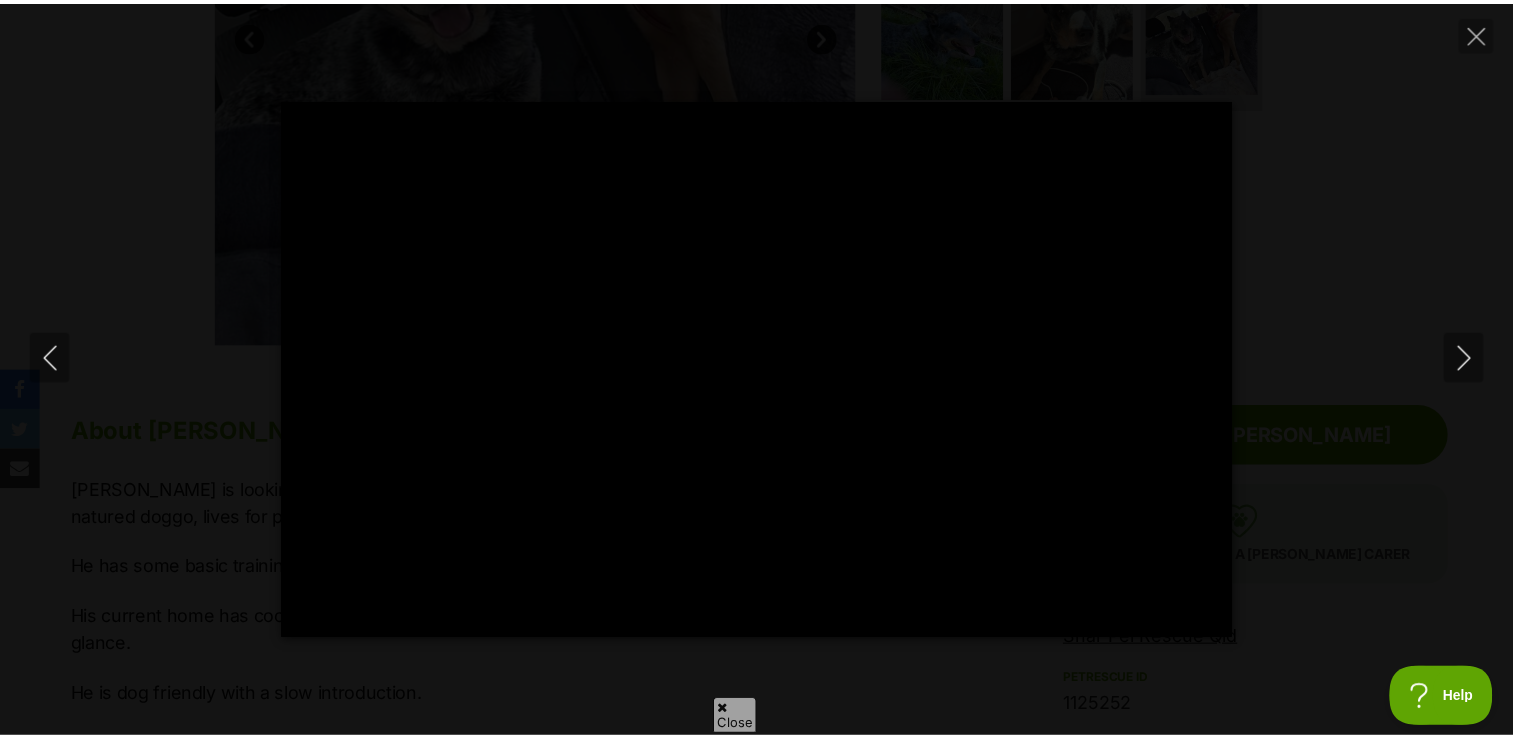 scroll, scrollTop: 0, scrollLeft: 0, axis: both 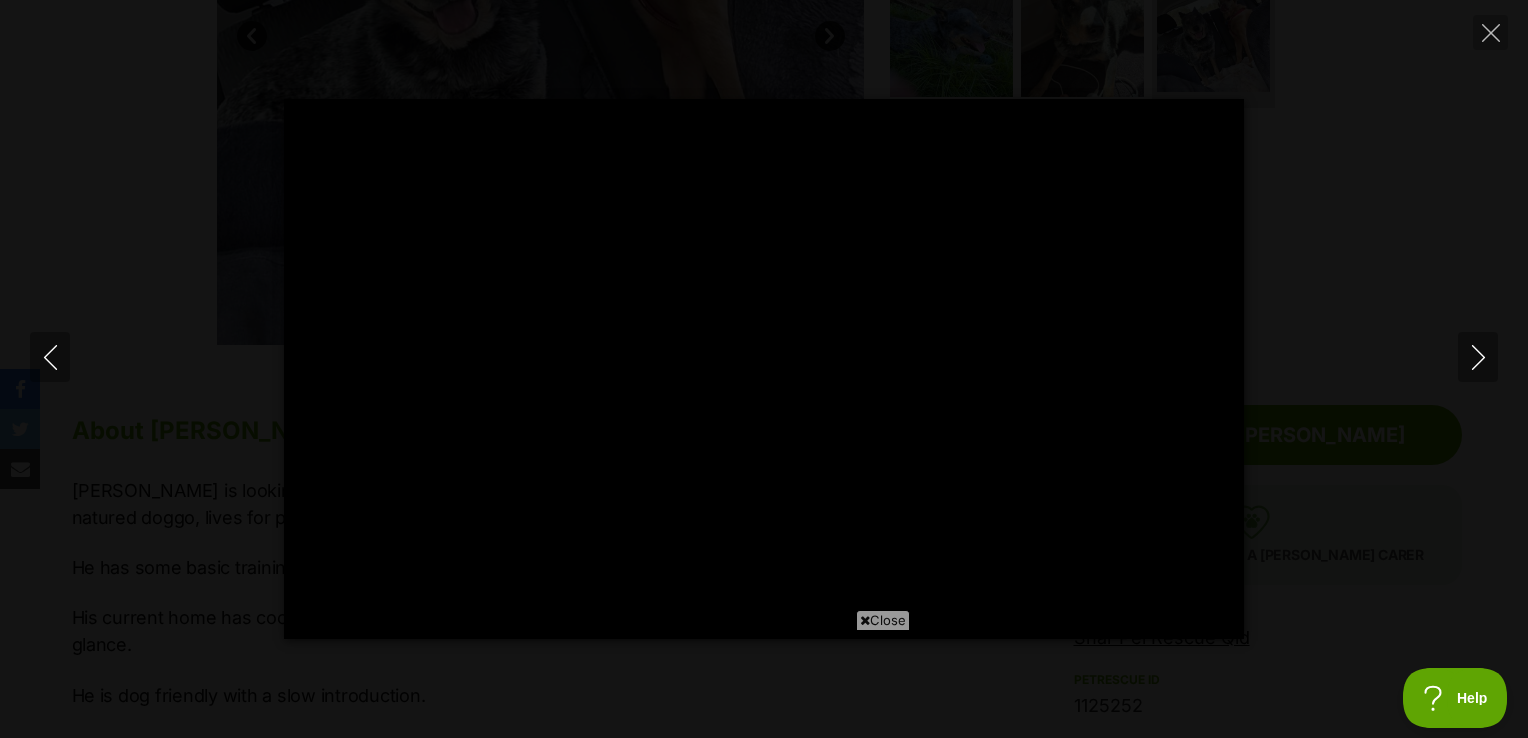 type on "100" 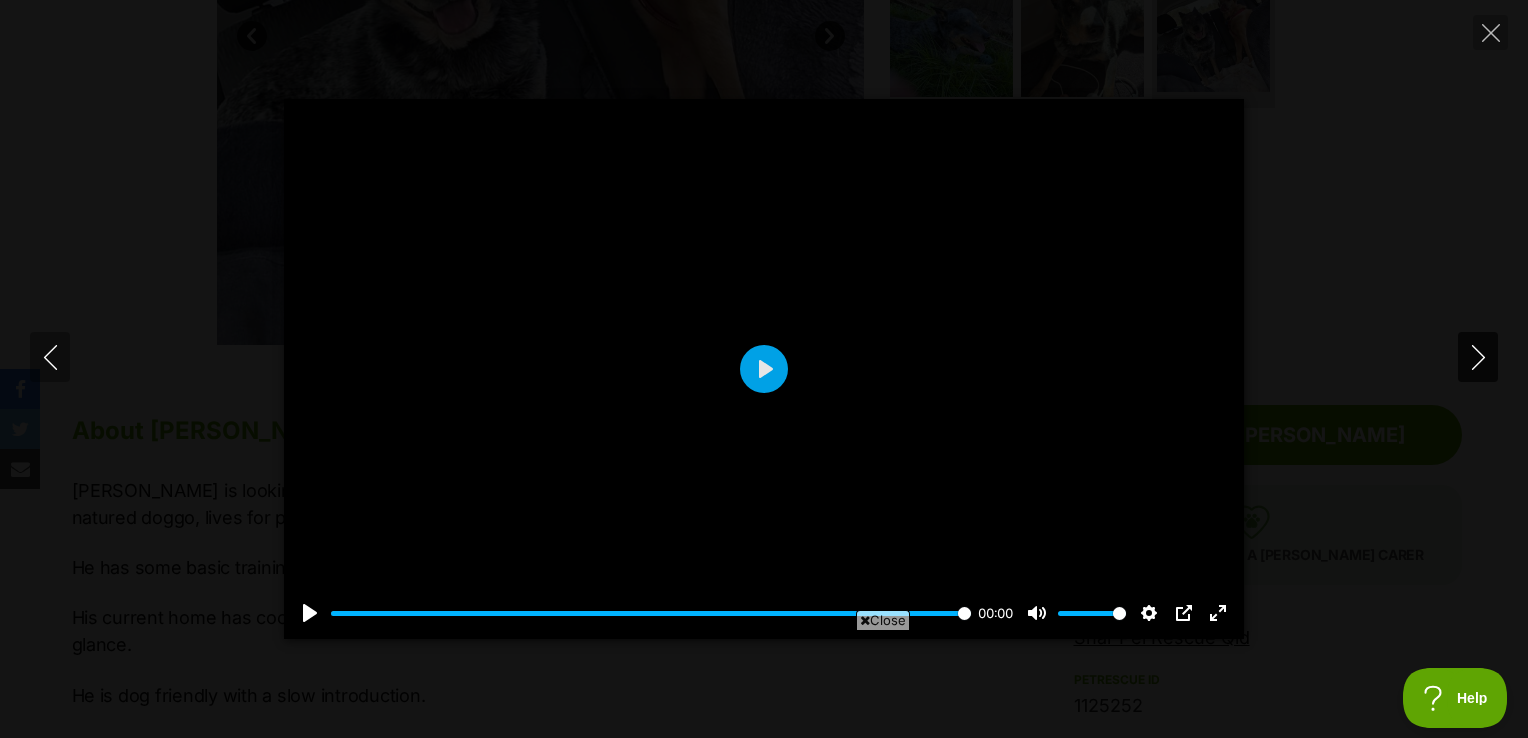click 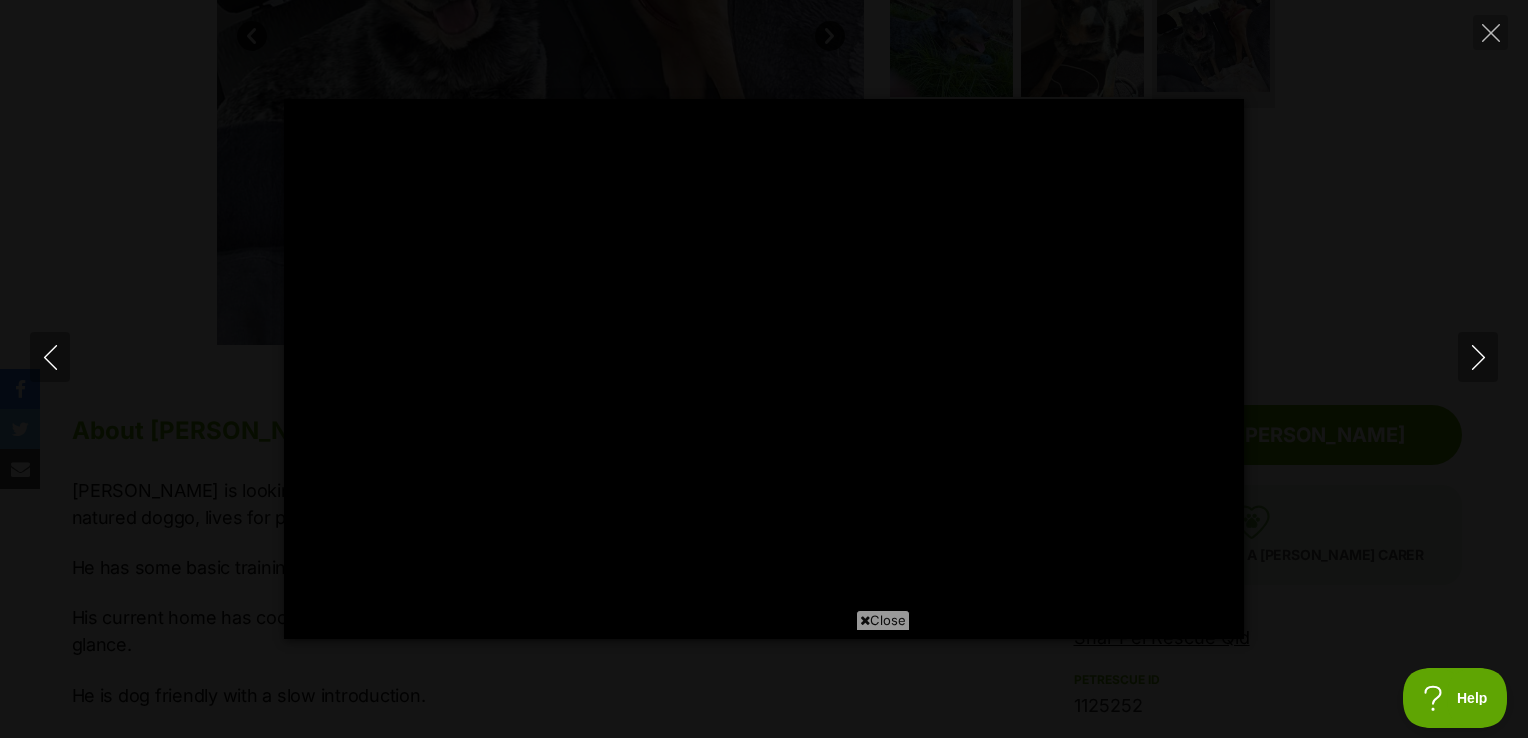 type on "100" 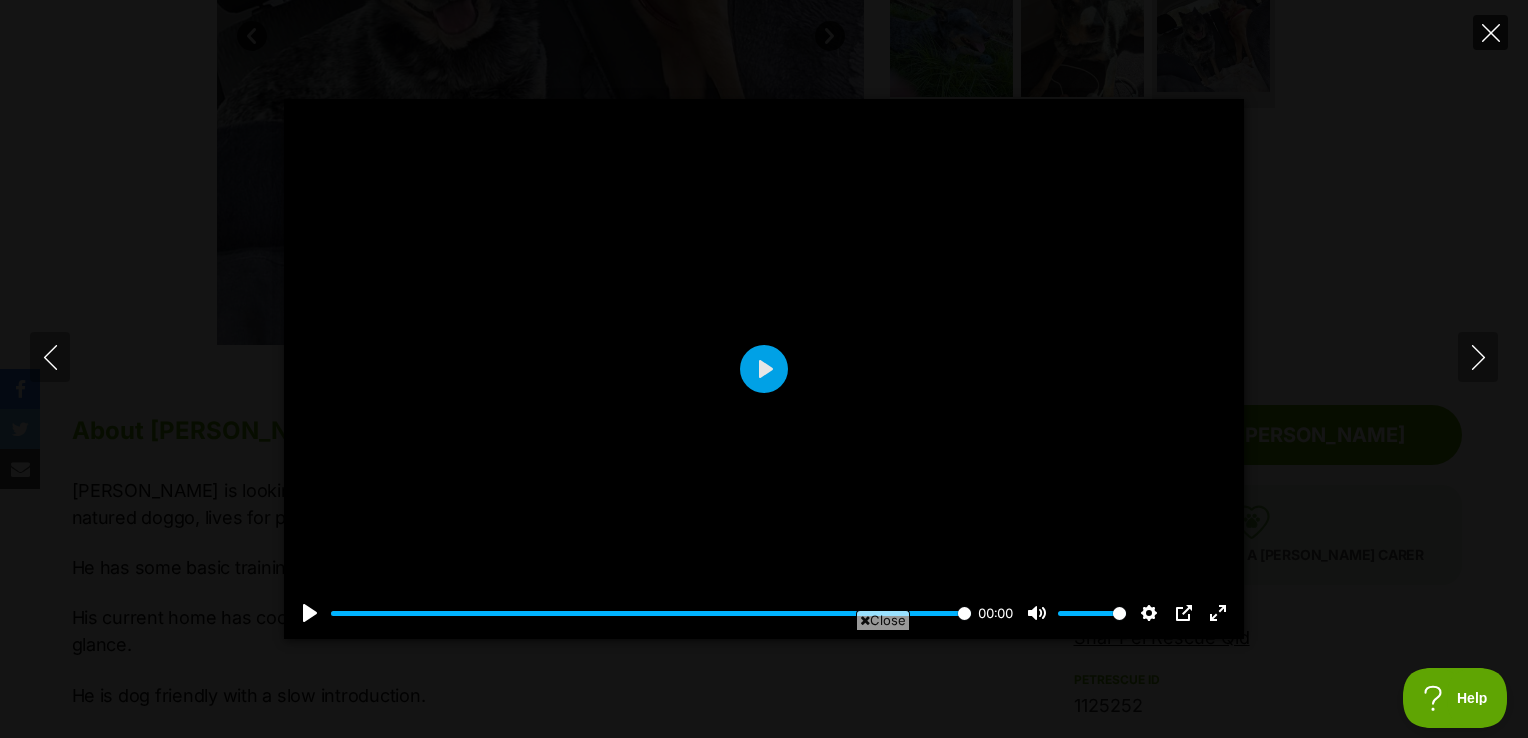 click 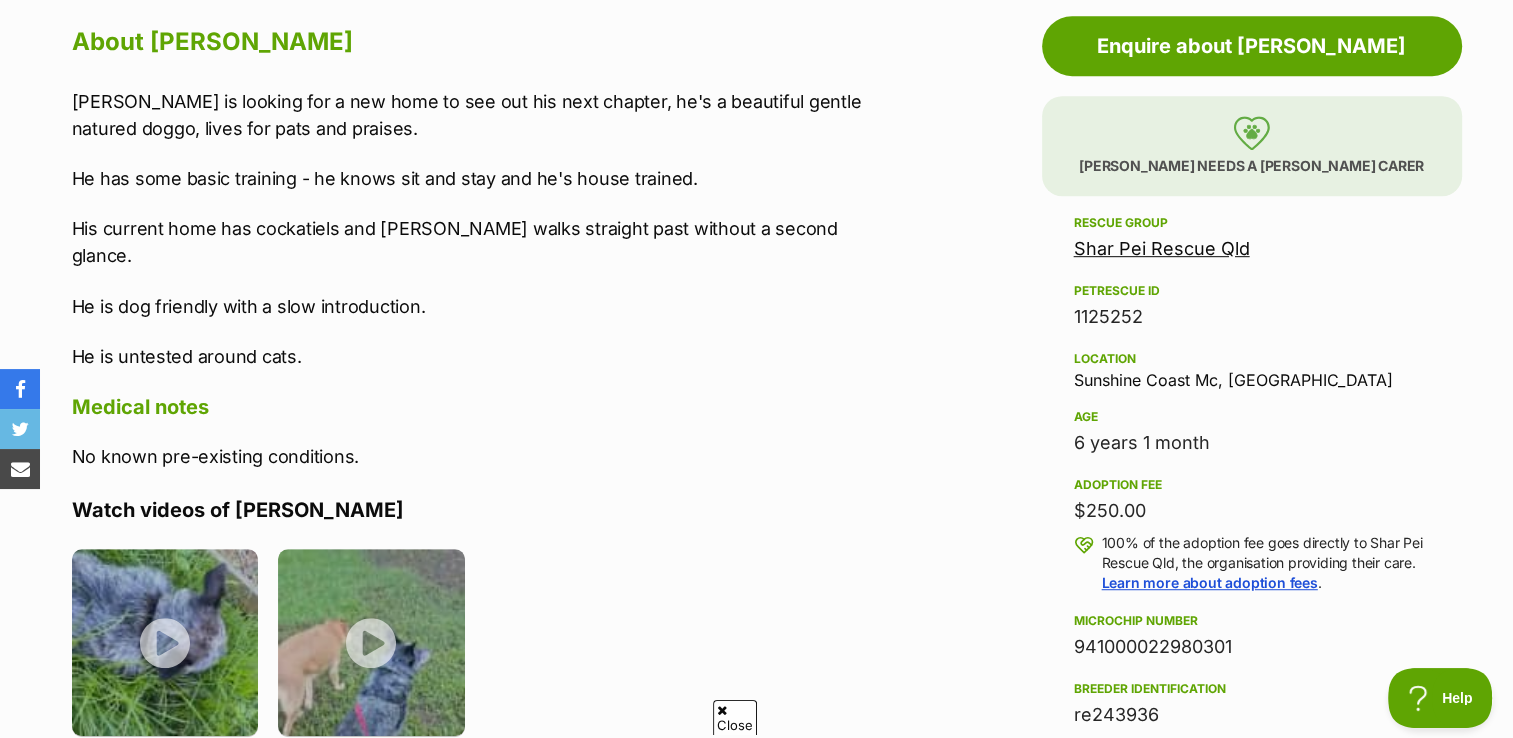 scroll, scrollTop: 1147, scrollLeft: 0, axis: vertical 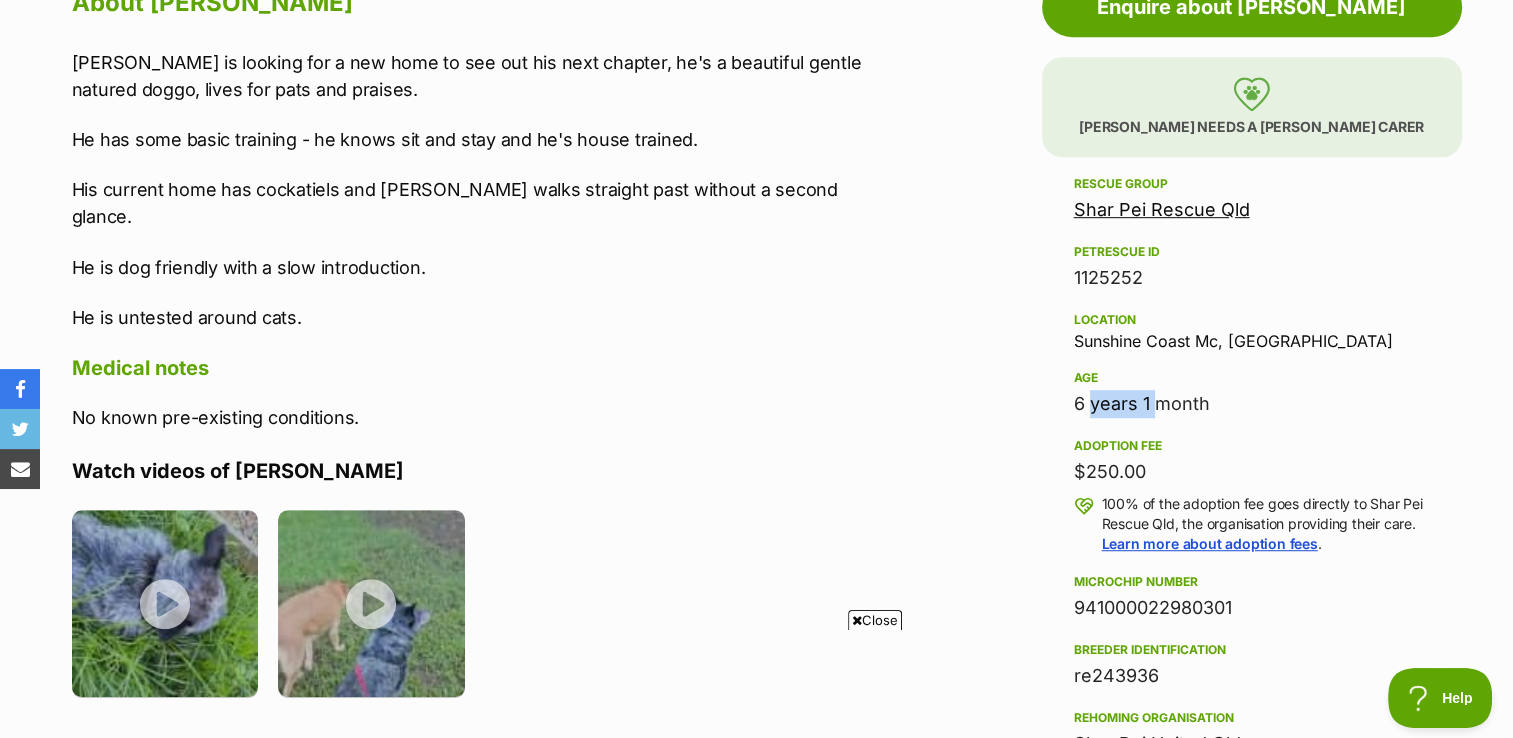 drag, startPoint x: 1079, startPoint y: 404, endPoint x: 1150, endPoint y: 402, distance: 71.02816 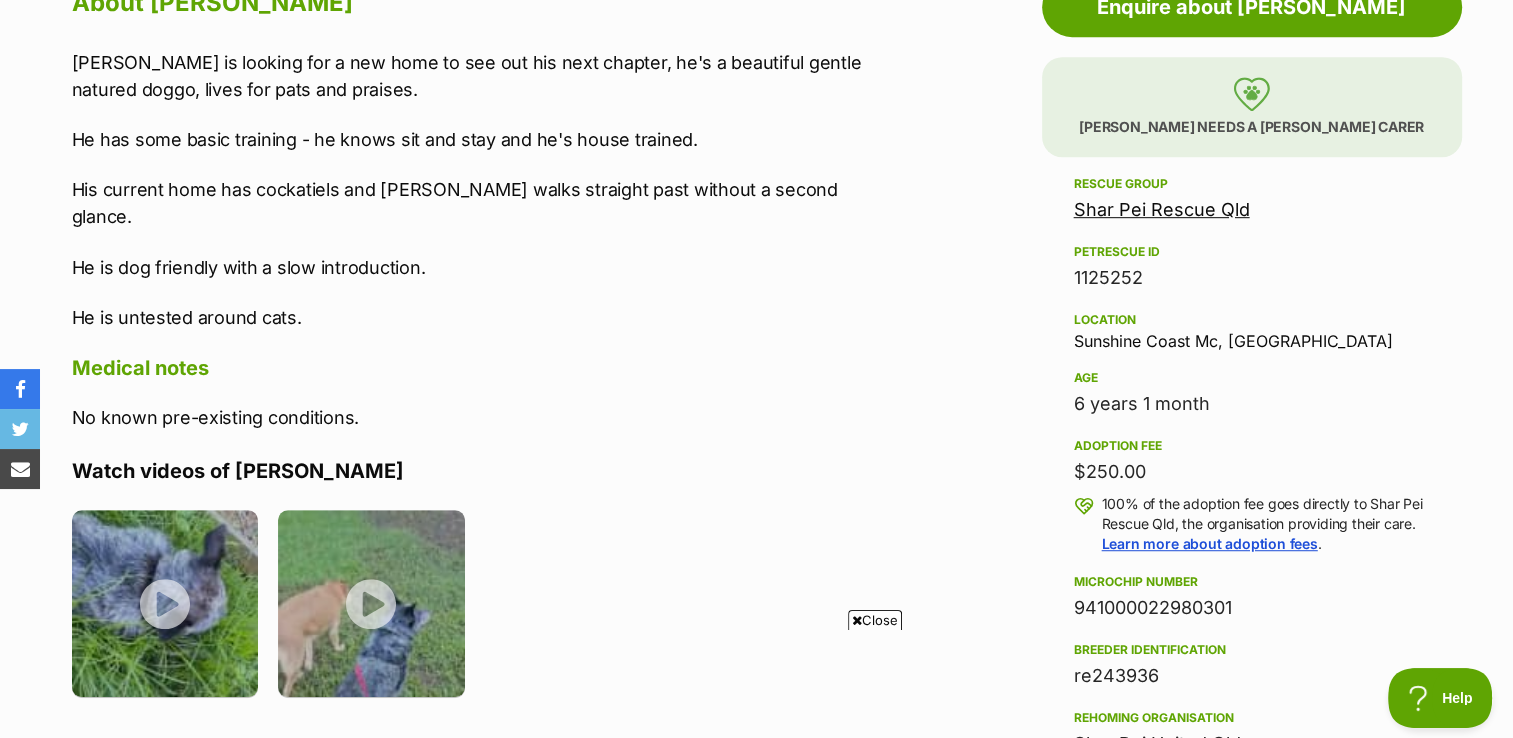 drag, startPoint x: 1150, startPoint y: 402, endPoint x: 908, endPoint y: 436, distance: 244.37675 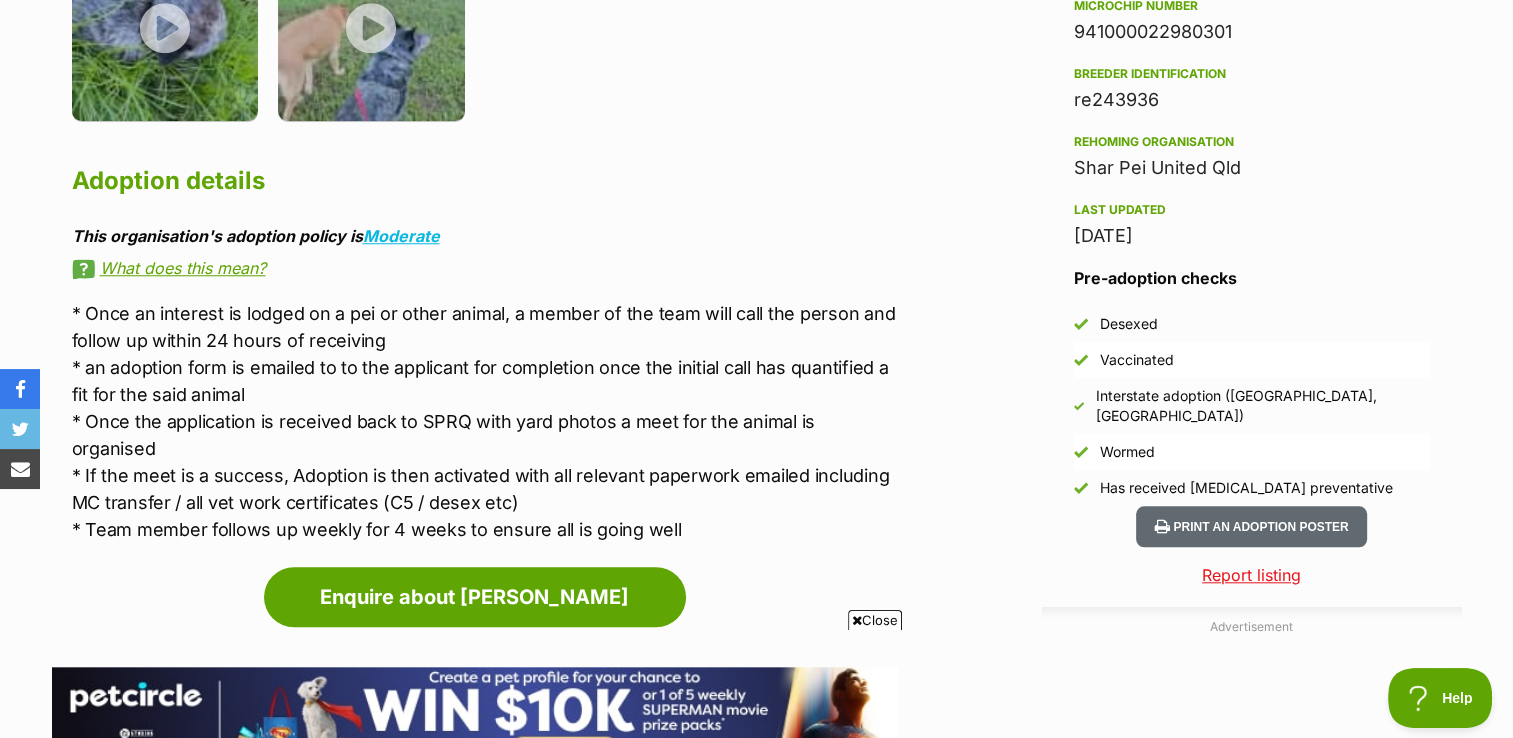 scroll, scrollTop: 1722, scrollLeft: 0, axis: vertical 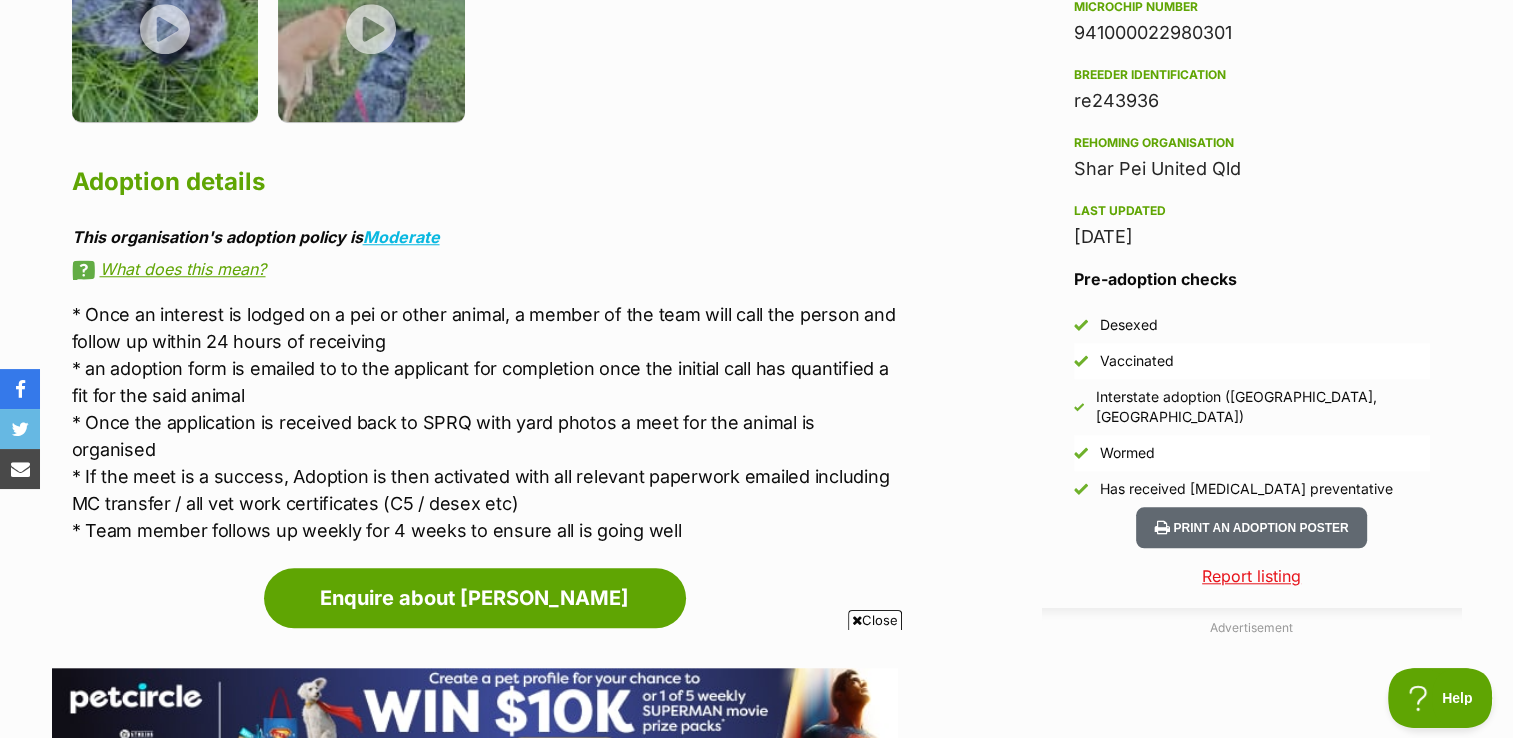 drag, startPoint x: 1106, startPoint y: 327, endPoint x: 1174, endPoint y: 324, distance: 68.06615 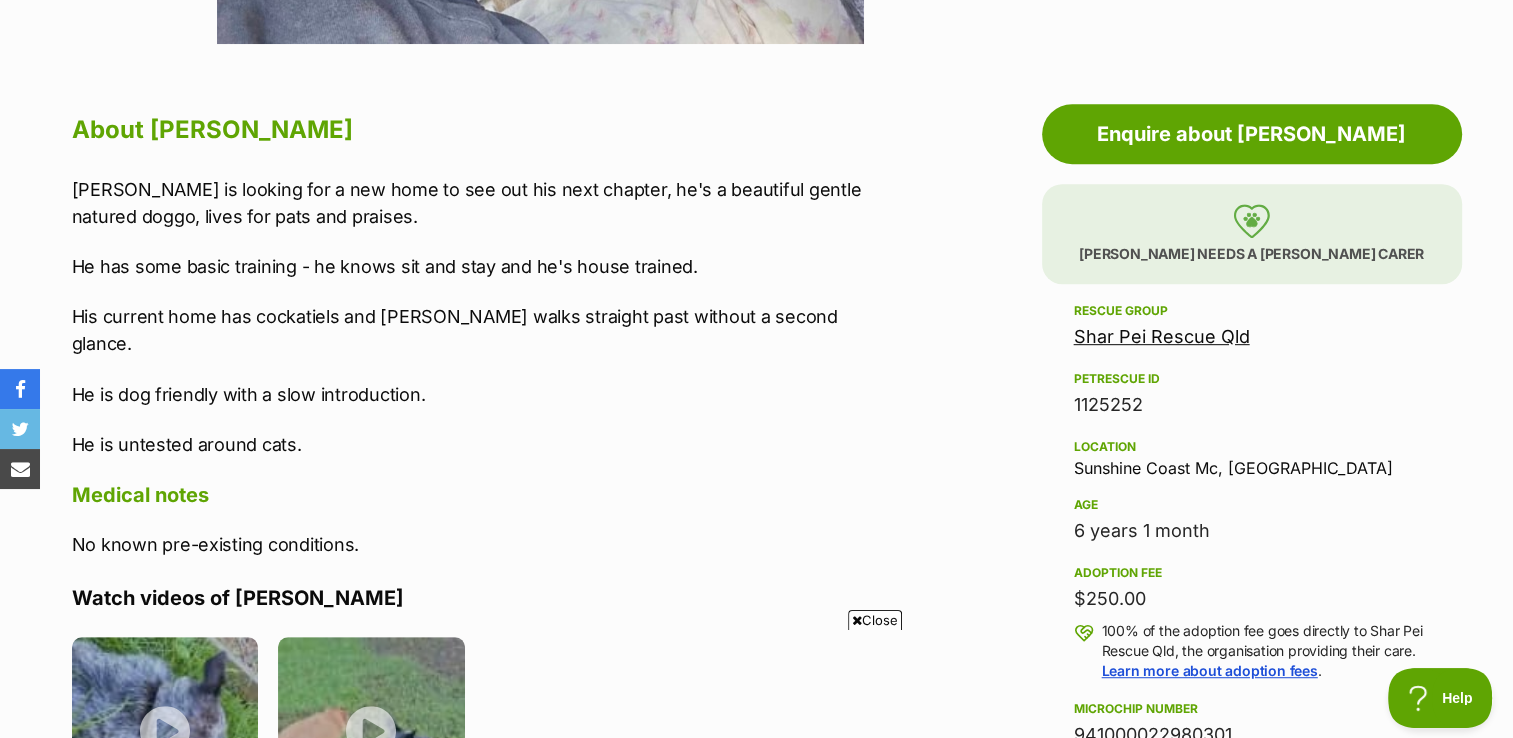 scroll, scrollTop: 0, scrollLeft: 0, axis: both 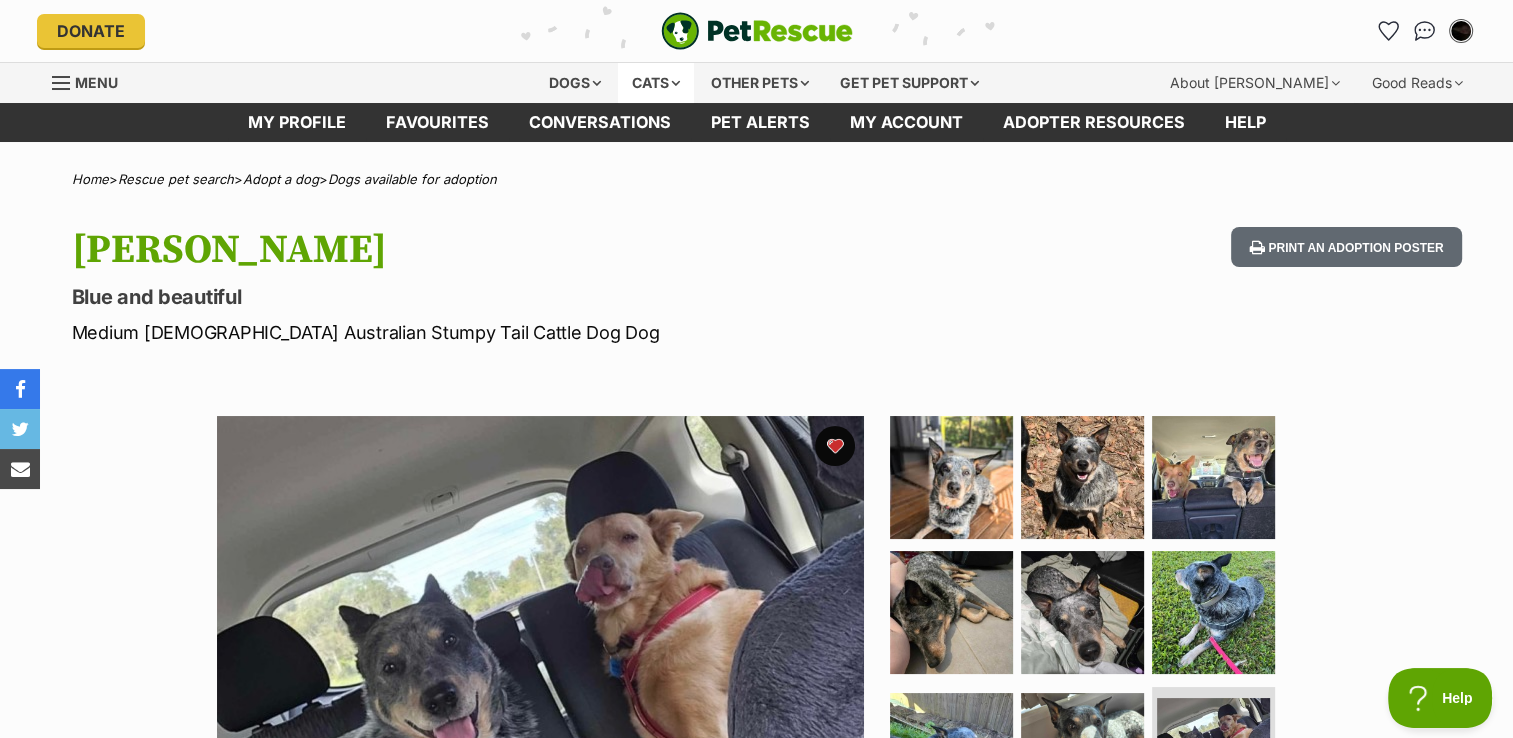 click on "Cats" at bounding box center [656, 83] 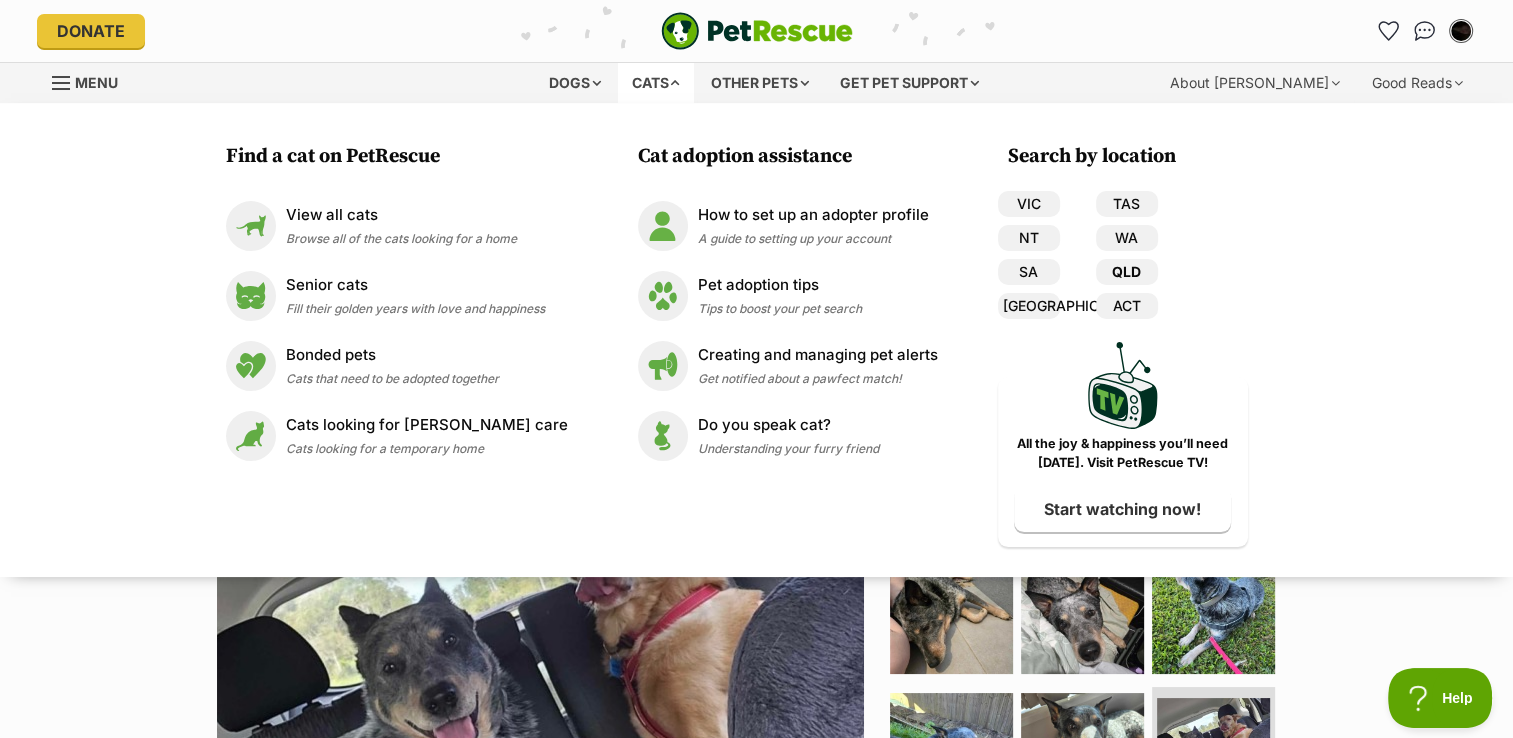click on "QLD" at bounding box center (1127, 272) 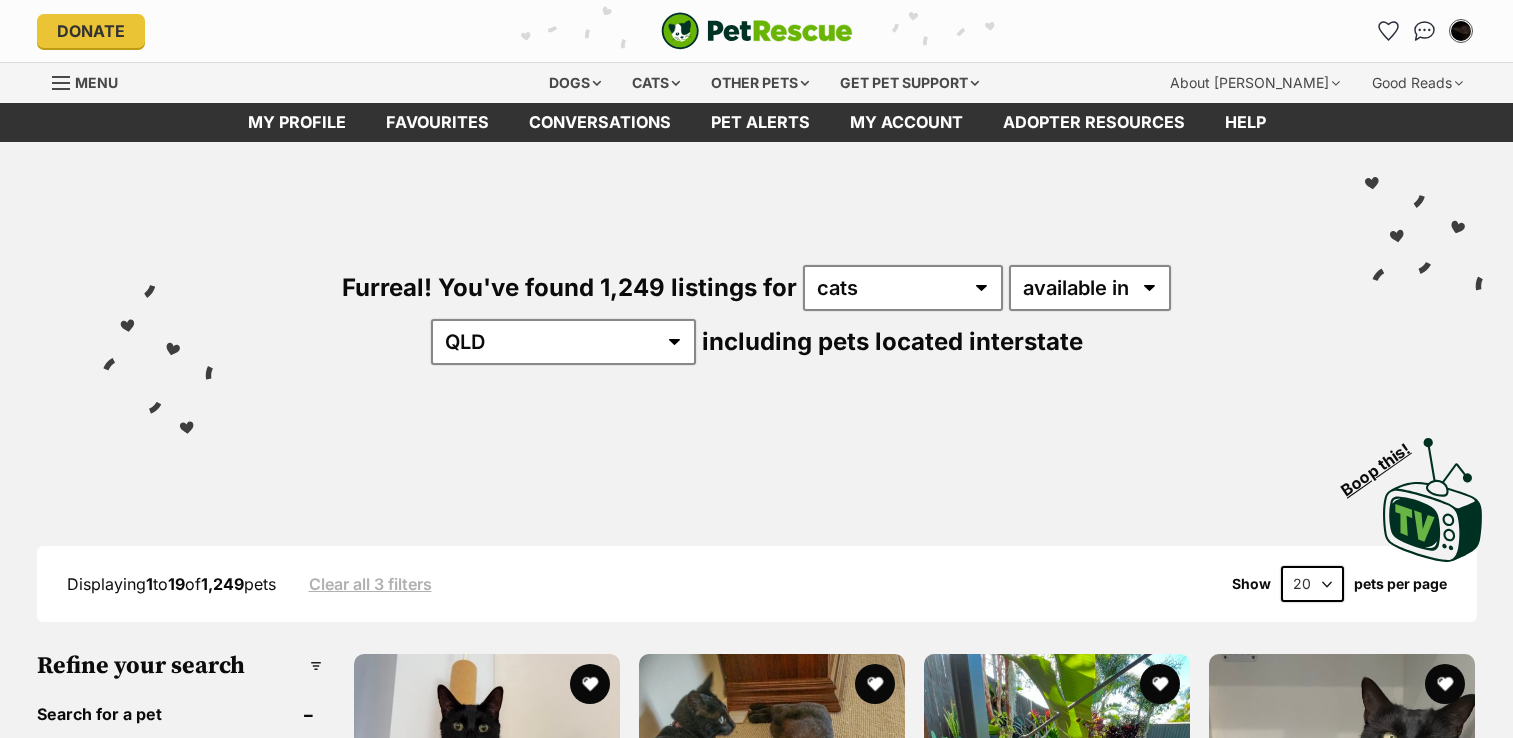scroll, scrollTop: 0, scrollLeft: 0, axis: both 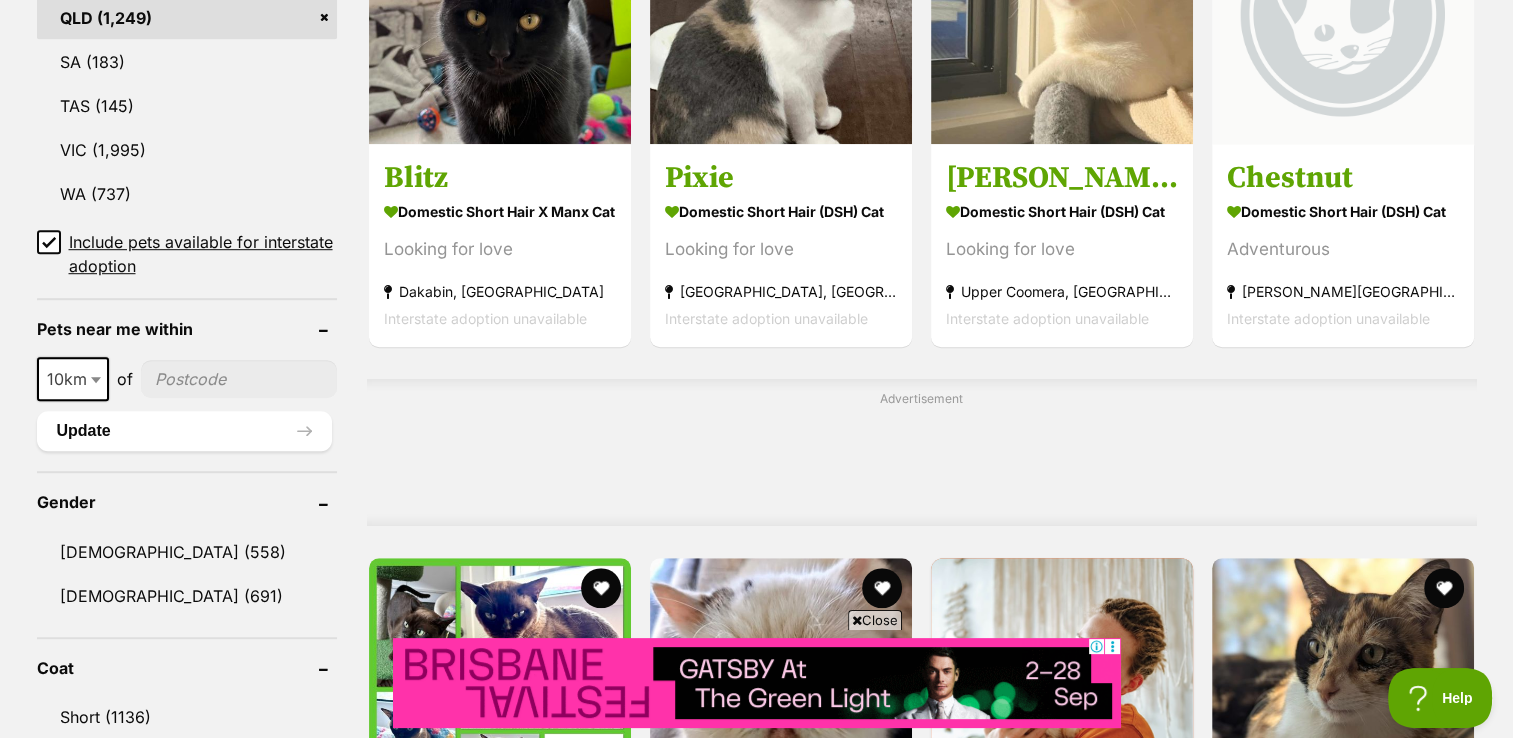 click at bounding box center (239, 379) 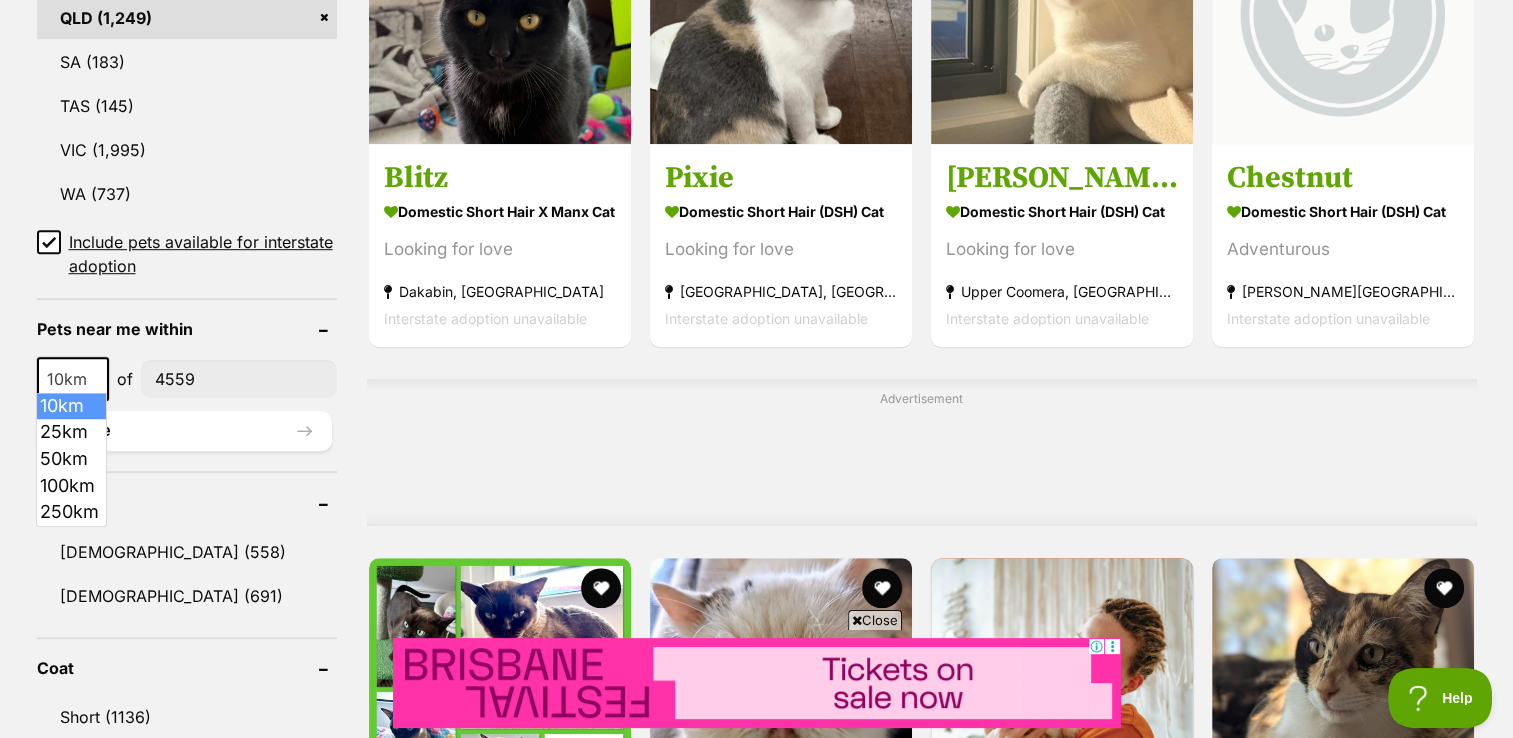click at bounding box center (98, 379) 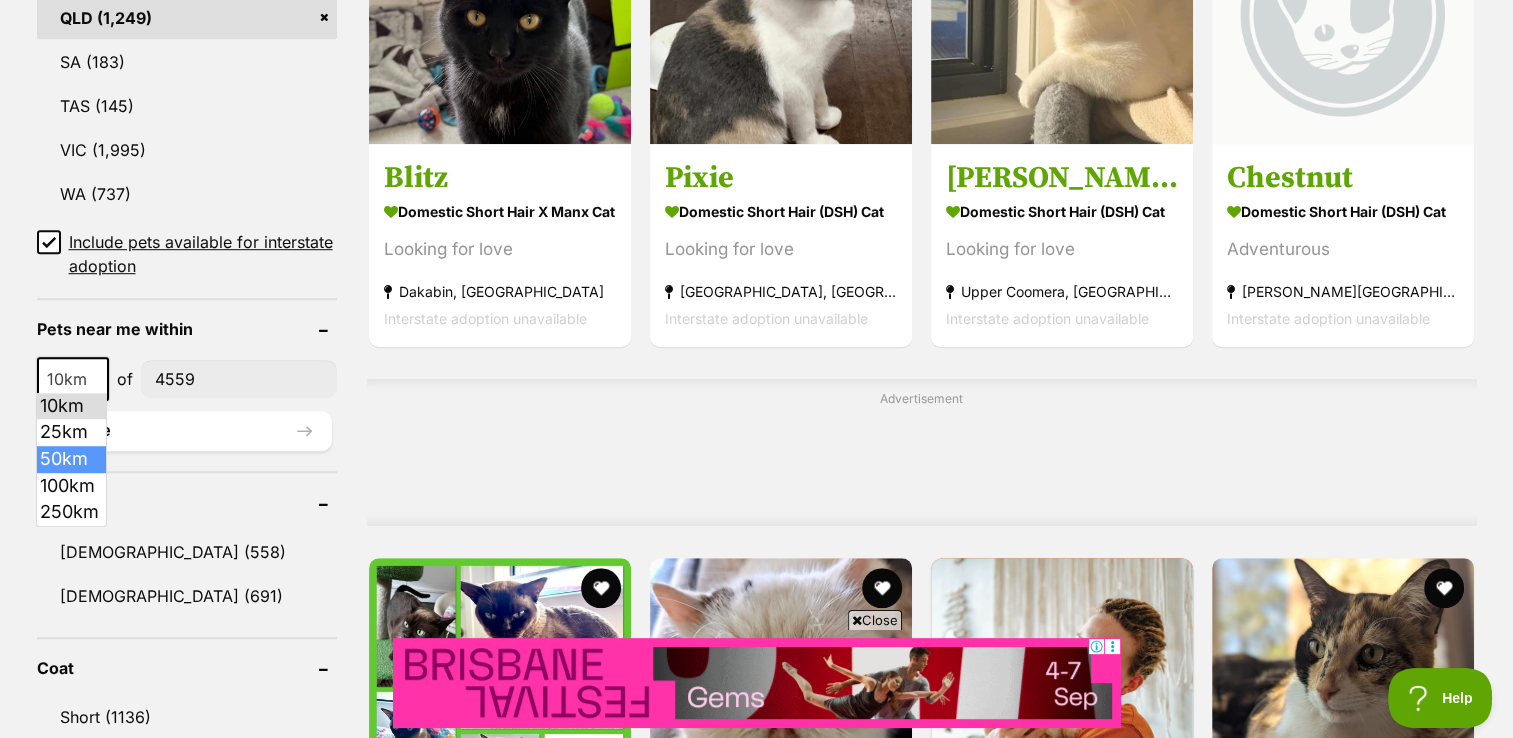 select on "50" 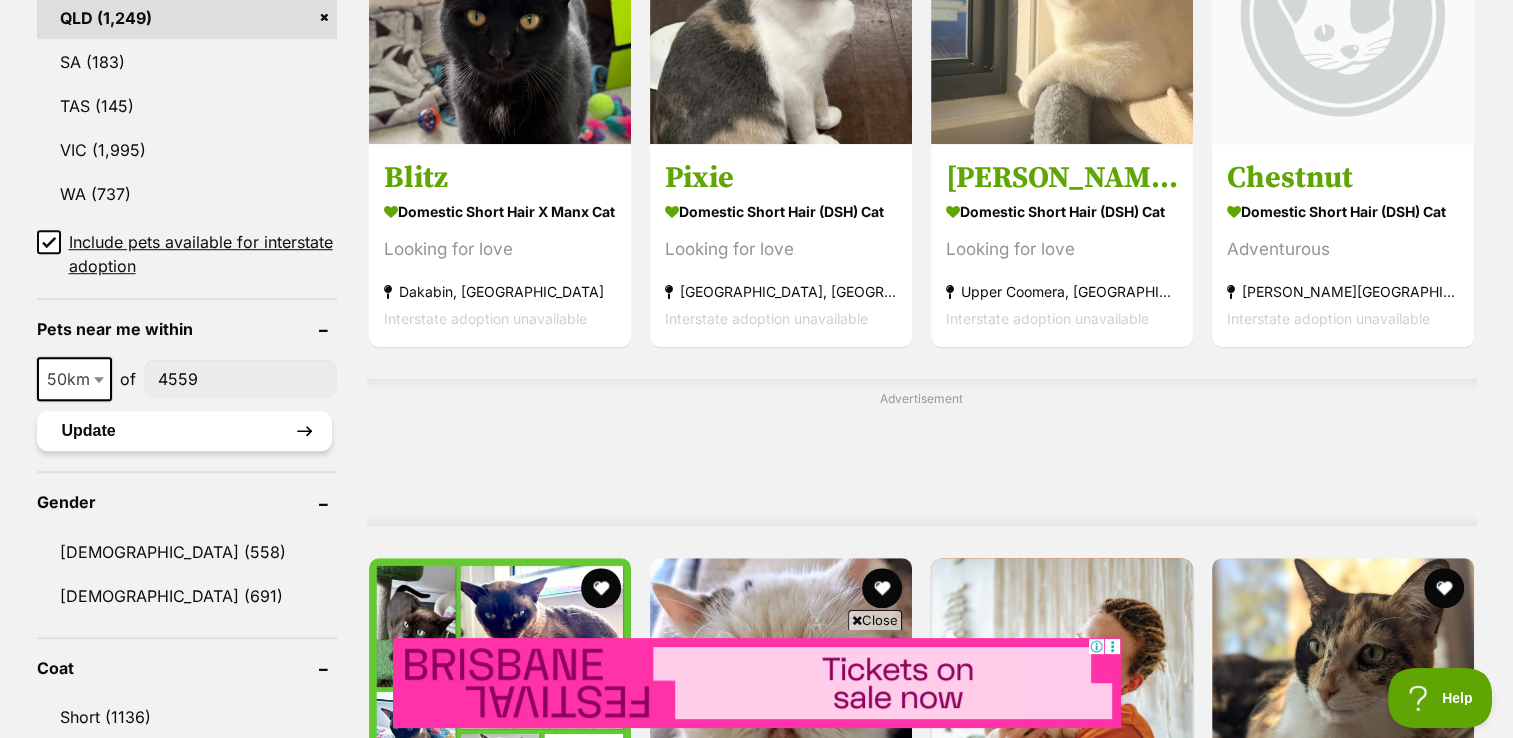 click on "Update" at bounding box center [184, 431] 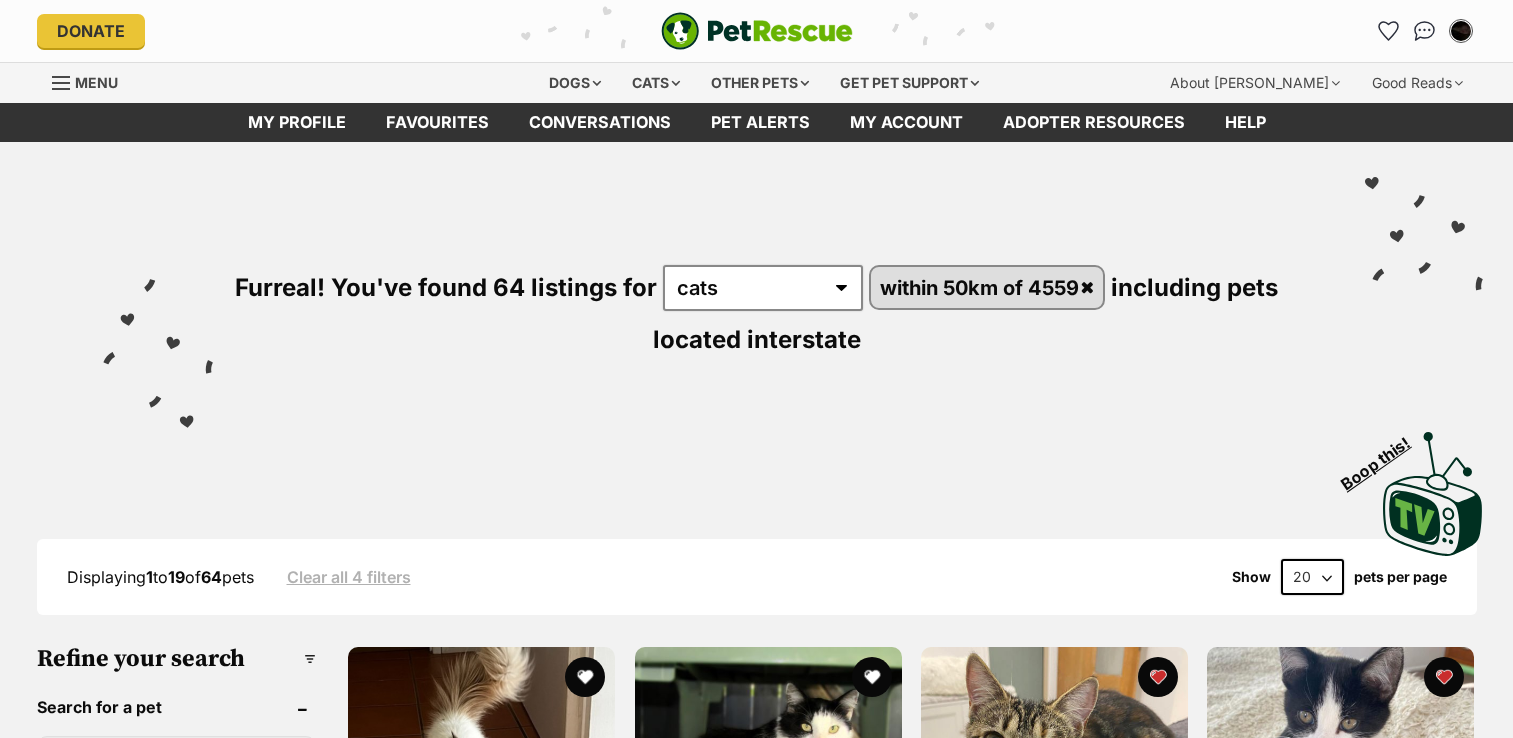 scroll, scrollTop: 224, scrollLeft: 0, axis: vertical 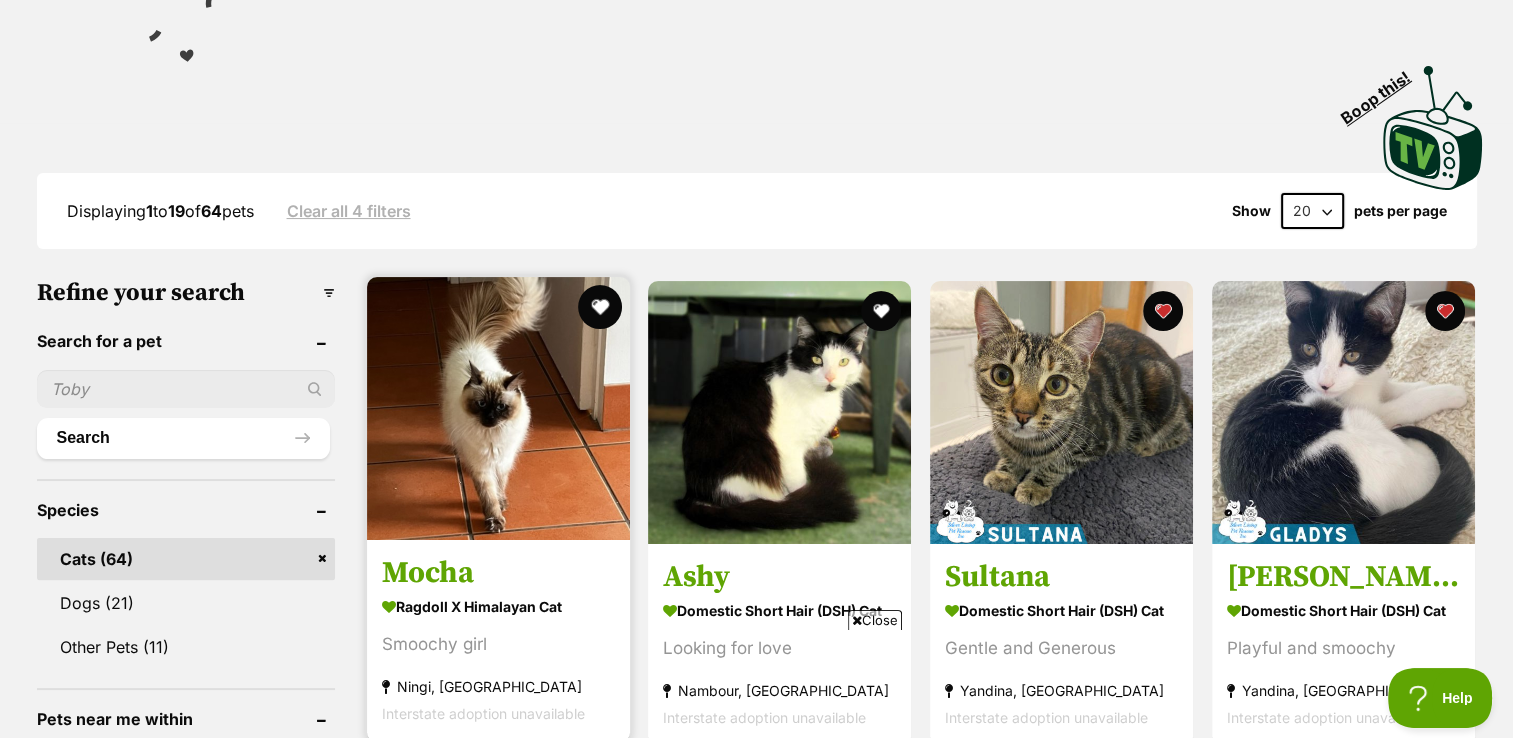 click at bounding box center (599, 307) 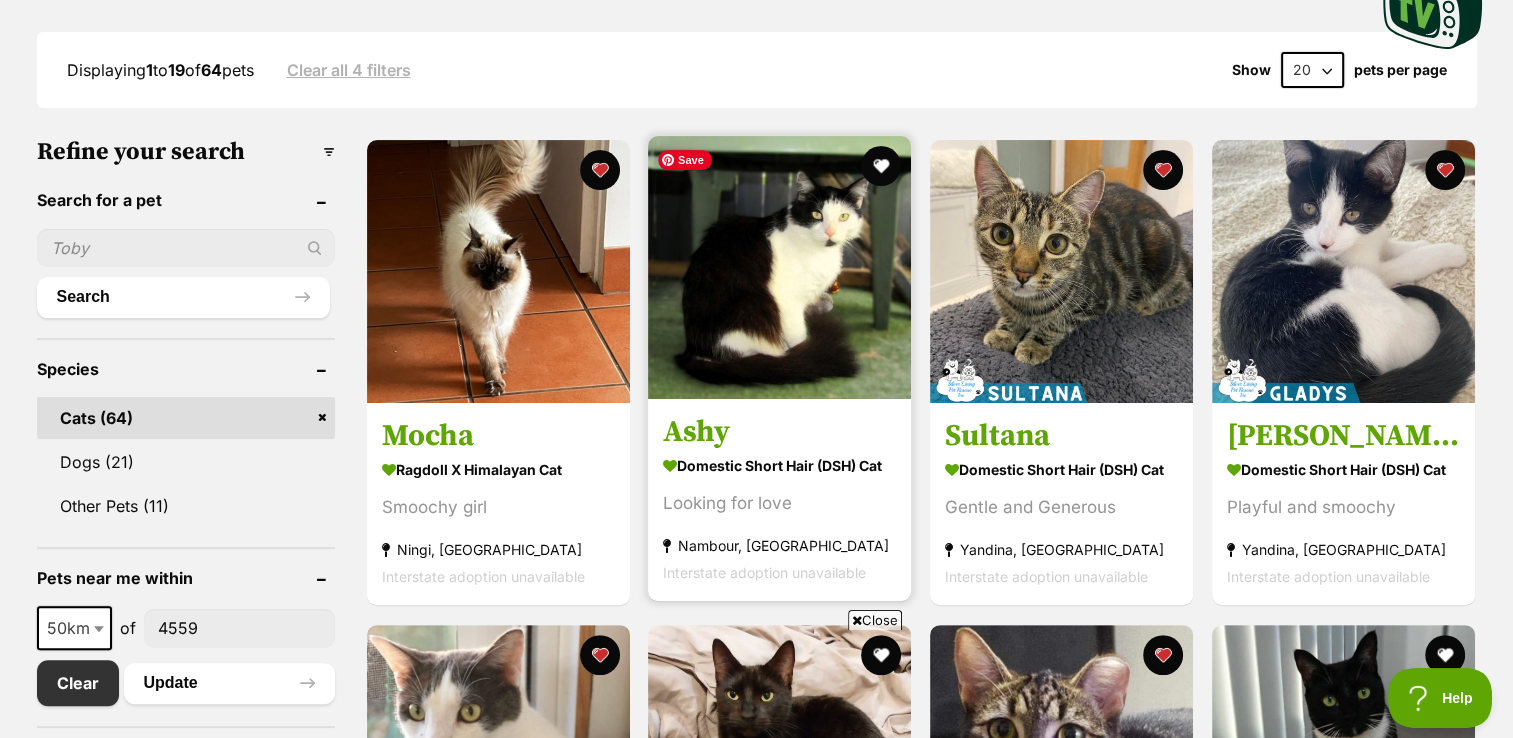 scroll, scrollTop: 506, scrollLeft: 0, axis: vertical 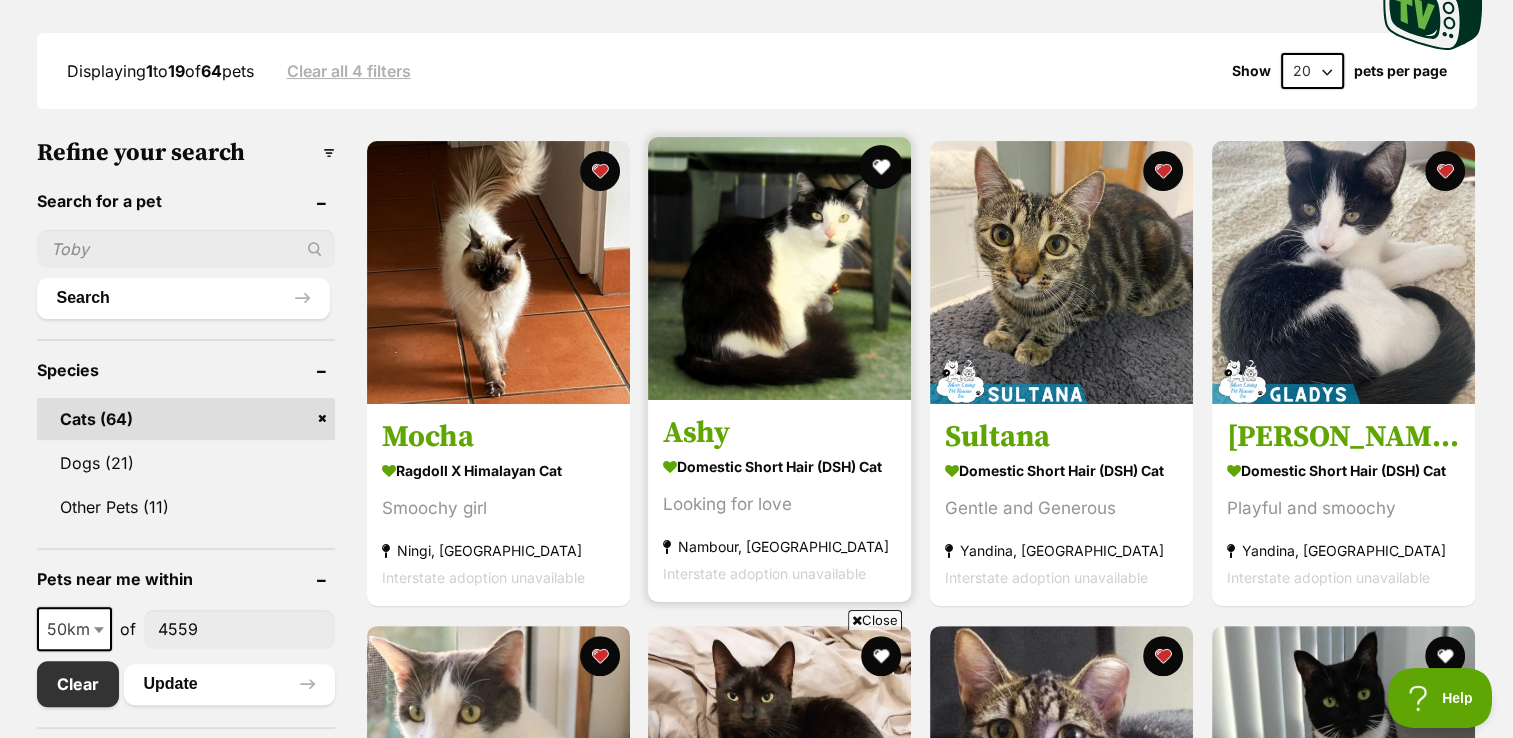 click at bounding box center [881, 167] 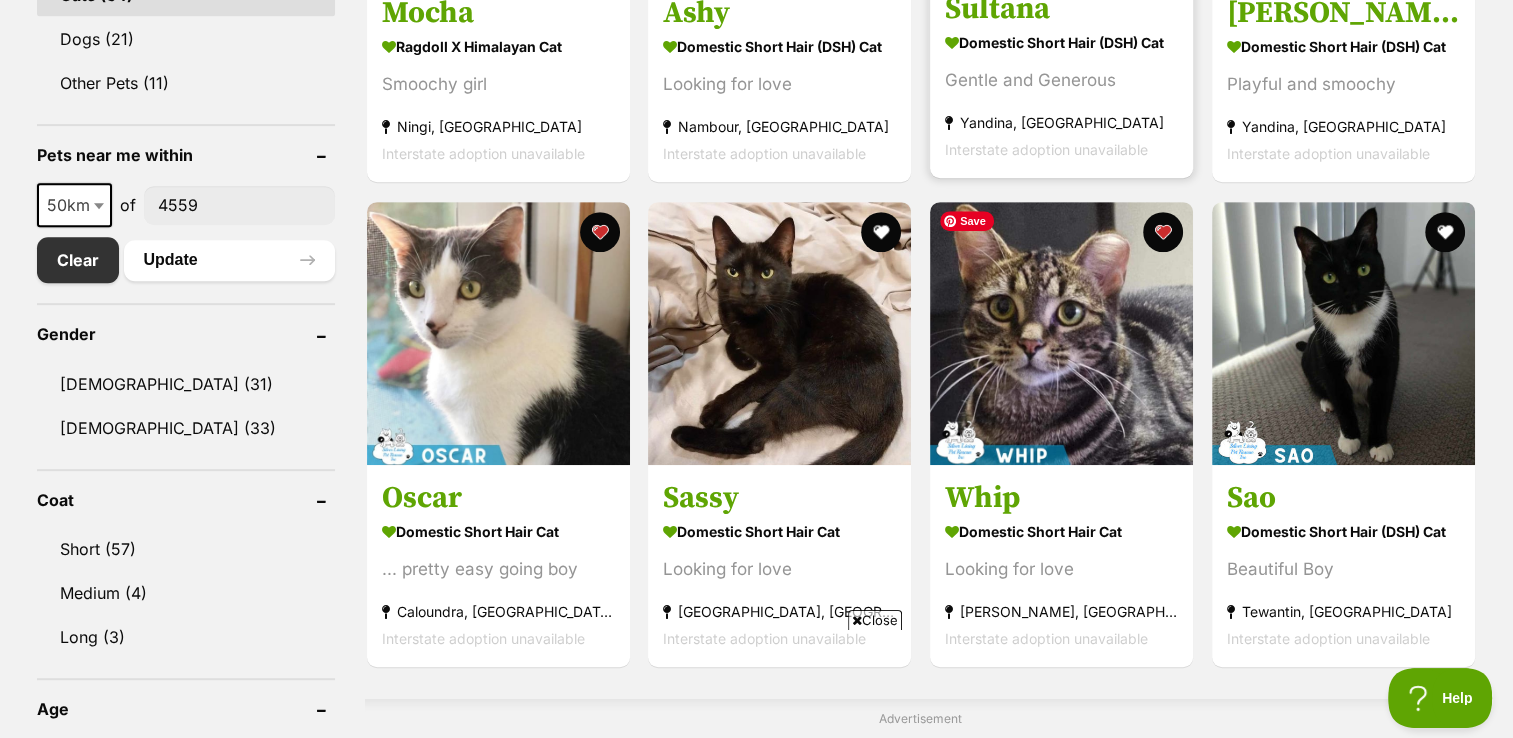 scroll, scrollTop: 931, scrollLeft: 0, axis: vertical 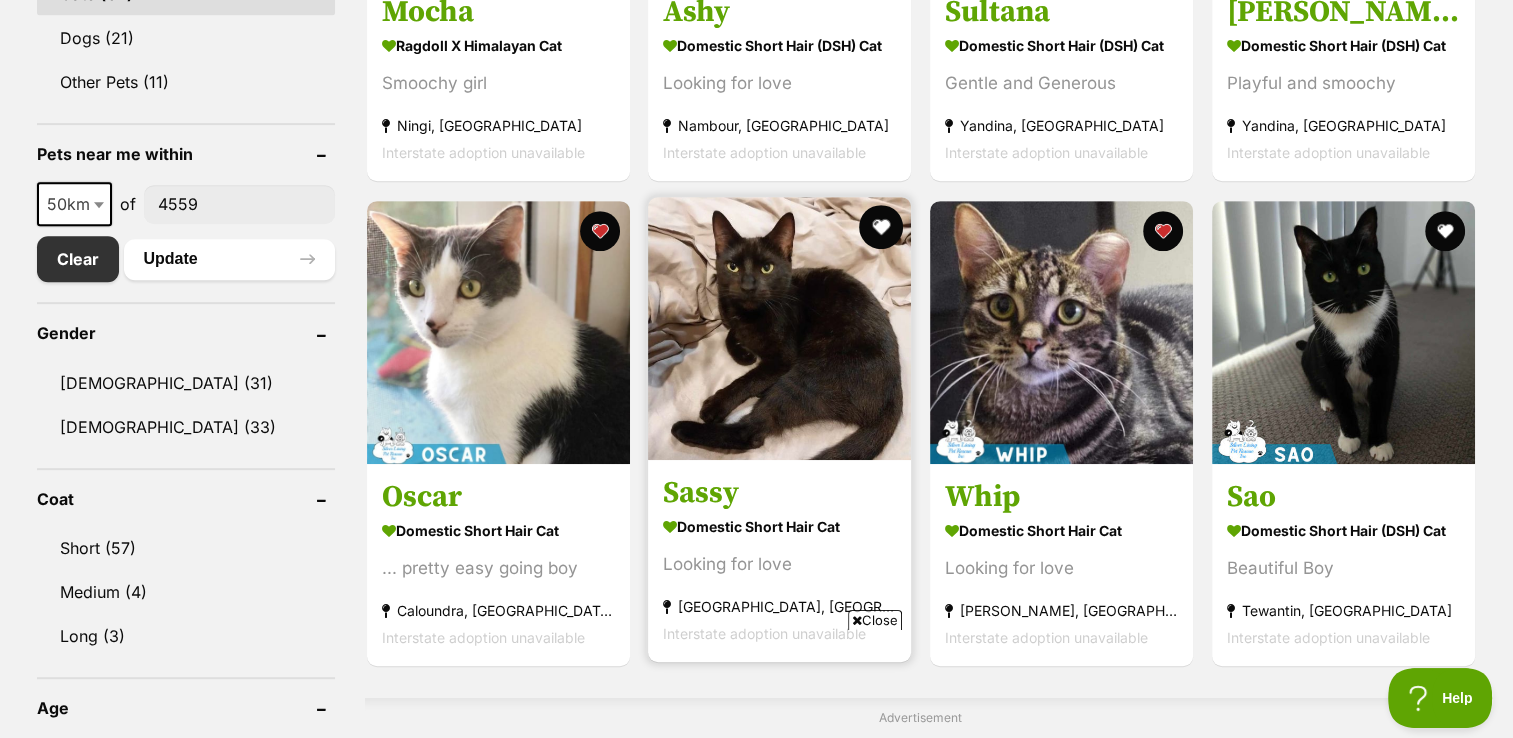 click at bounding box center (881, 227) 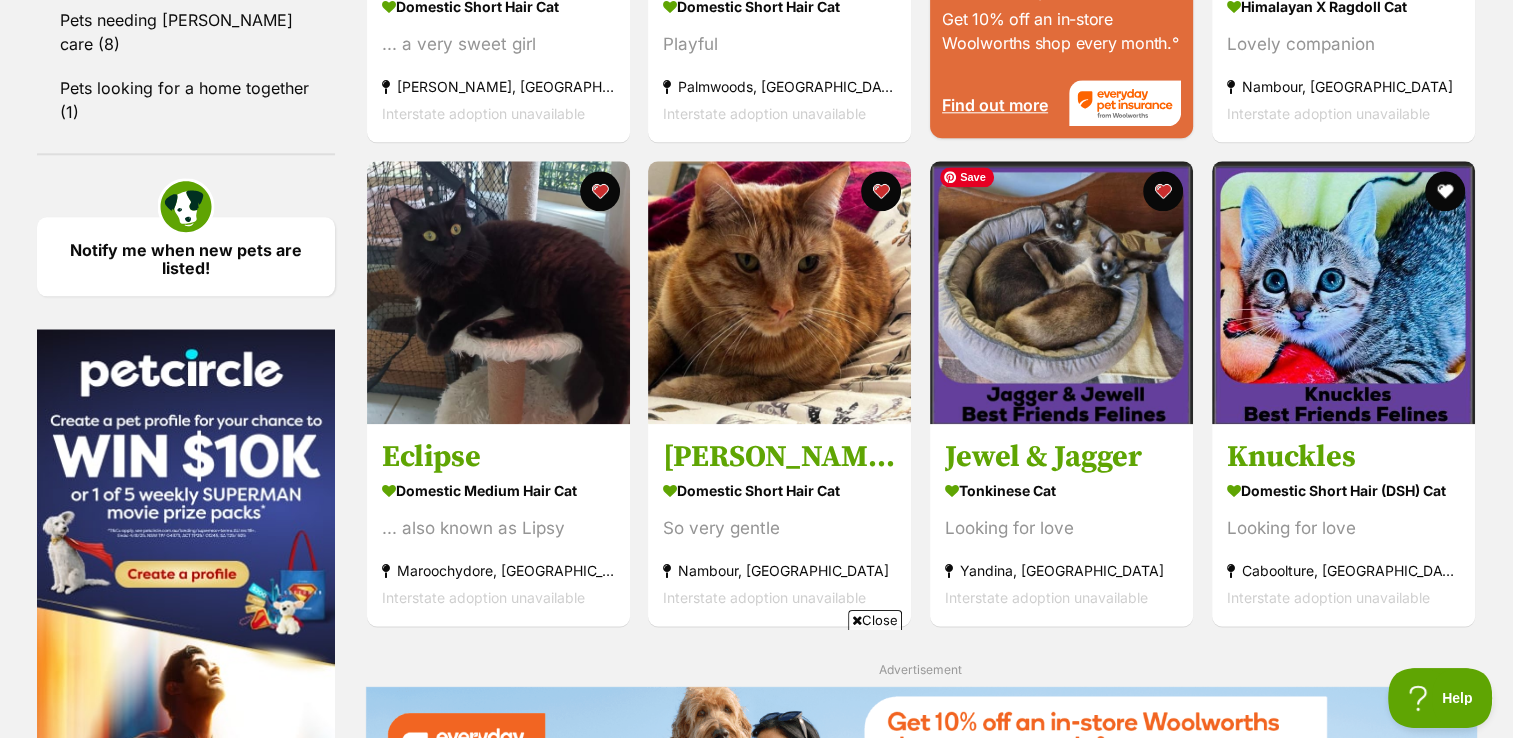 scroll, scrollTop: 2386, scrollLeft: 0, axis: vertical 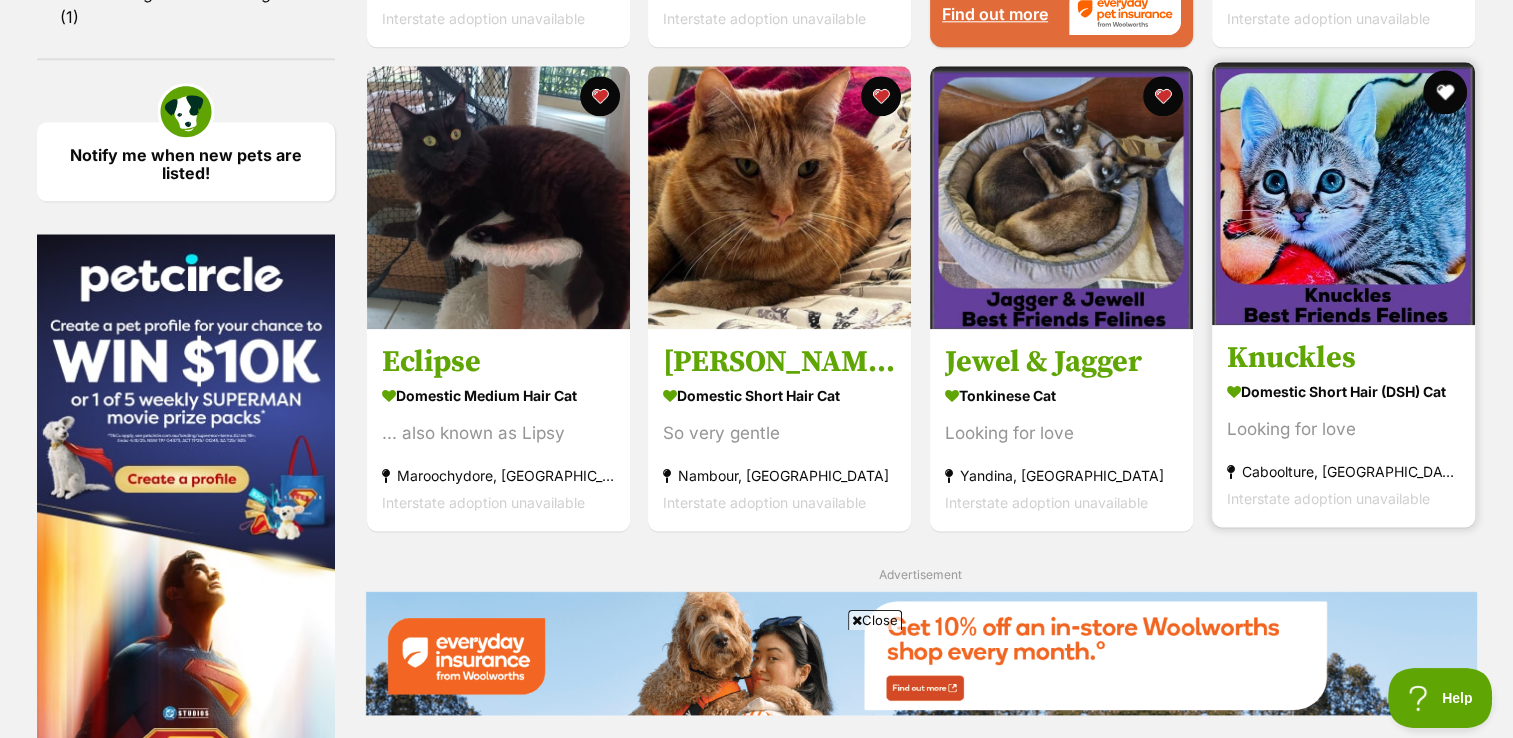 click at bounding box center (1445, 92) 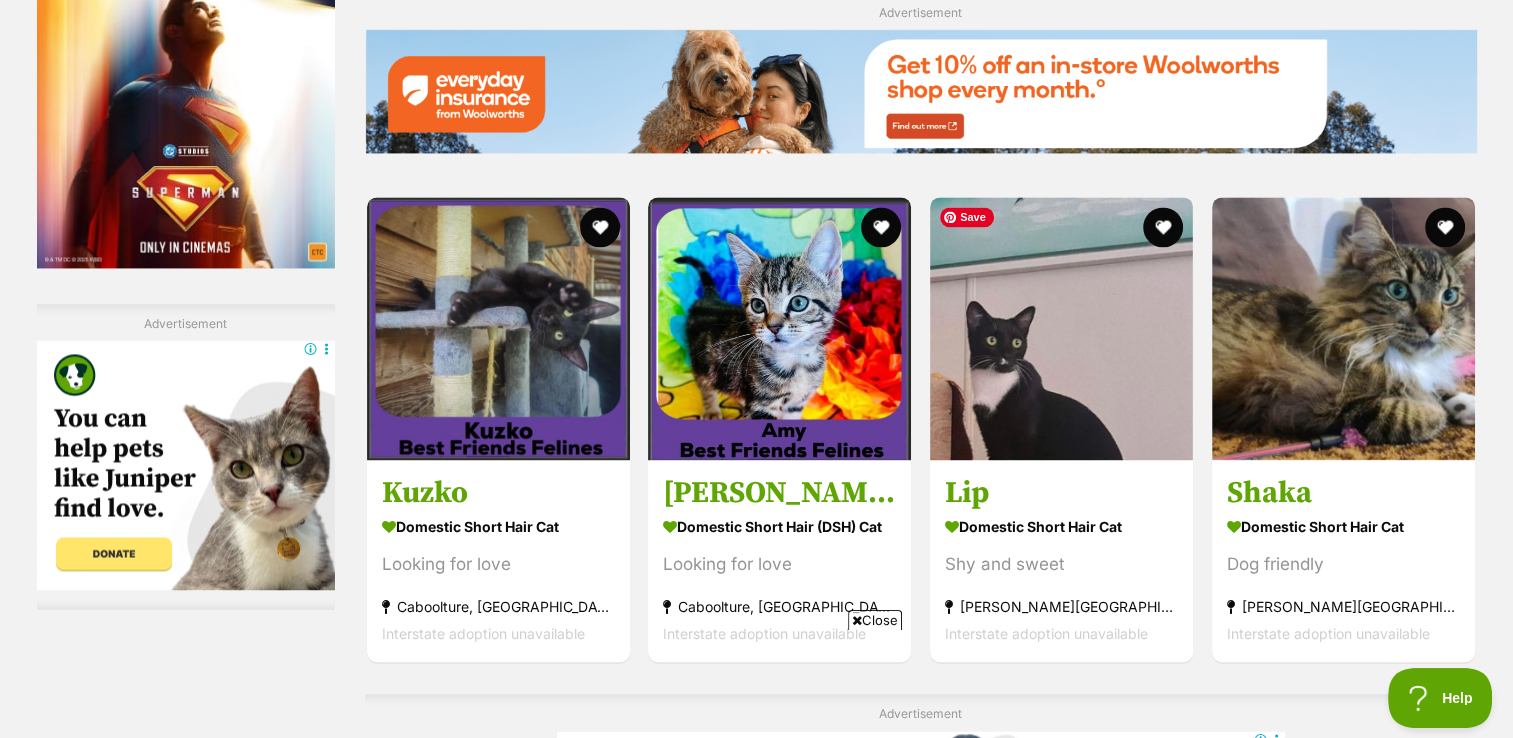 scroll, scrollTop: 2952, scrollLeft: 0, axis: vertical 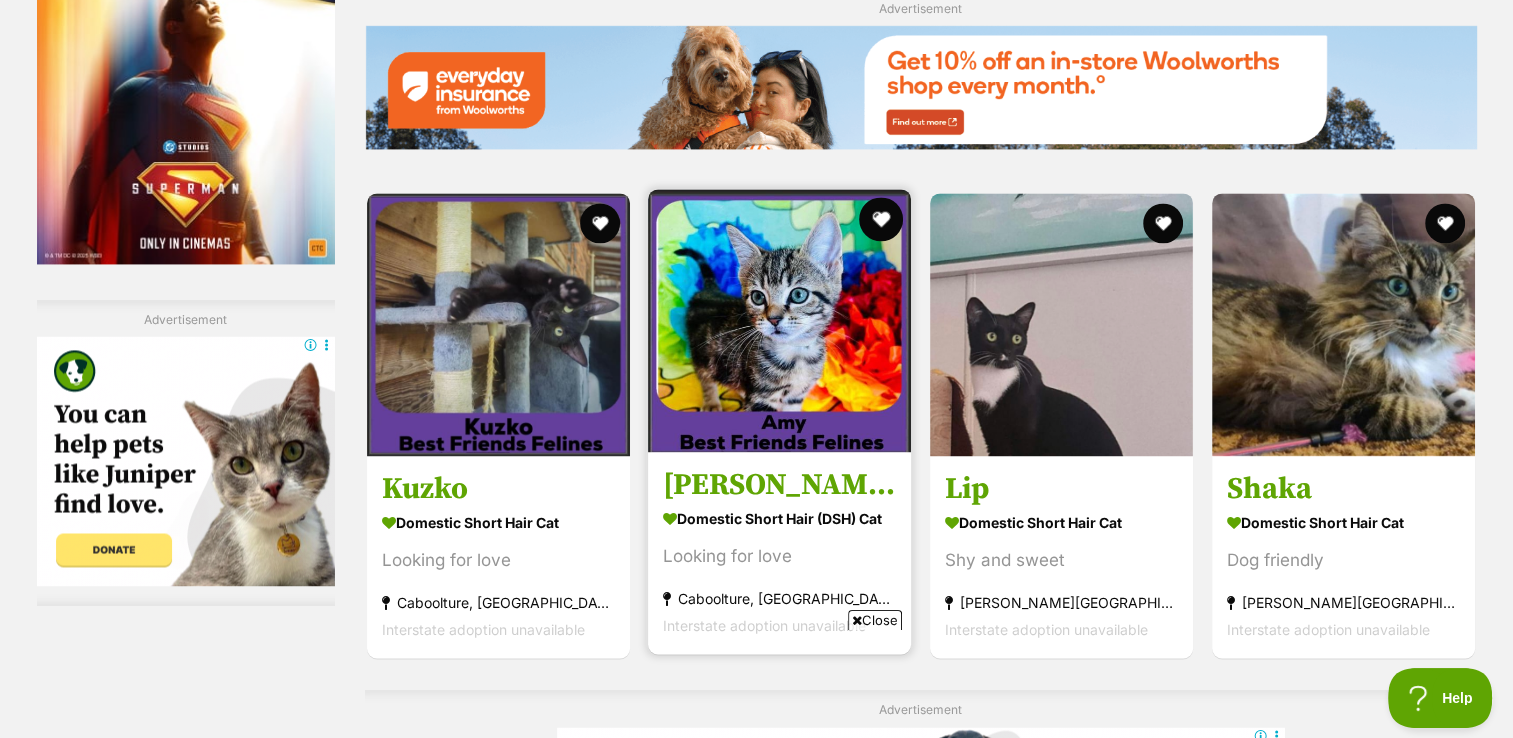 click at bounding box center [881, 219] 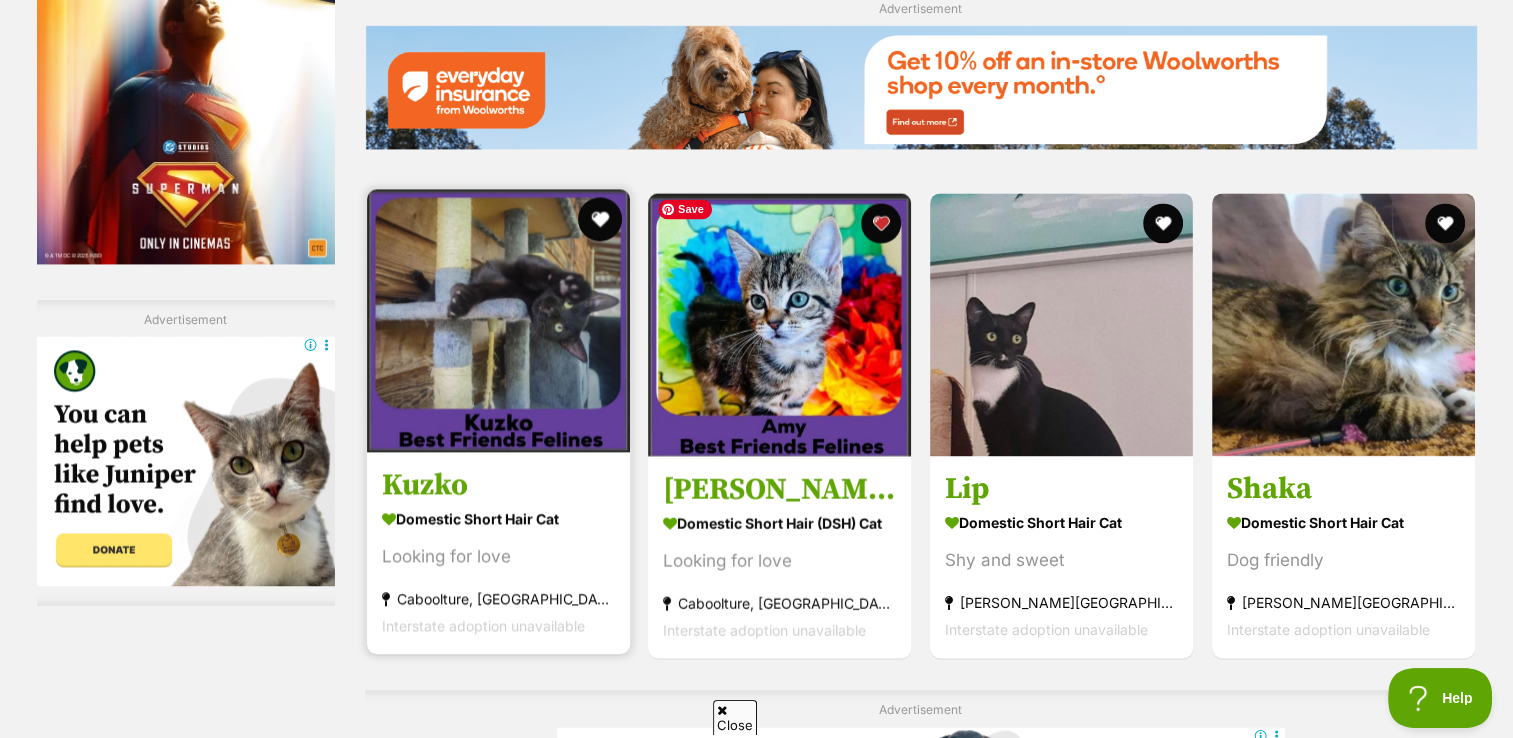 scroll, scrollTop: 0, scrollLeft: 0, axis: both 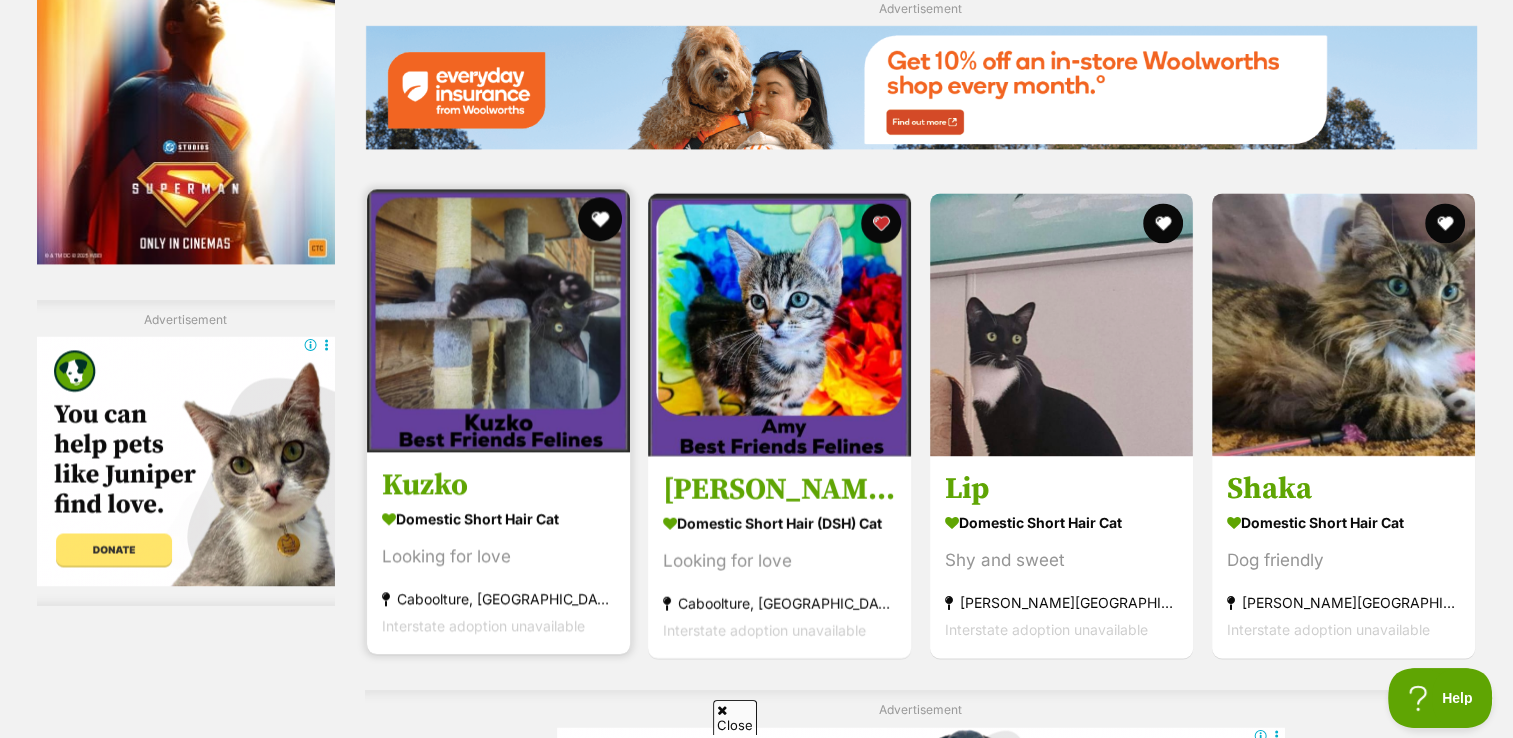 click at bounding box center [599, 219] 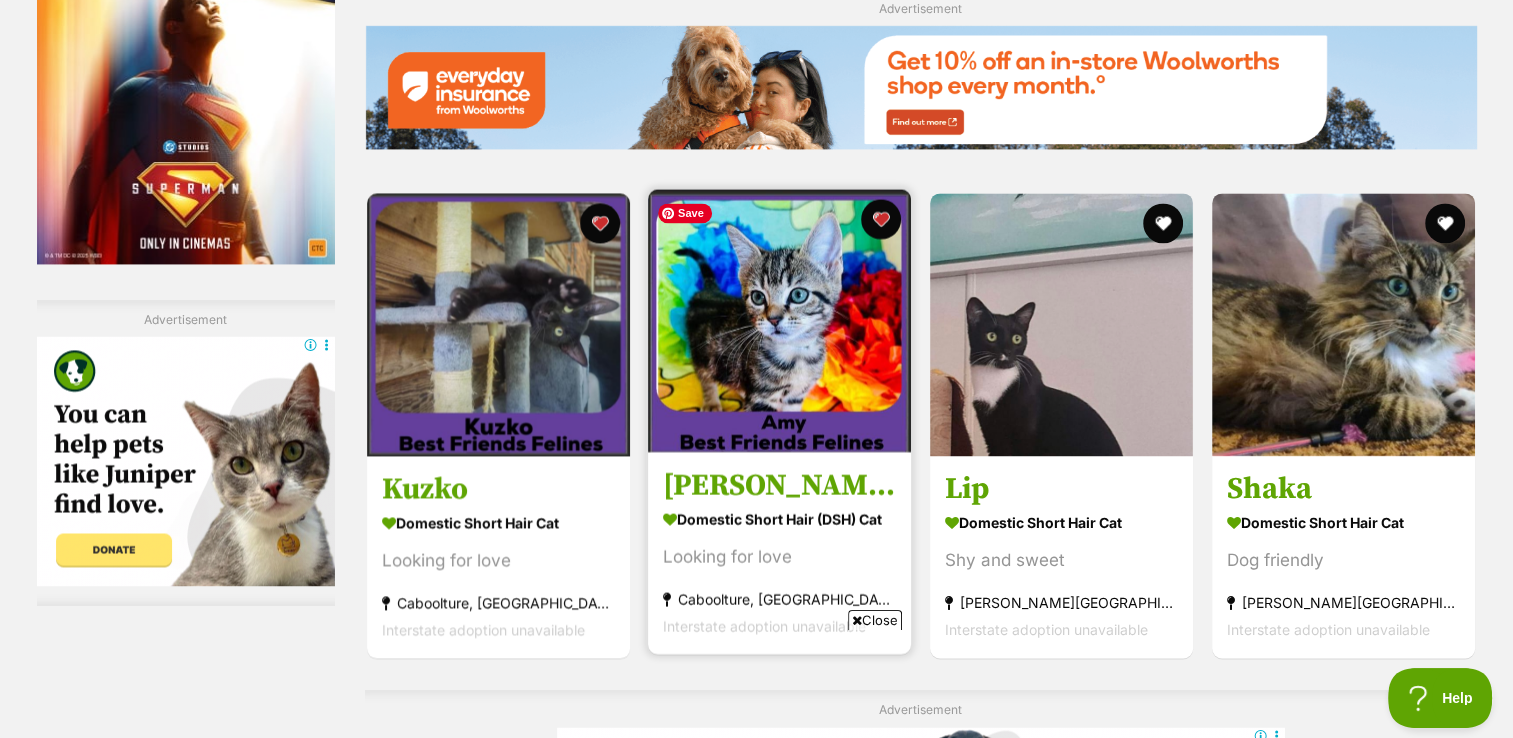 click at bounding box center (779, 320) 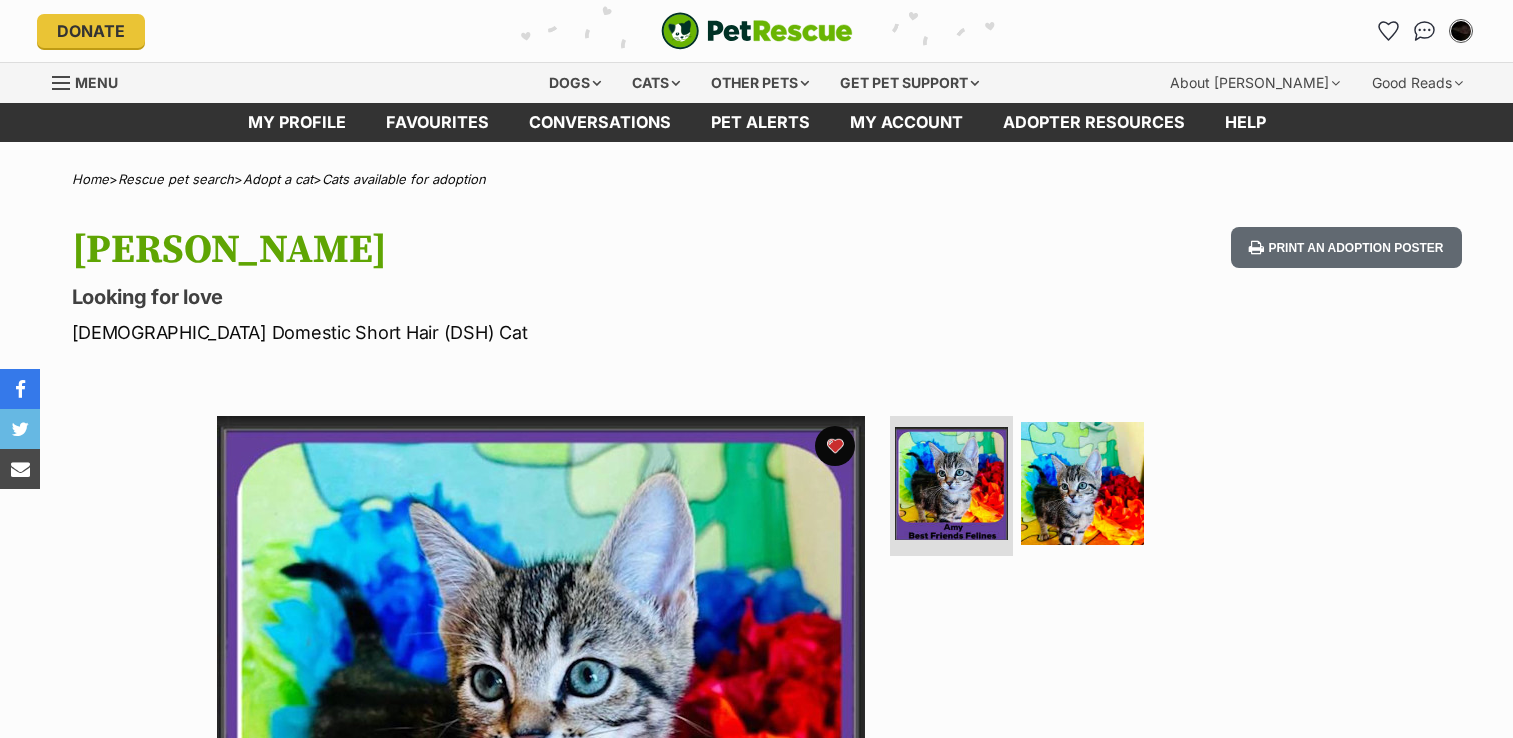 scroll, scrollTop: 0, scrollLeft: 0, axis: both 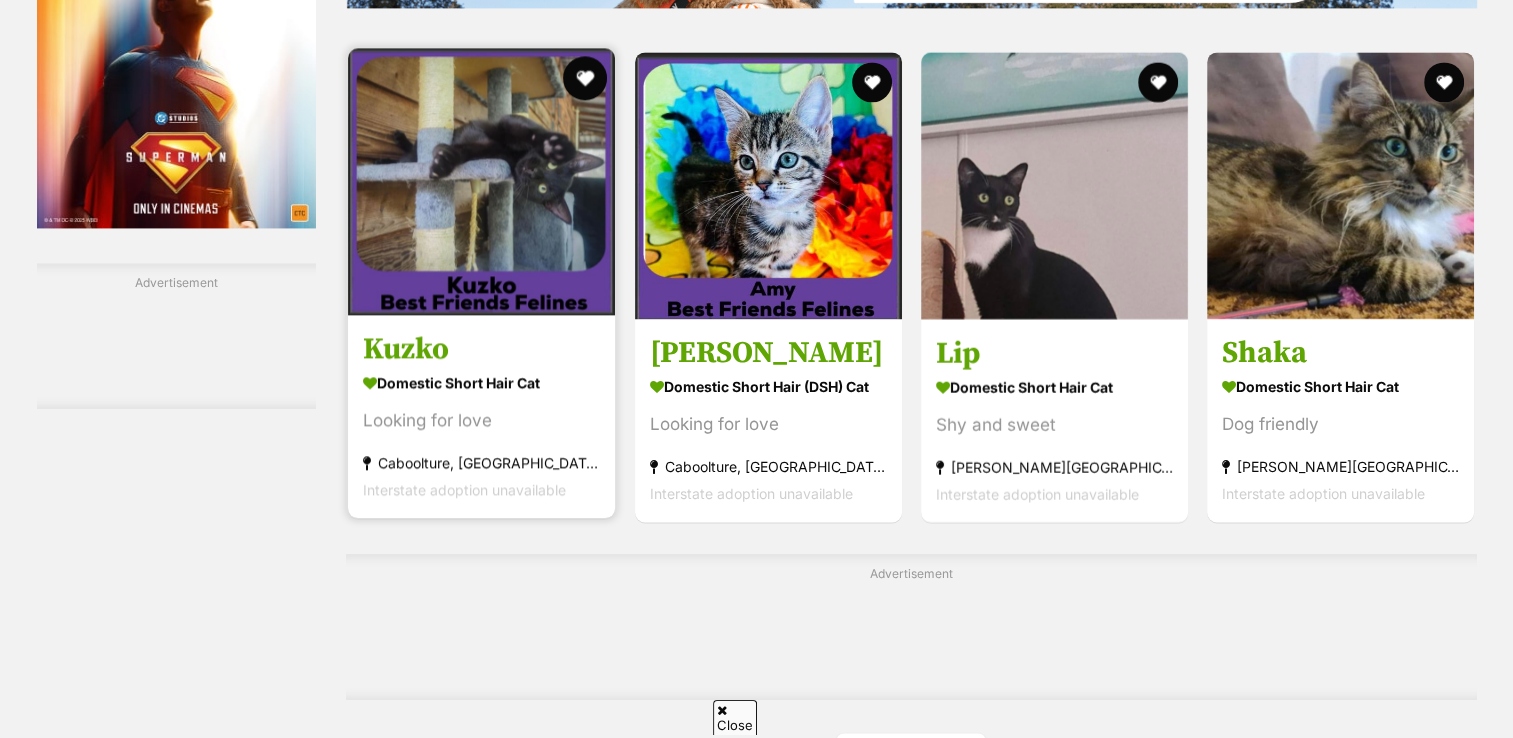 click at bounding box center (586, 78) 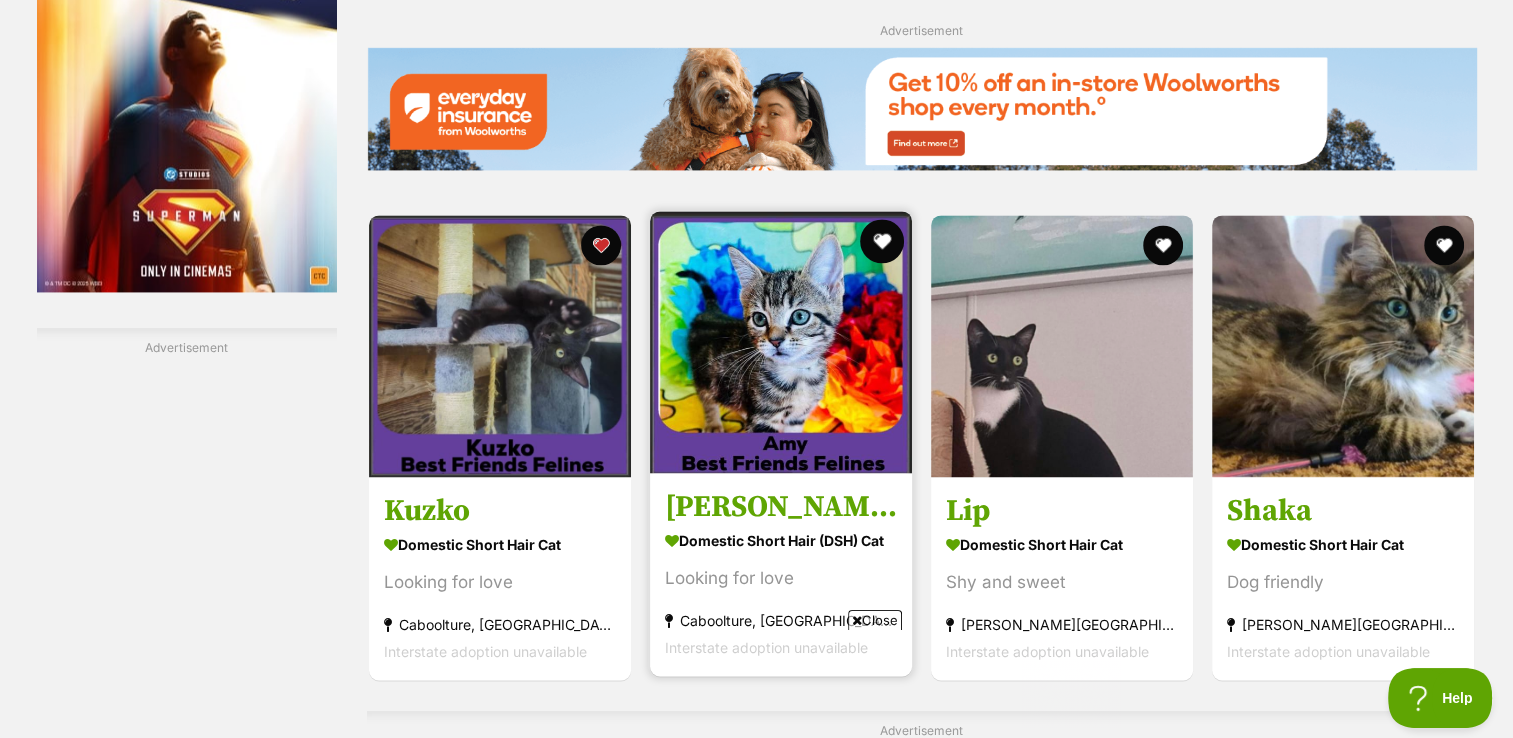 scroll, scrollTop: 0, scrollLeft: 0, axis: both 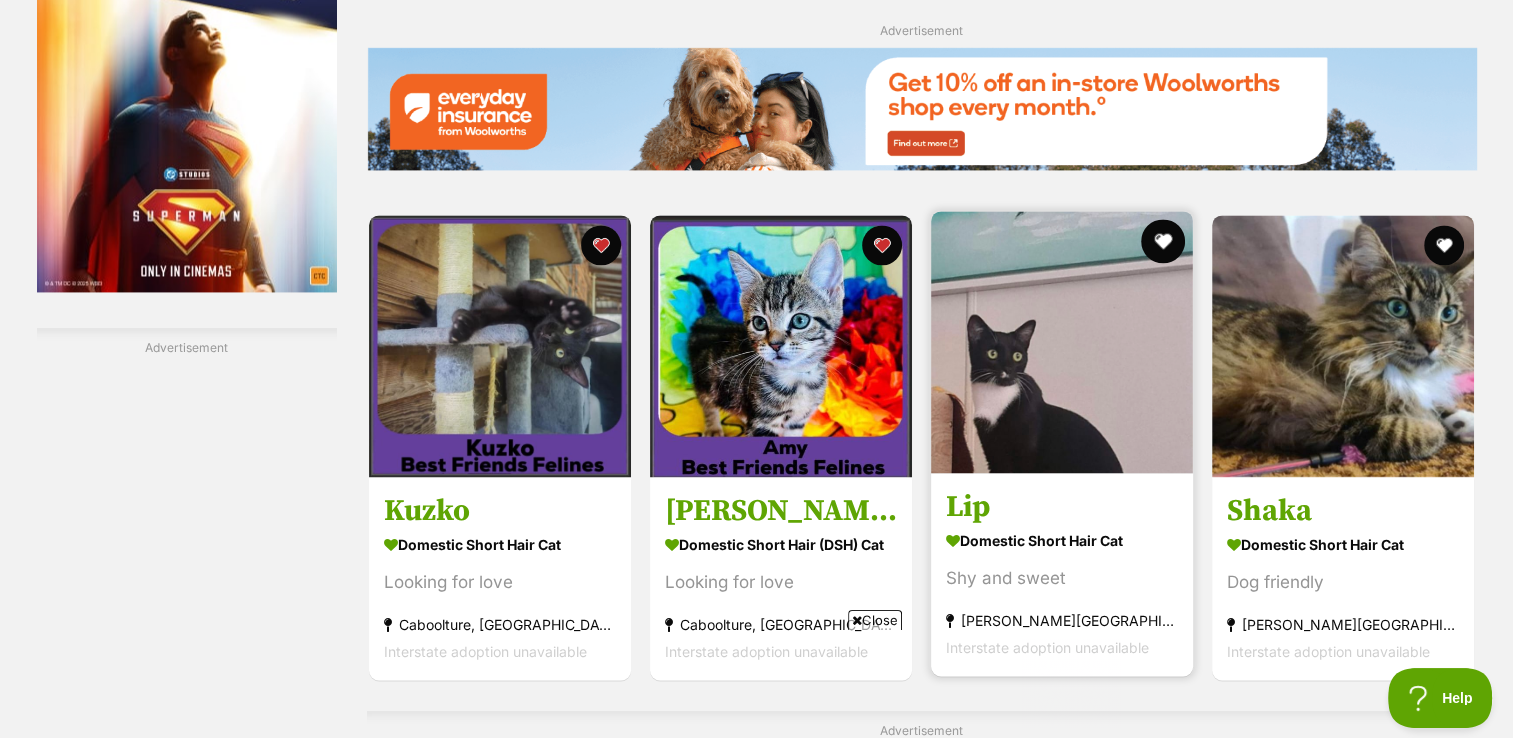 click at bounding box center [1163, 241] 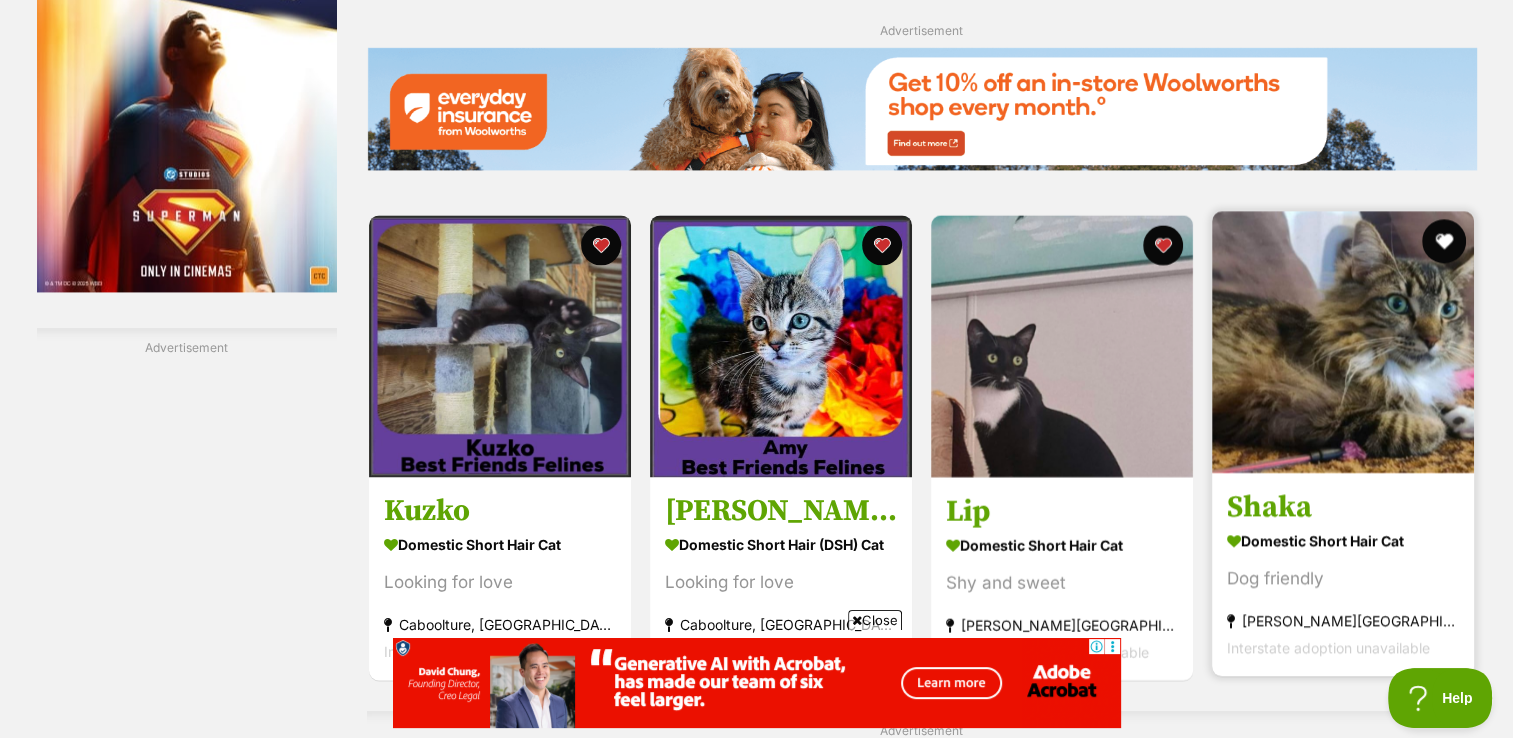 click at bounding box center (1445, 241) 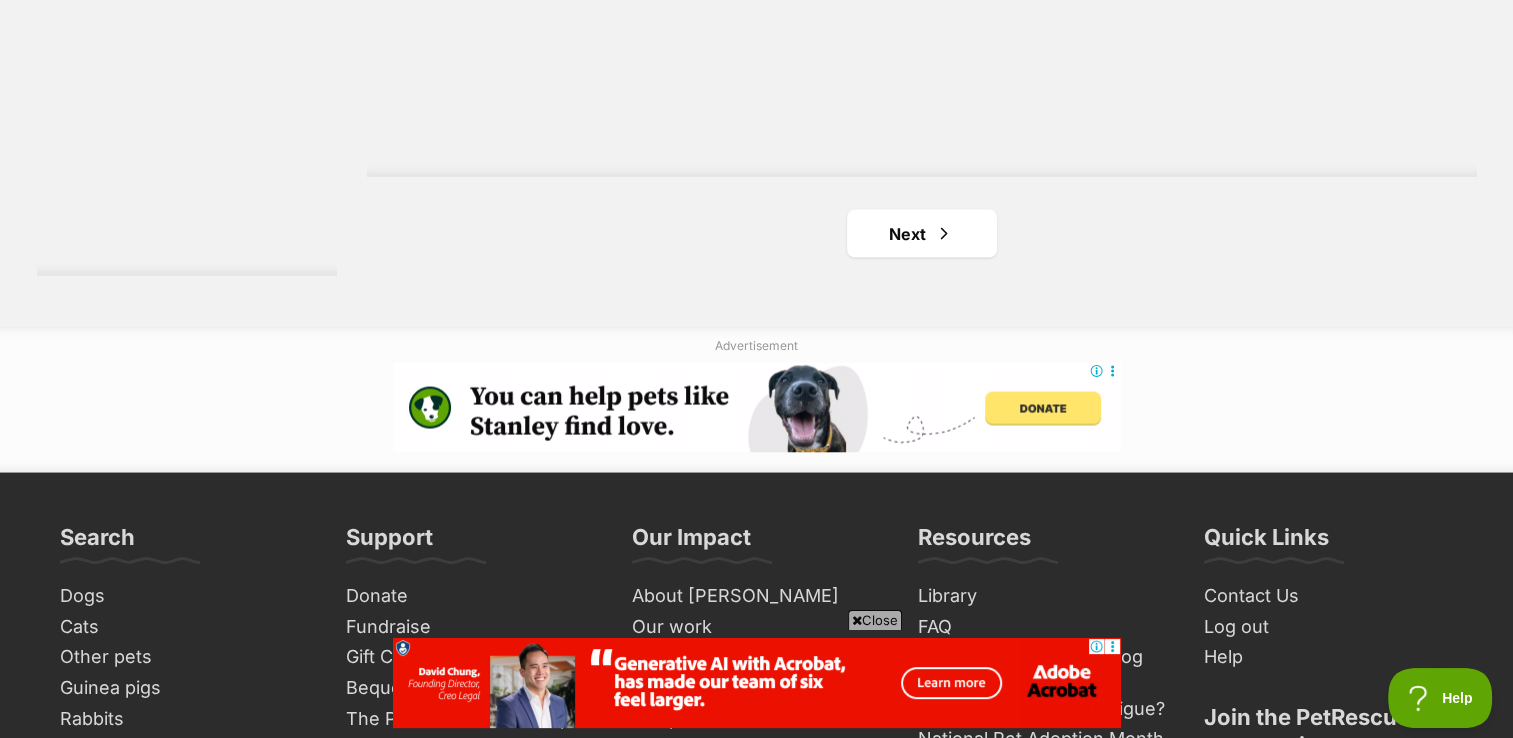 scroll, scrollTop: 3768, scrollLeft: 0, axis: vertical 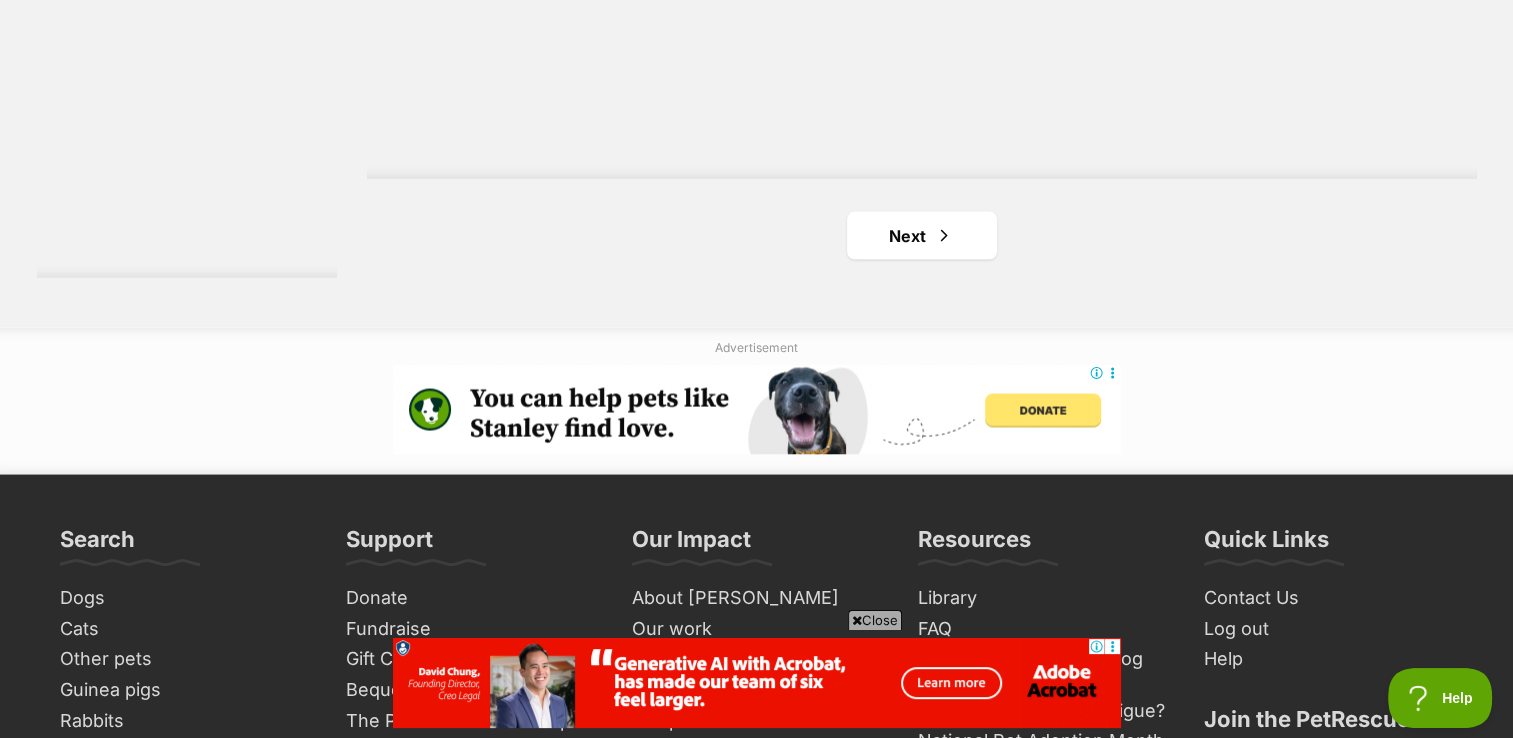 click on "Mocha
Ragdoll x Himalayan Cat
Smoochy girl
Ningi, QLD
Interstate adoption unavailable
Ashy
Domestic Short Hair (DSH) Cat
Looking for love
Nambour, QLD
Interstate adoption unavailable
Sultana
Domestic Short Hair (DSH) Cat
Gentle and Generous
Yandina, QLD
Interstate adoption unavailable
Gladys
Domestic Short Hair (DSH) Cat
Playful and smoochy
Yandina, QLD
Interstate adoption unavailable
Oscar
Domestic Short Hair Cat
... pretty easy going boy
Caloundra, QLD
Interstate adoption unavailable
Sassy
Domestic Short Hair Cat
Looking for love
Bribie Island, QLD
Interstate adoption unavailable
Advertisement
Whip
Looking for love" at bounding box center [922, -1423] 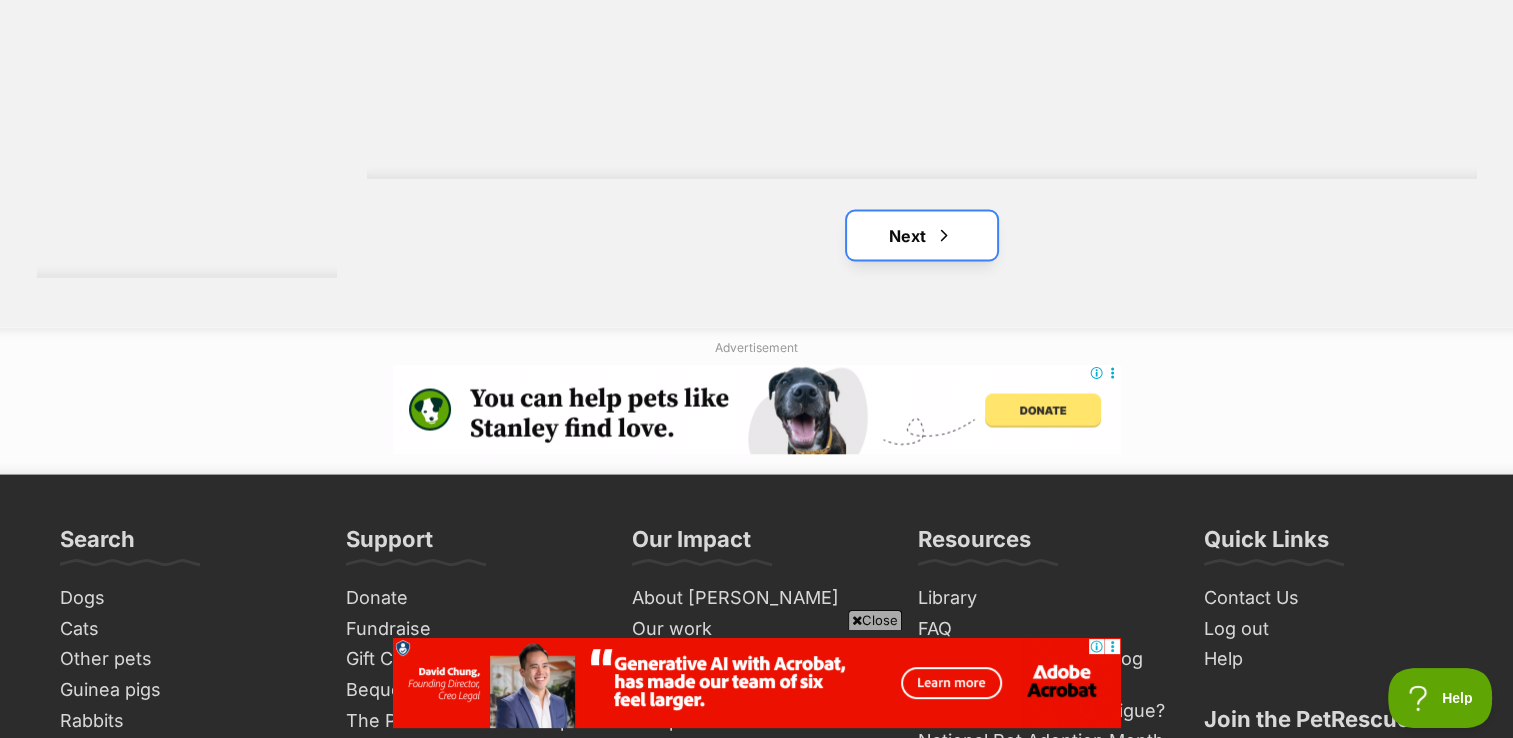 click on "Next" at bounding box center [922, 235] 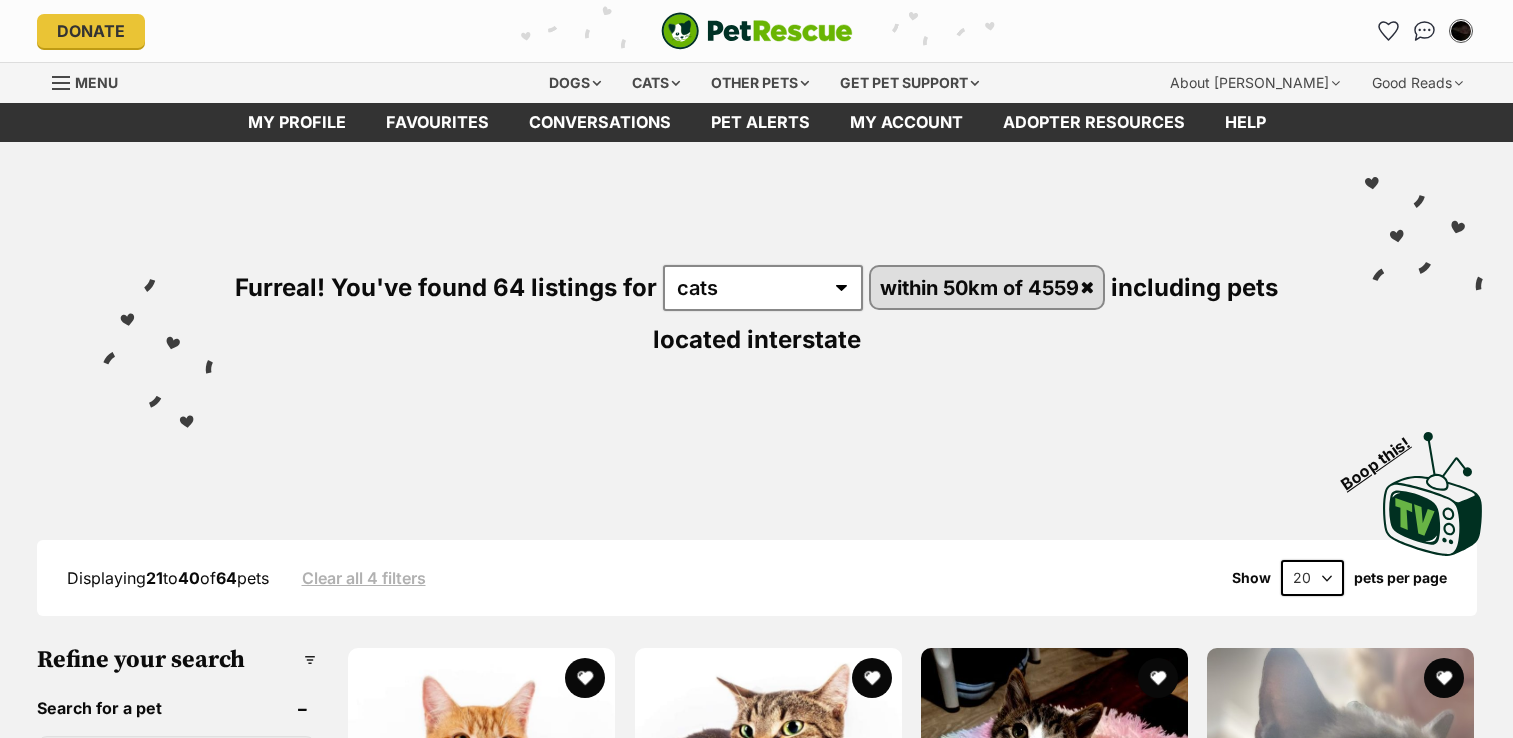scroll, scrollTop: 386, scrollLeft: 0, axis: vertical 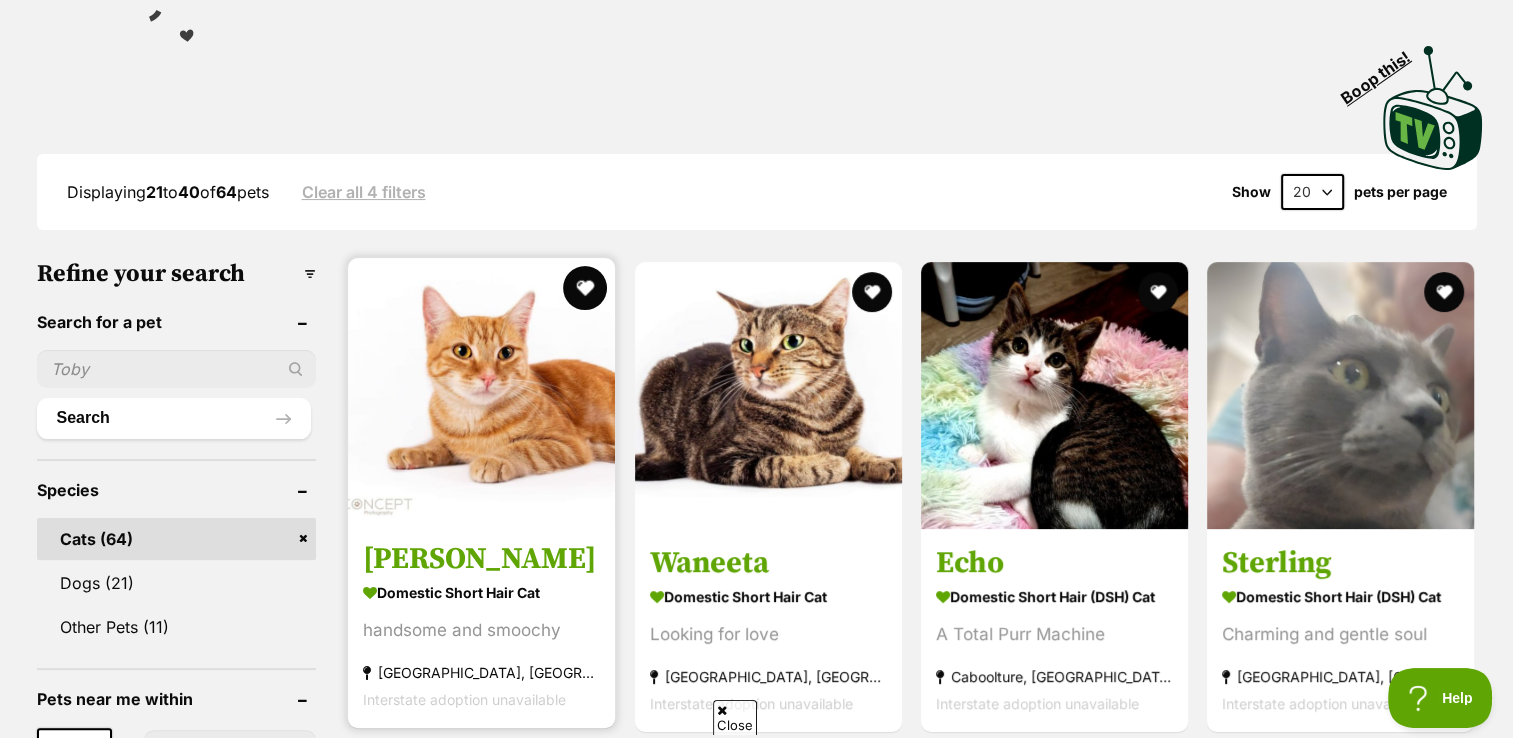 click at bounding box center (586, 288) 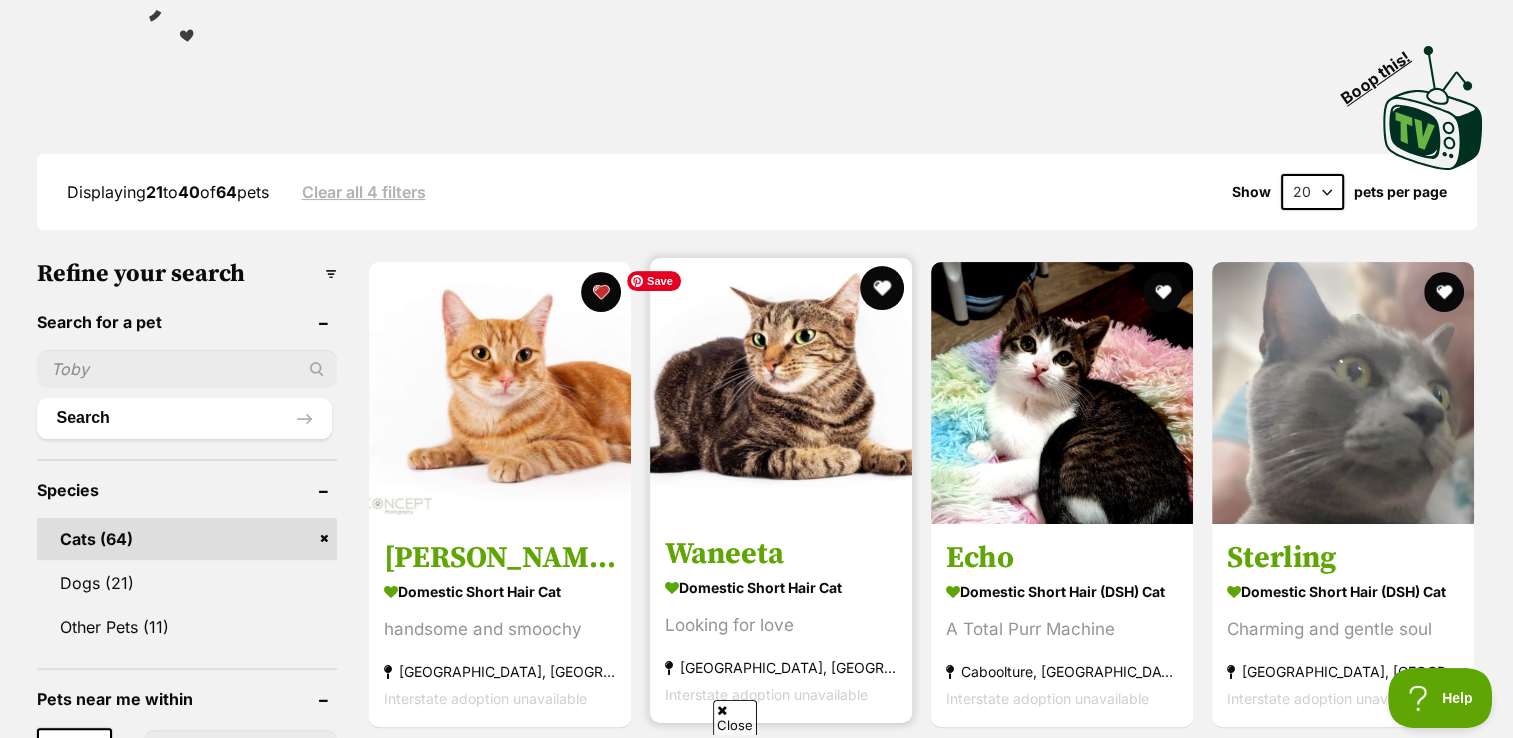 scroll, scrollTop: 0, scrollLeft: 0, axis: both 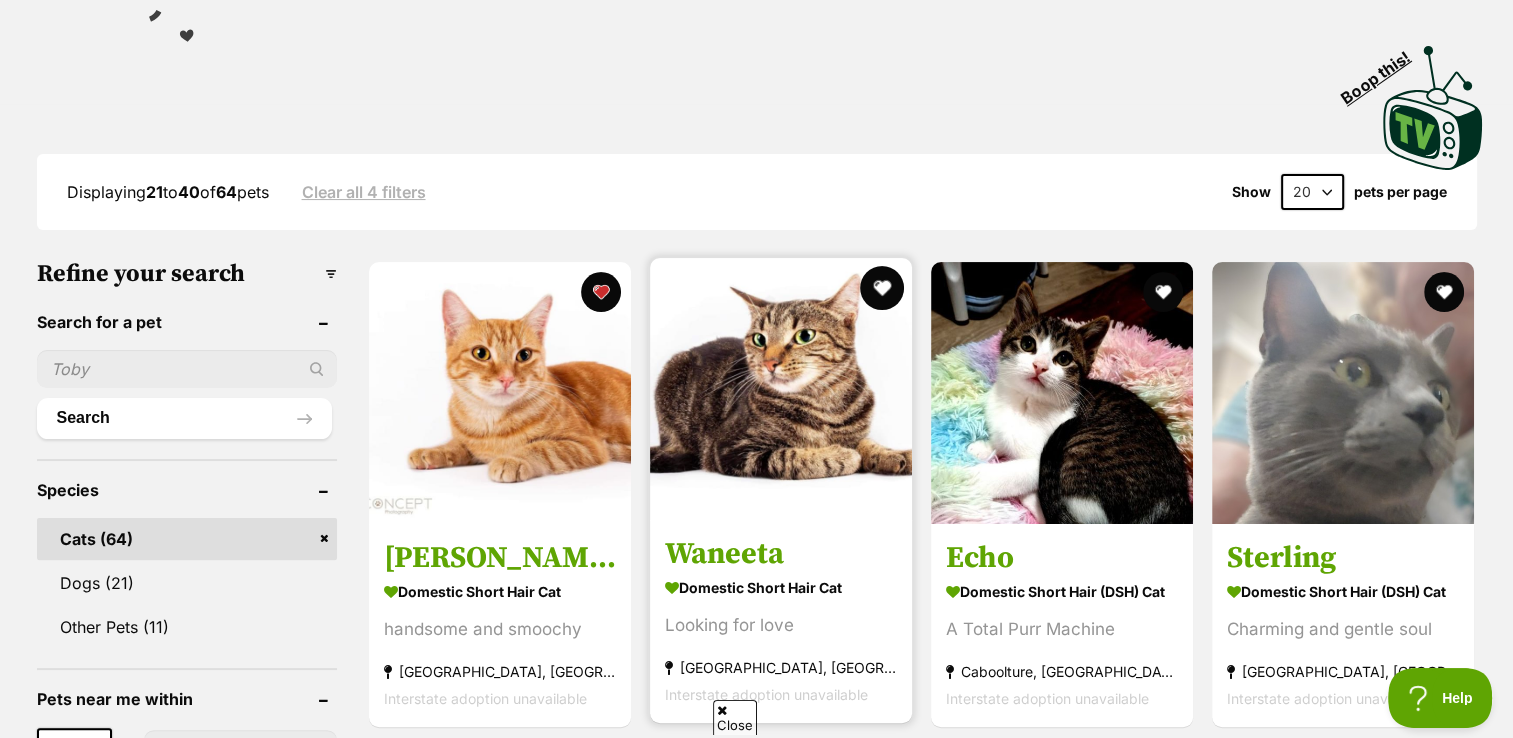 click at bounding box center (882, 288) 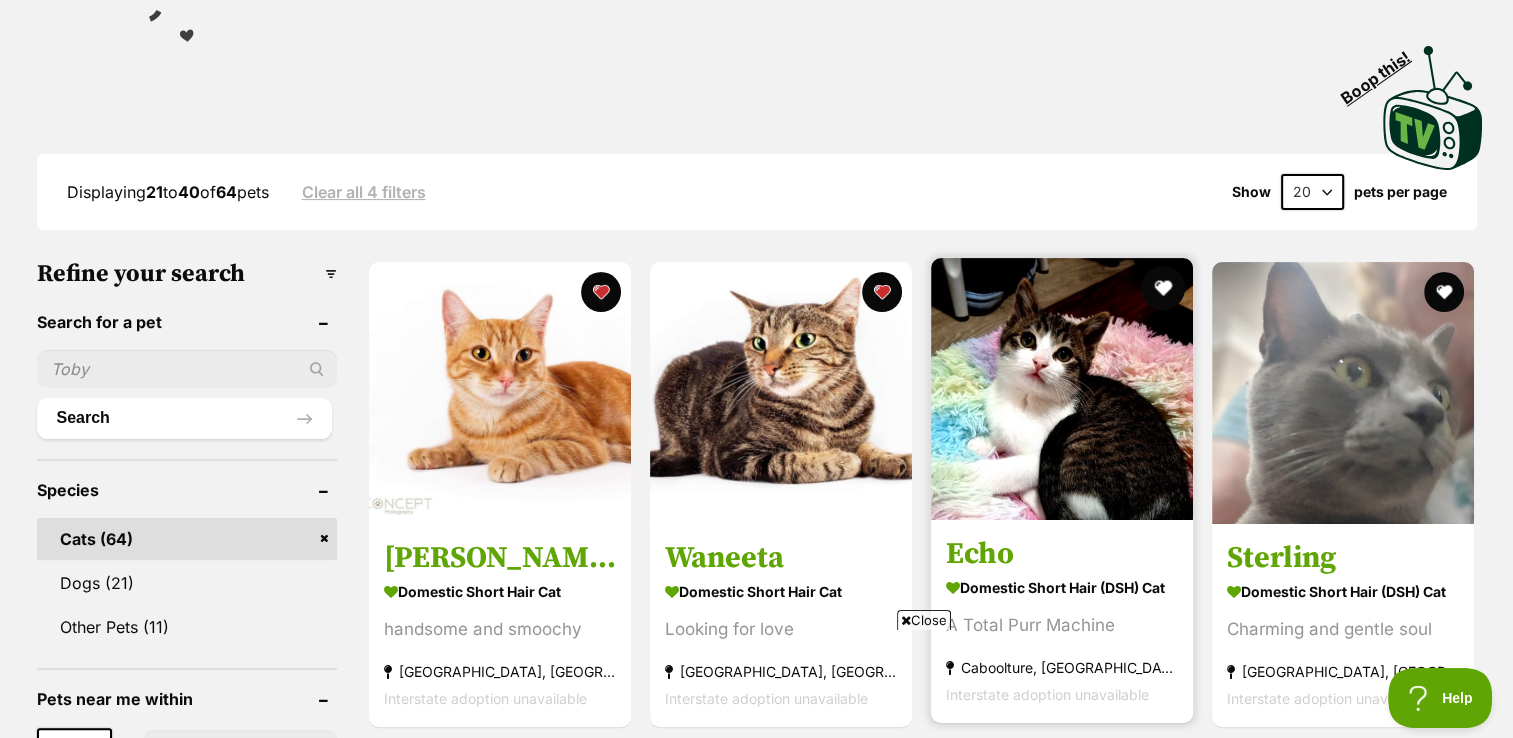 click at bounding box center (1163, 288) 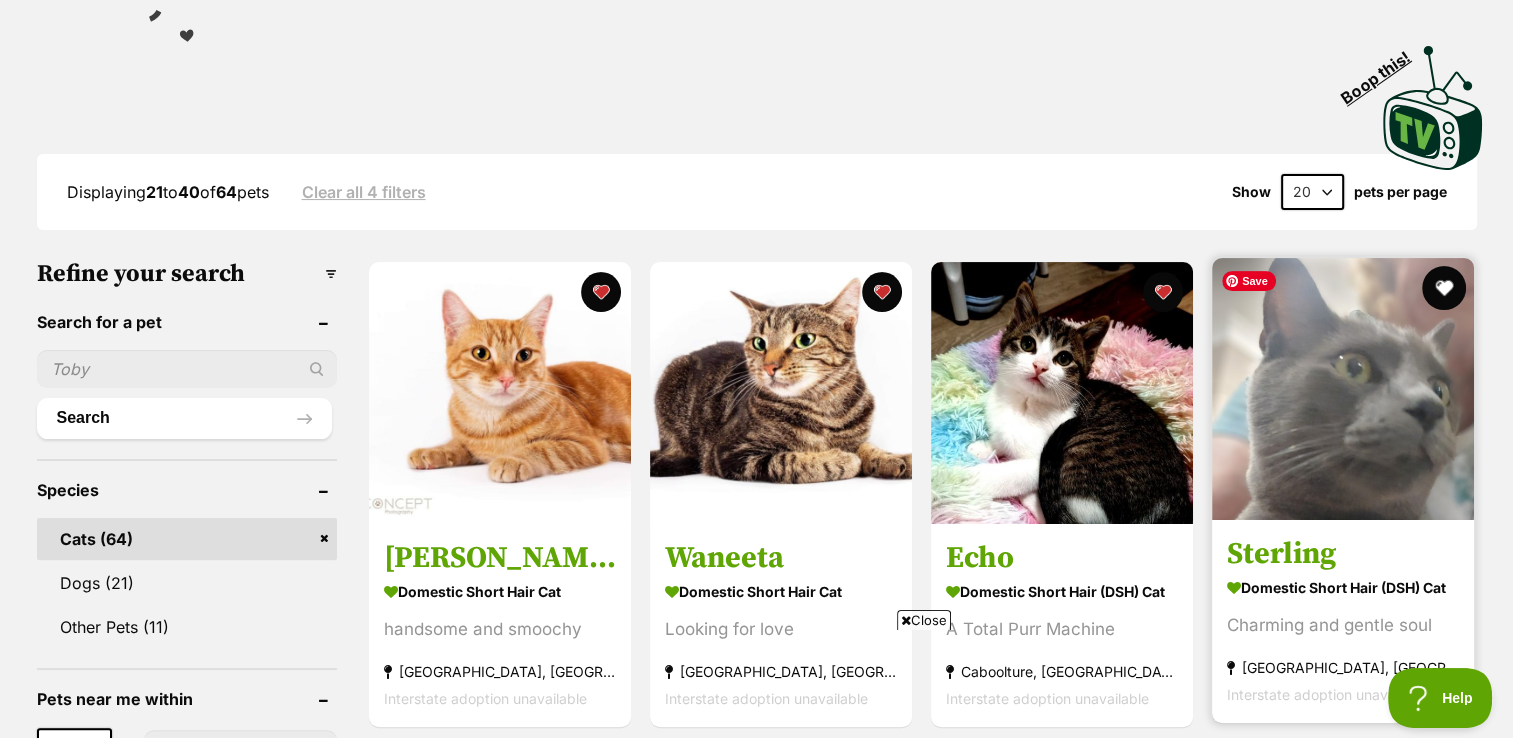 scroll, scrollTop: 0, scrollLeft: 0, axis: both 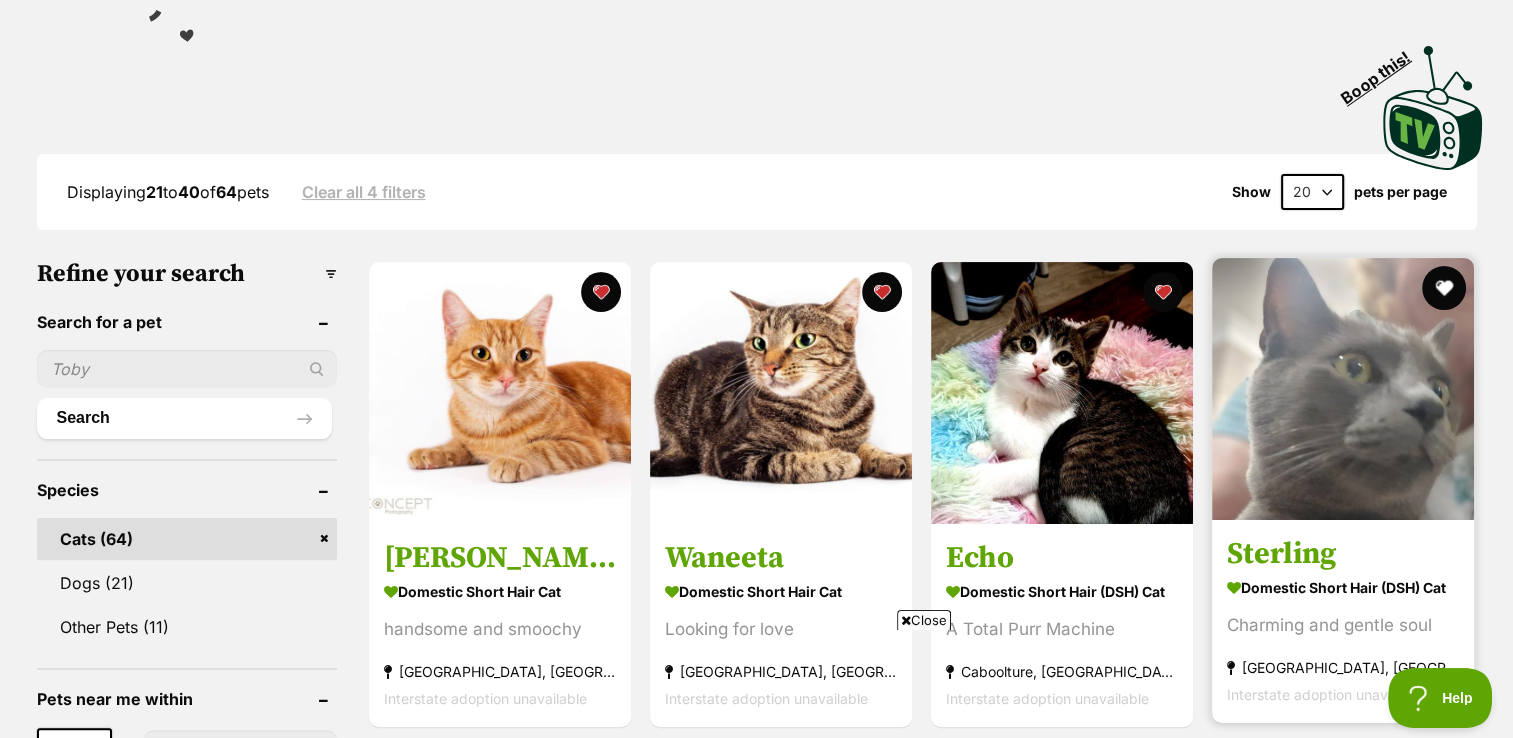 click at bounding box center (1445, 288) 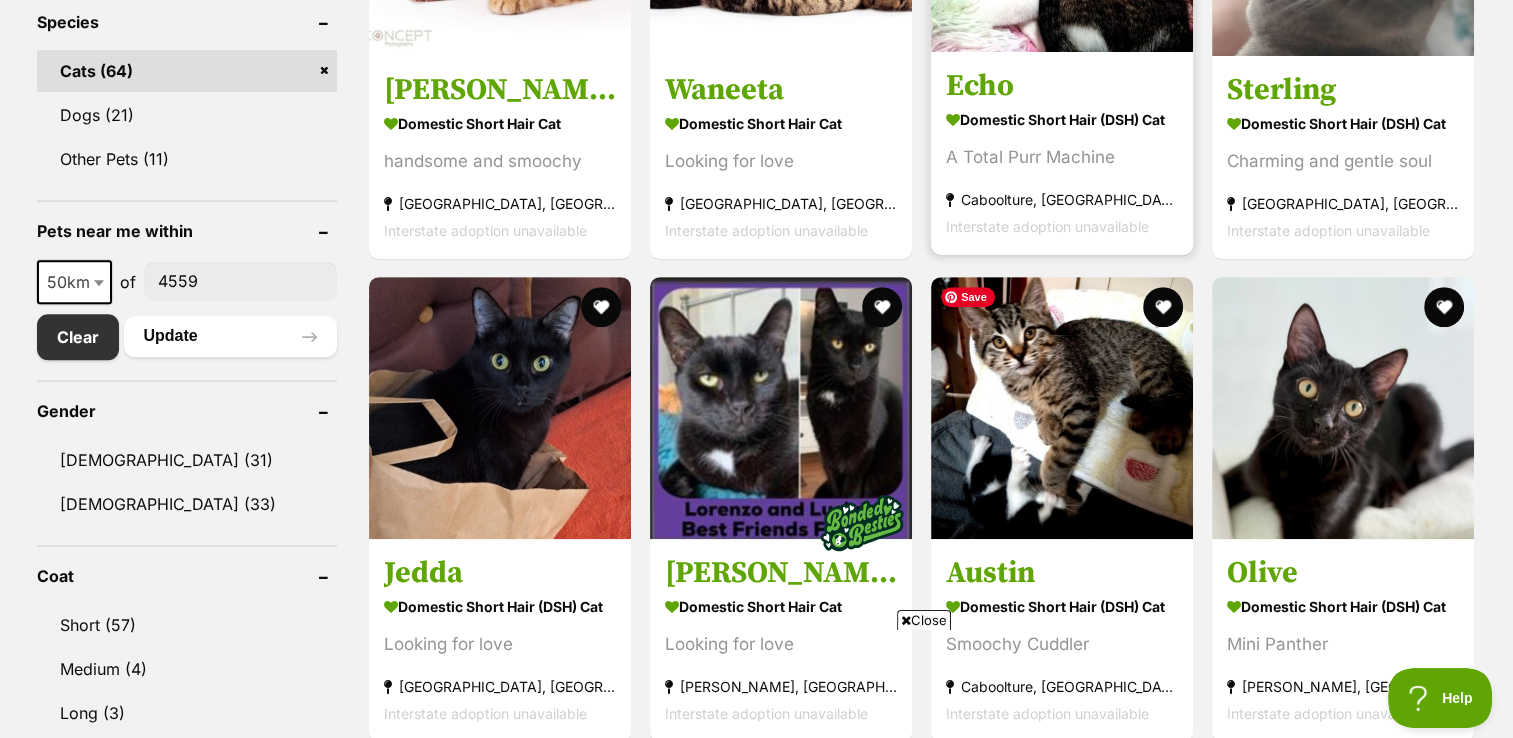 scroll, scrollTop: 858, scrollLeft: 0, axis: vertical 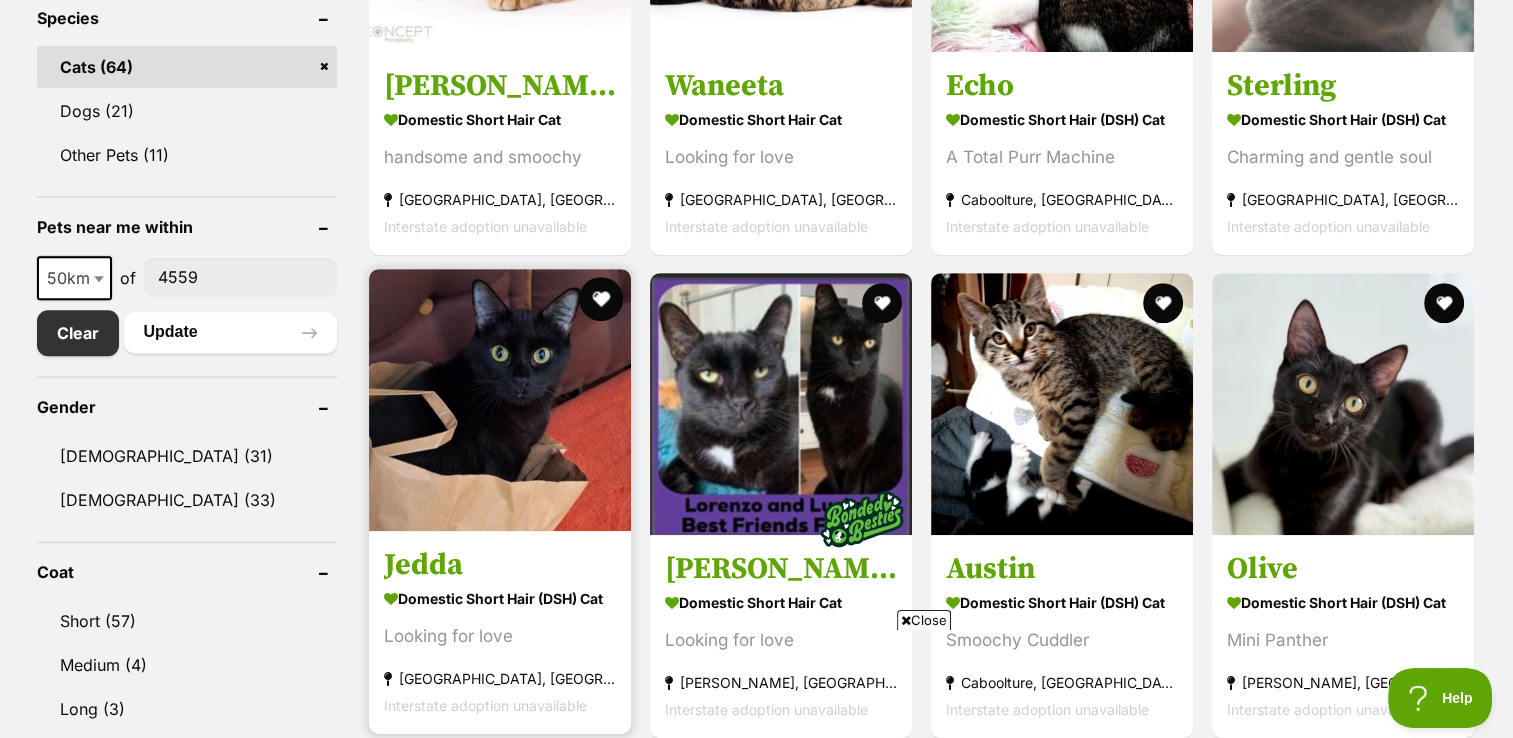 click at bounding box center [601, 299] 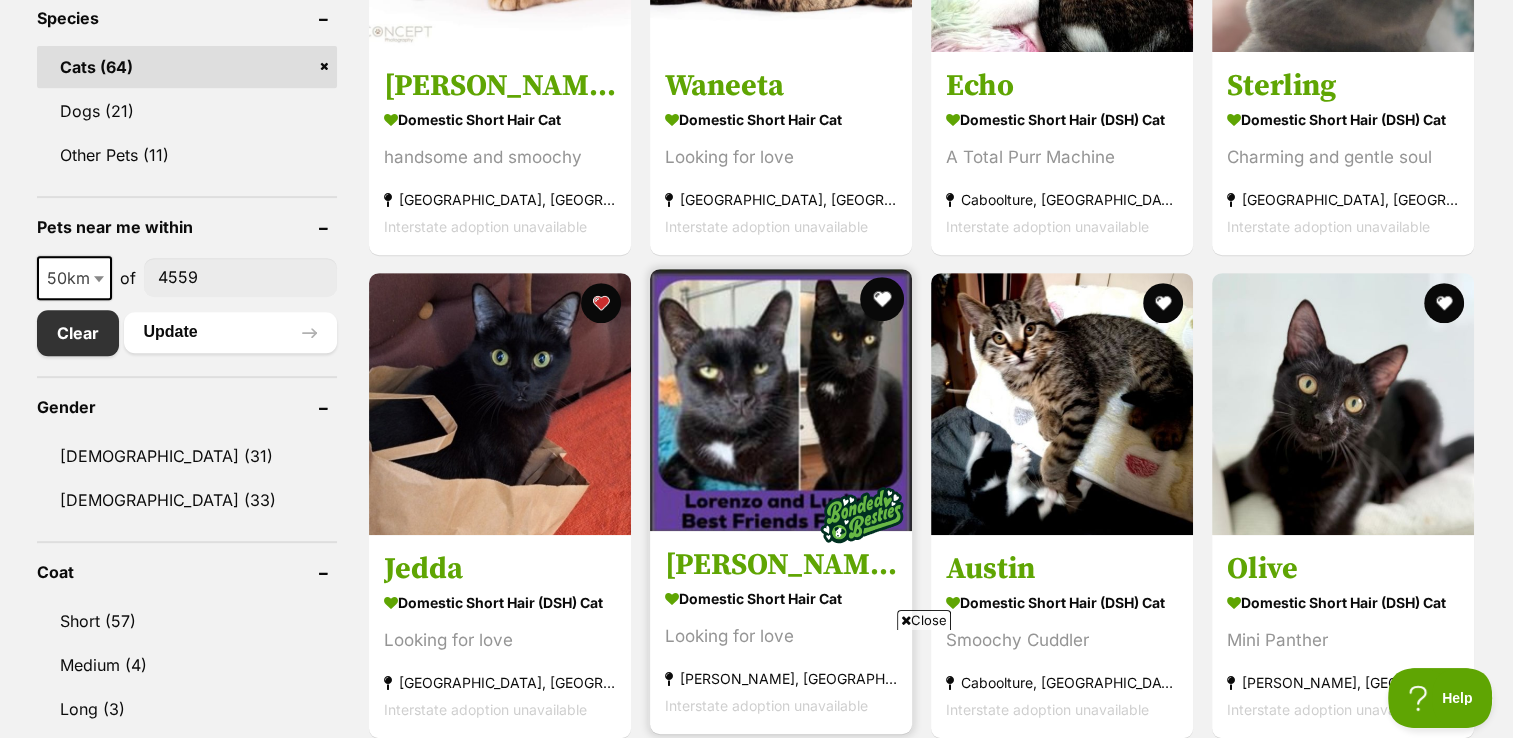 click at bounding box center (882, 299) 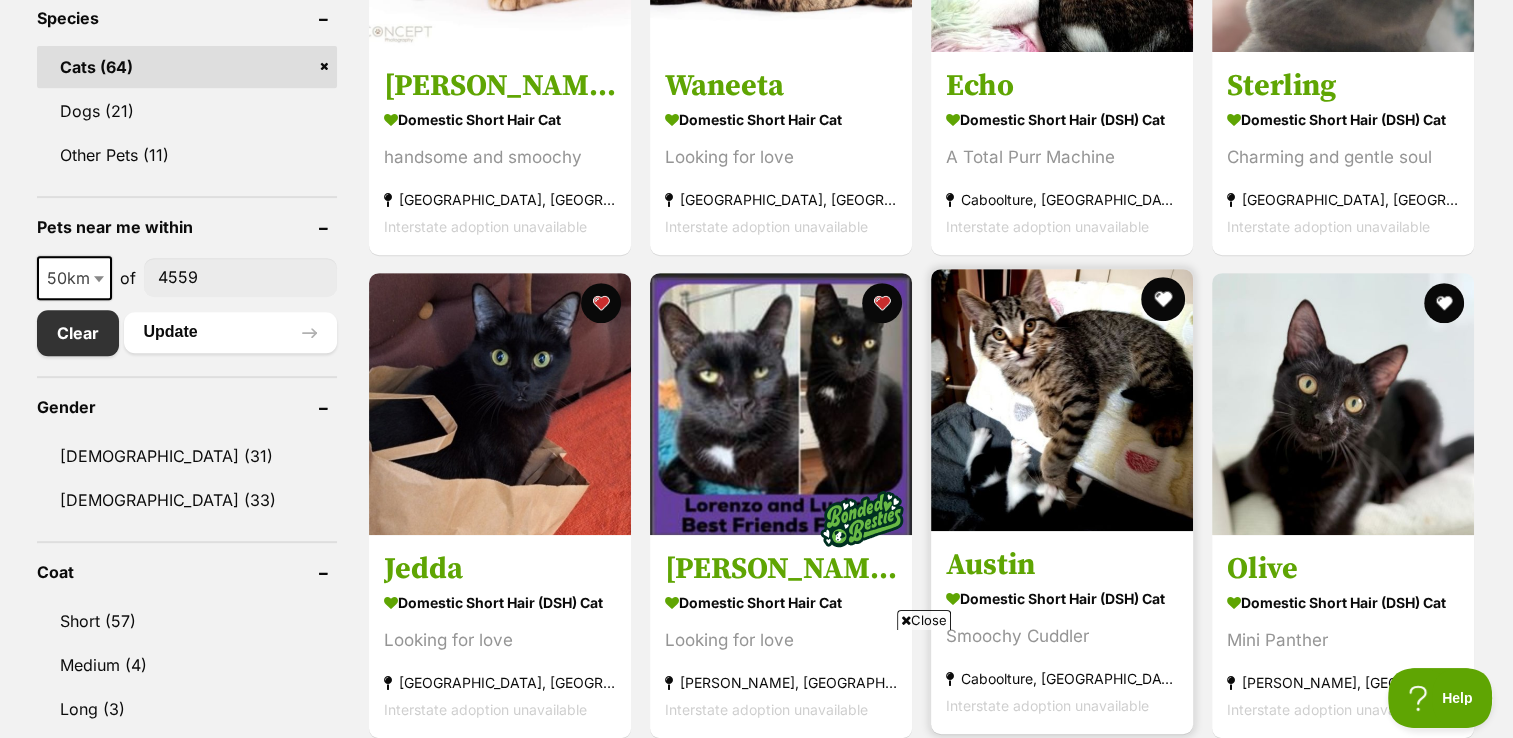click at bounding box center [1163, 299] 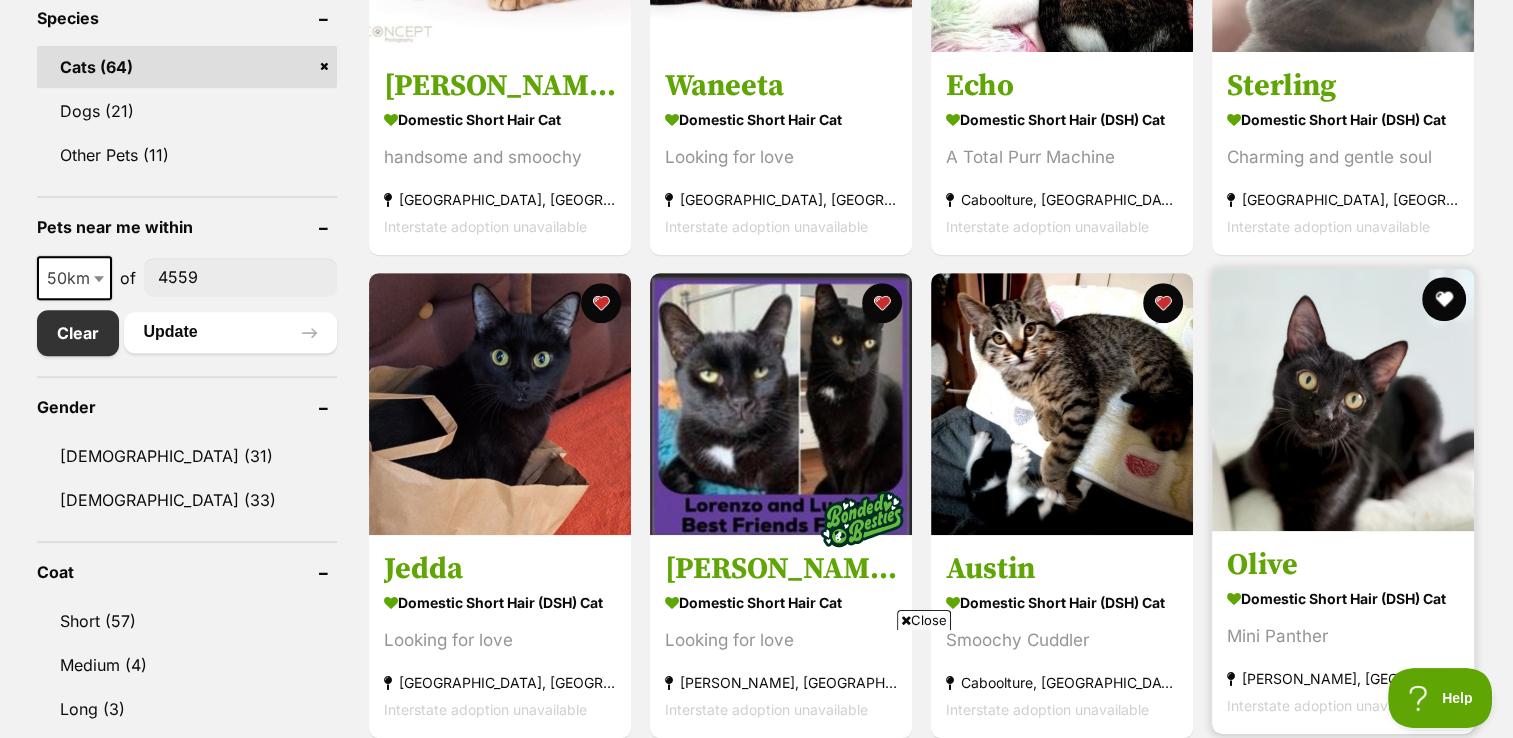 click at bounding box center [1445, 299] 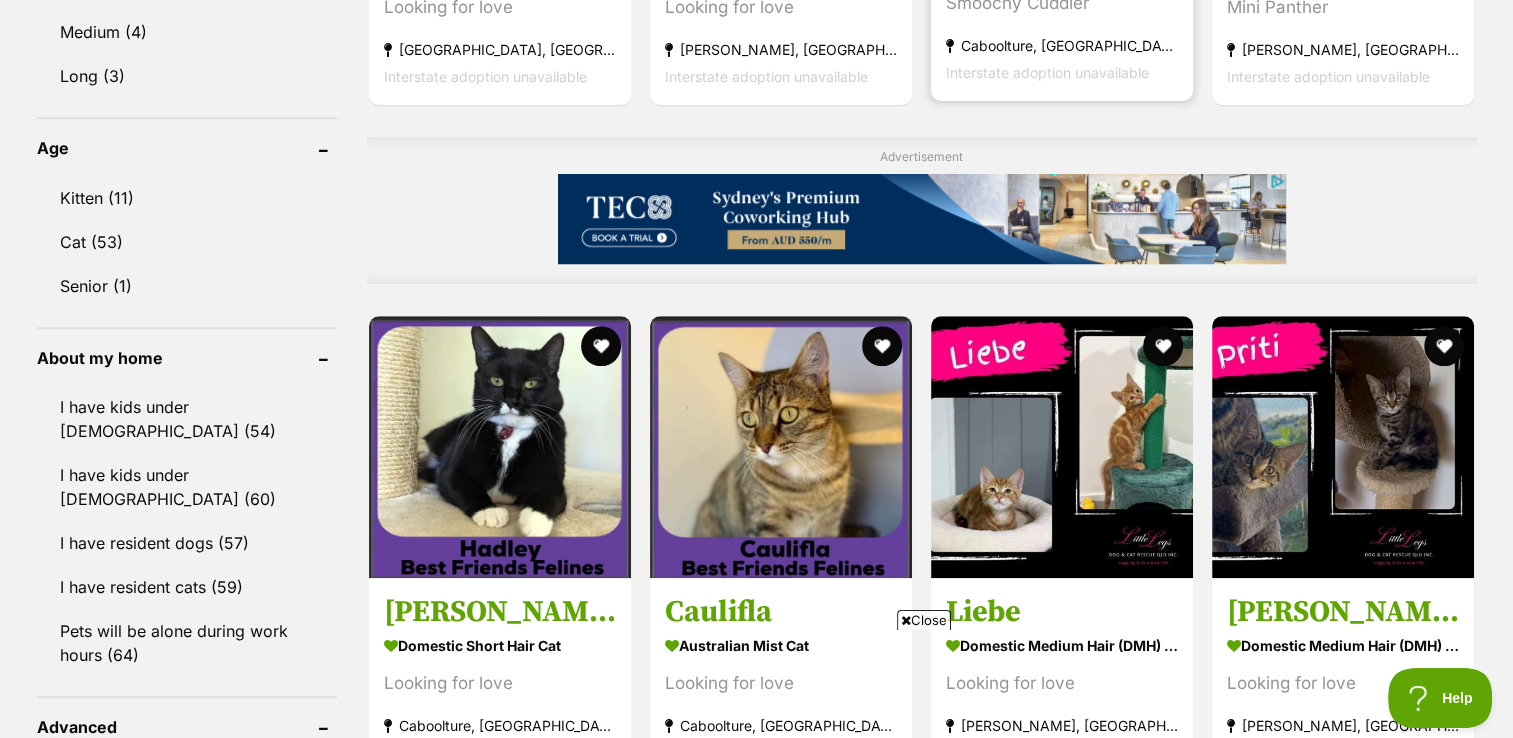 scroll, scrollTop: 1570, scrollLeft: 0, axis: vertical 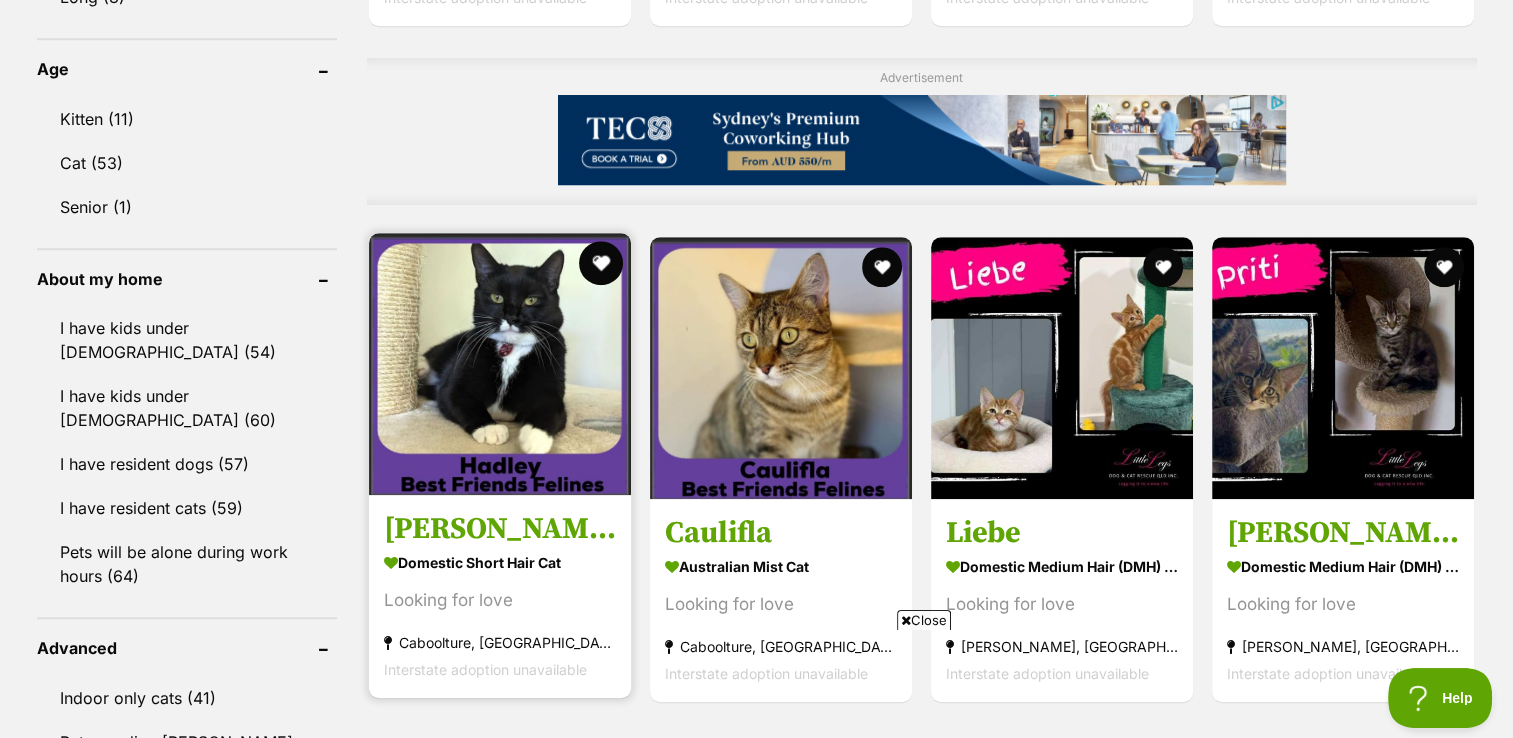 click at bounding box center (601, 263) 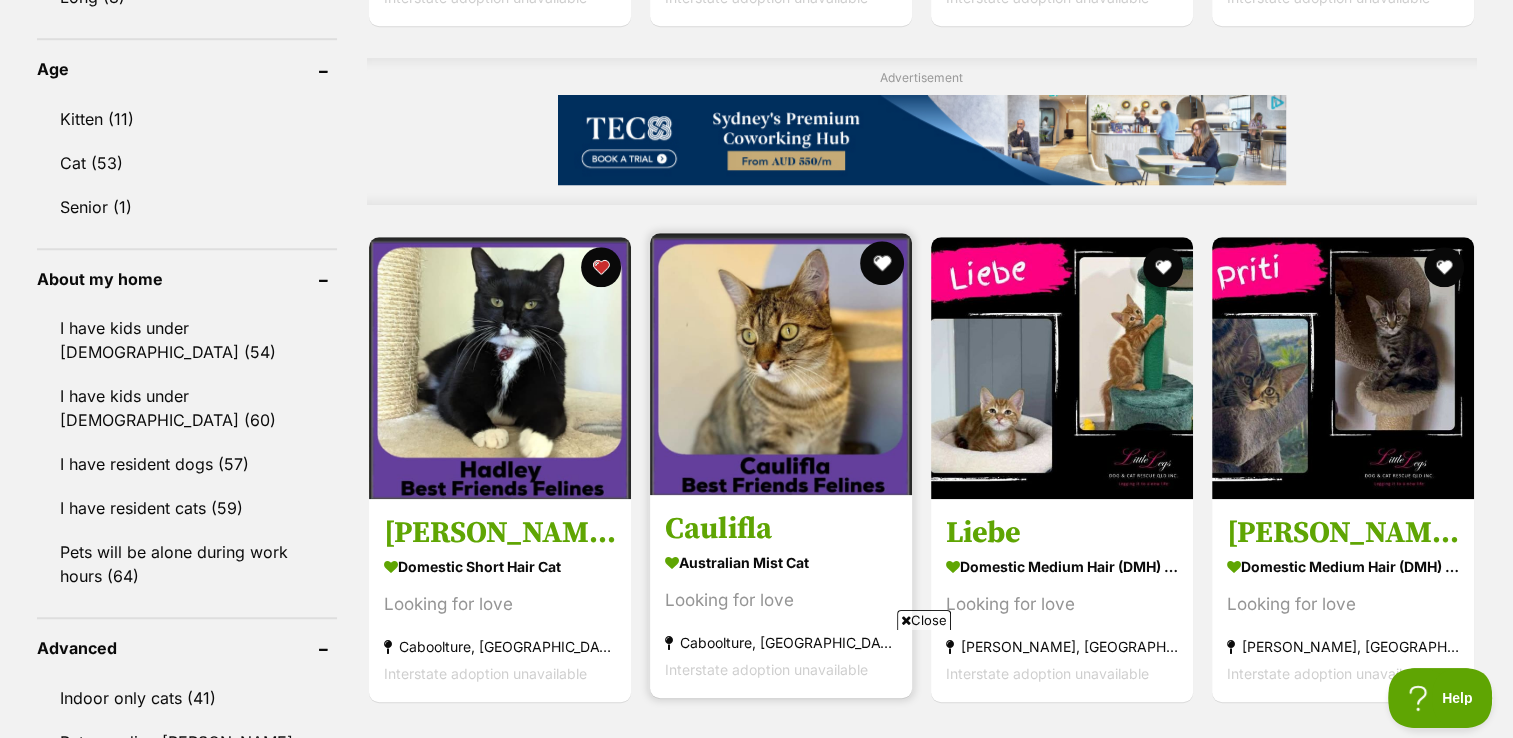 click at bounding box center (882, 263) 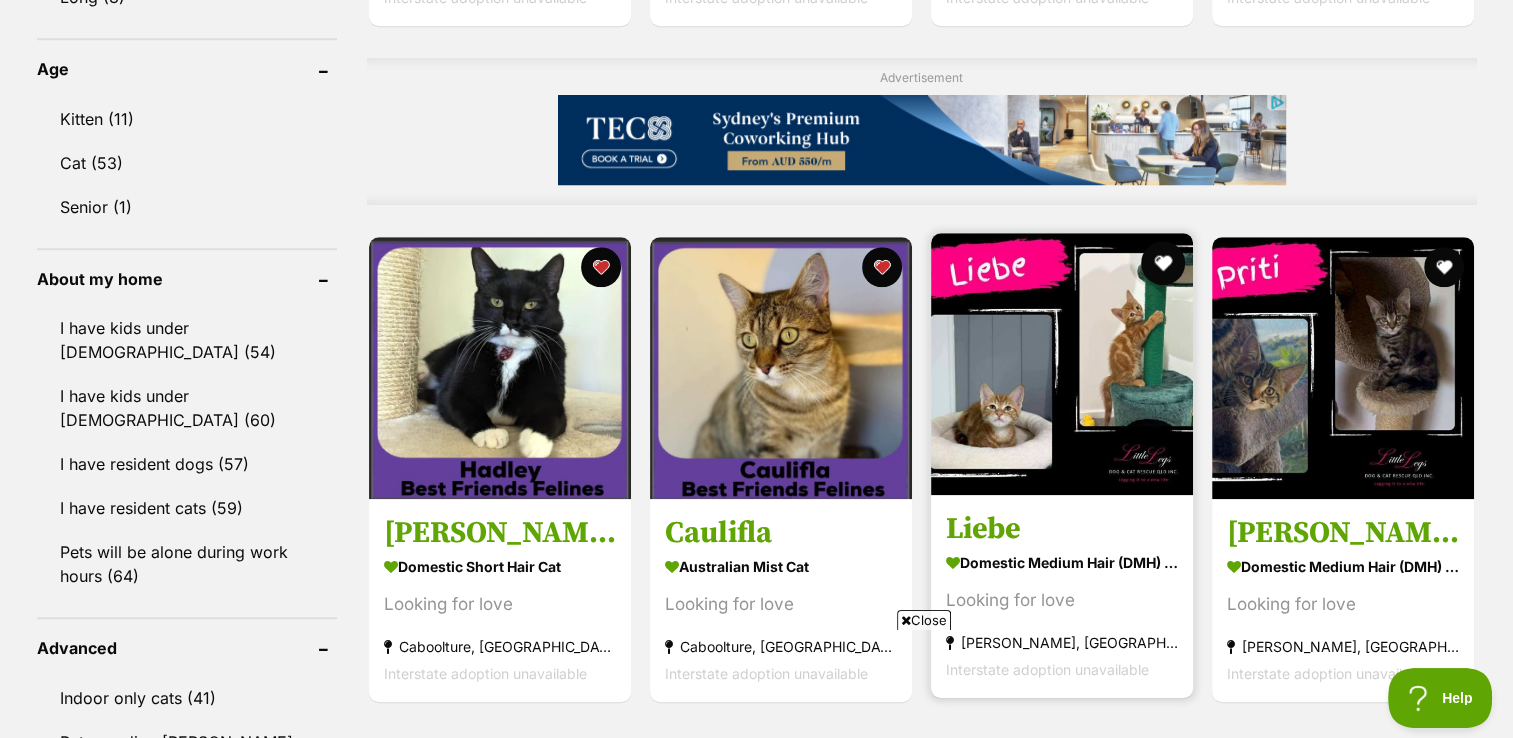 click at bounding box center [1163, 263] 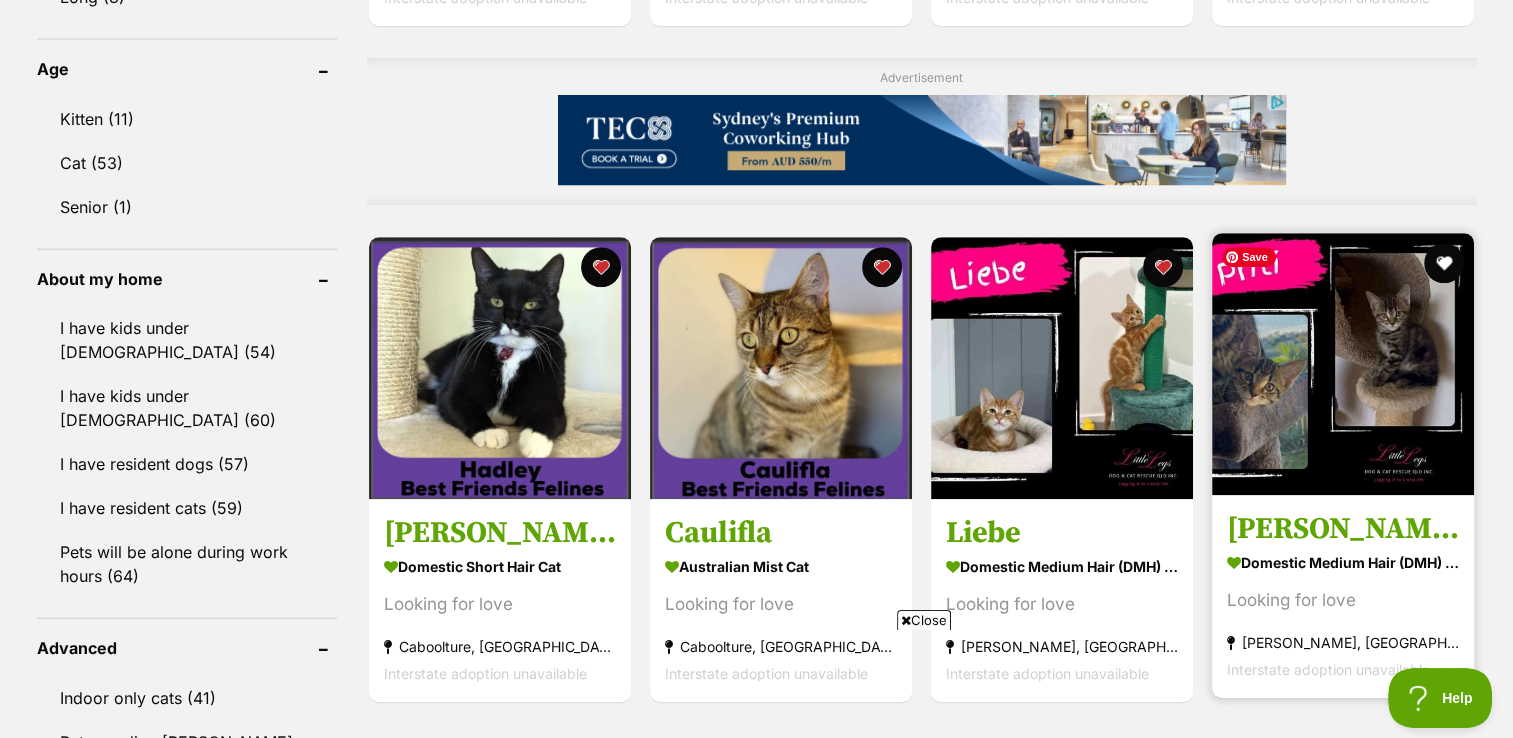 click at bounding box center (1343, 364) 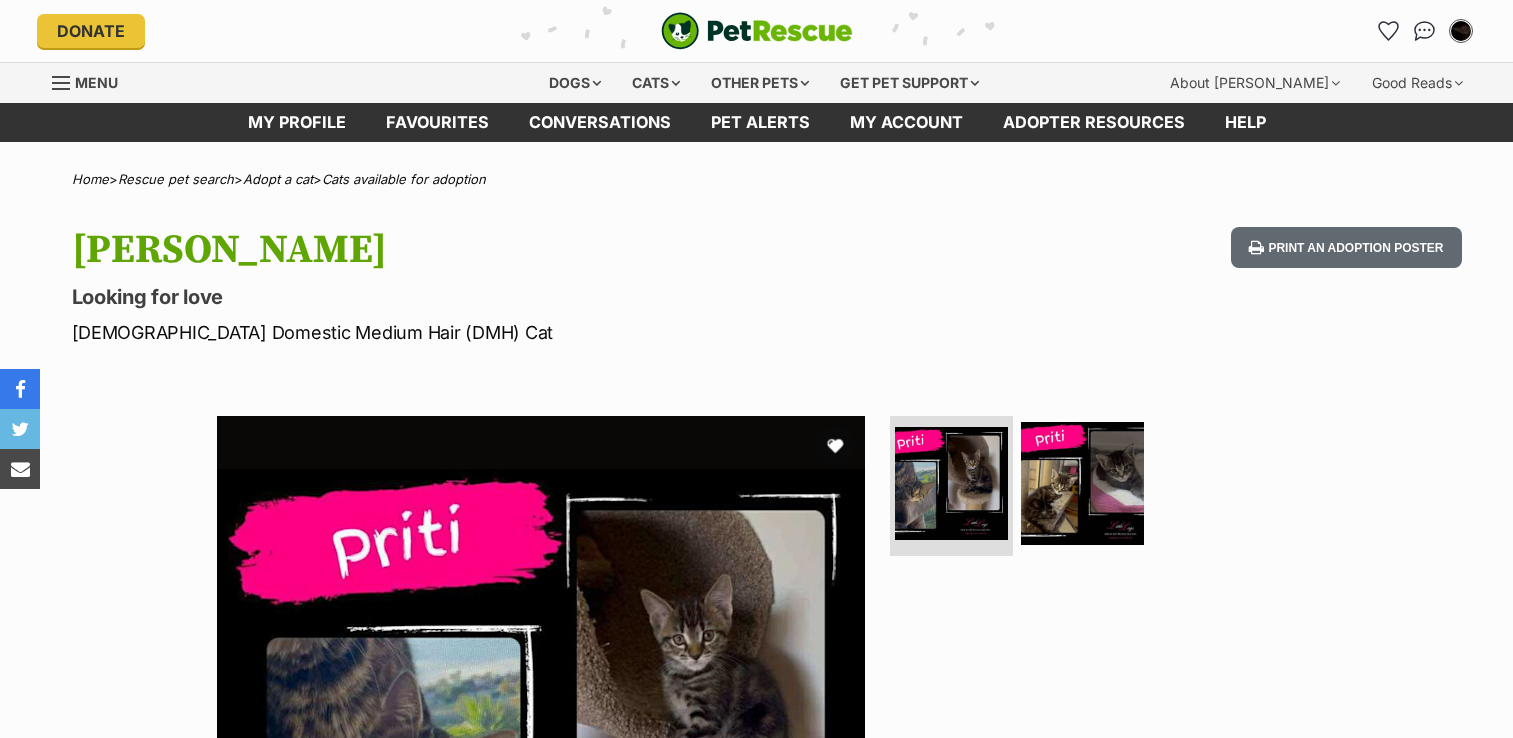 scroll, scrollTop: 0, scrollLeft: 0, axis: both 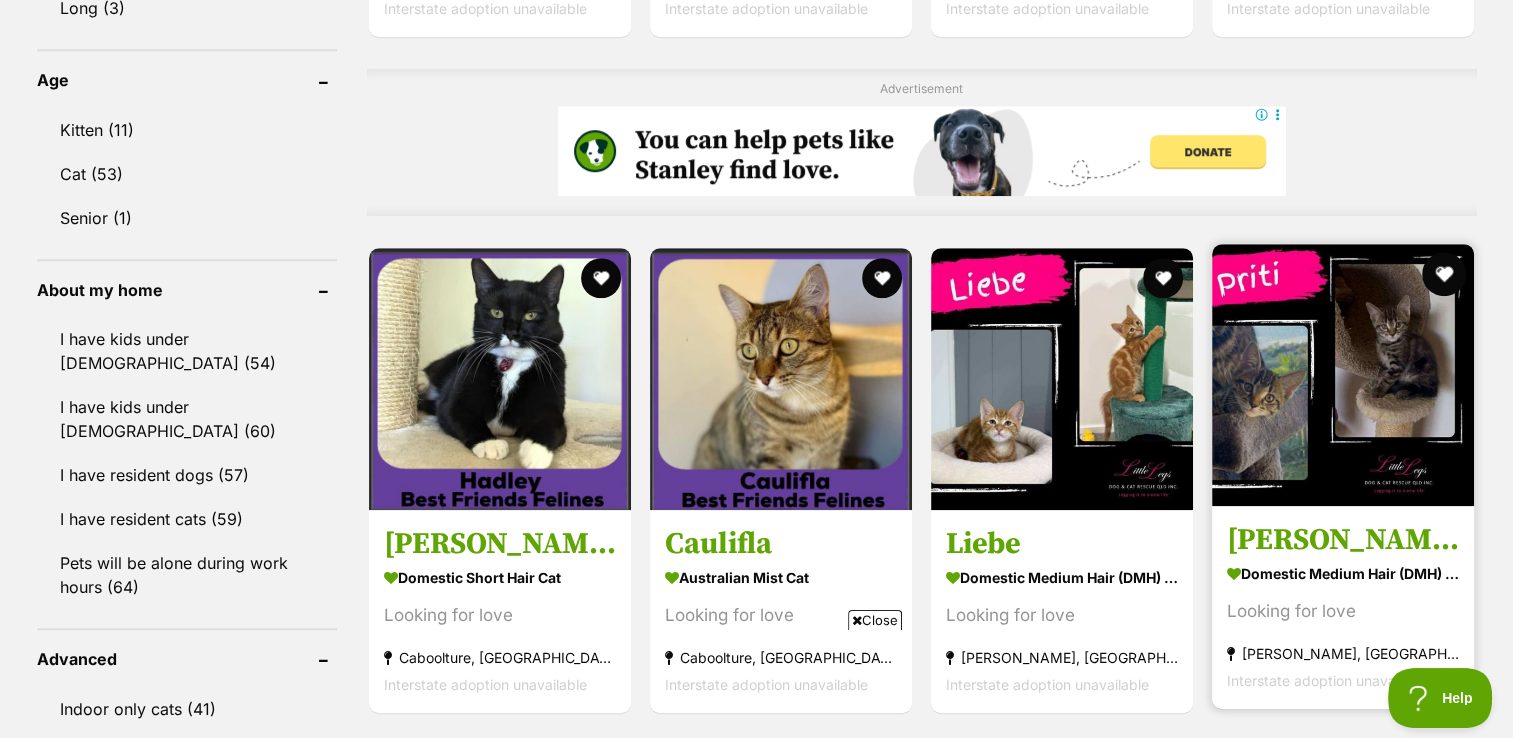 click at bounding box center [1445, 274] 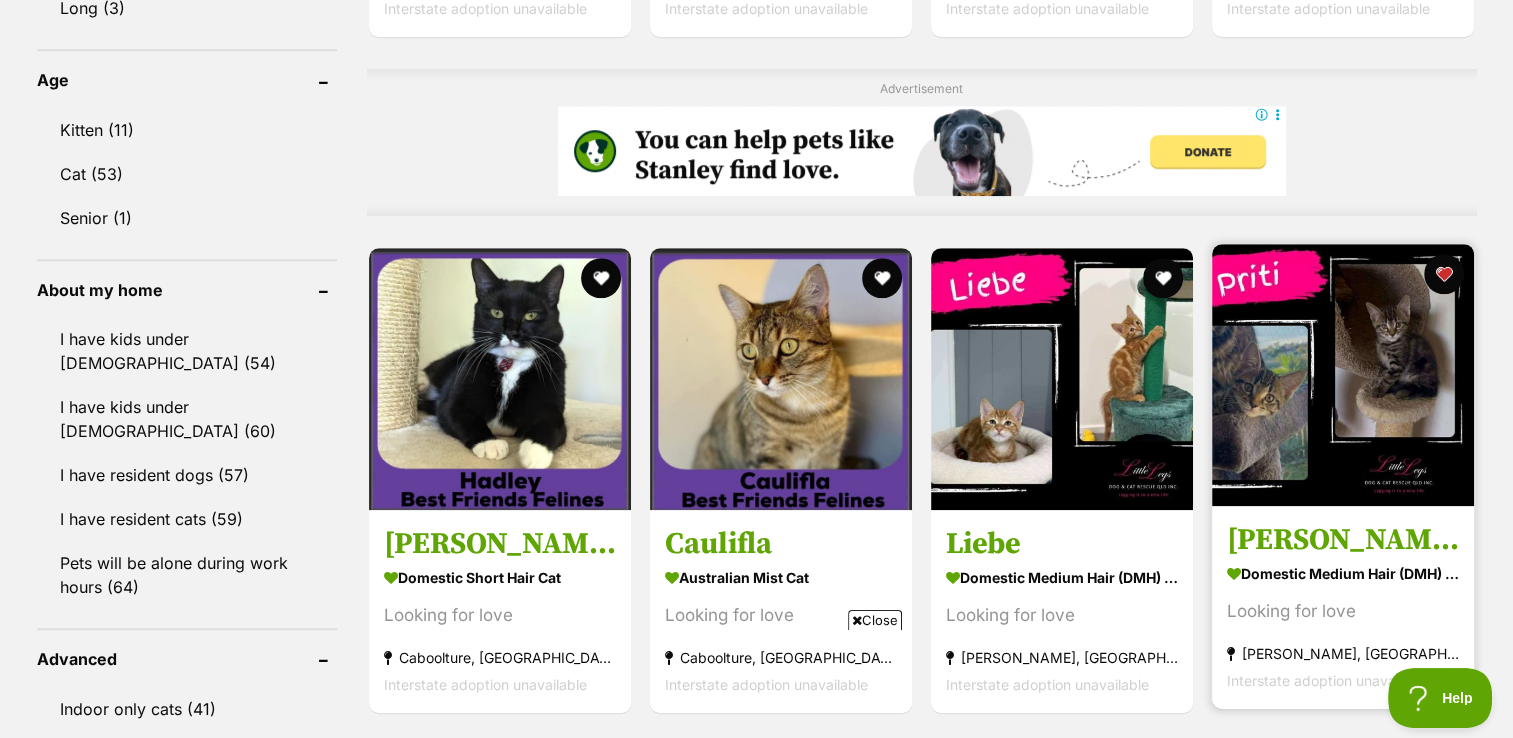 scroll, scrollTop: 0, scrollLeft: 0, axis: both 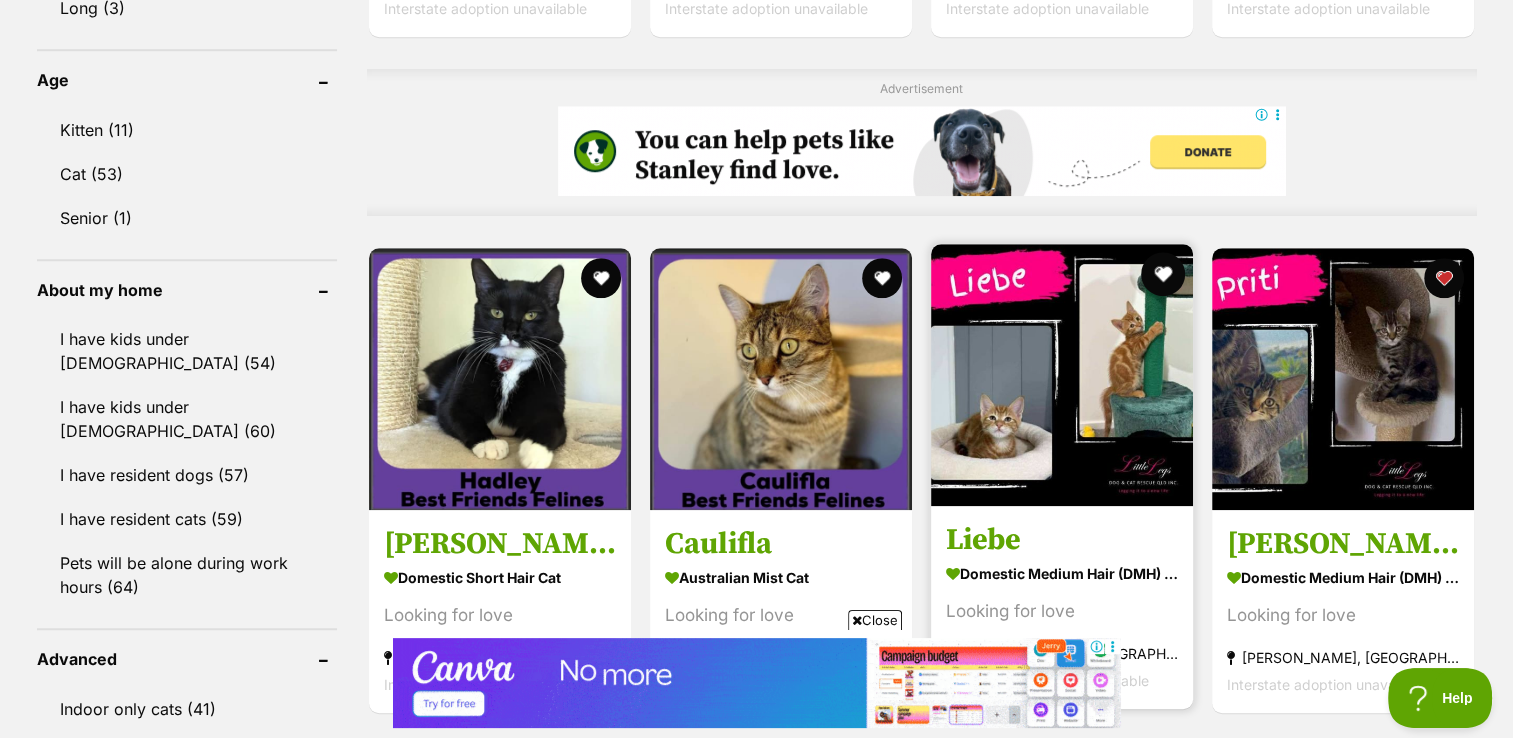 click at bounding box center (1163, 274) 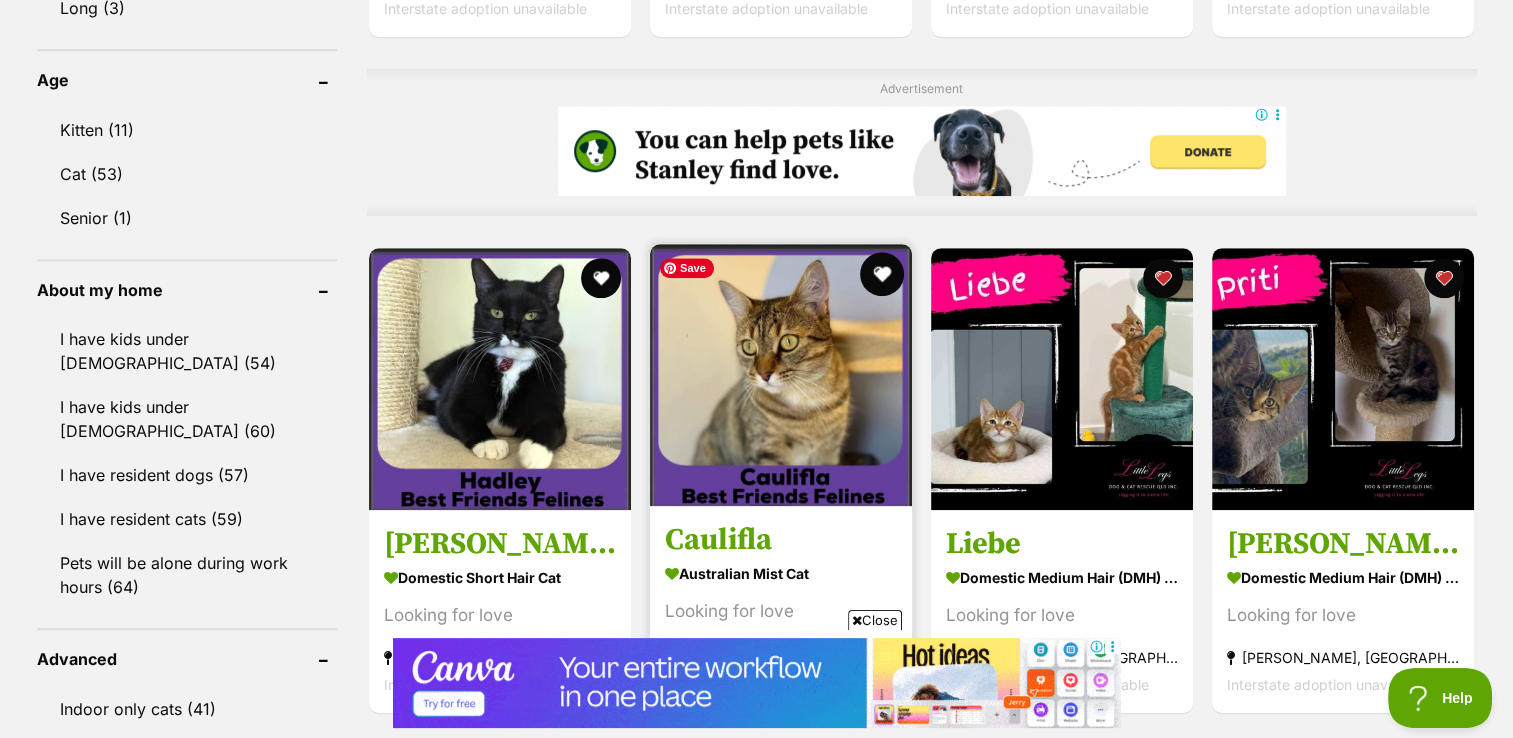 click at bounding box center [882, 274] 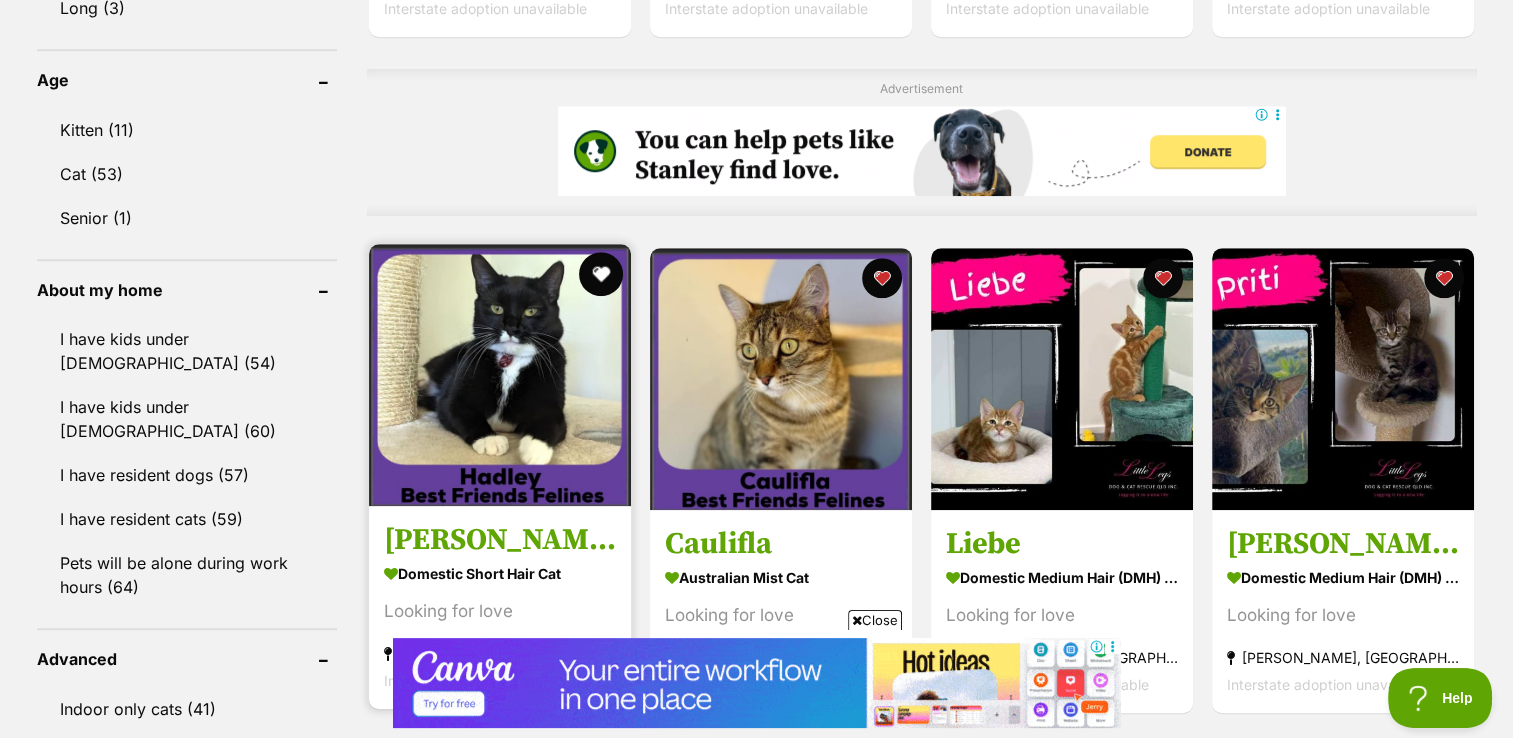 click at bounding box center (601, 274) 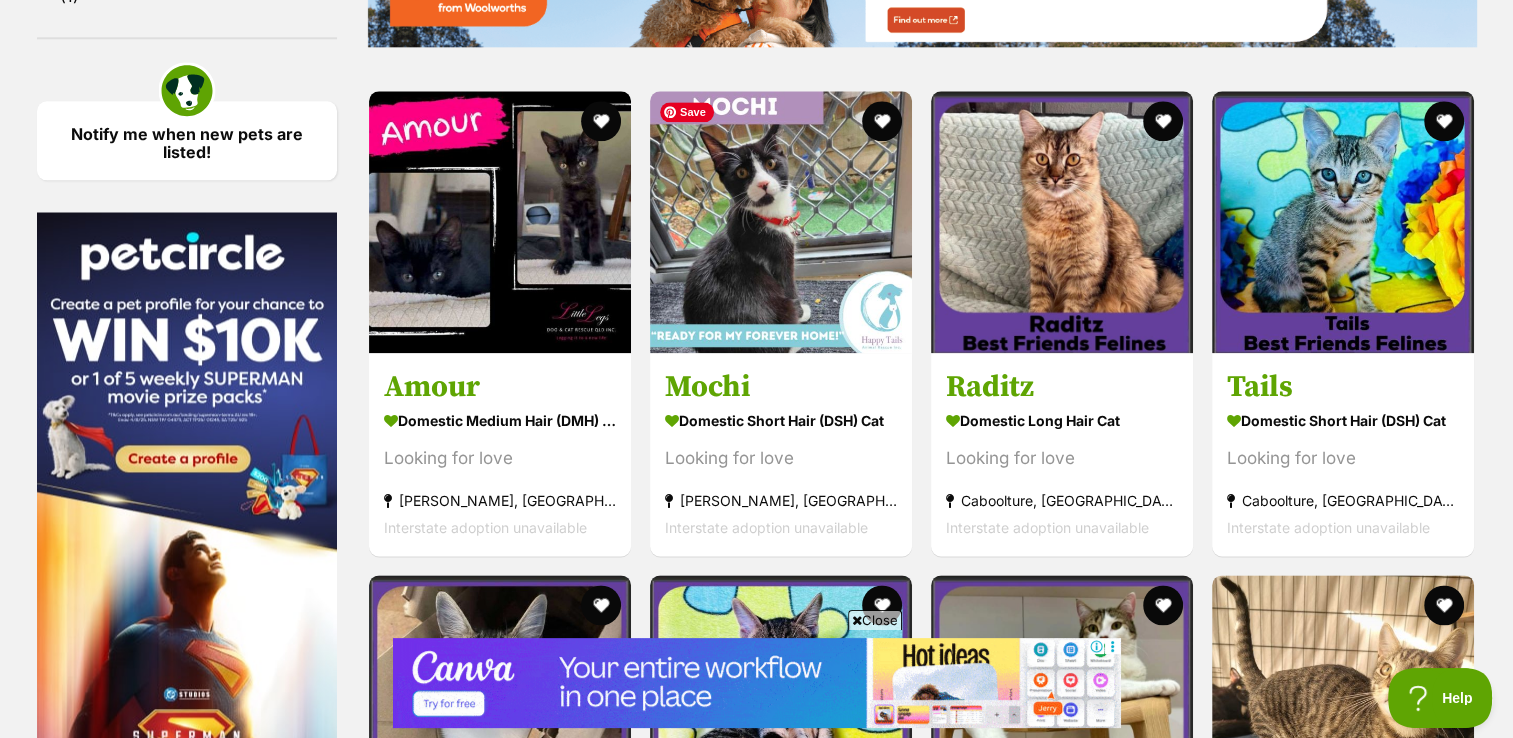 scroll, scrollTop: 2414, scrollLeft: 0, axis: vertical 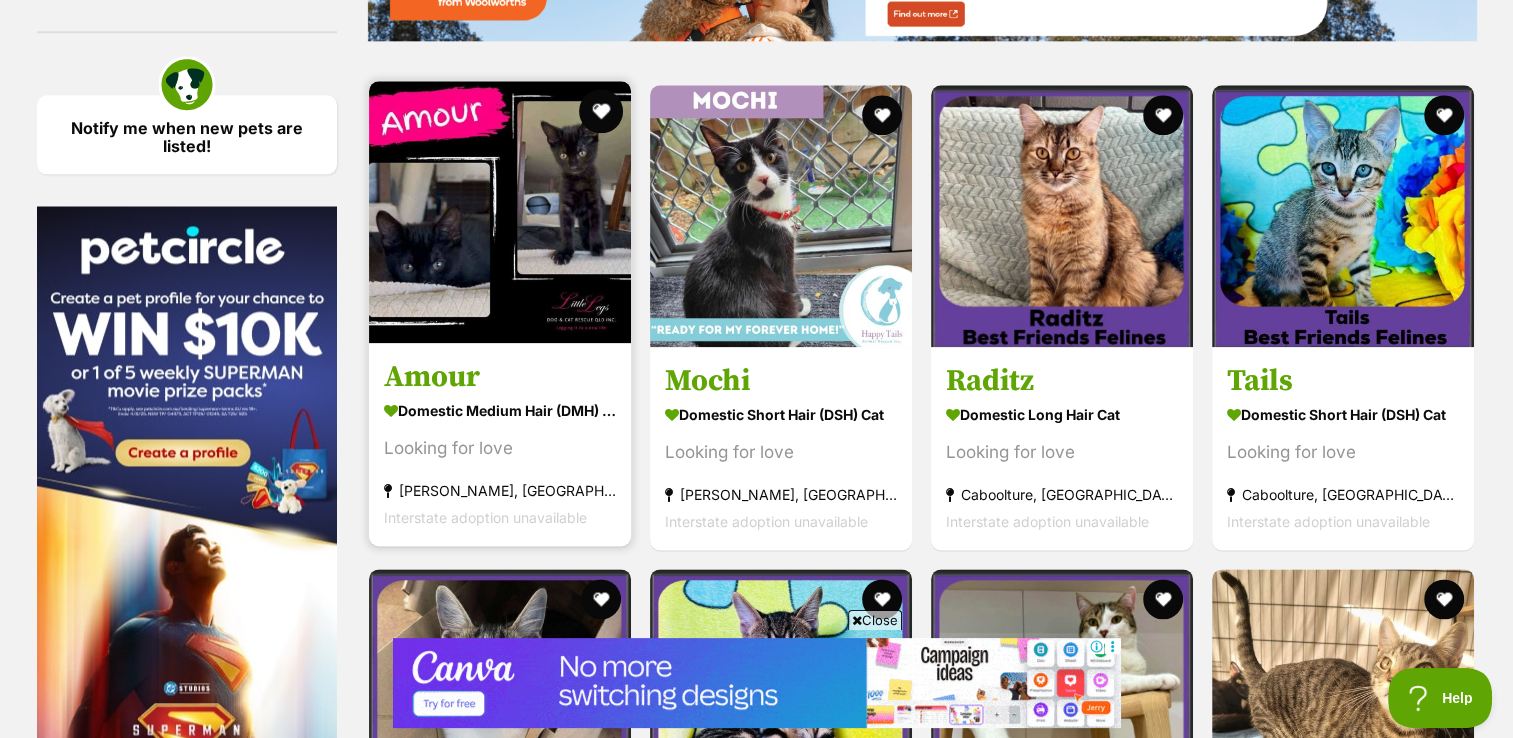 click at bounding box center (601, 111) 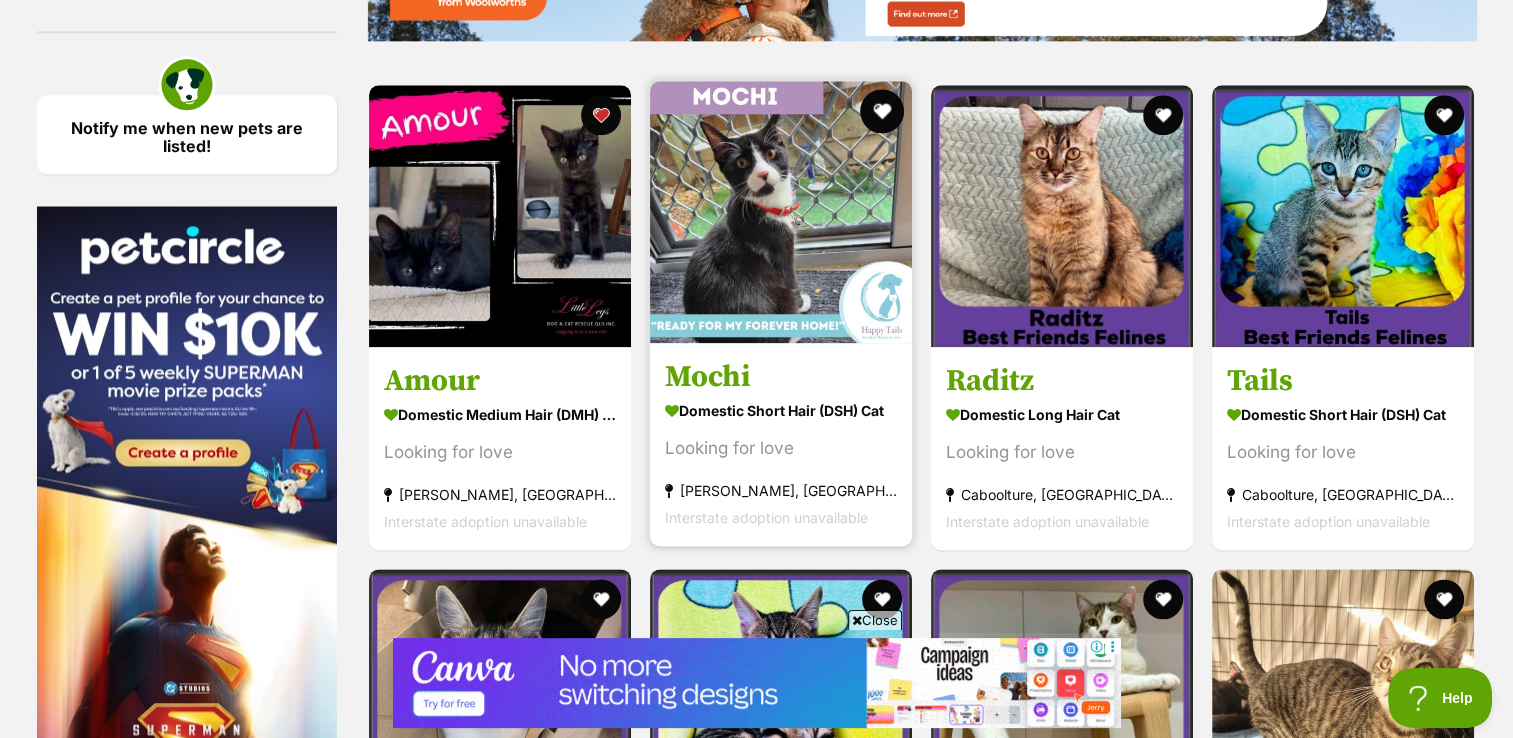 click at bounding box center [882, 111] 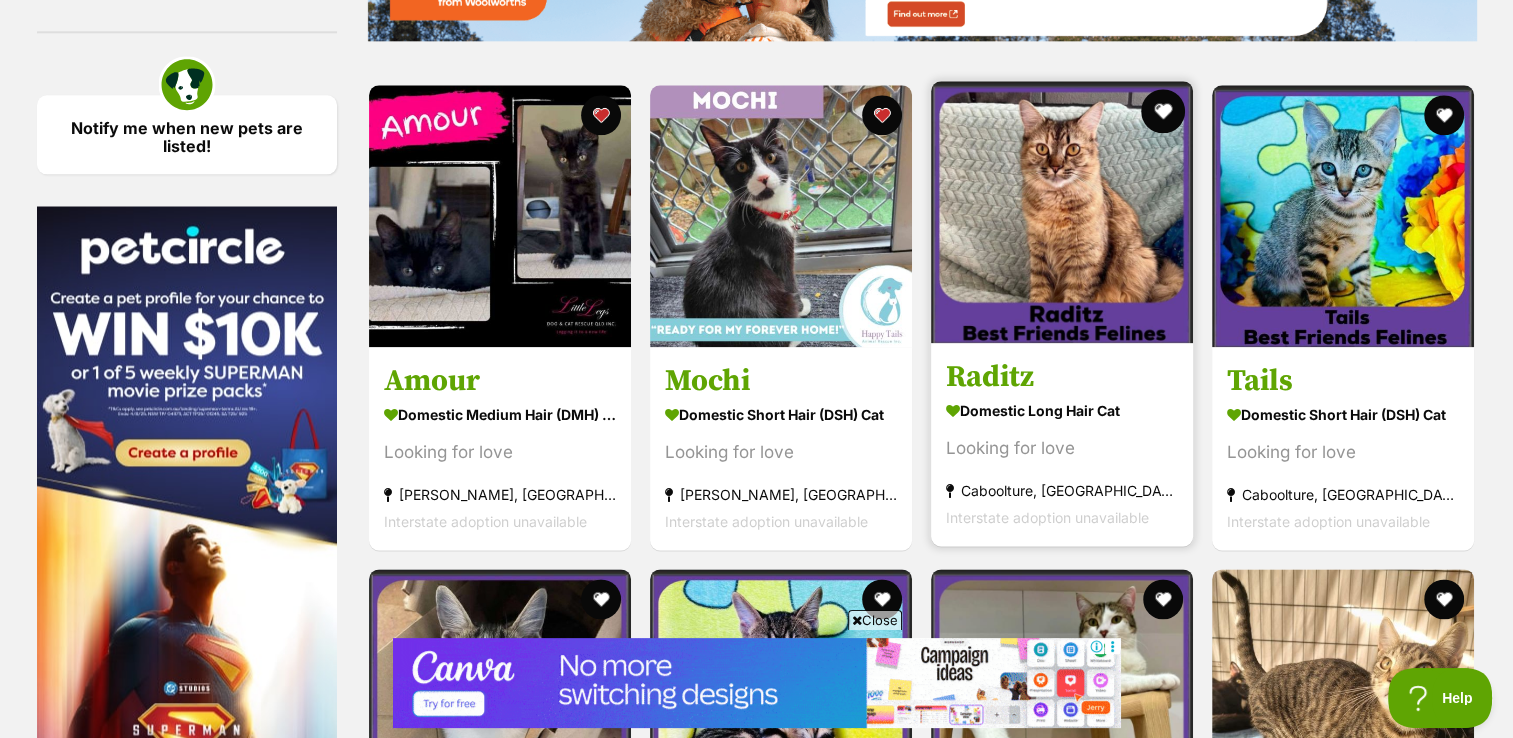 click at bounding box center [1163, 111] 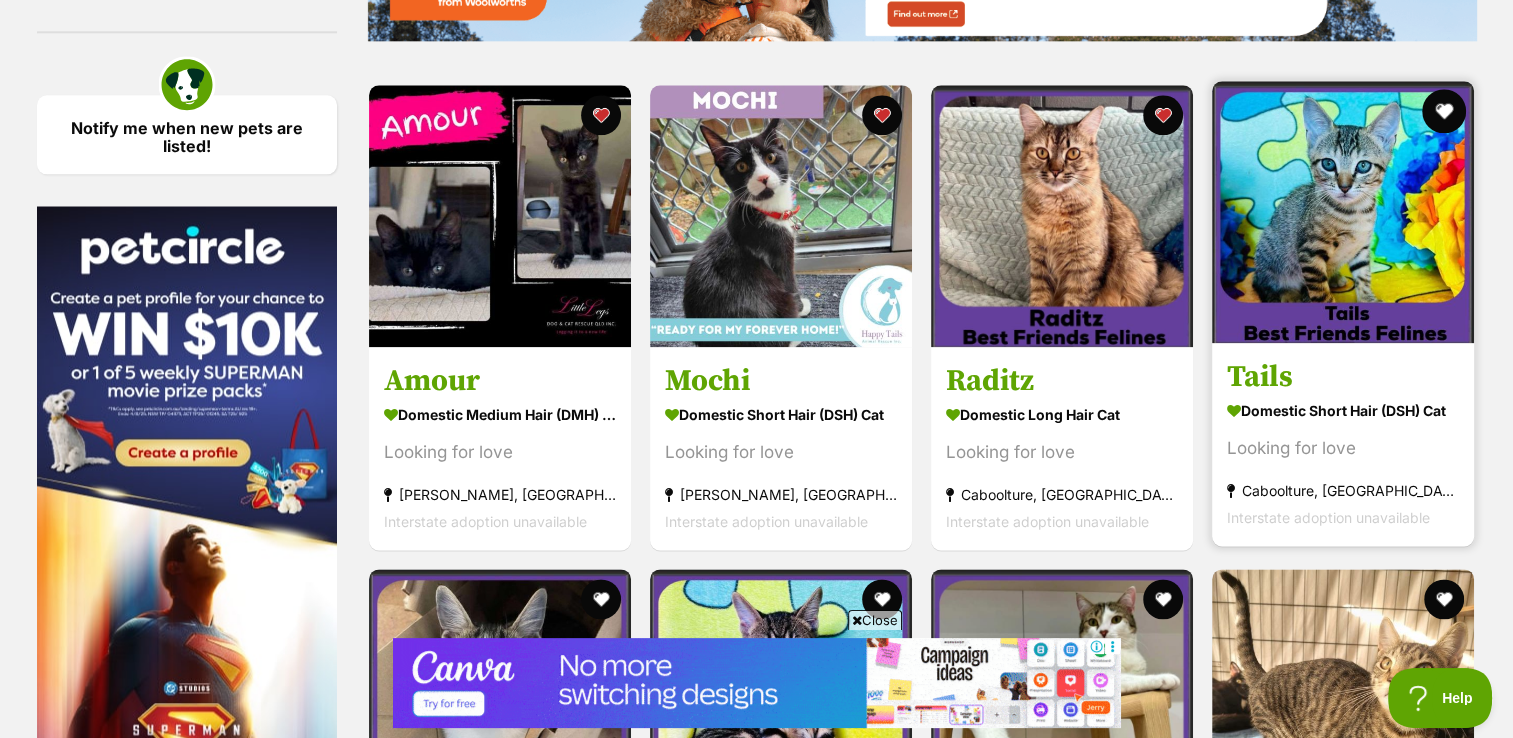 click at bounding box center (1445, 111) 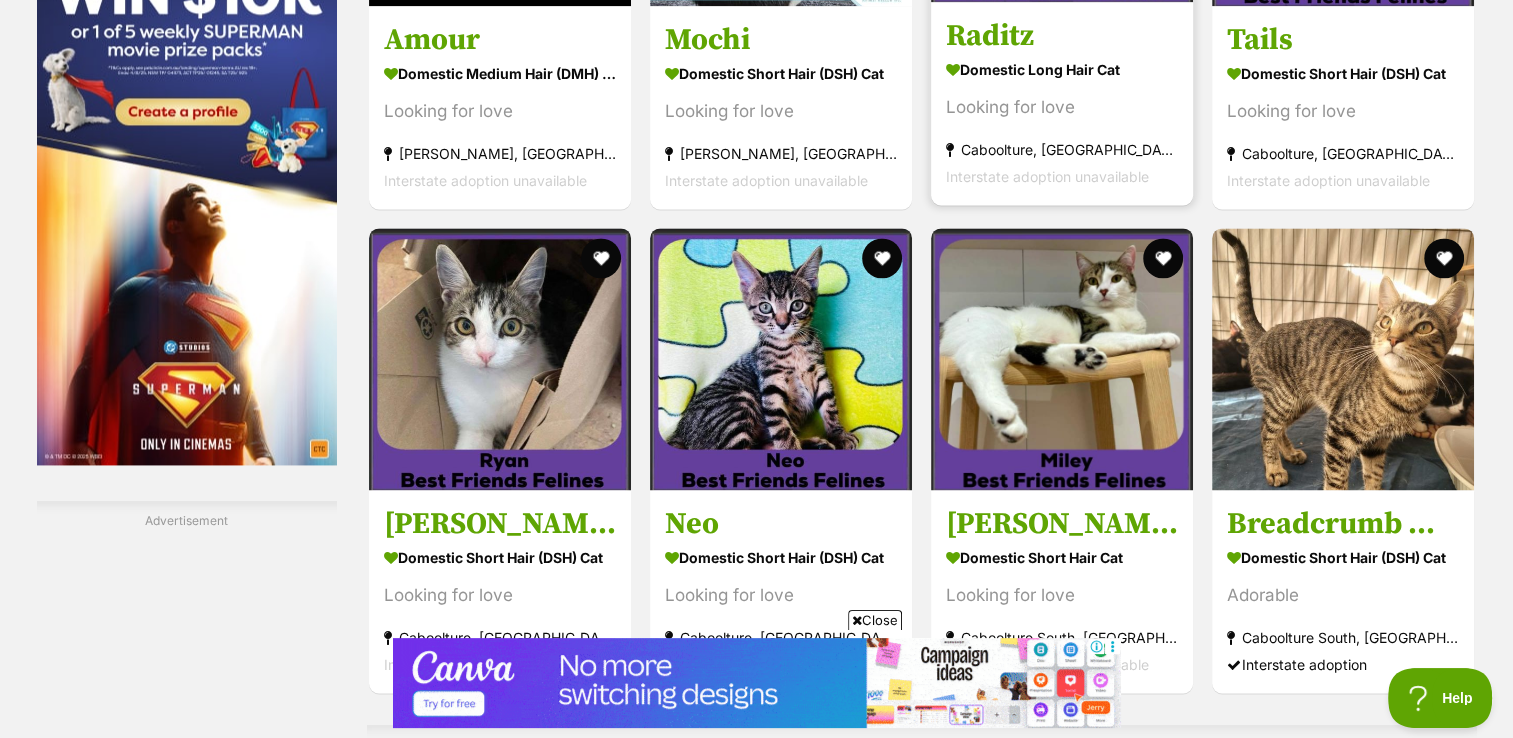 scroll, scrollTop: 2812, scrollLeft: 0, axis: vertical 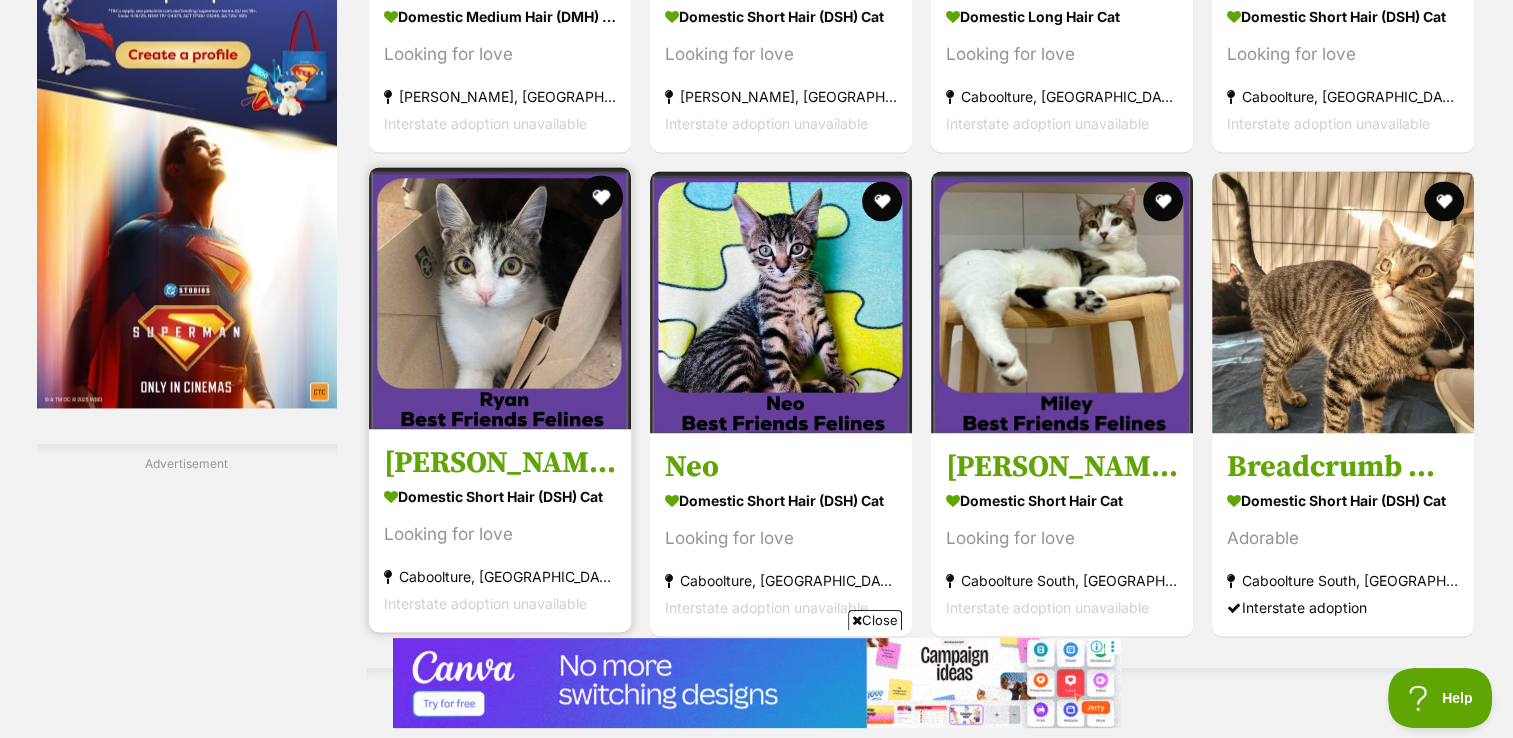click at bounding box center (601, 197) 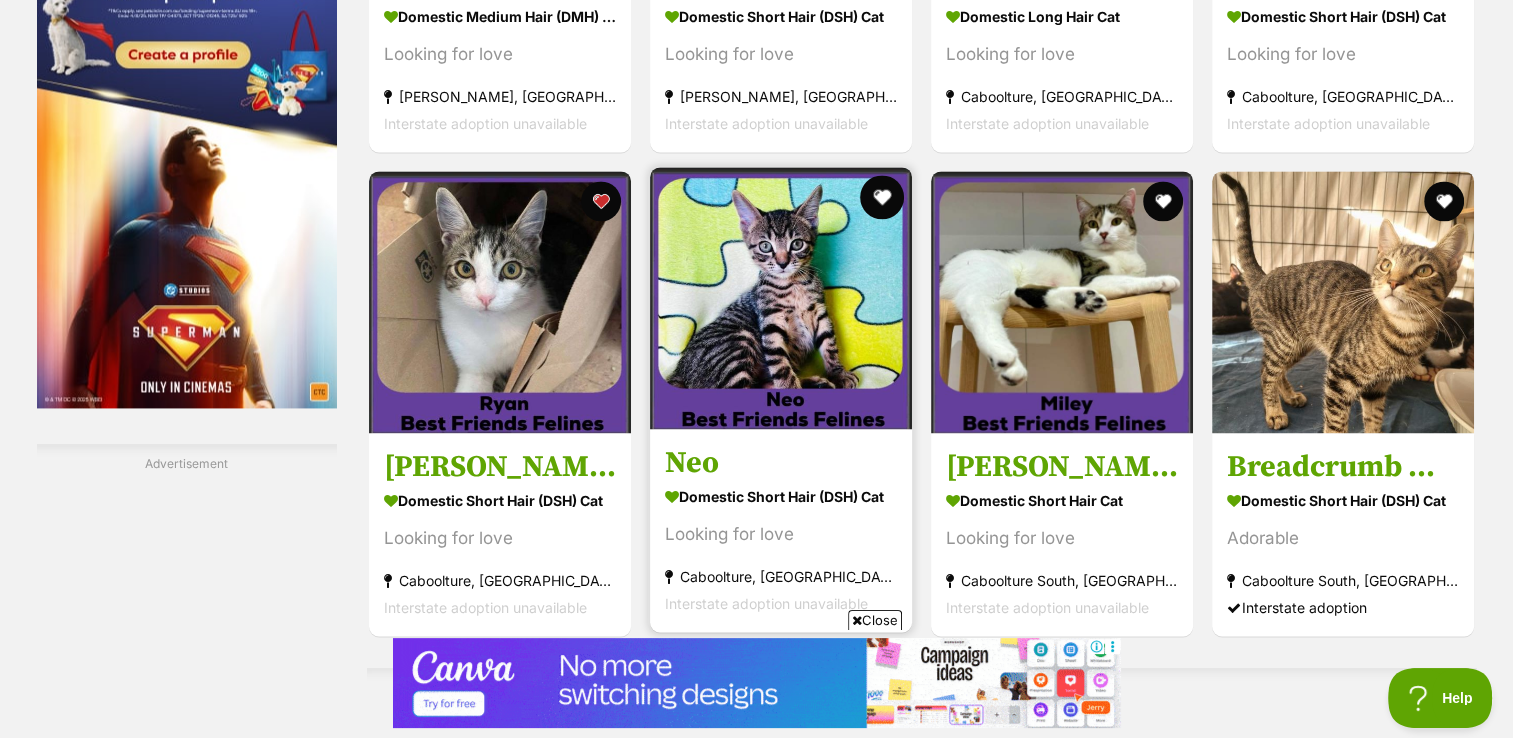 click at bounding box center [882, 197] 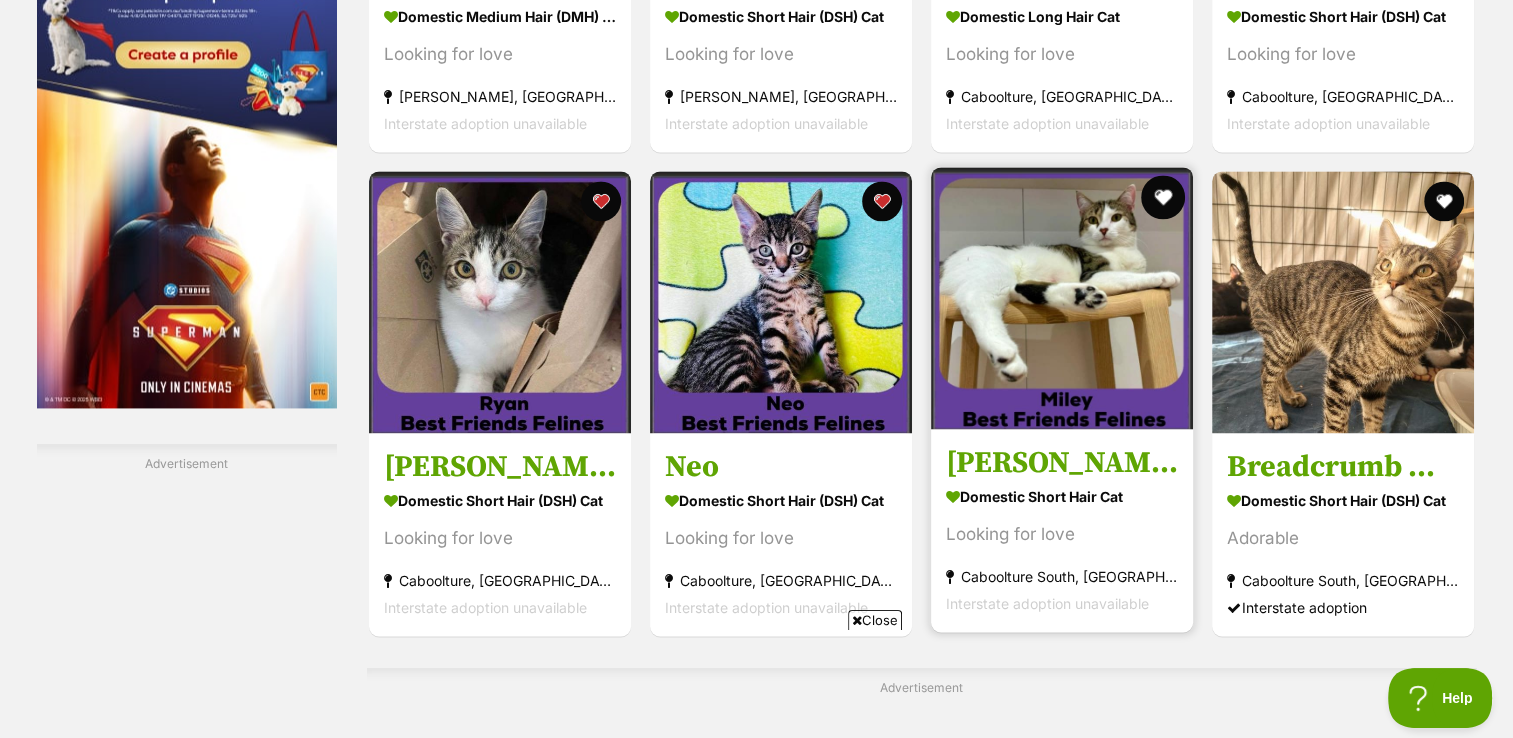 click at bounding box center (1163, 197) 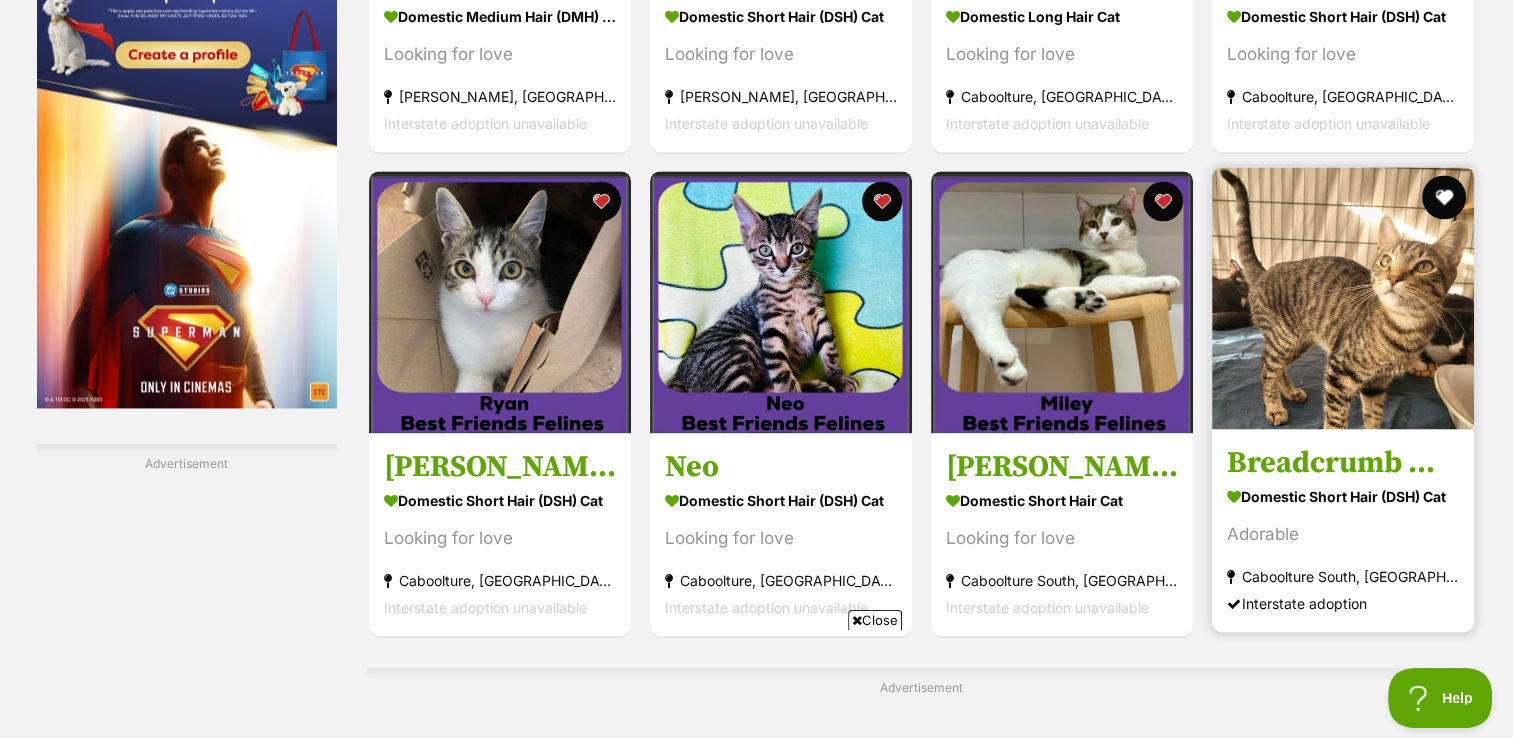 click at bounding box center (1445, 197) 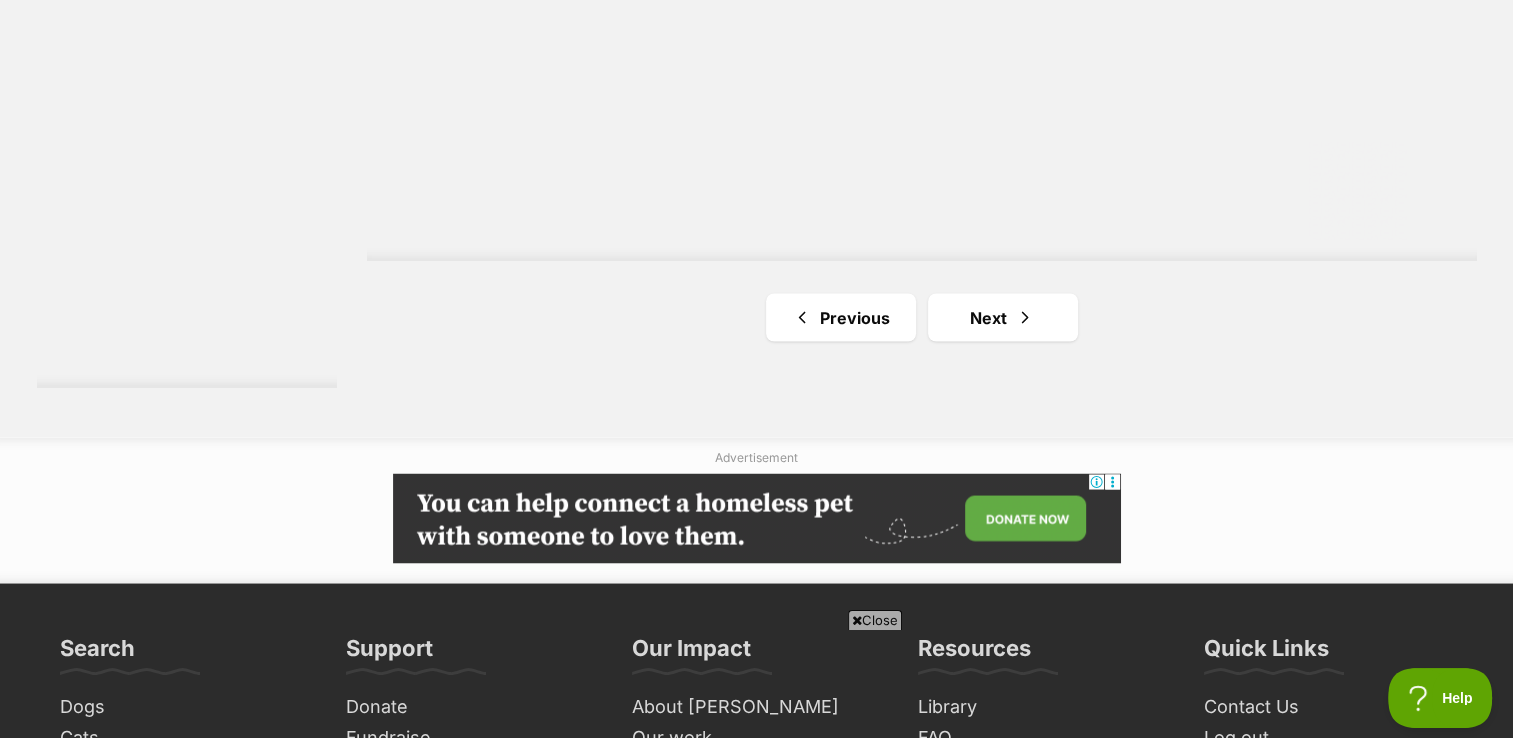scroll, scrollTop: 3527, scrollLeft: 0, axis: vertical 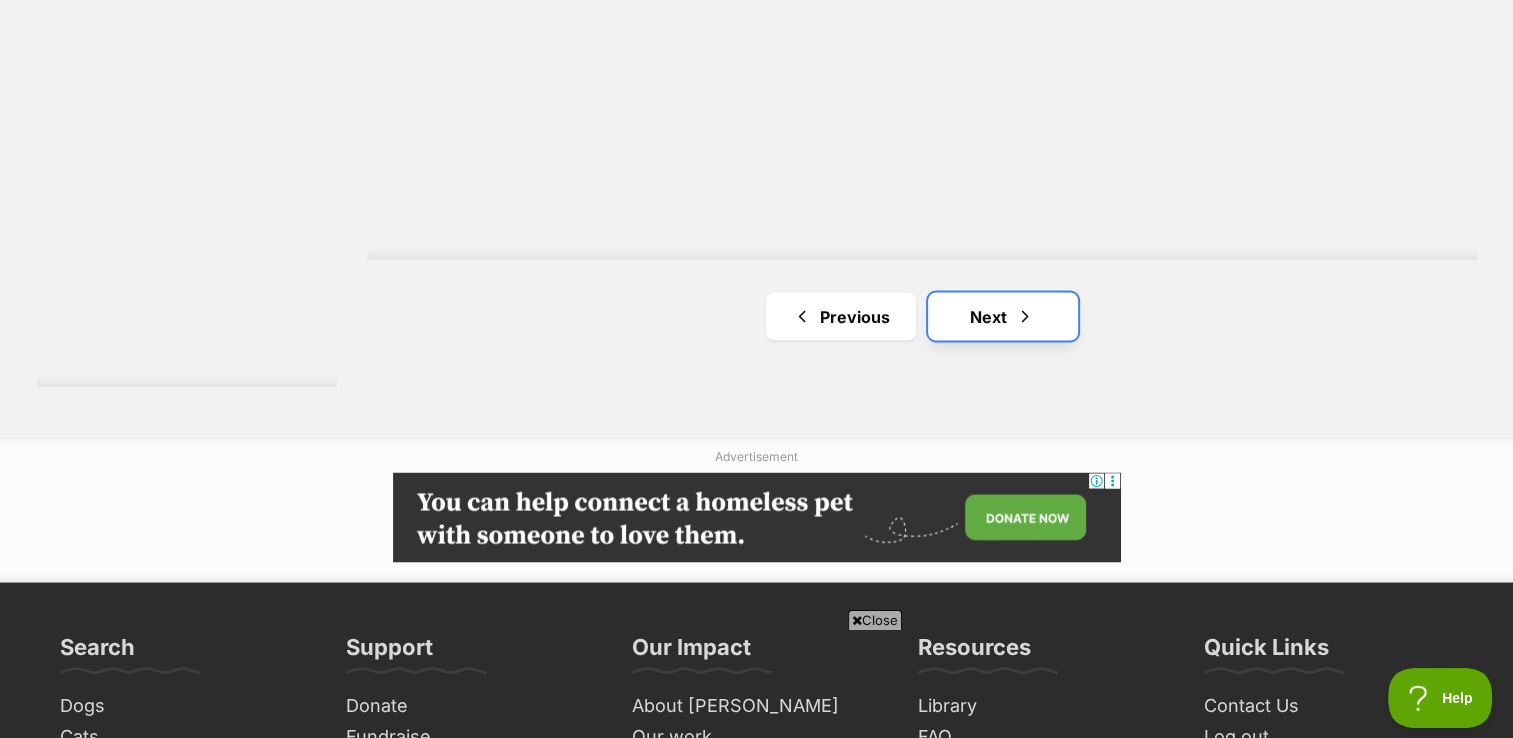 click on "Next" at bounding box center (1003, 316) 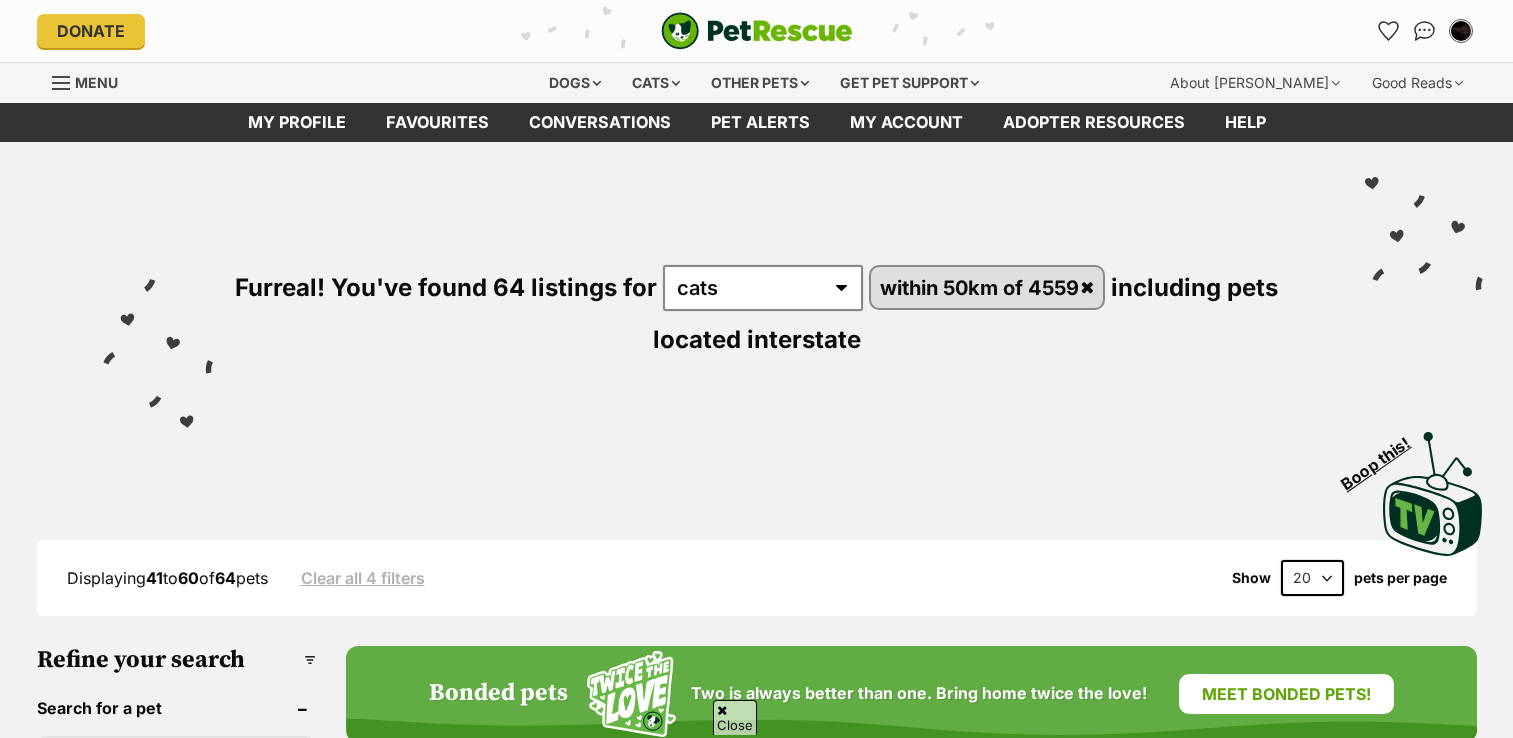 scroll, scrollTop: 356, scrollLeft: 0, axis: vertical 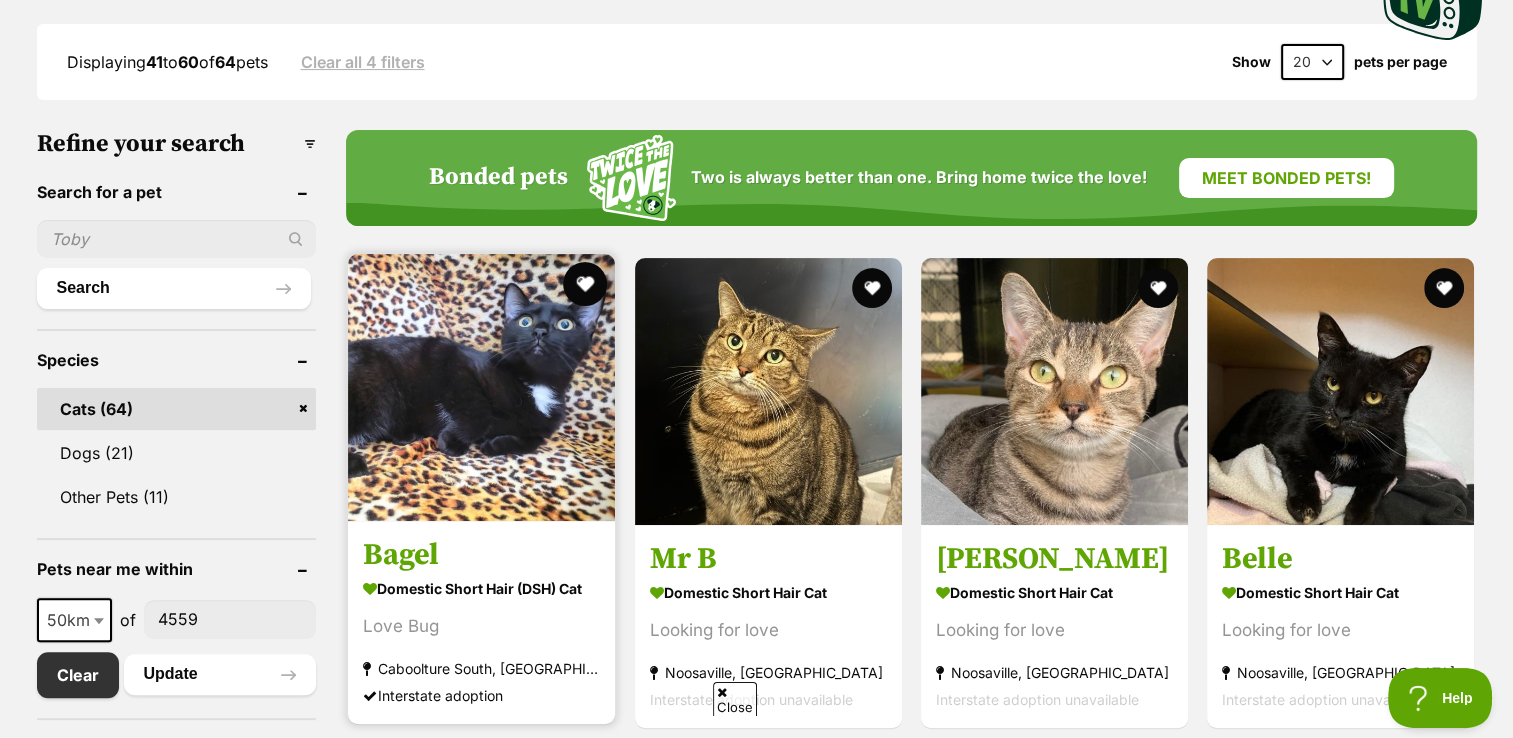 click at bounding box center (586, 284) 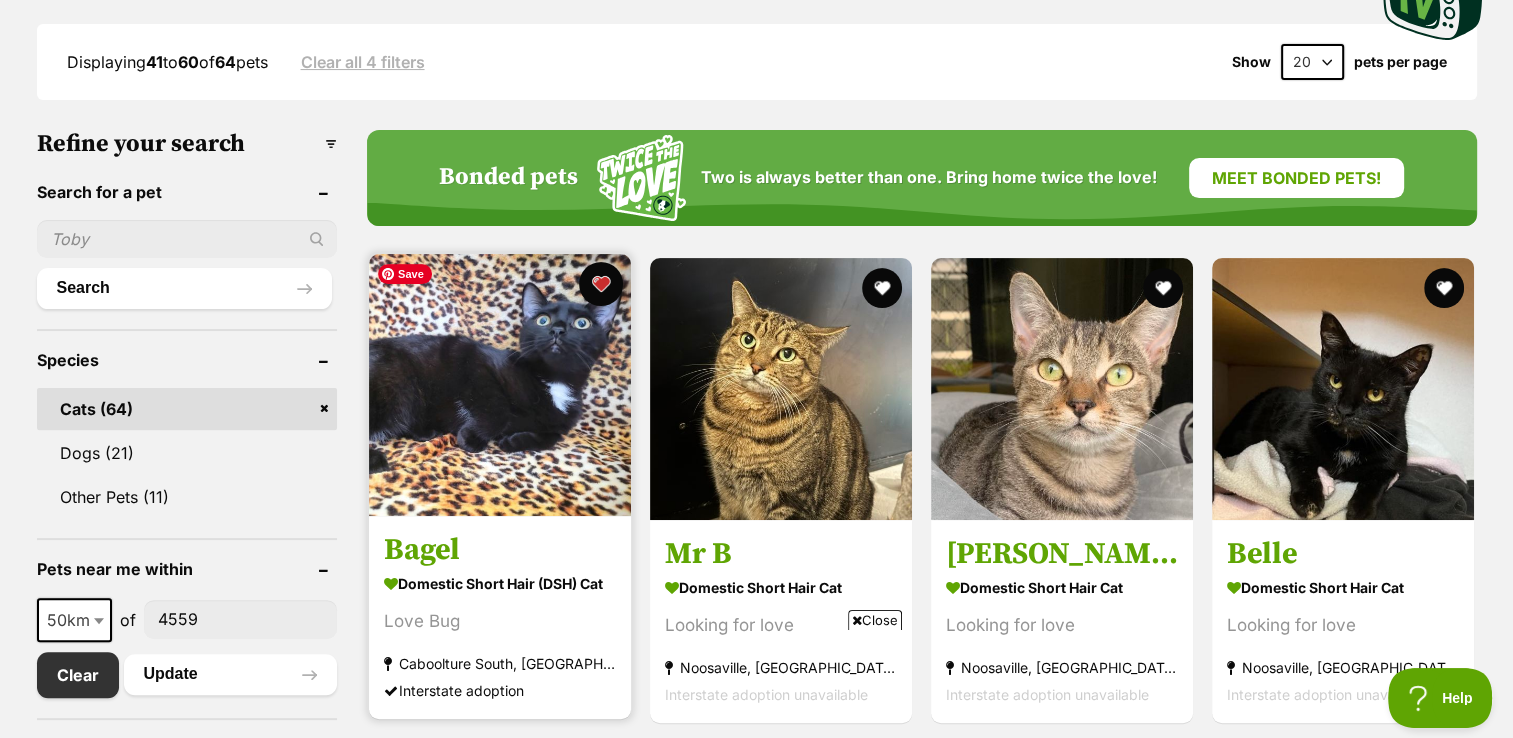scroll, scrollTop: 0, scrollLeft: 0, axis: both 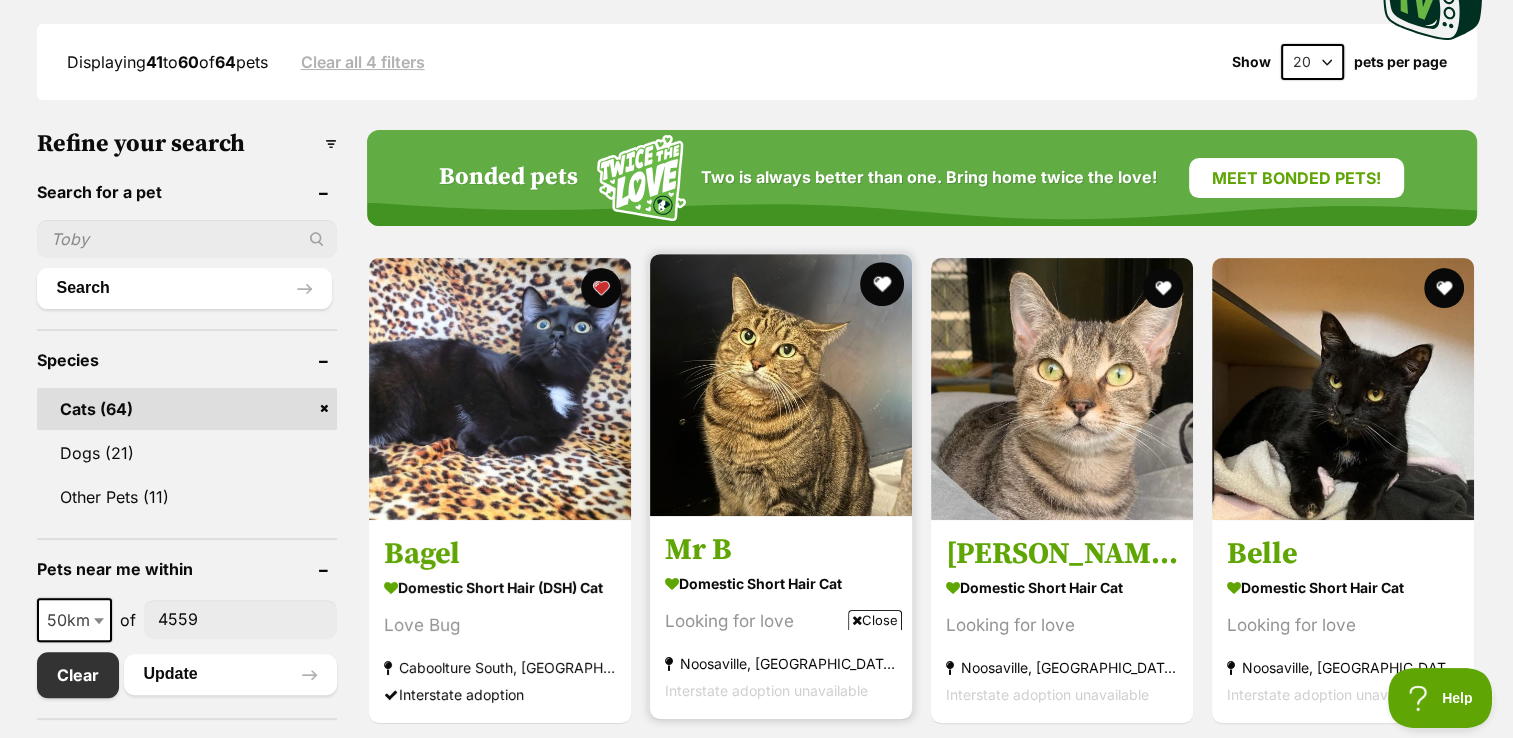 click at bounding box center (882, 284) 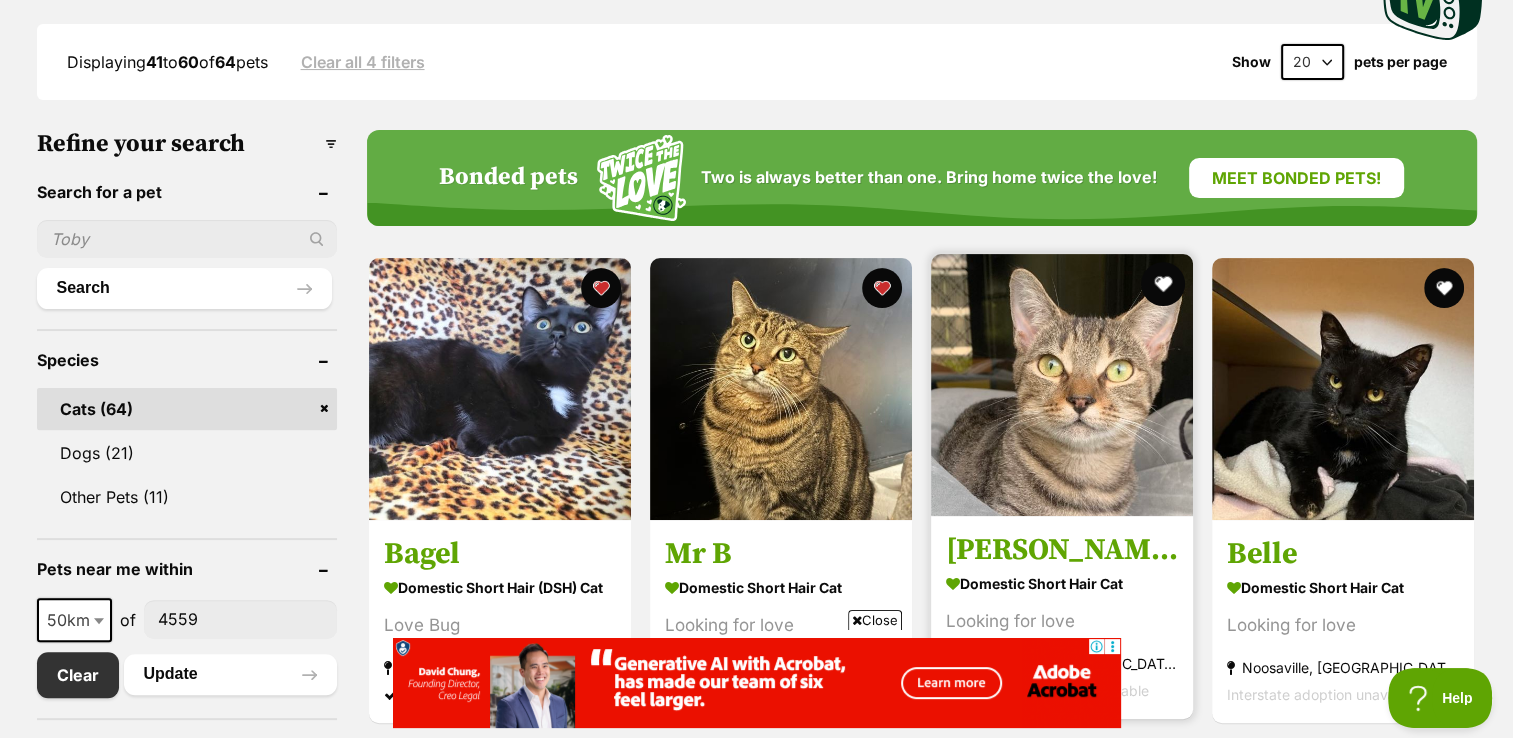 click at bounding box center (1163, 284) 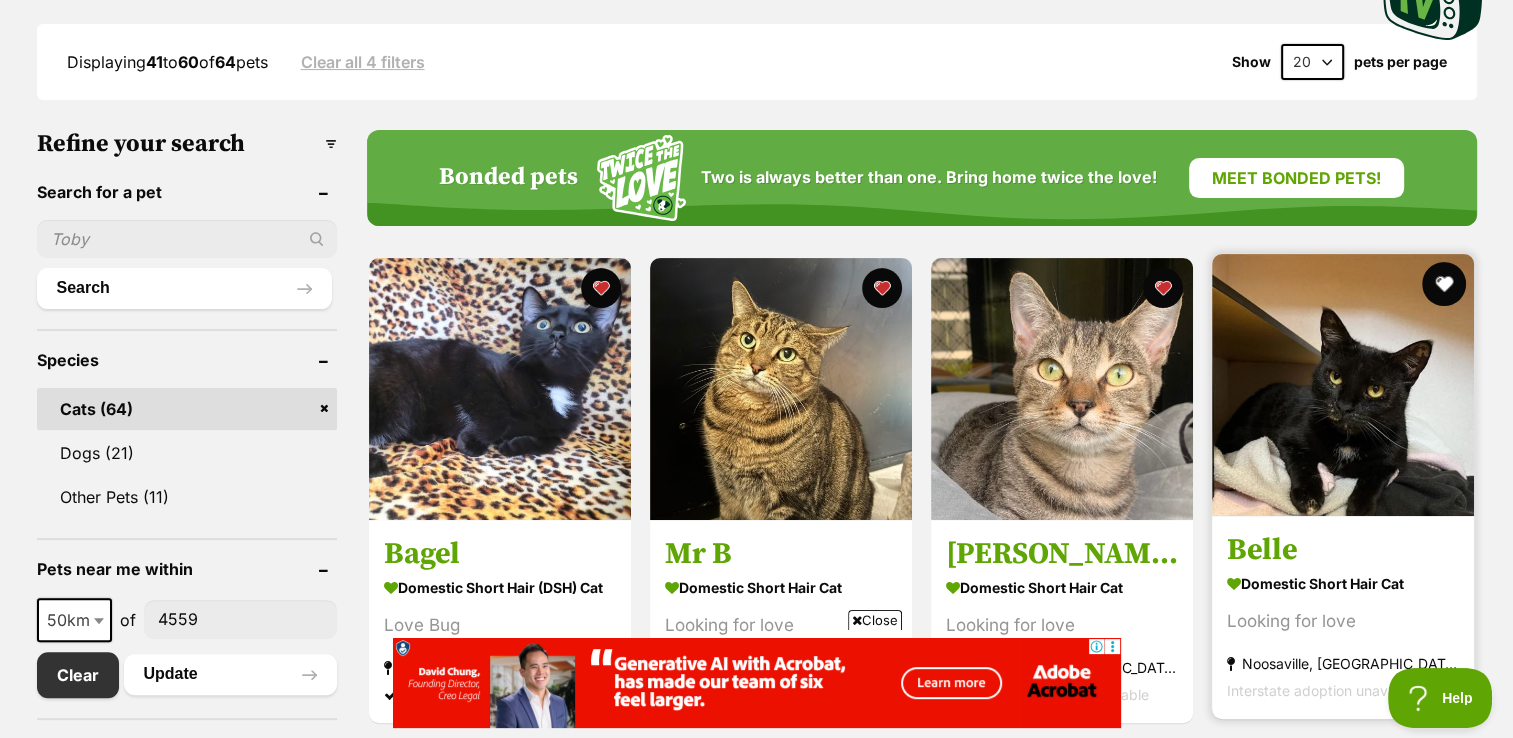 click at bounding box center [1445, 284] 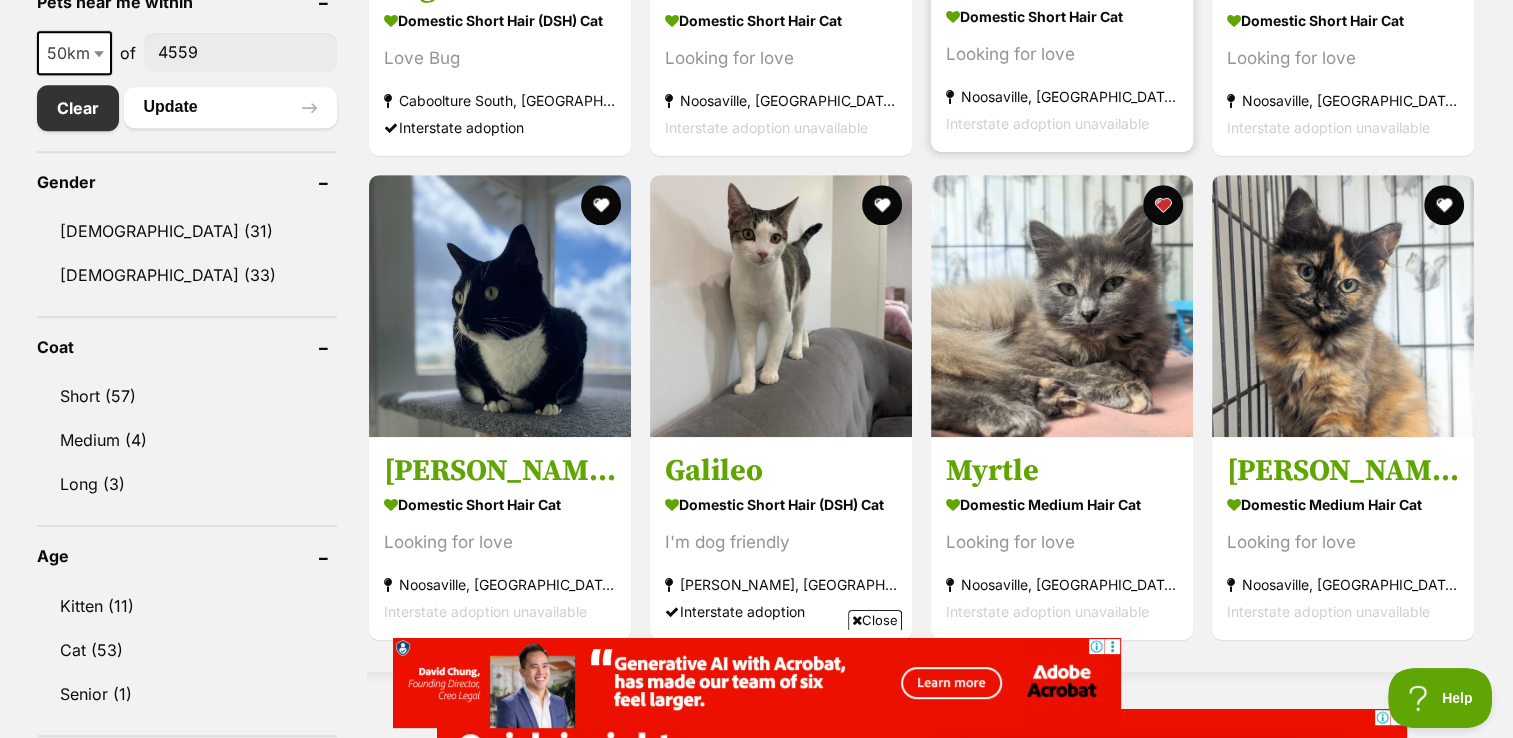 scroll, scrollTop: 1084, scrollLeft: 0, axis: vertical 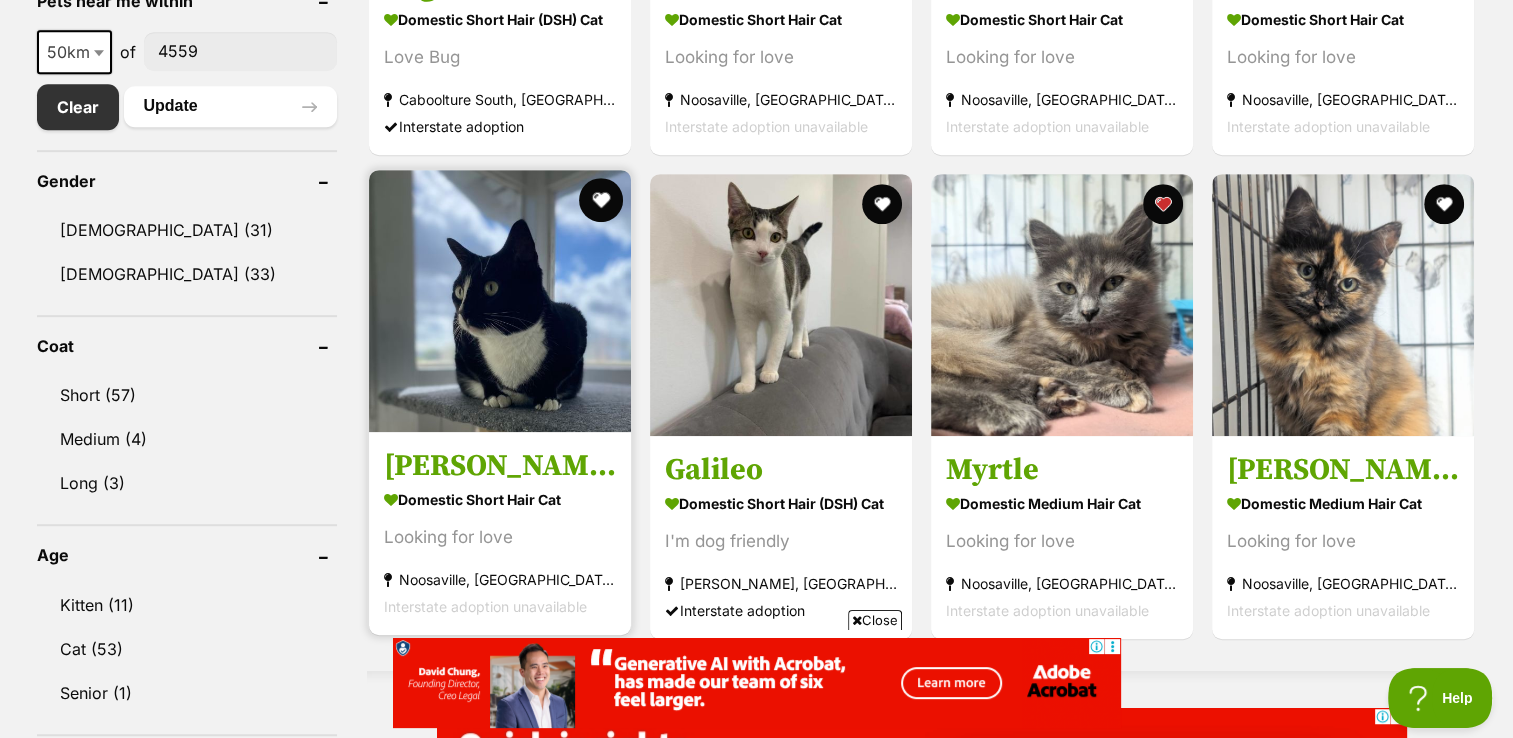 click at bounding box center (601, 200) 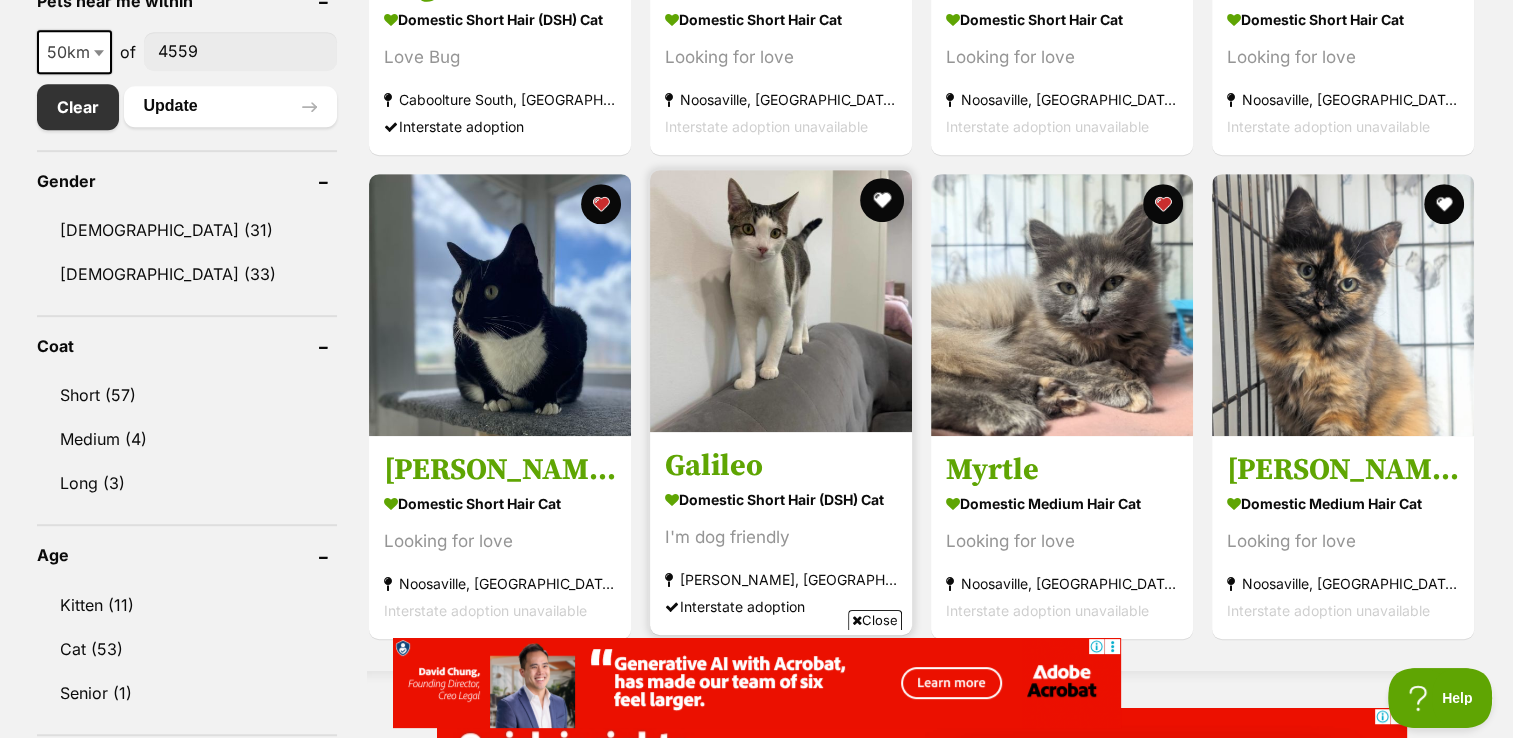 click at bounding box center [882, 200] 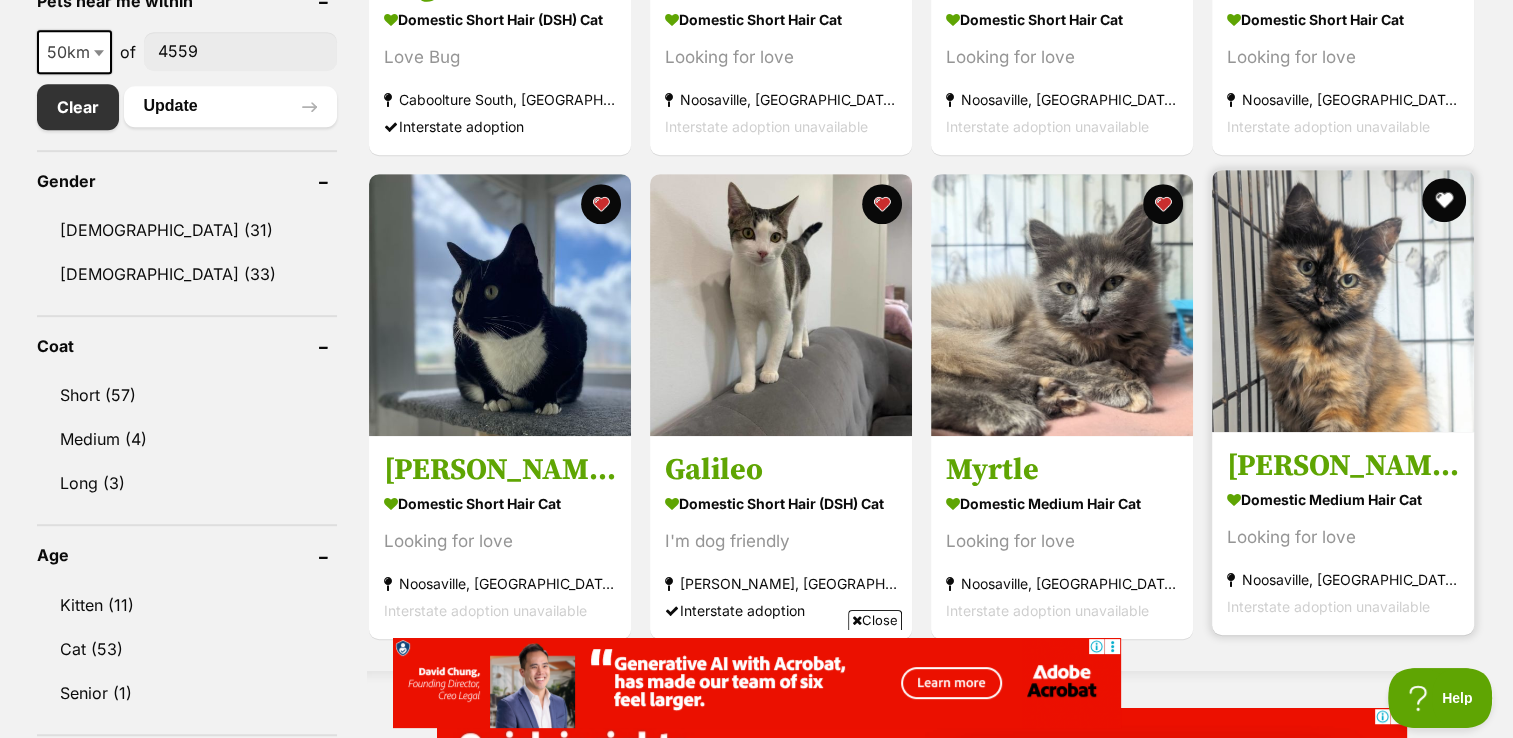click at bounding box center (1445, 200) 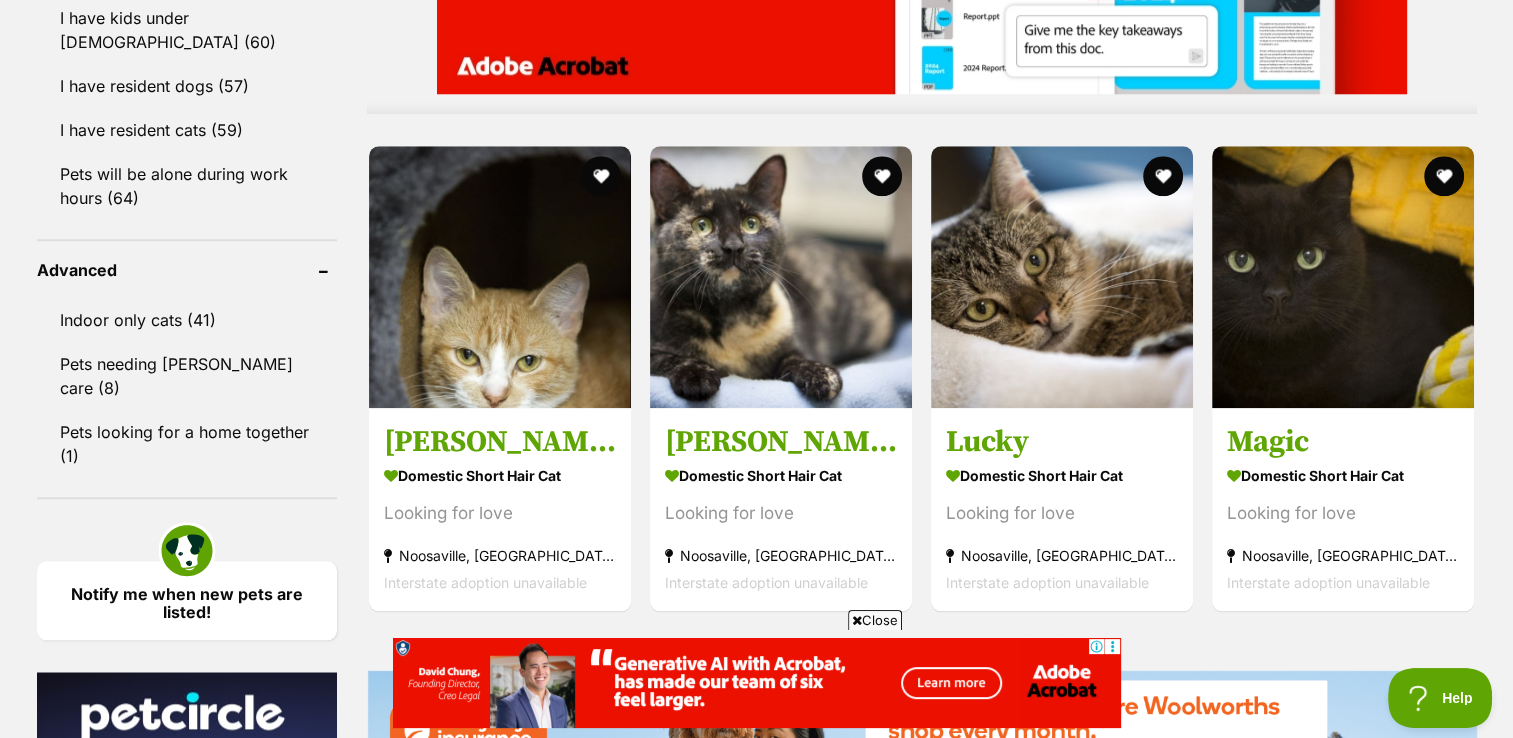 scroll, scrollTop: 1948, scrollLeft: 0, axis: vertical 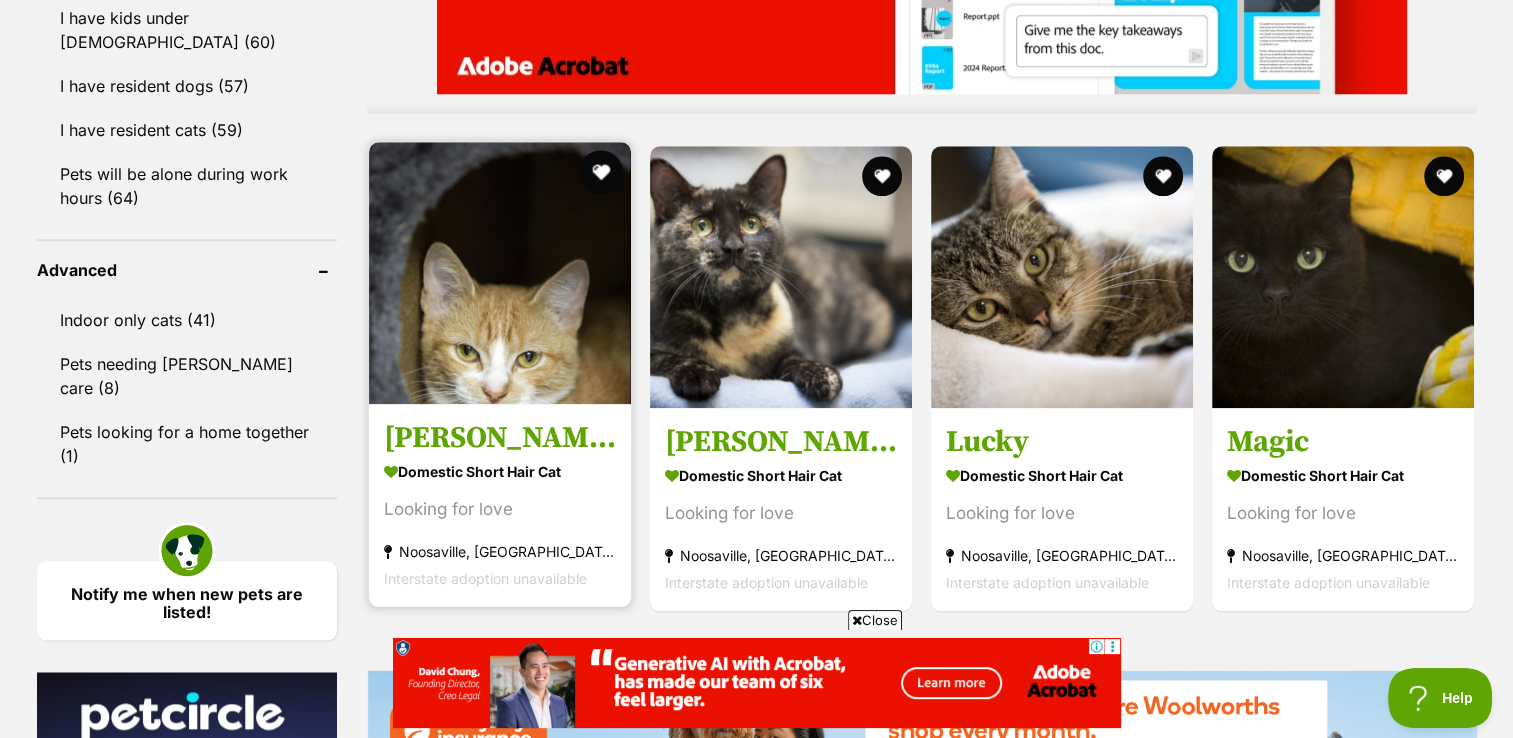 click at bounding box center [601, 172] 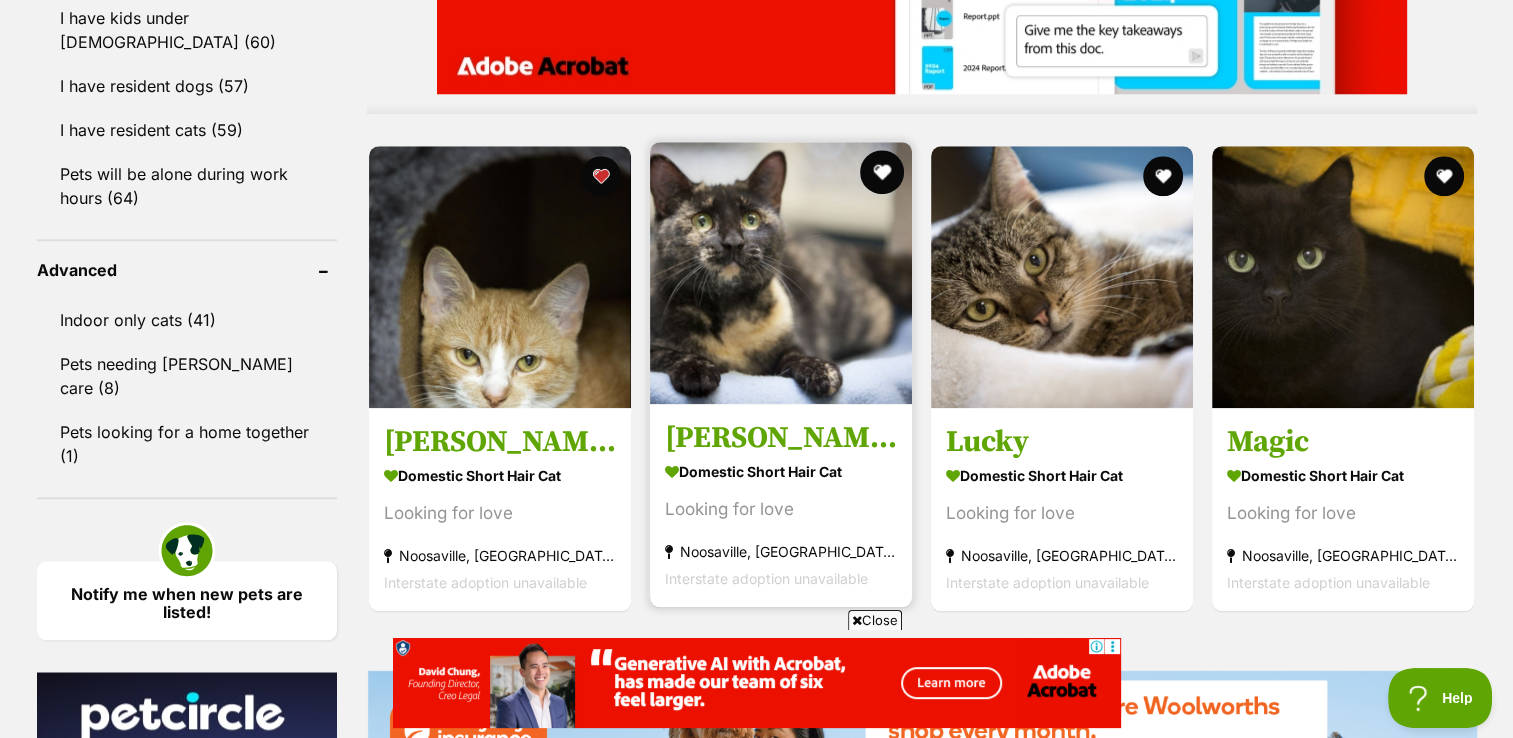 click at bounding box center (882, 172) 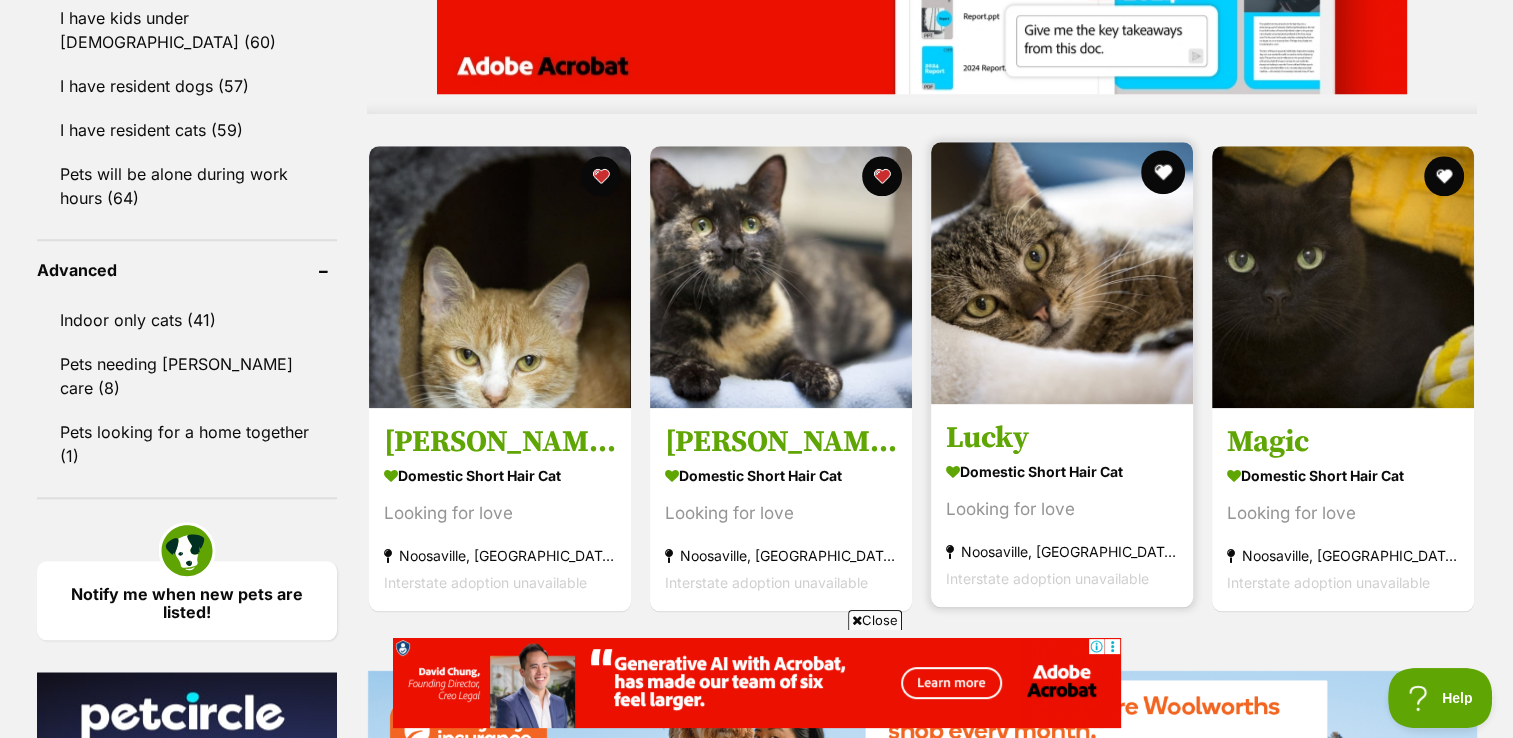 click at bounding box center (1163, 172) 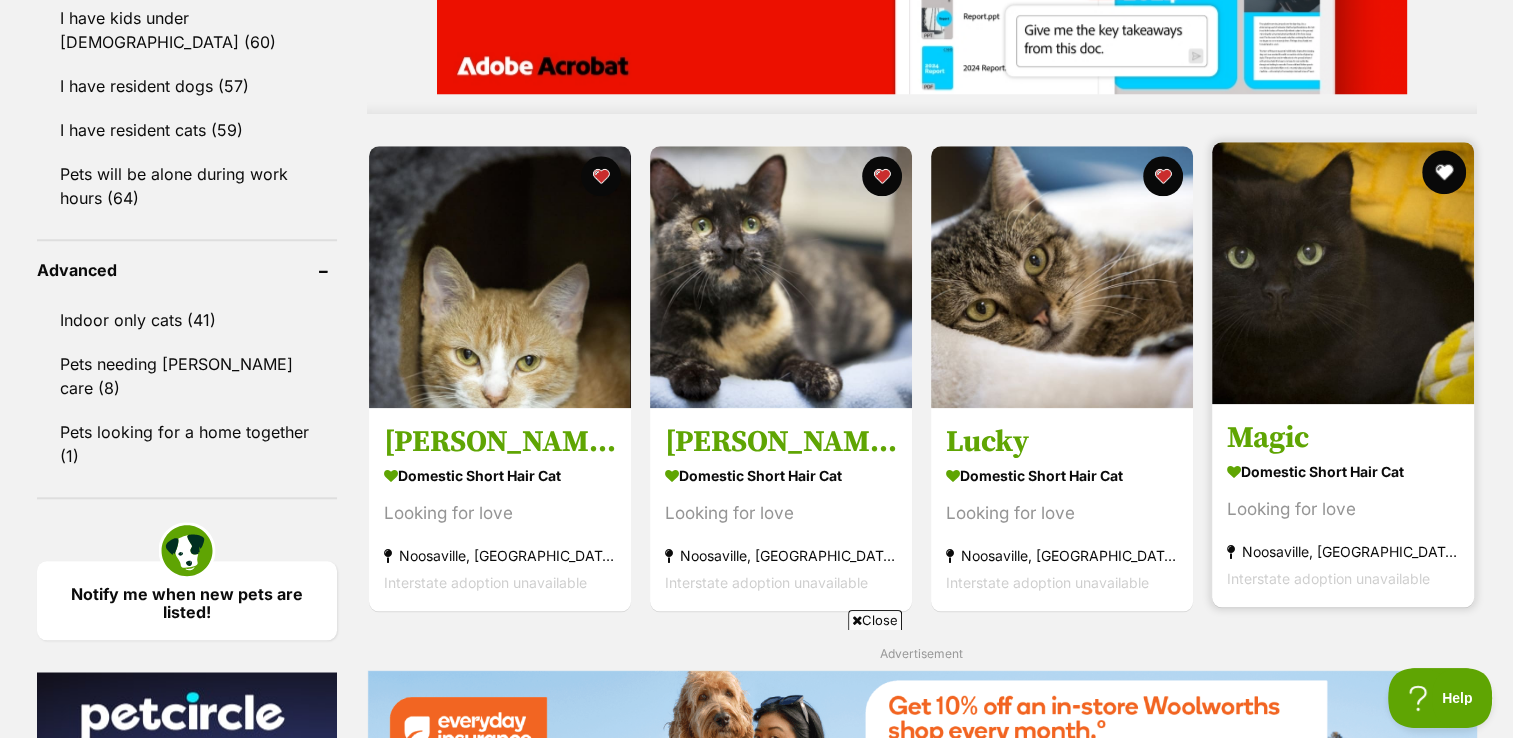 click at bounding box center [1445, 172] 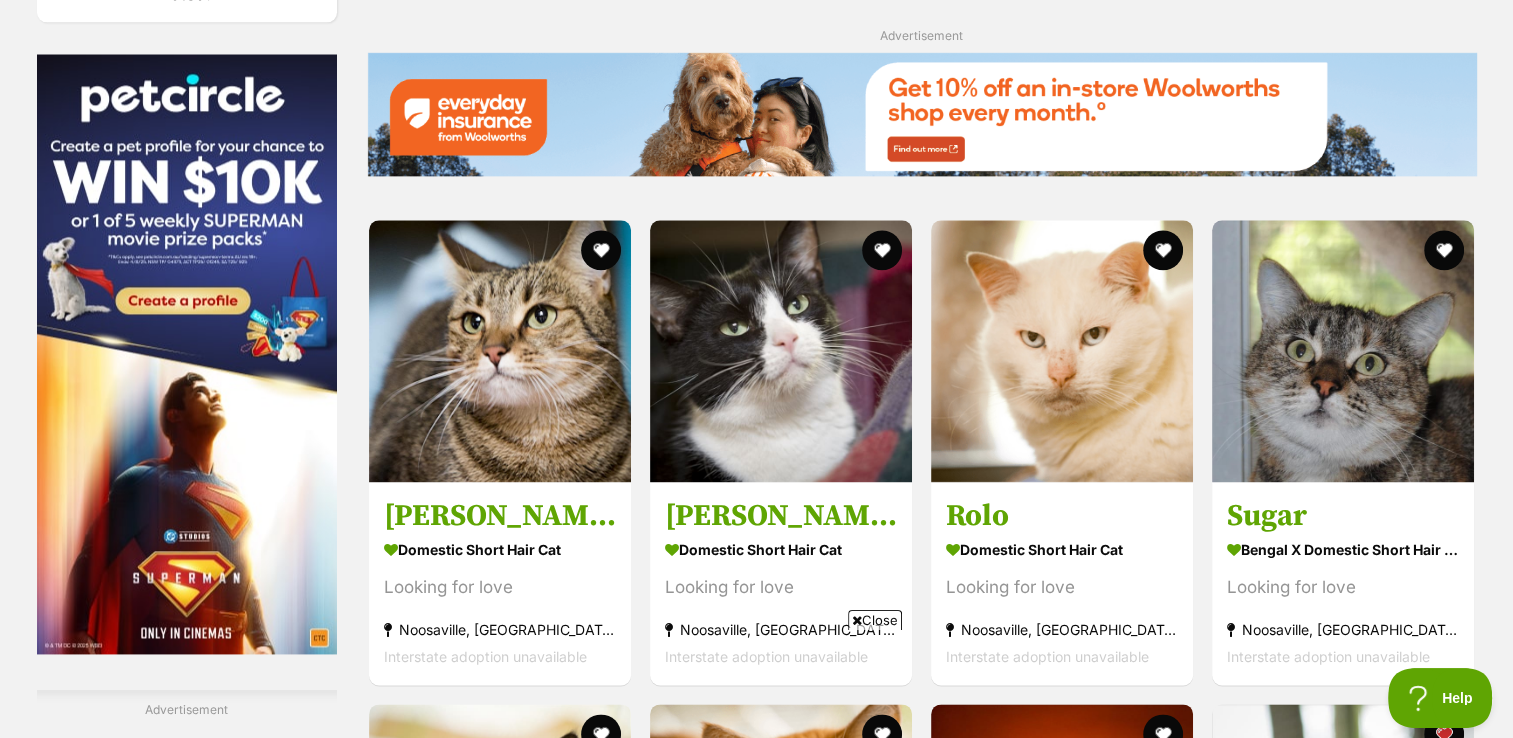 scroll, scrollTop: 2568, scrollLeft: 0, axis: vertical 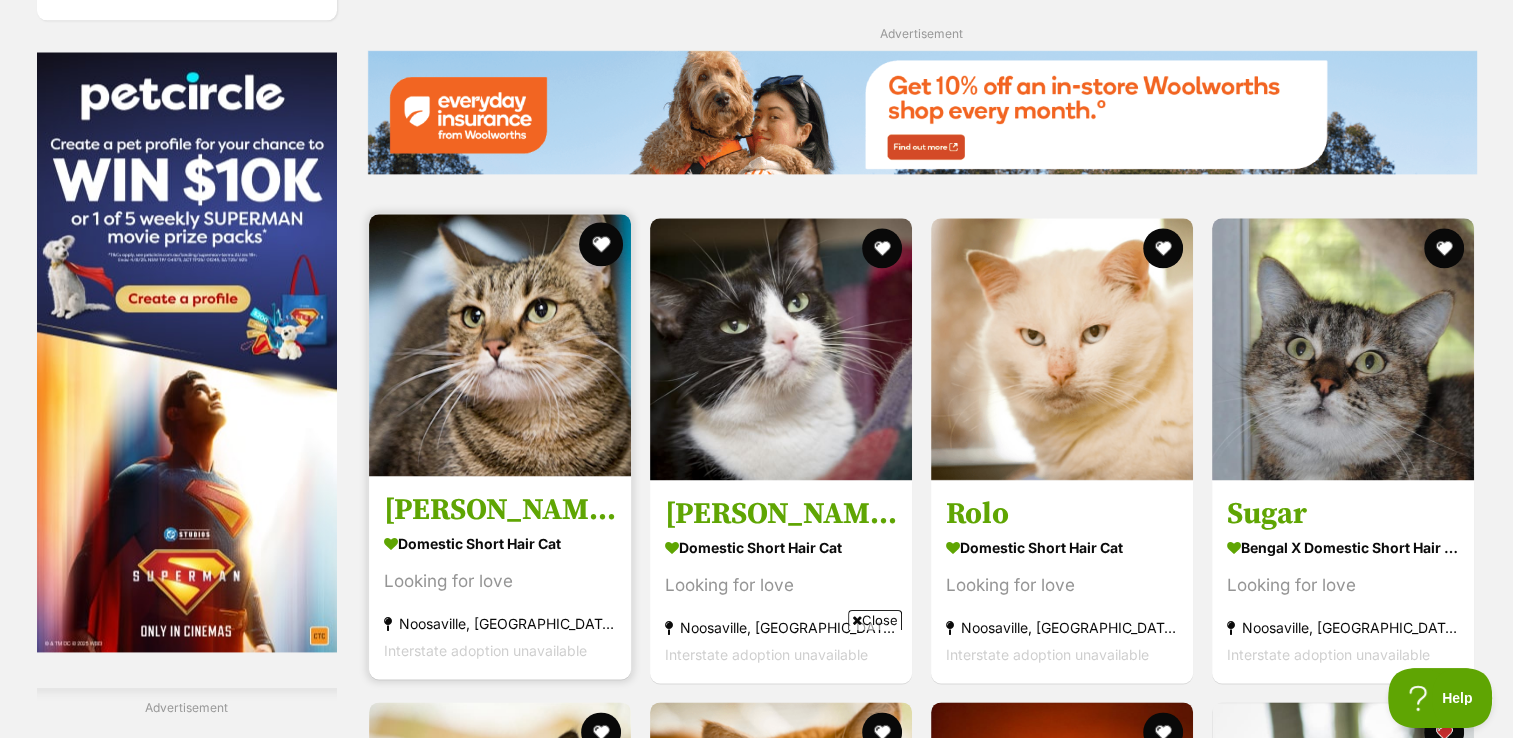 click at bounding box center [601, 244] 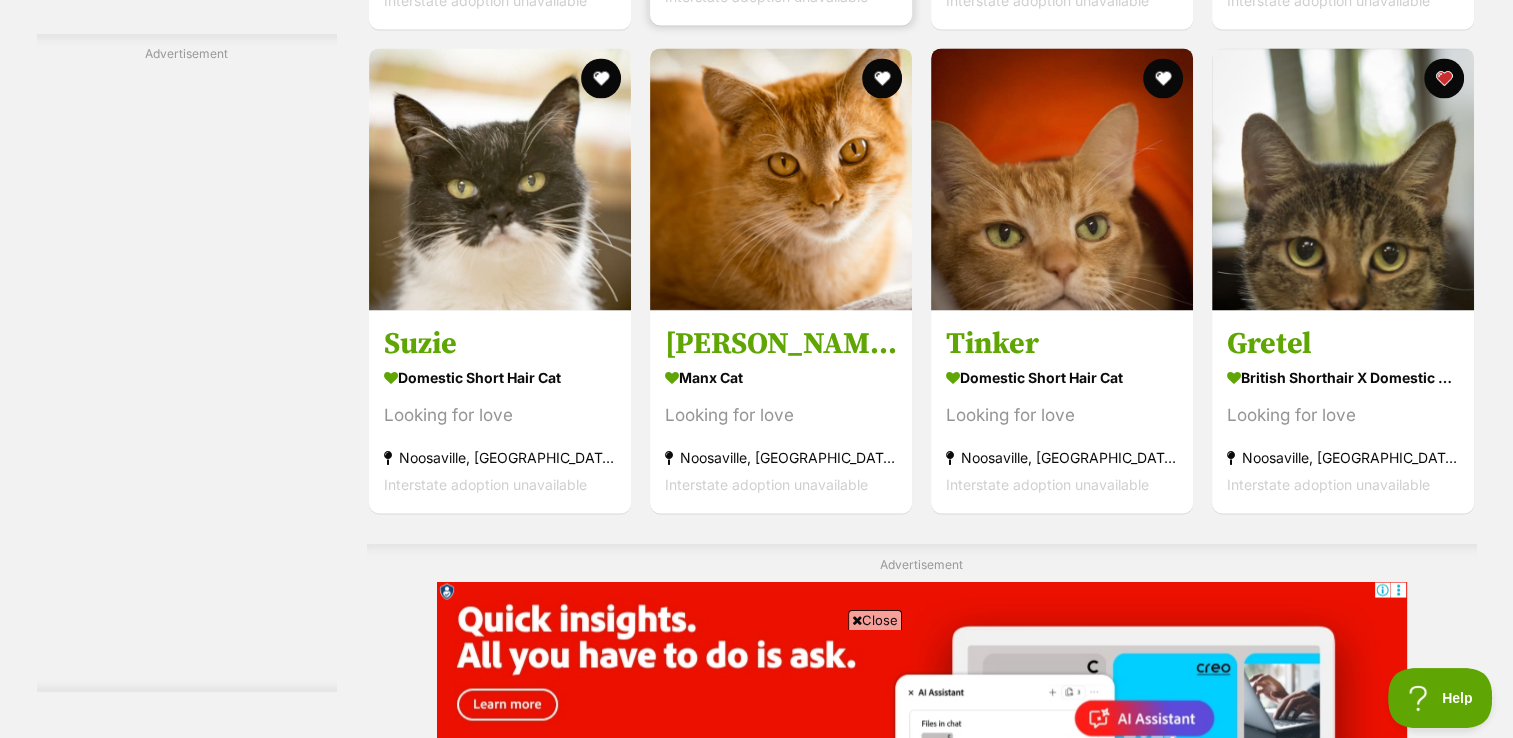 scroll, scrollTop: 3220, scrollLeft: 0, axis: vertical 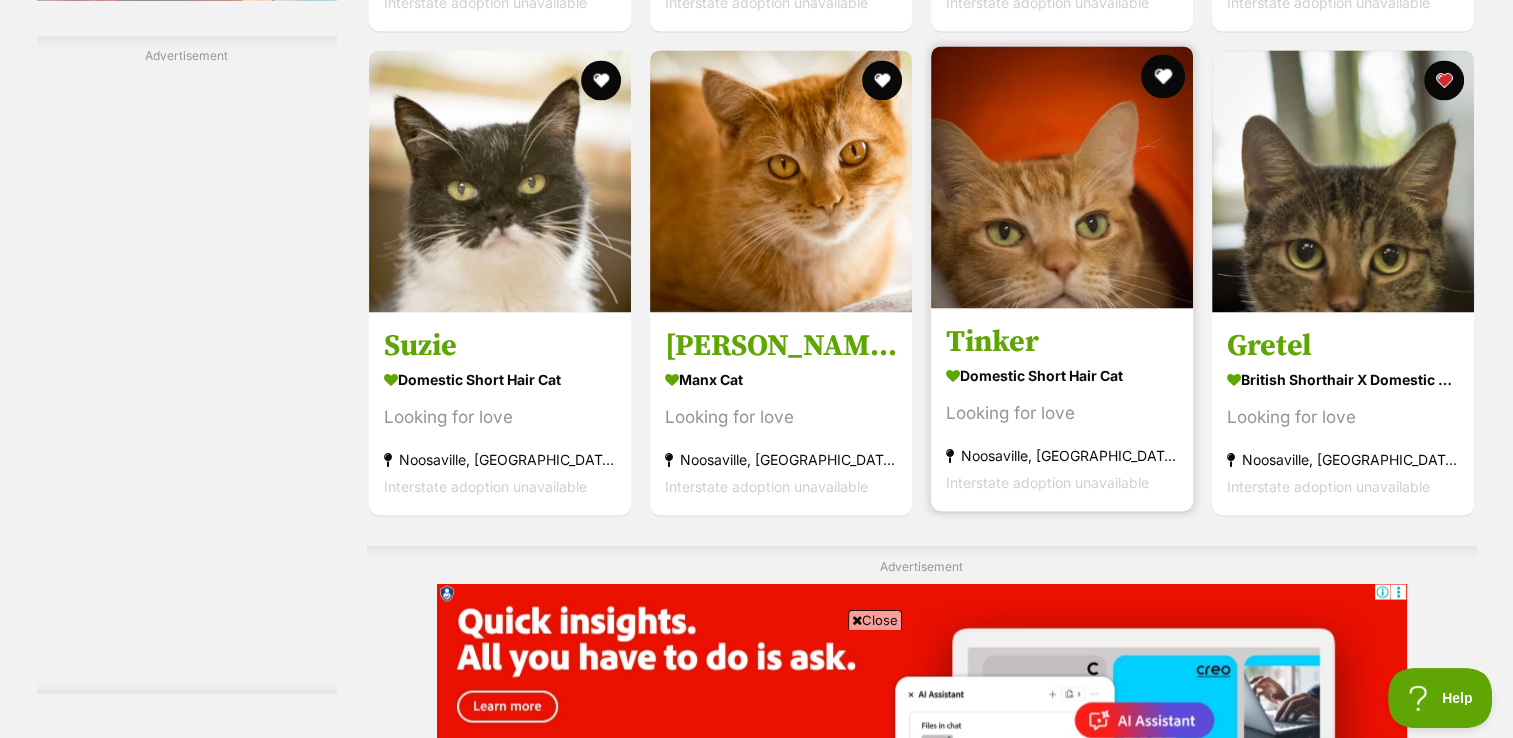 click at bounding box center [1163, 76] 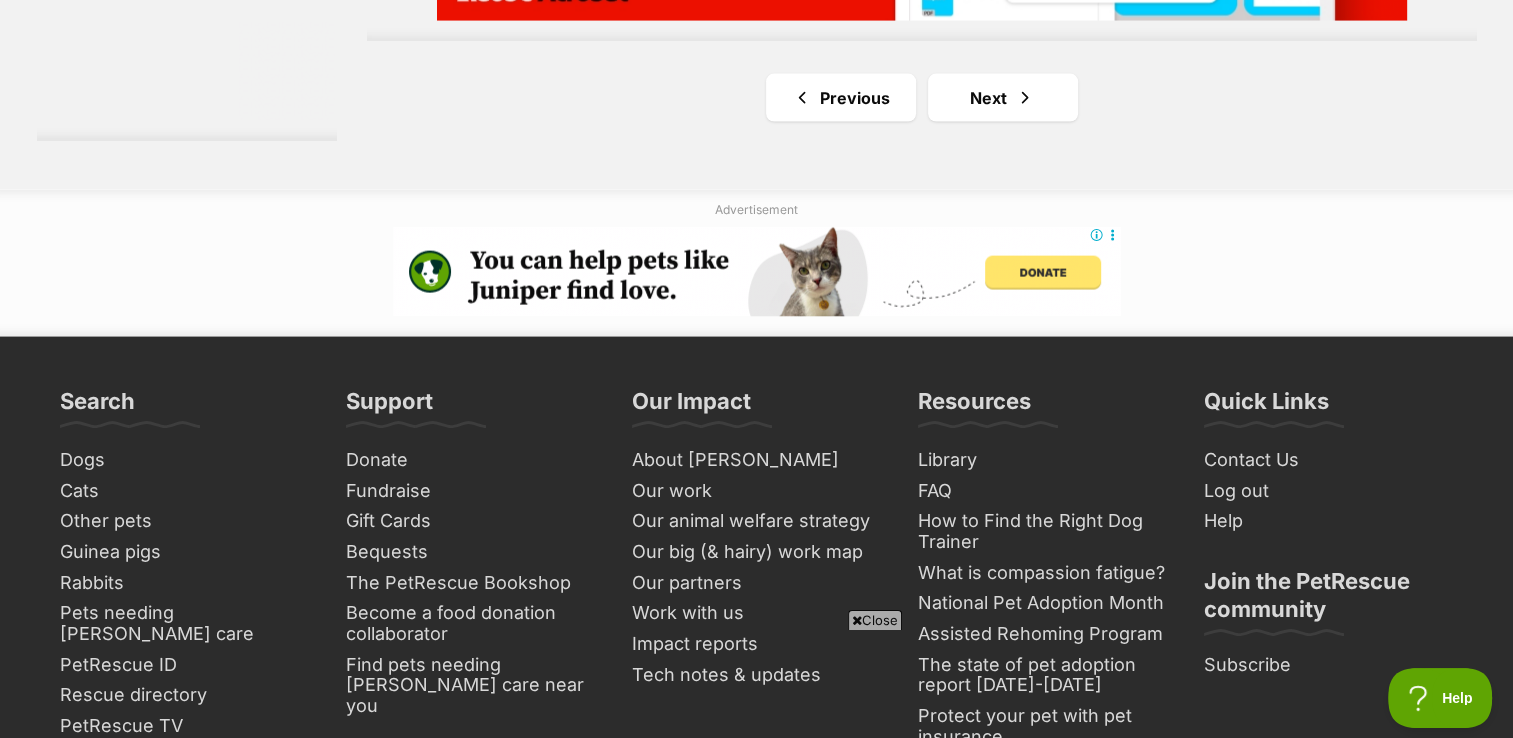 scroll, scrollTop: 4036, scrollLeft: 0, axis: vertical 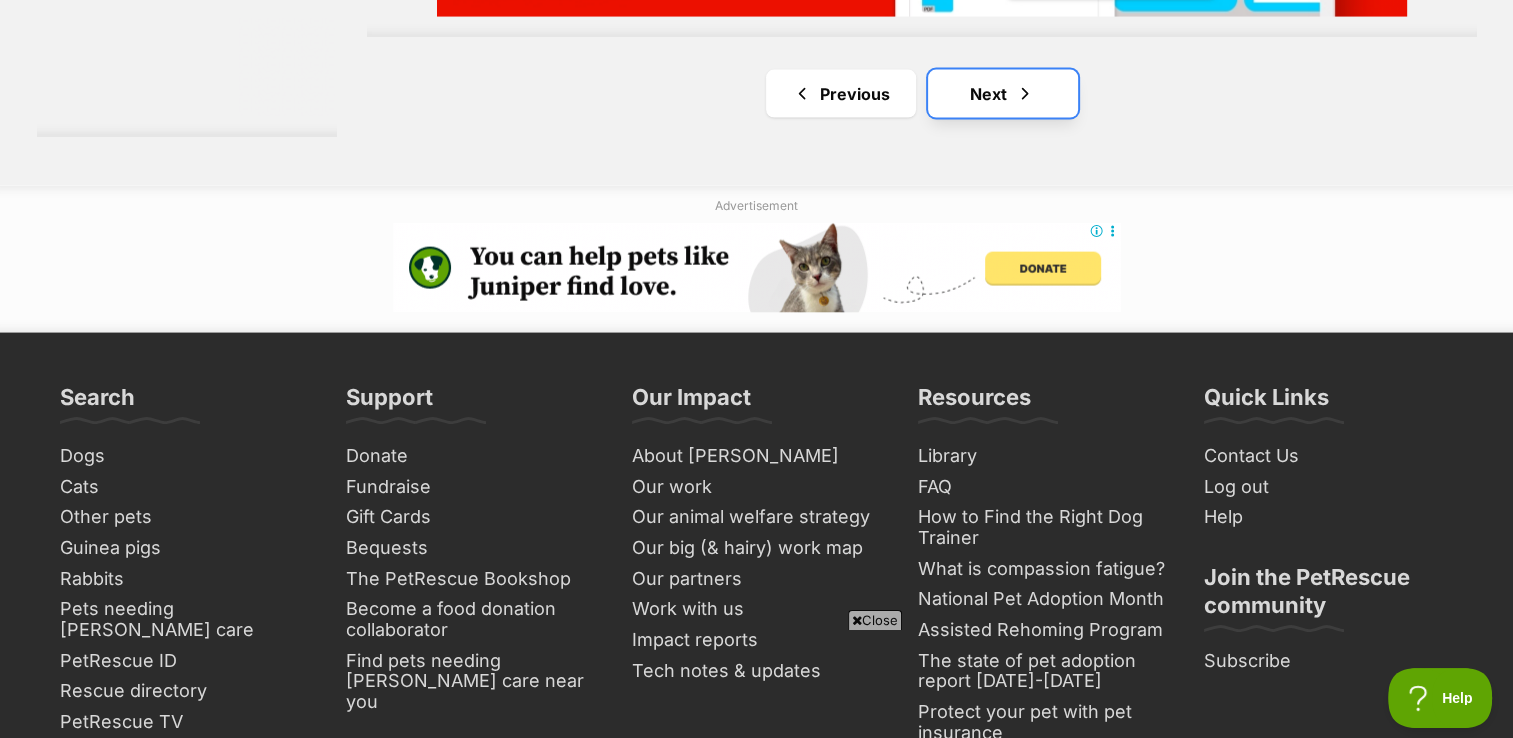click on "Next" at bounding box center (1003, 94) 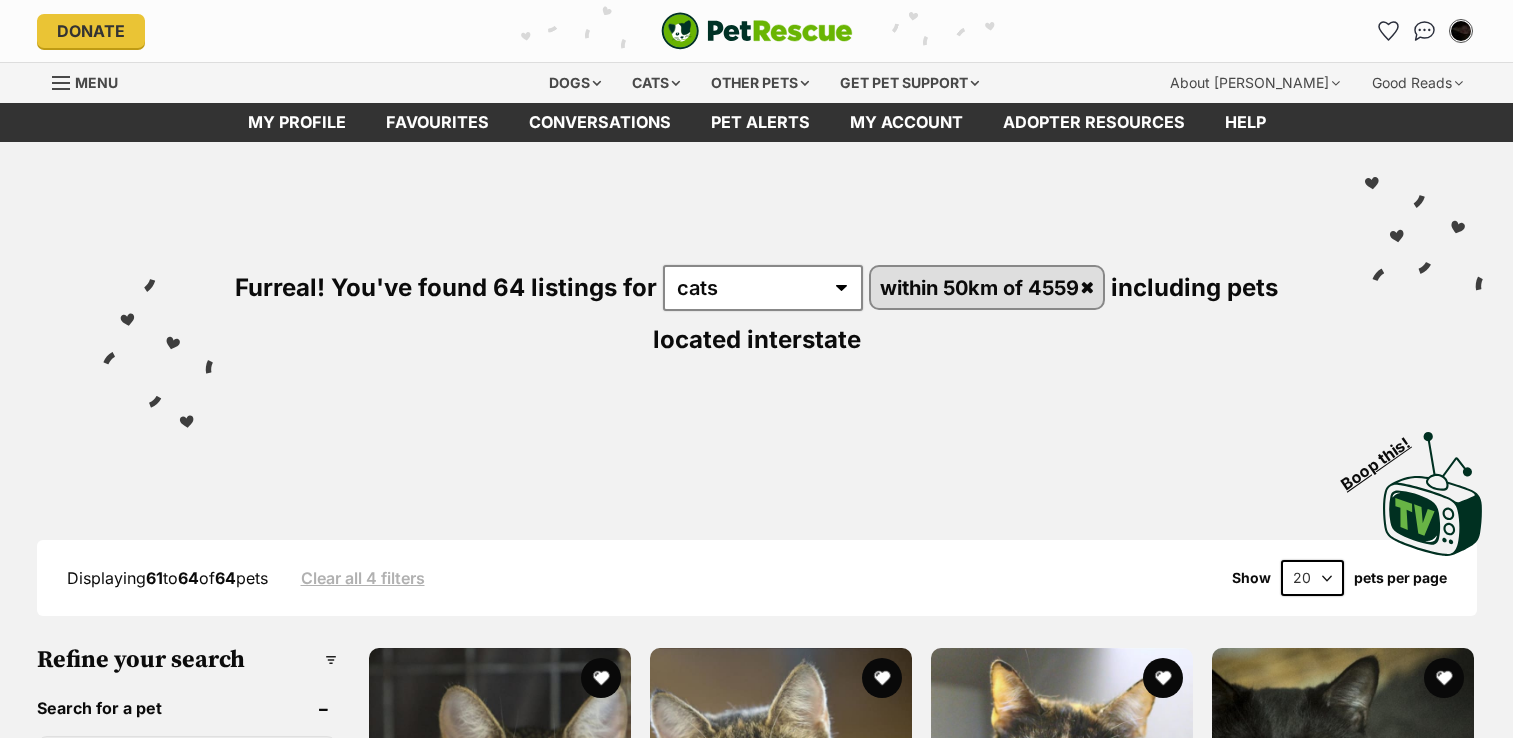 scroll, scrollTop: 0, scrollLeft: 0, axis: both 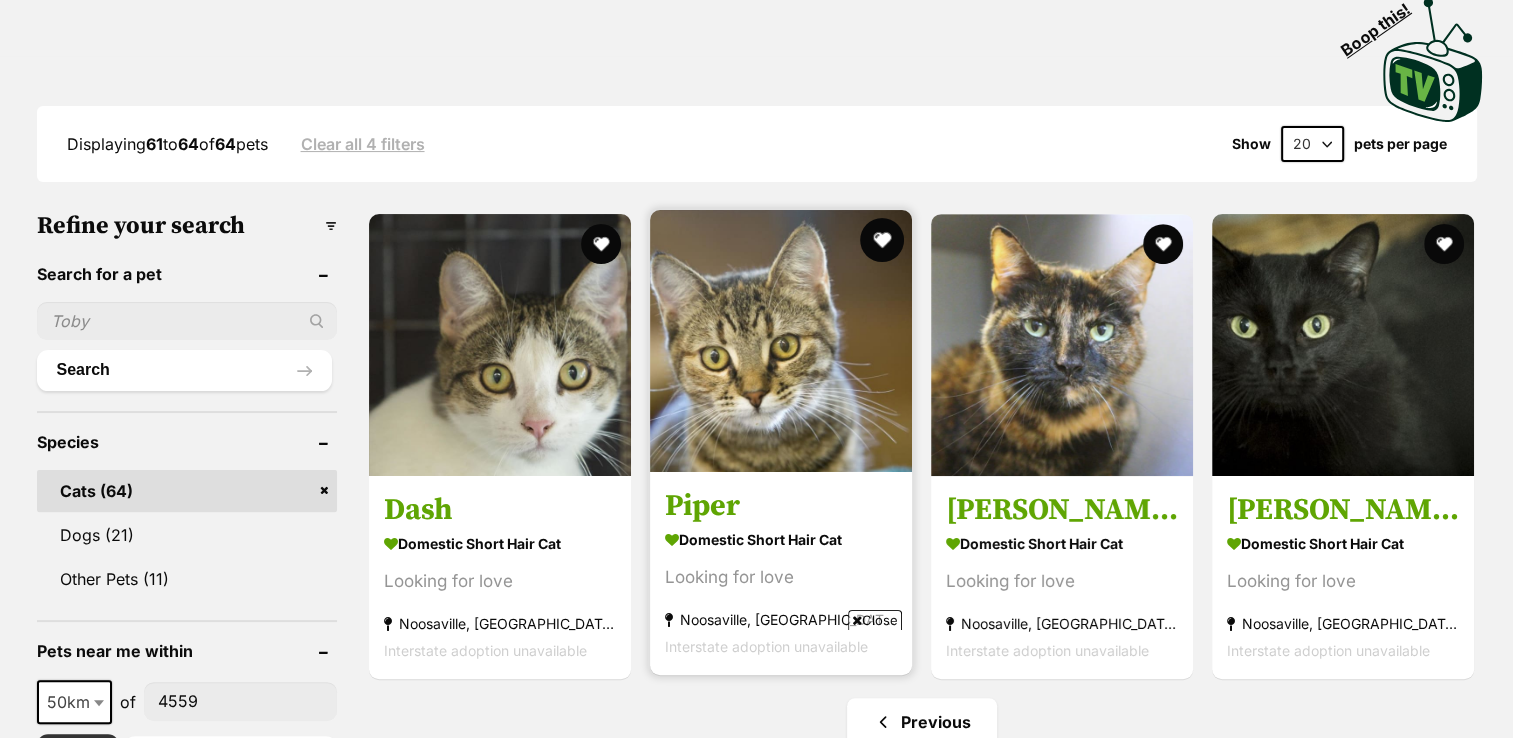 click at bounding box center [882, 240] 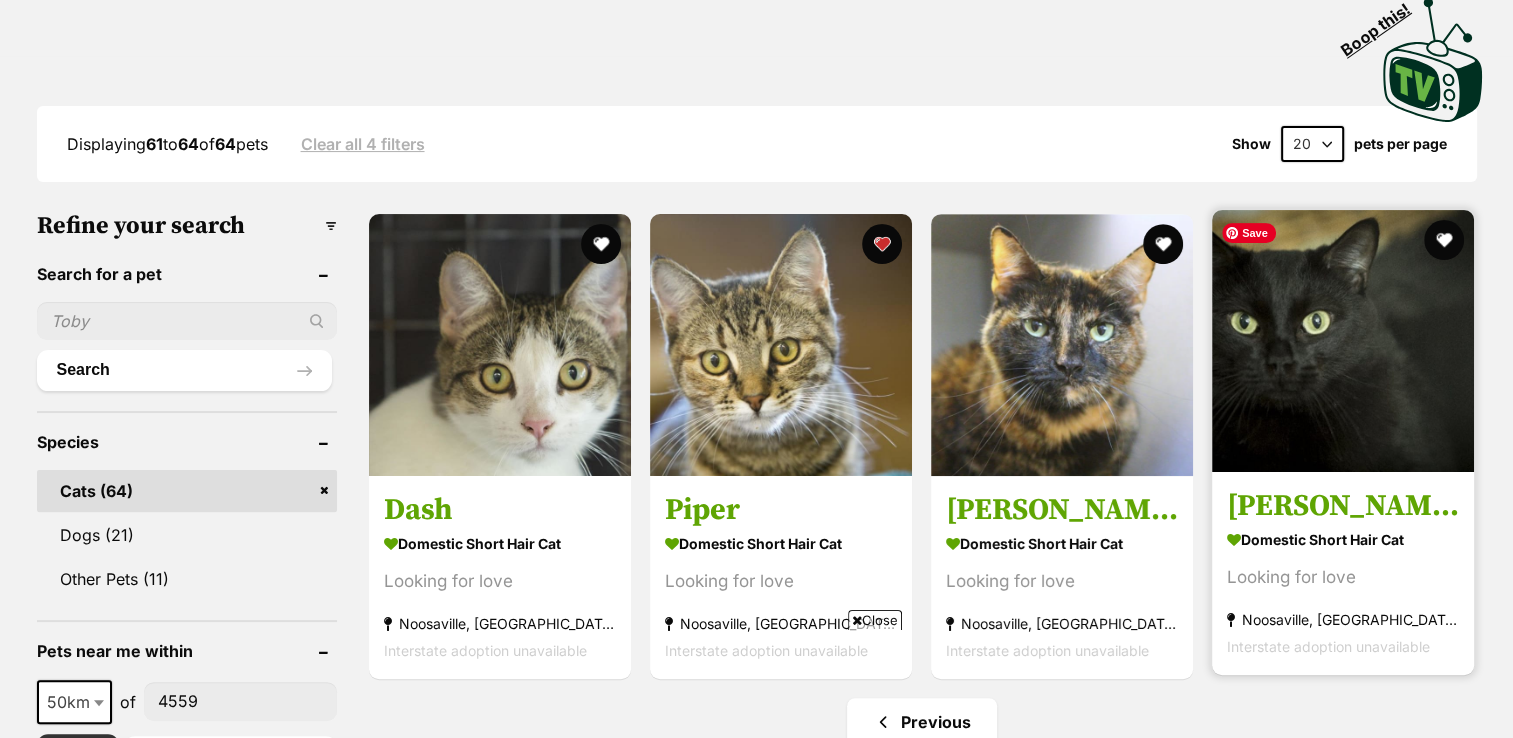 scroll, scrollTop: 0, scrollLeft: 0, axis: both 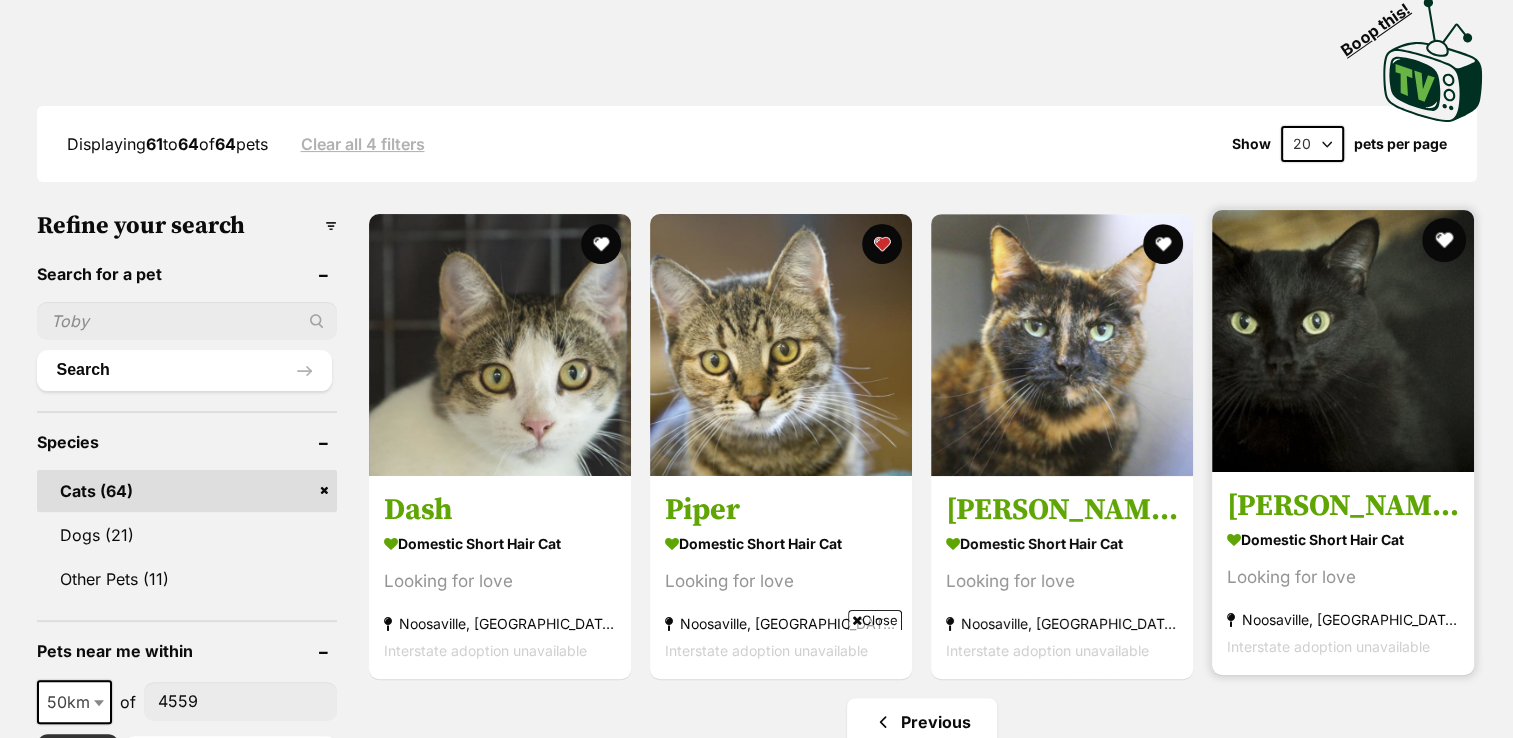 click at bounding box center [1445, 240] 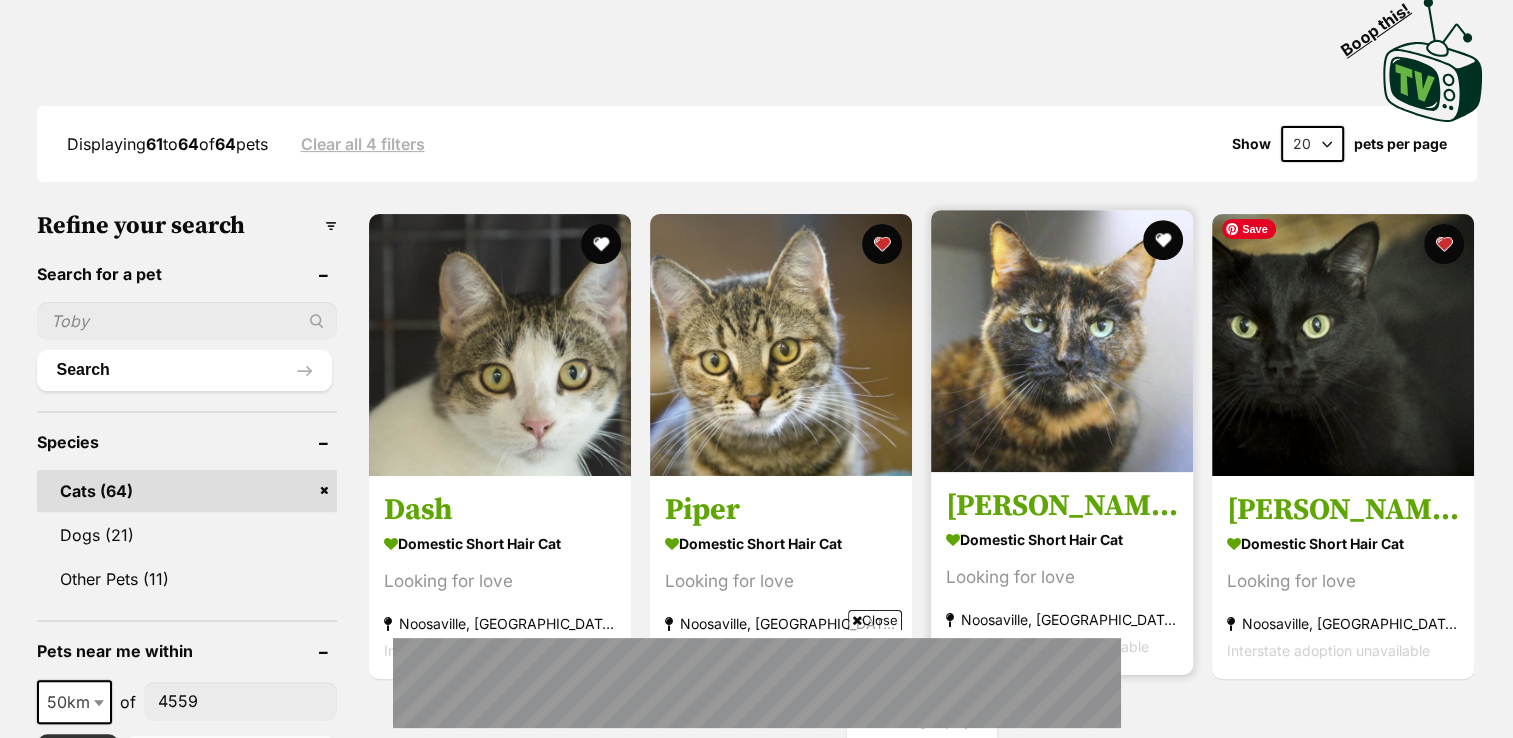 scroll, scrollTop: 0, scrollLeft: 0, axis: both 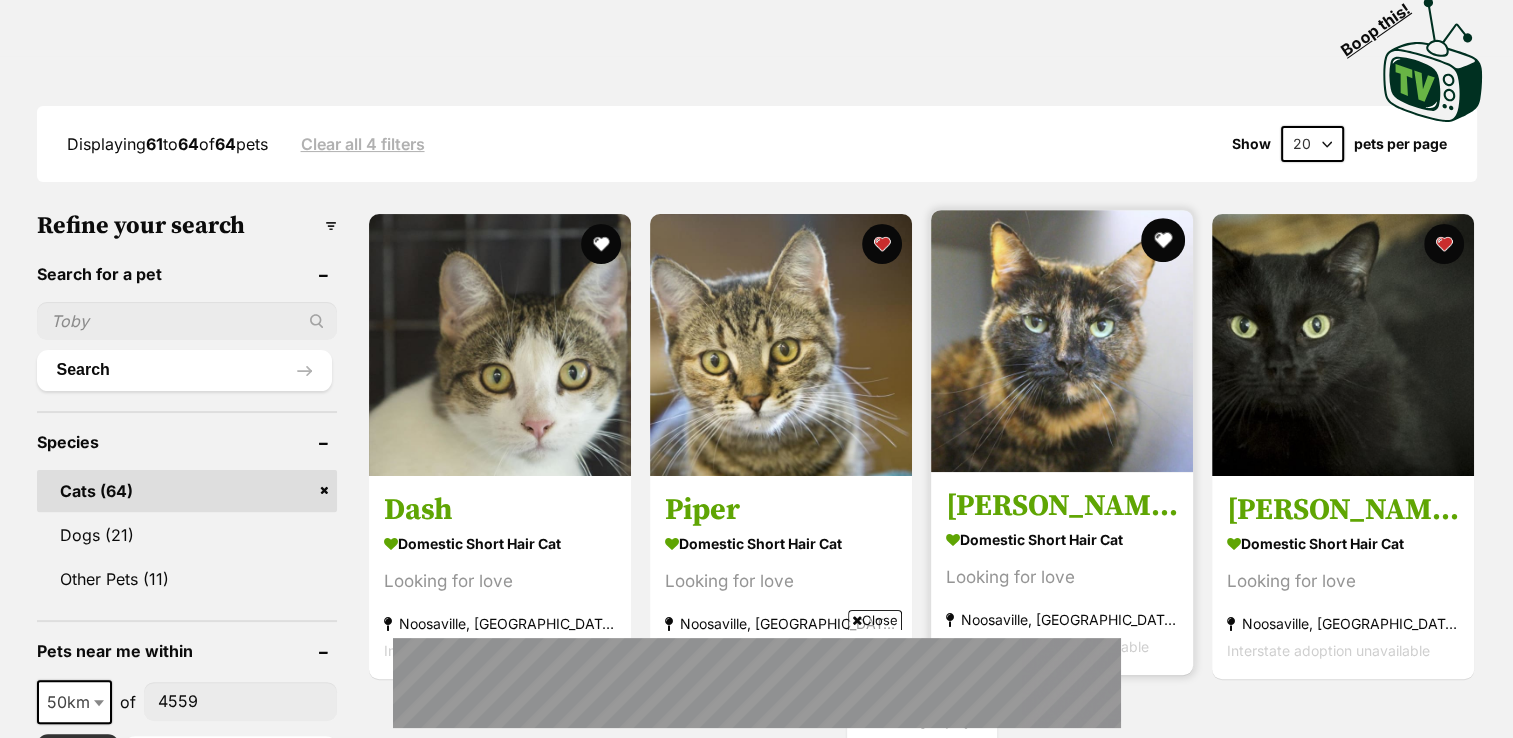 click at bounding box center (1163, 240) 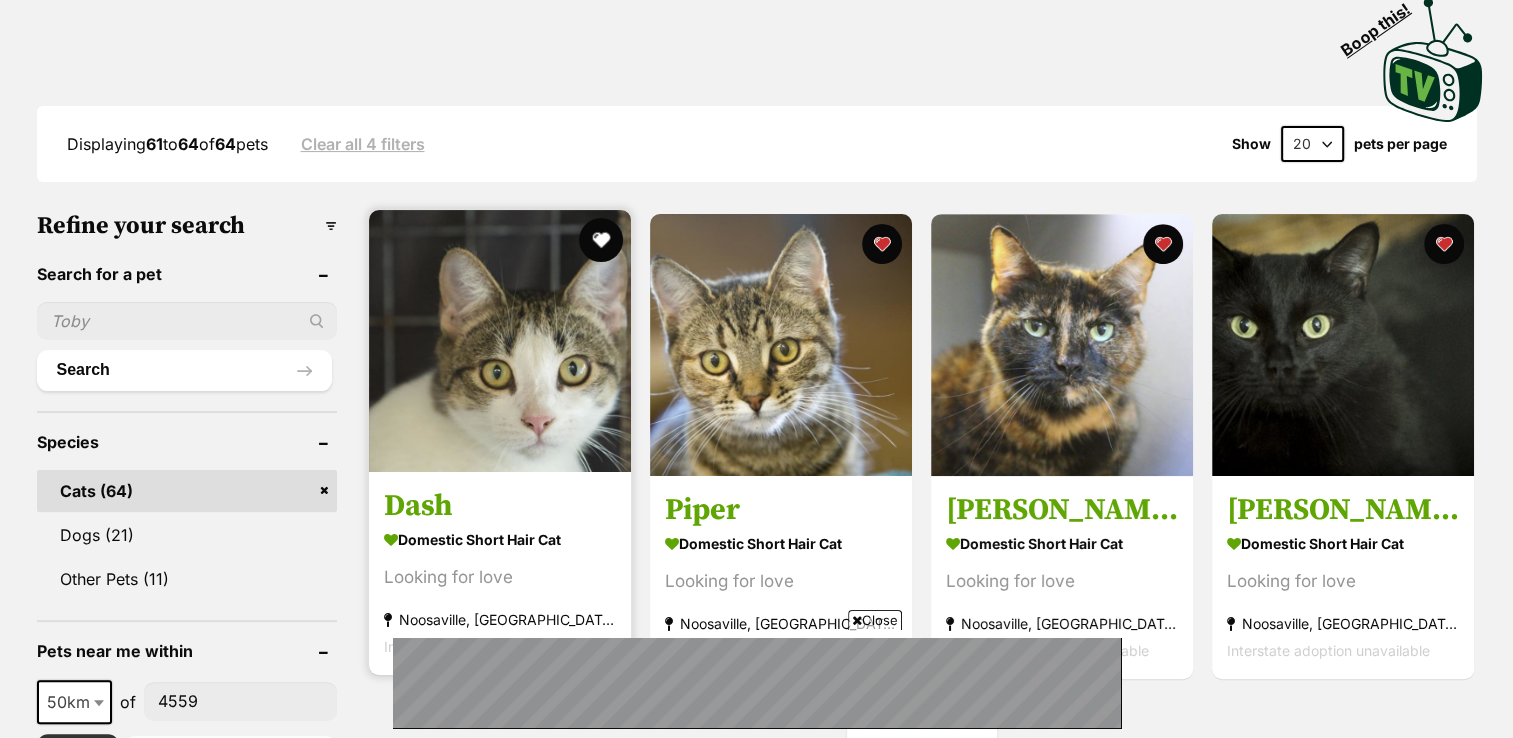 click at bounding box center [601, 240] 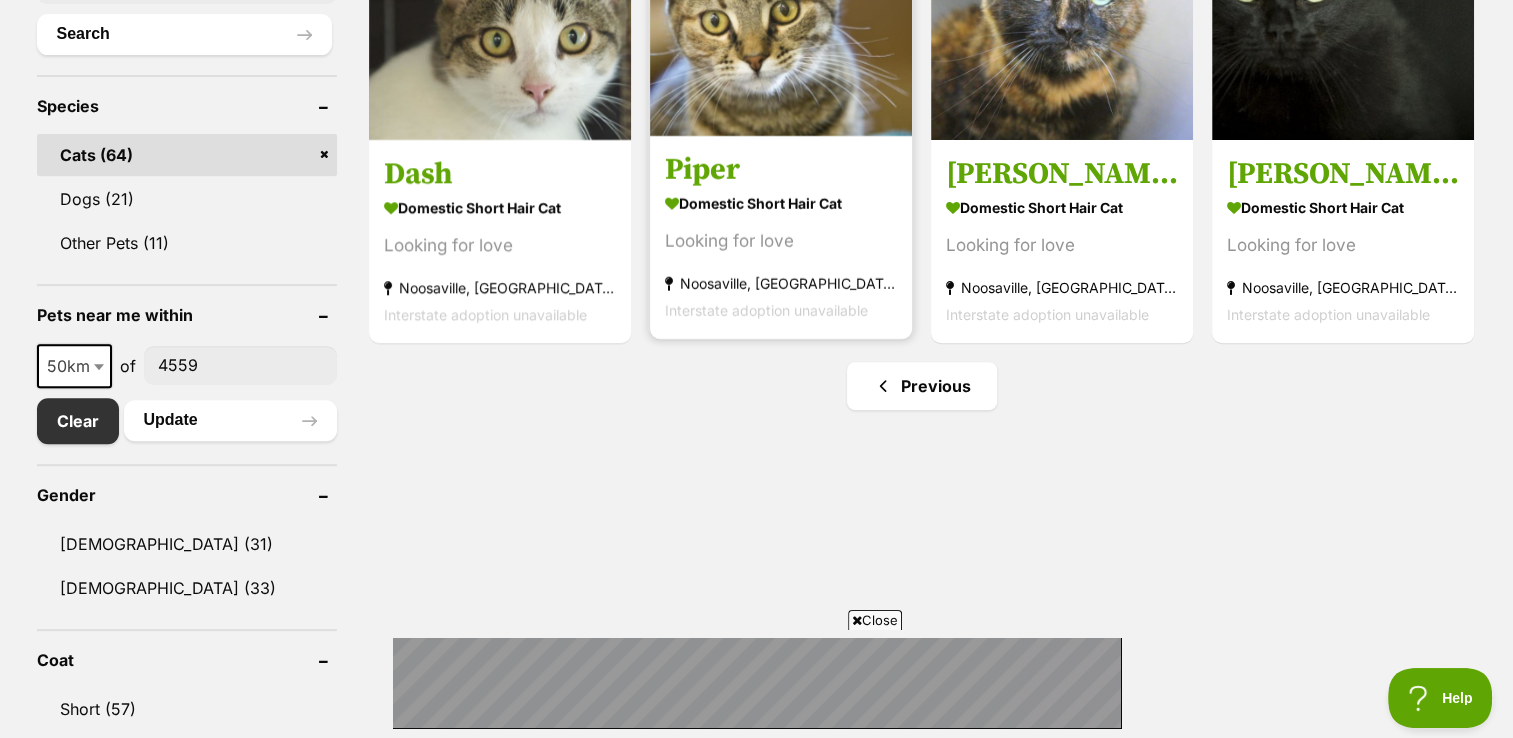 scroll, scrollTop: 846, scrollLeft: 0, axis: vertical 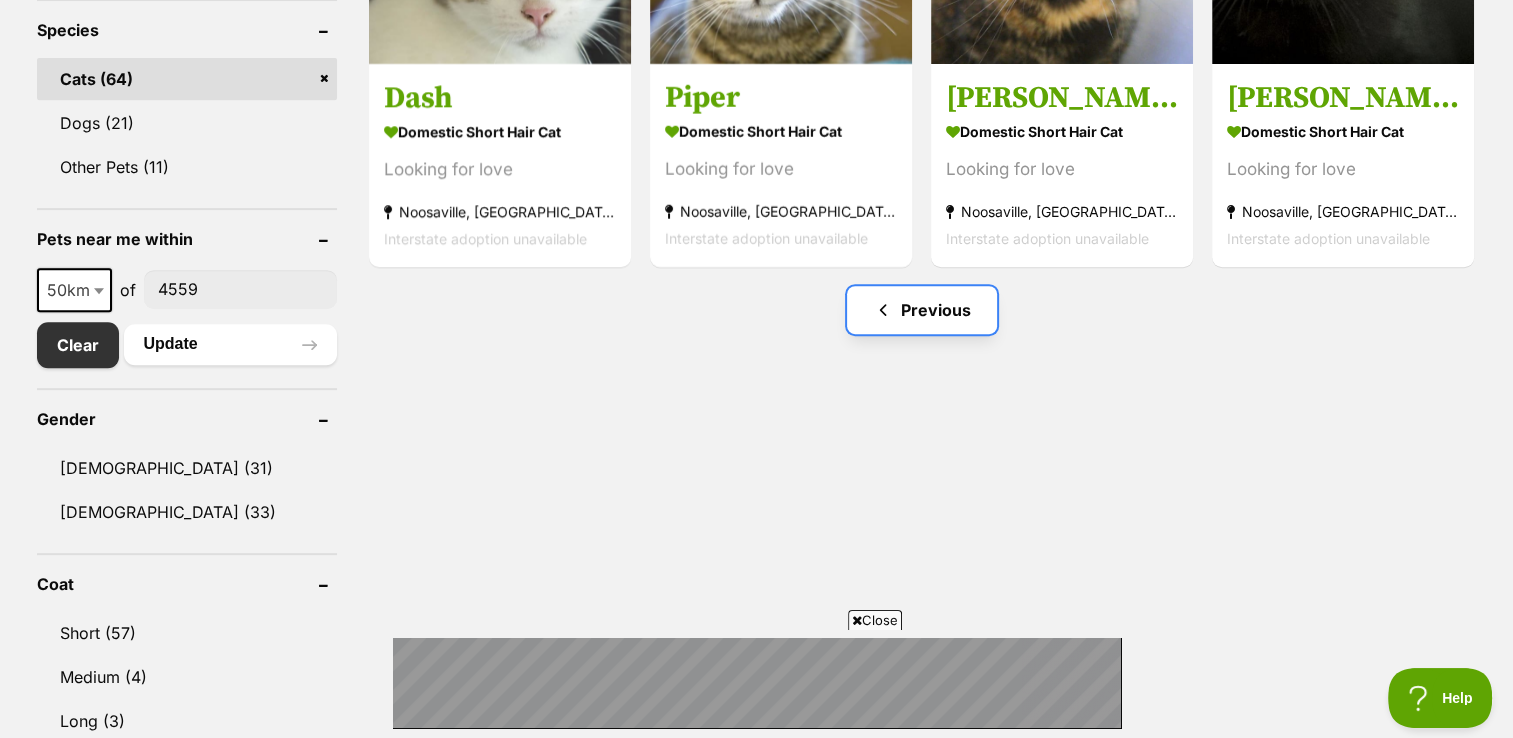 click on "Previous" at bounding box center [922, 310] 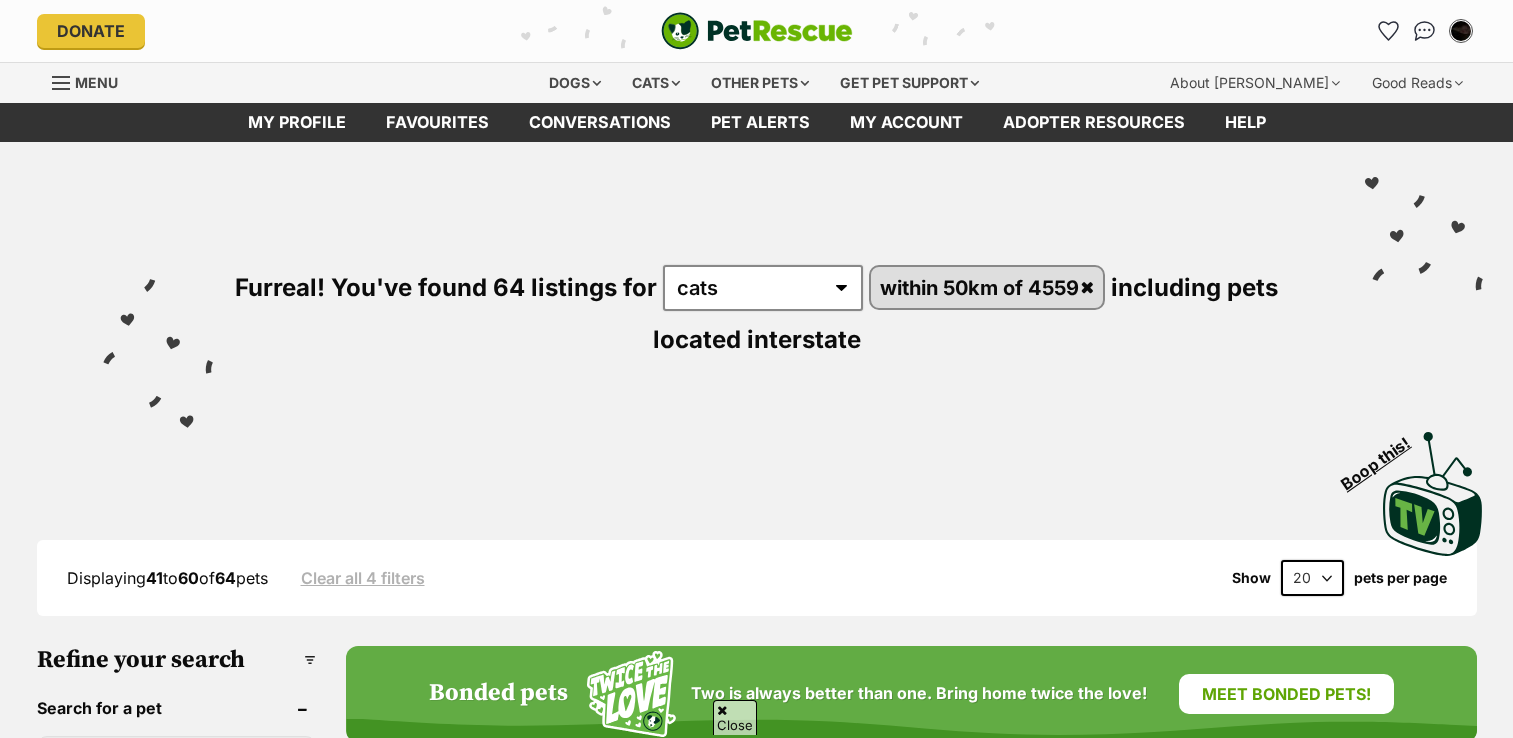 scroll, scrollTop: 388, scrollLeft: 0, axis: vertical 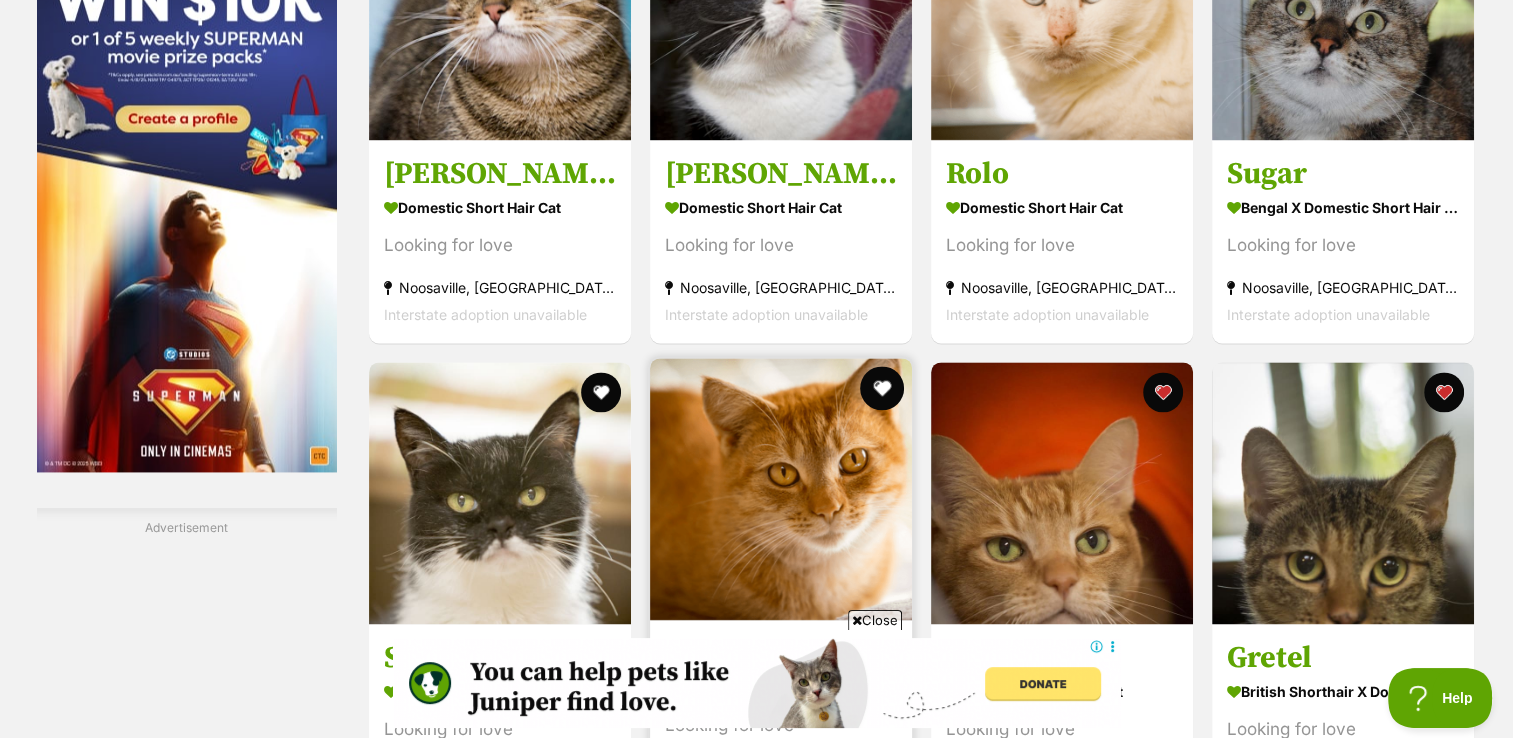 click at bounding box center (882, 388) 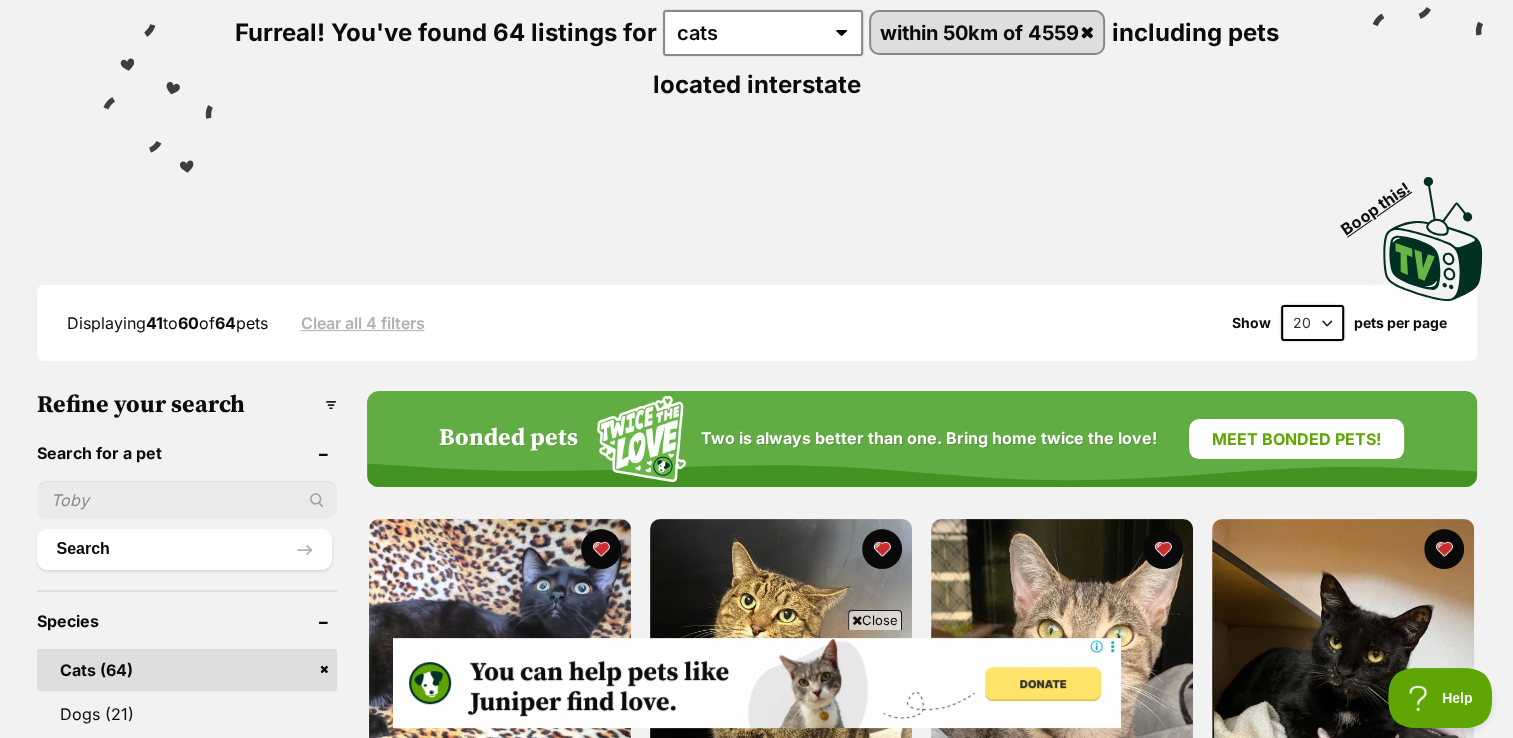 scroll, scrollTop: 199, scrollLeft: 0, axis: vertical 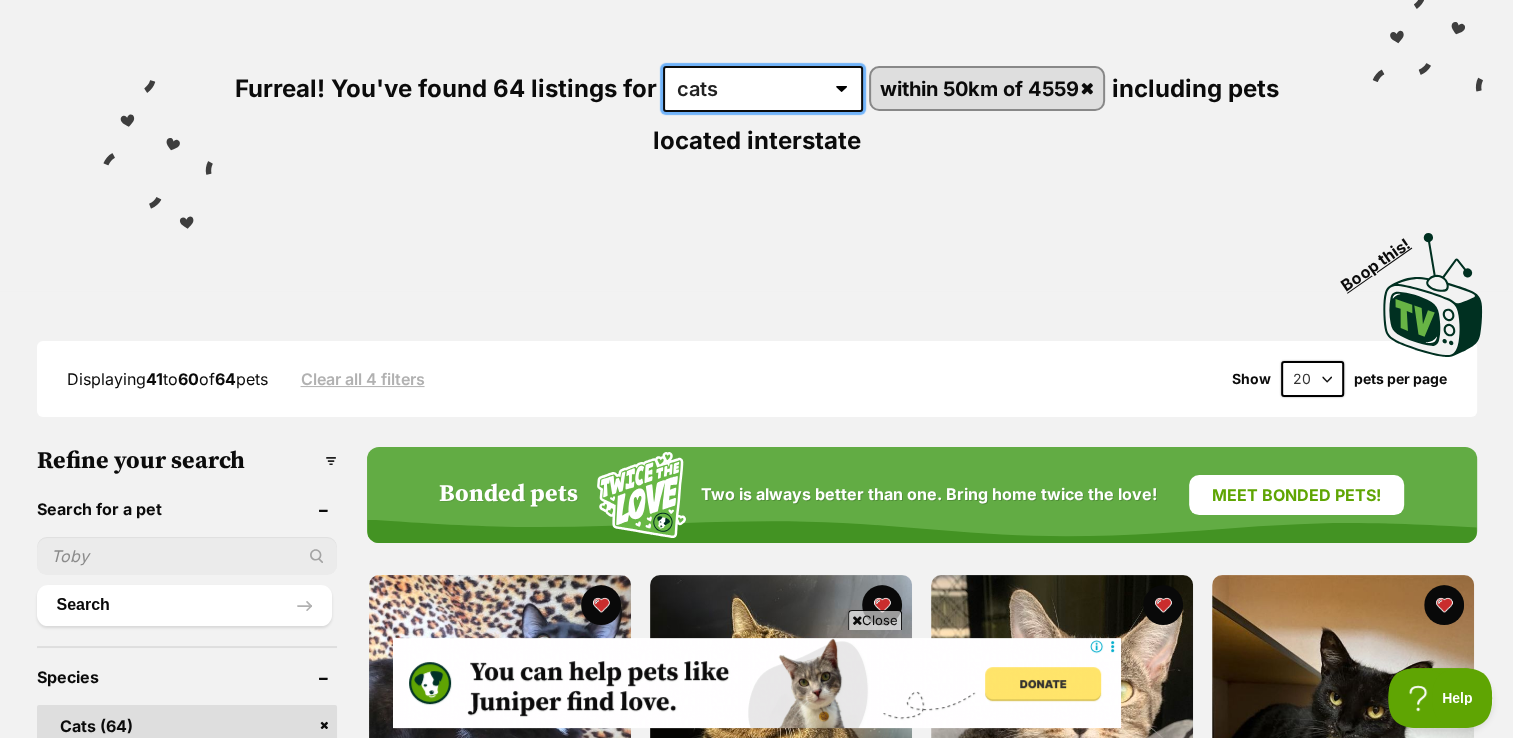 click on "any type of pet
cats
dogs
other pets" at bounding box center [763, 89] 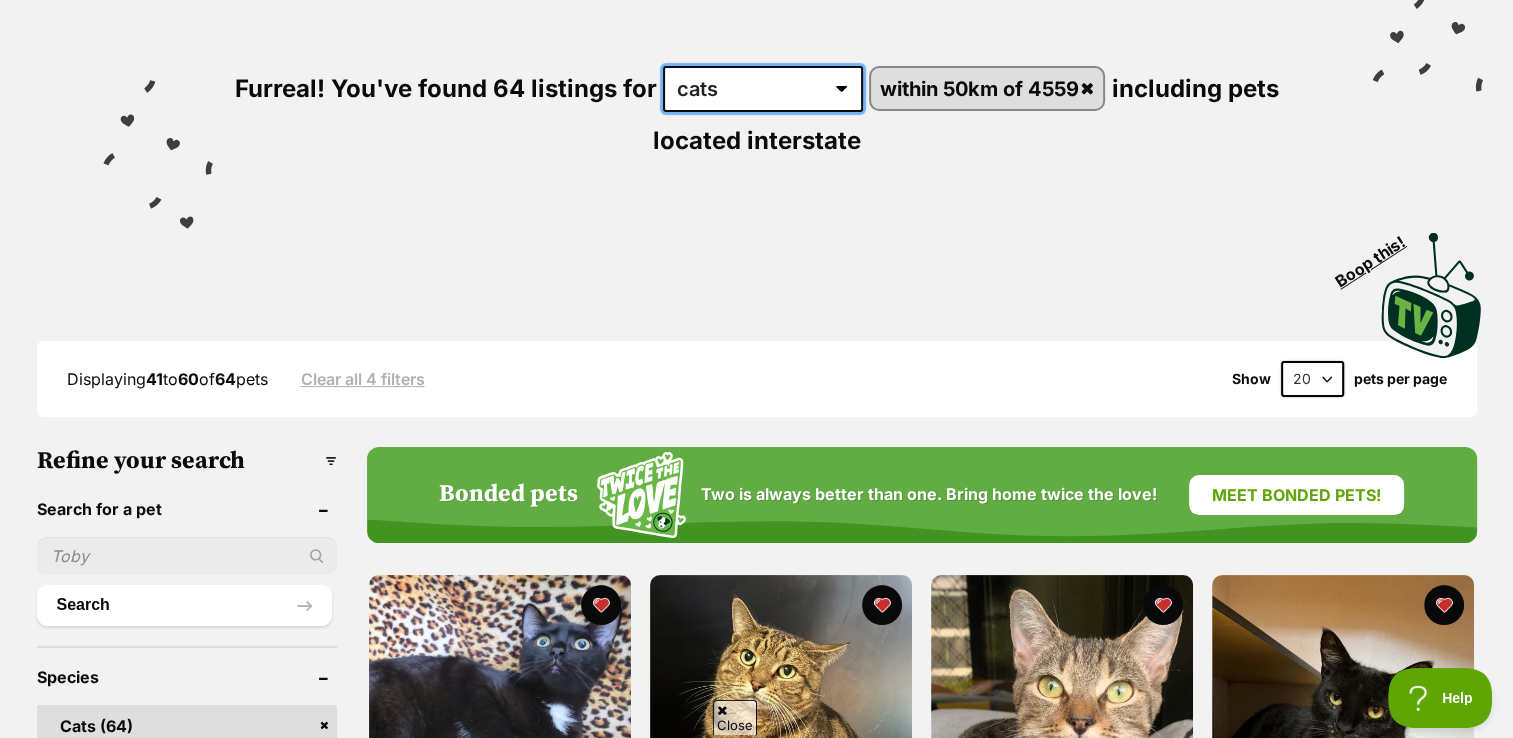 select on "Other Pets" 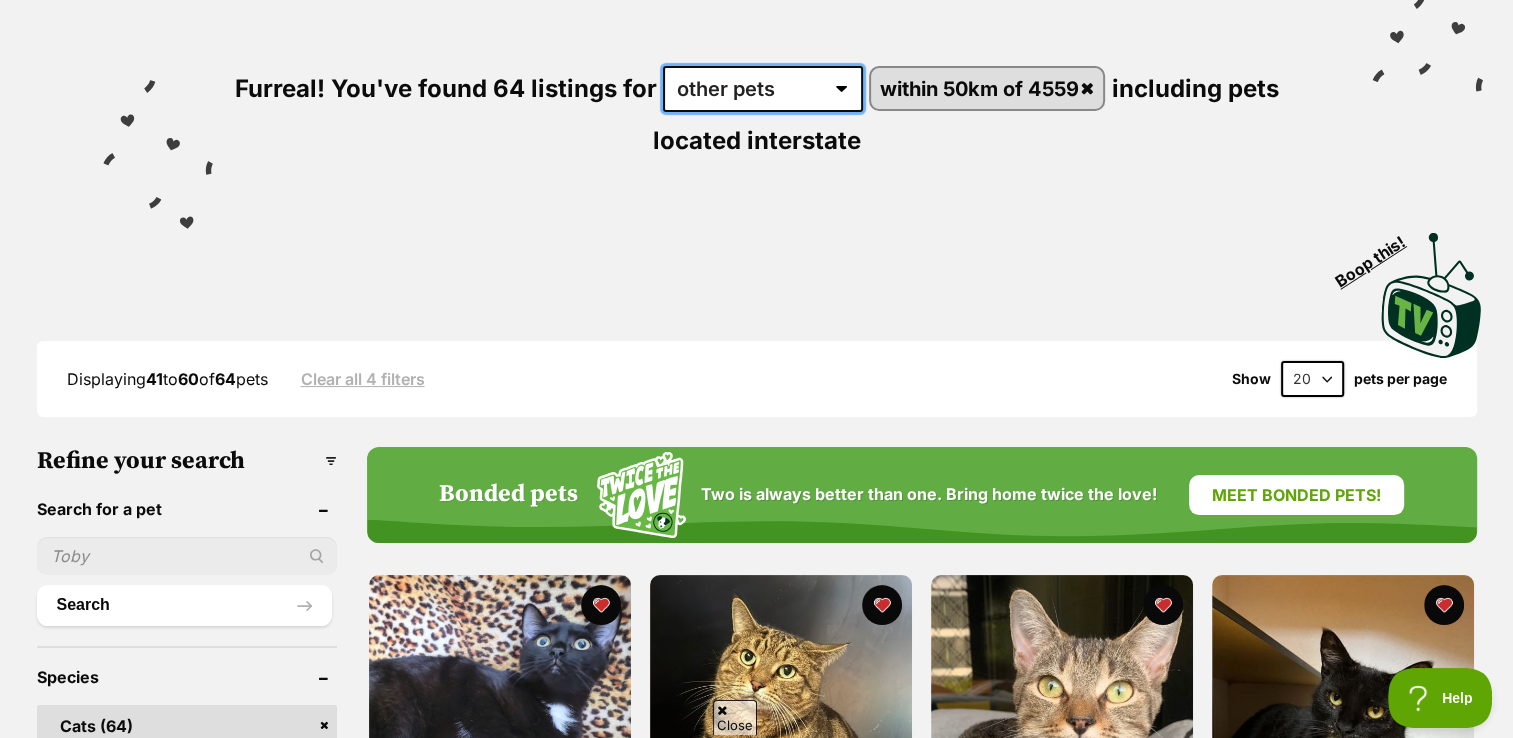 click on "any type of pet
cats
dogs
other pets" at bounding box center [763, 89] 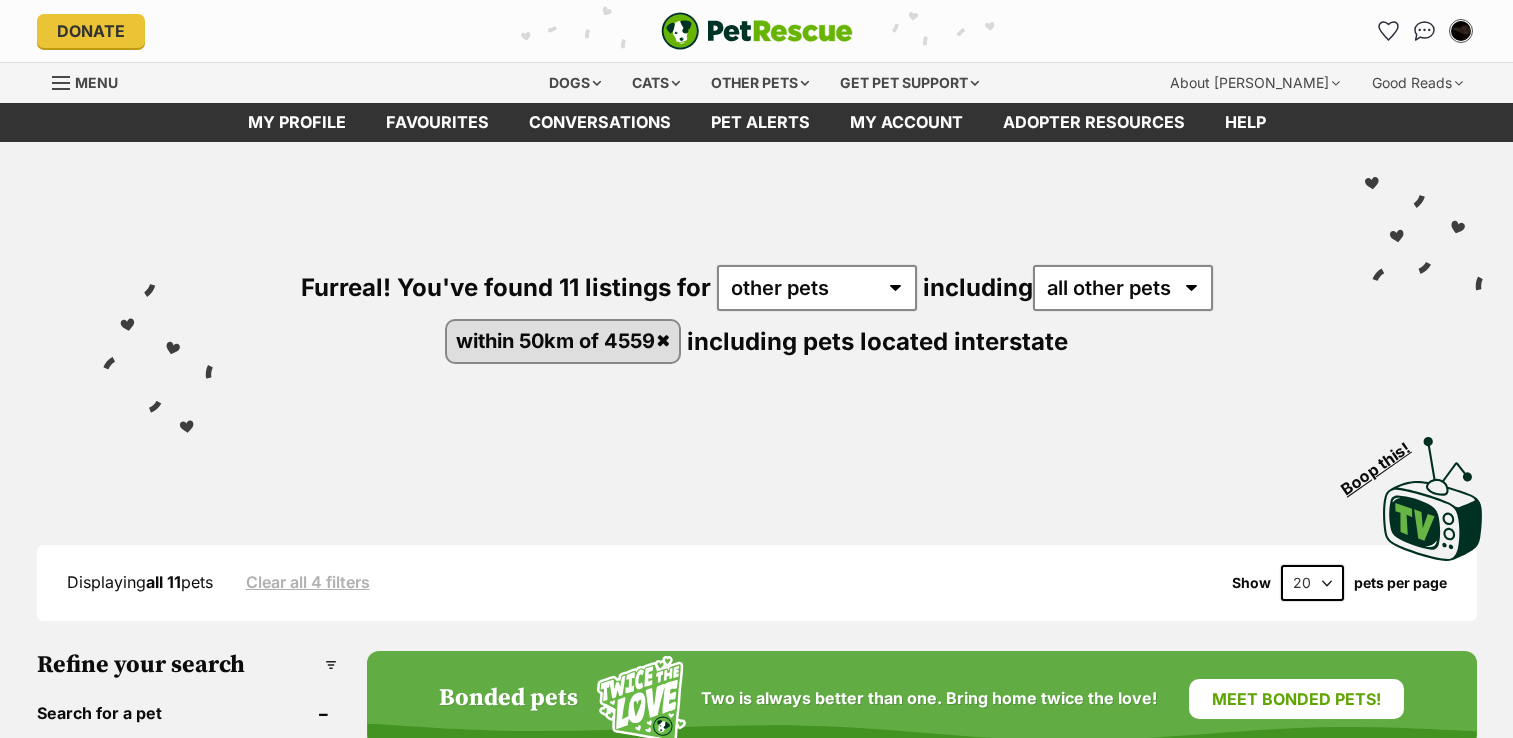 scroll, scrollTop: 87, scrollLeft: 0, axis: vertical 